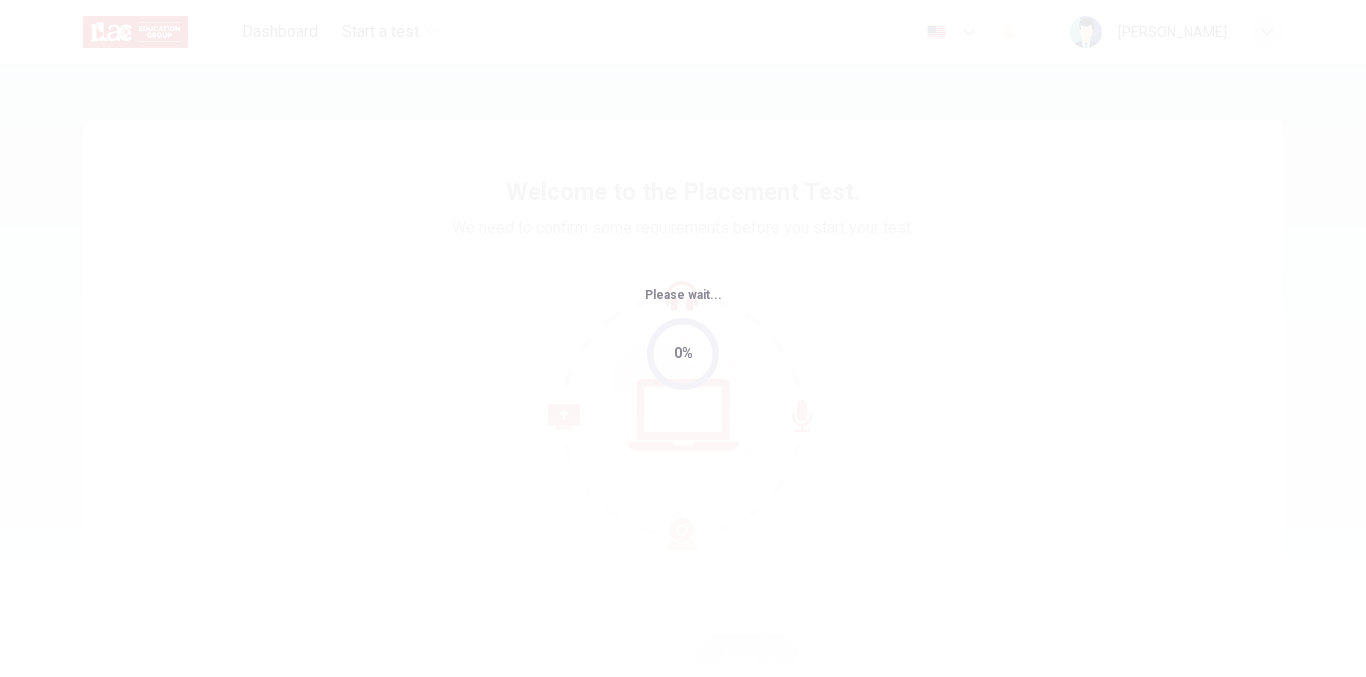 scroll, scrollTop: 0, scrollLeft: 0, axis: both 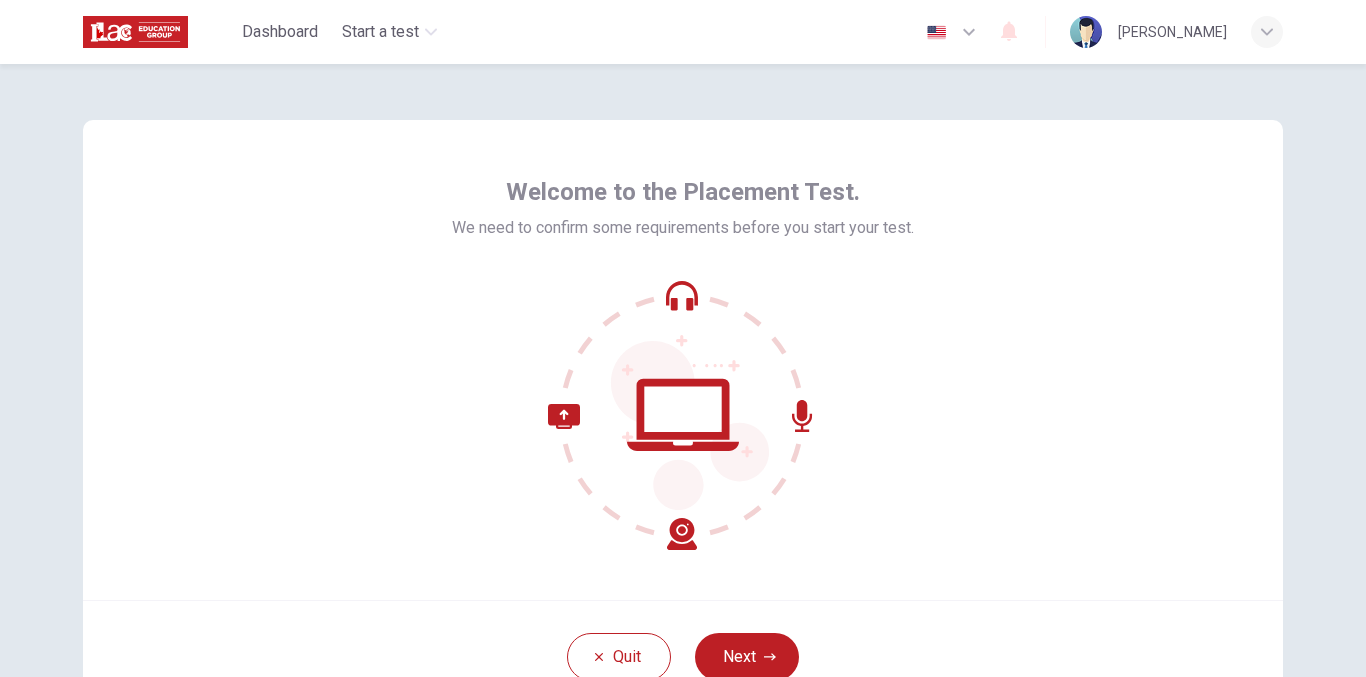 click at bounding box center [683, 415] 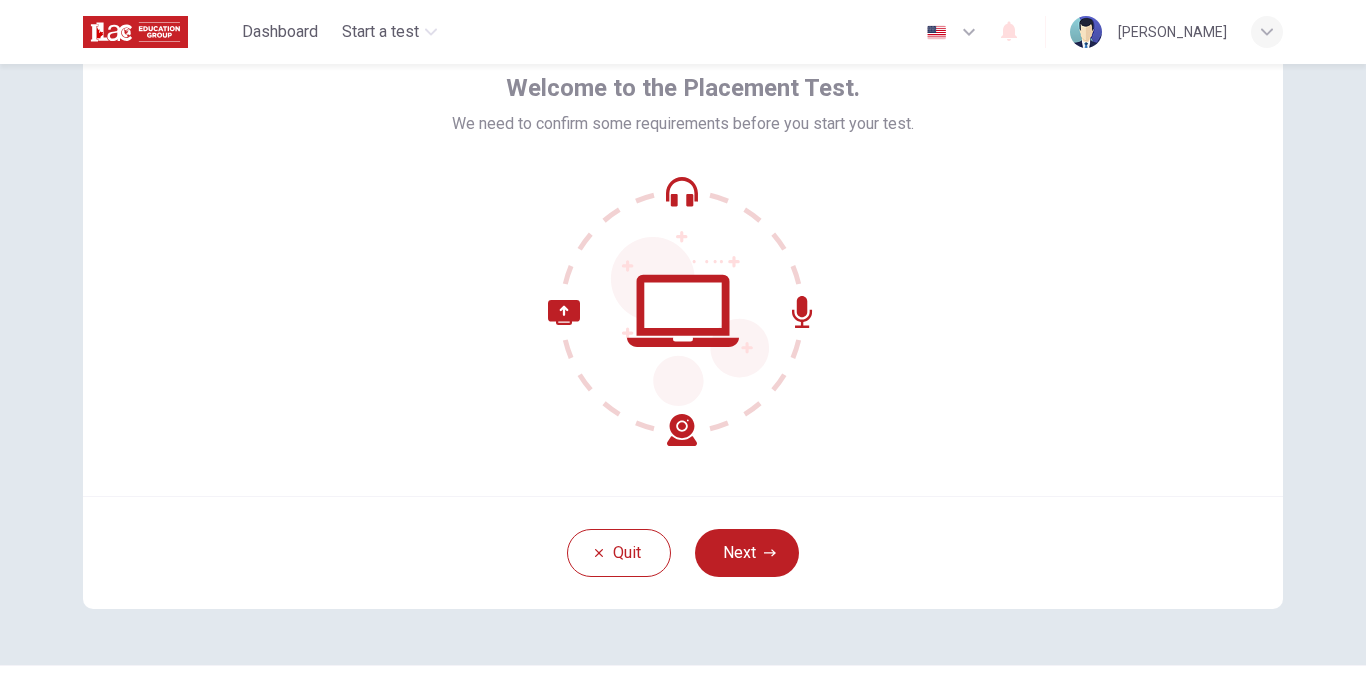 scroll, scrollTop: 156, scrollLeft: 0, axis: vertical 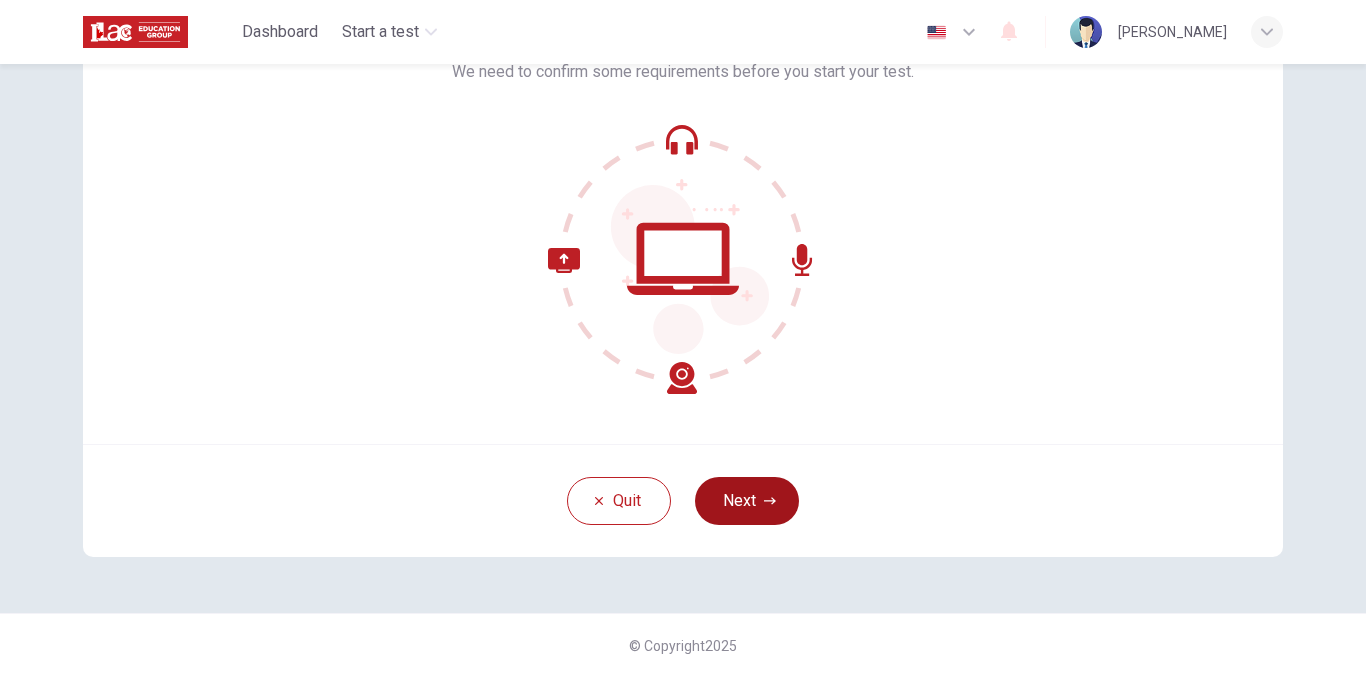 click on "Next" at bounding box center (747, 501) 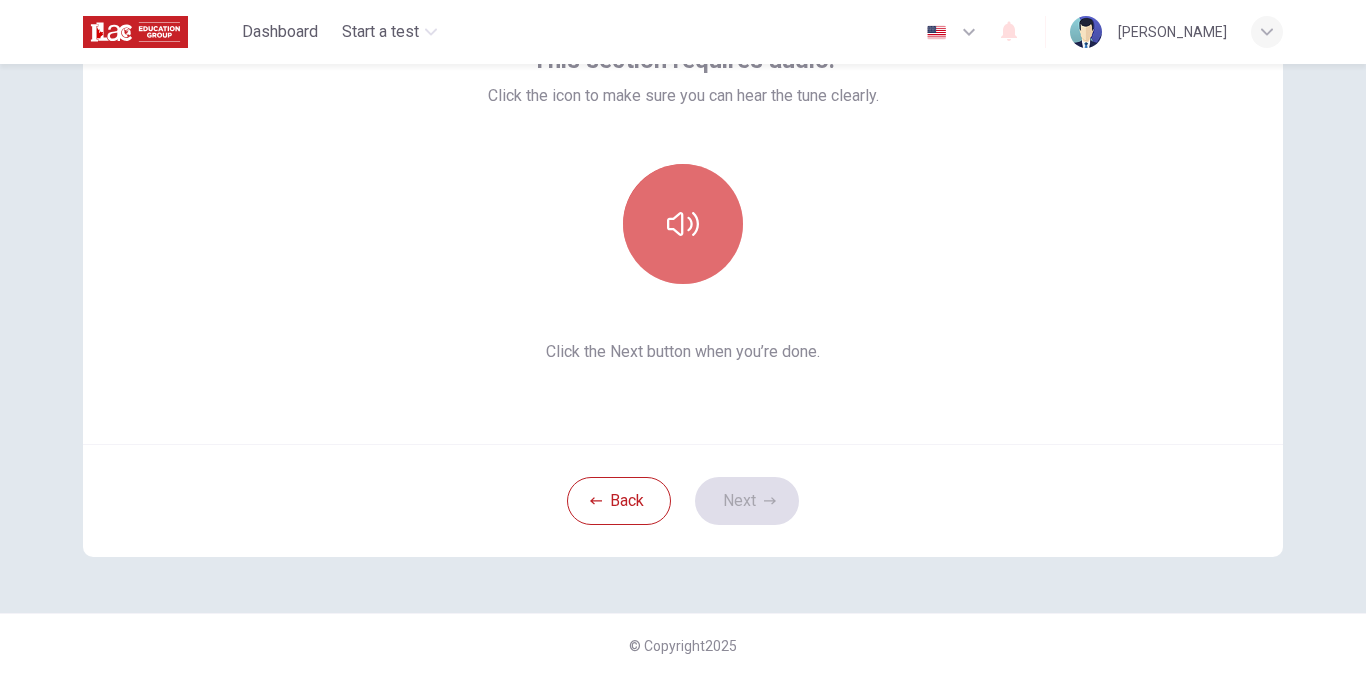 click 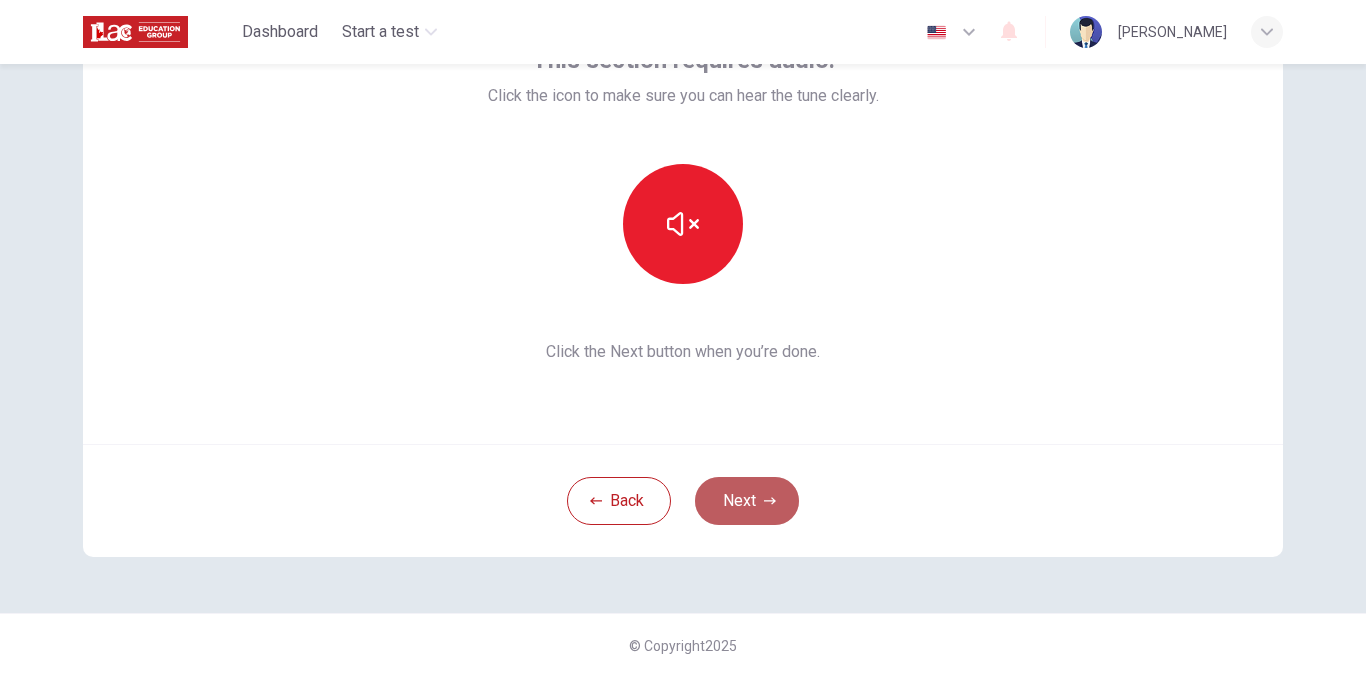 click on "Next" at bounding box center [747, 501] 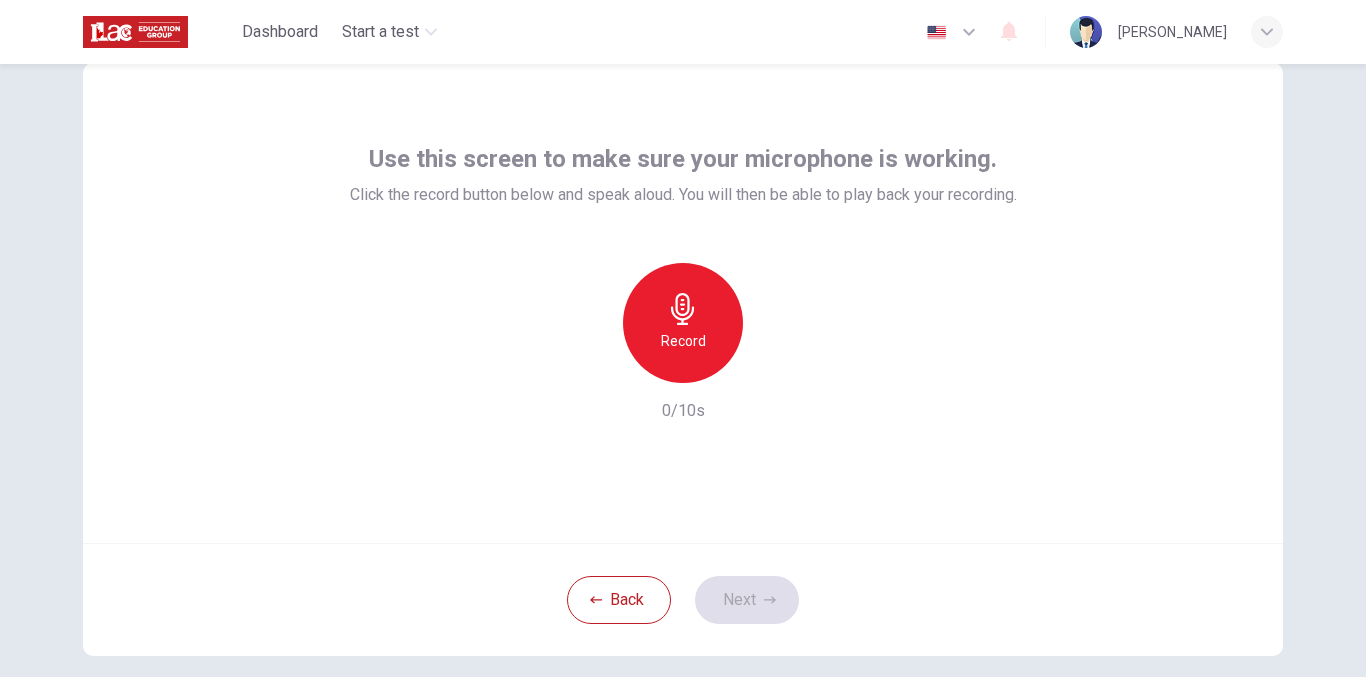 scroll, scrollTop: 56, scrollLeft: 0, axis: vertical 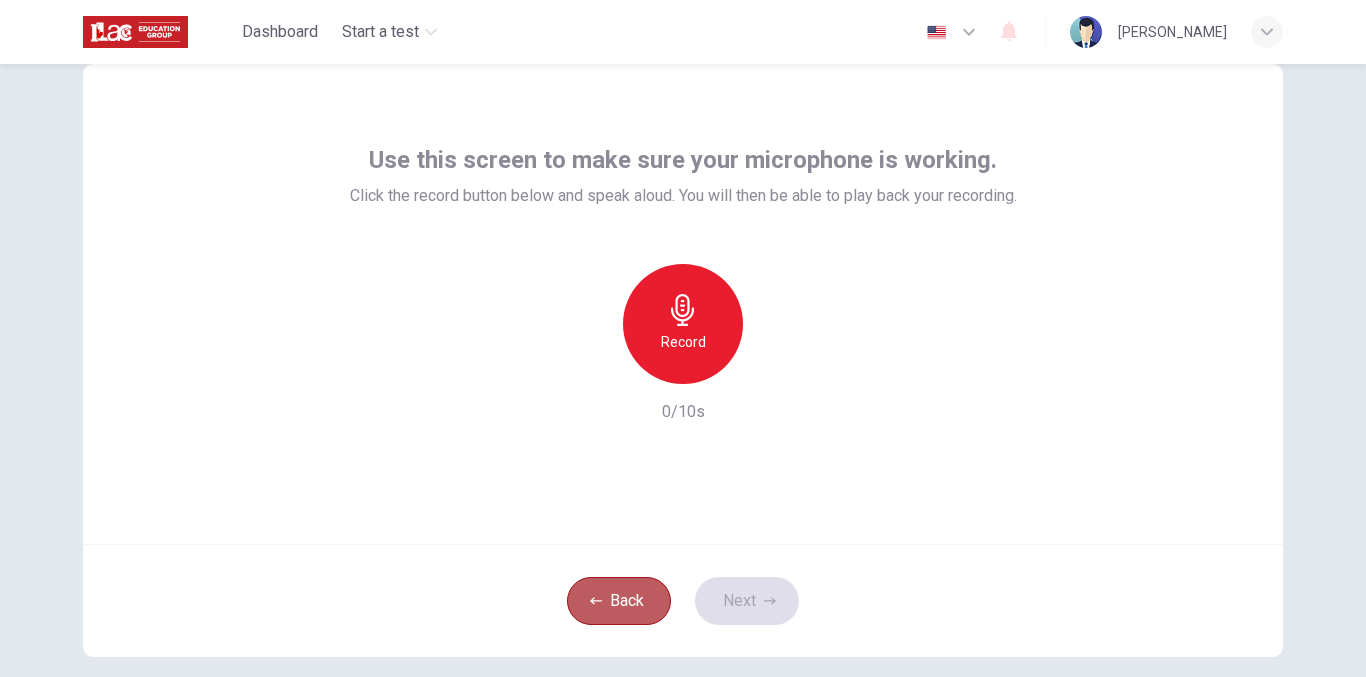 click on "Back" at bounding box center (619, 601) 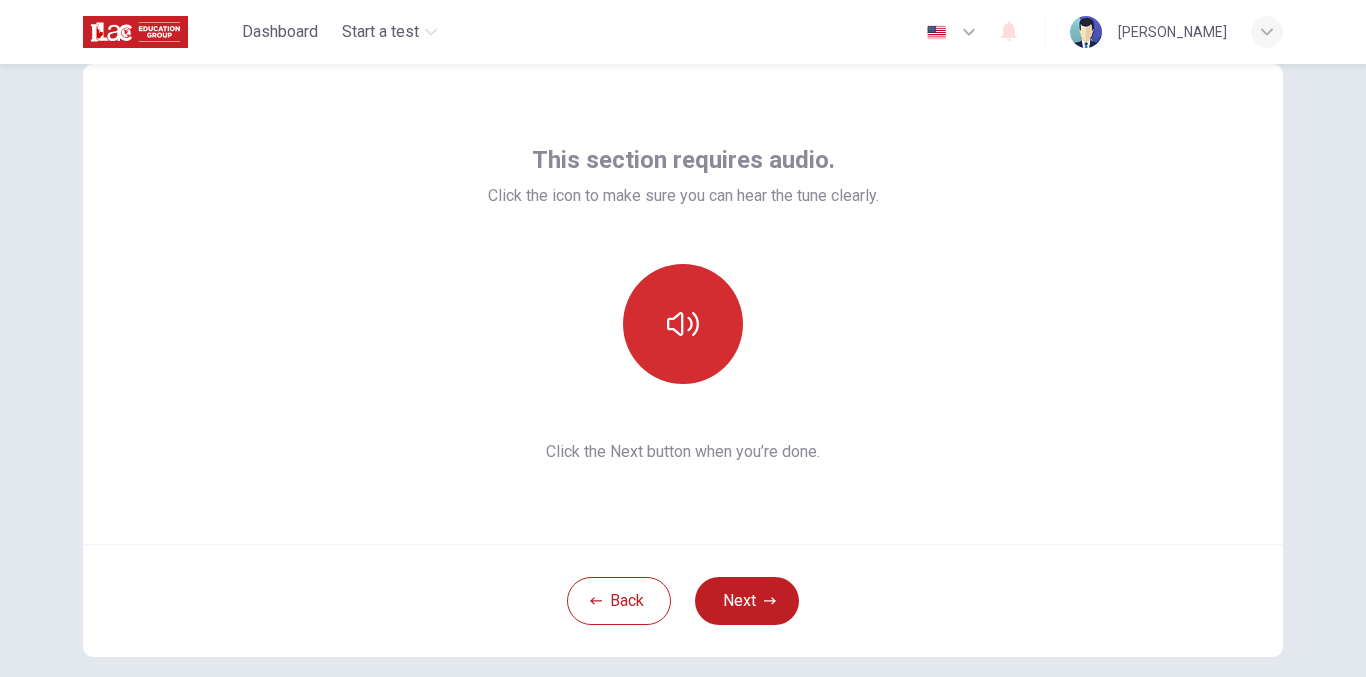 click at bounding box center [683, 324] 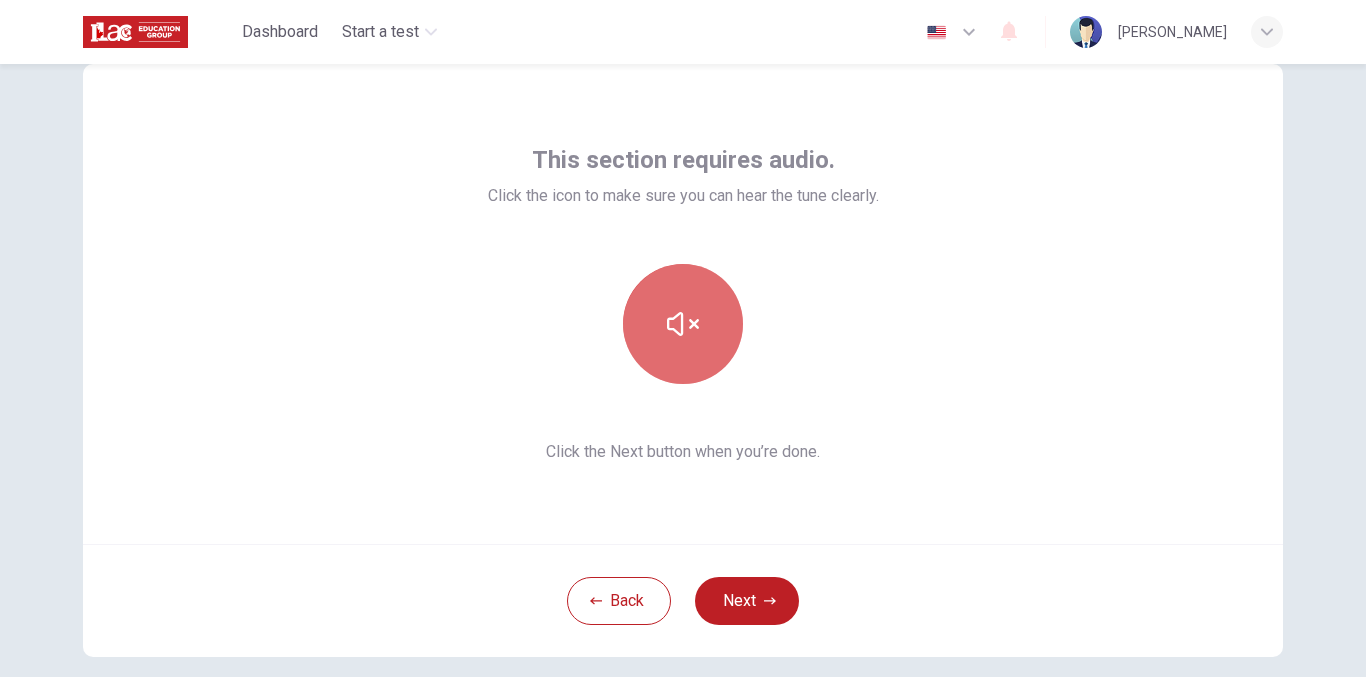 click at bounding box center [683, 324] 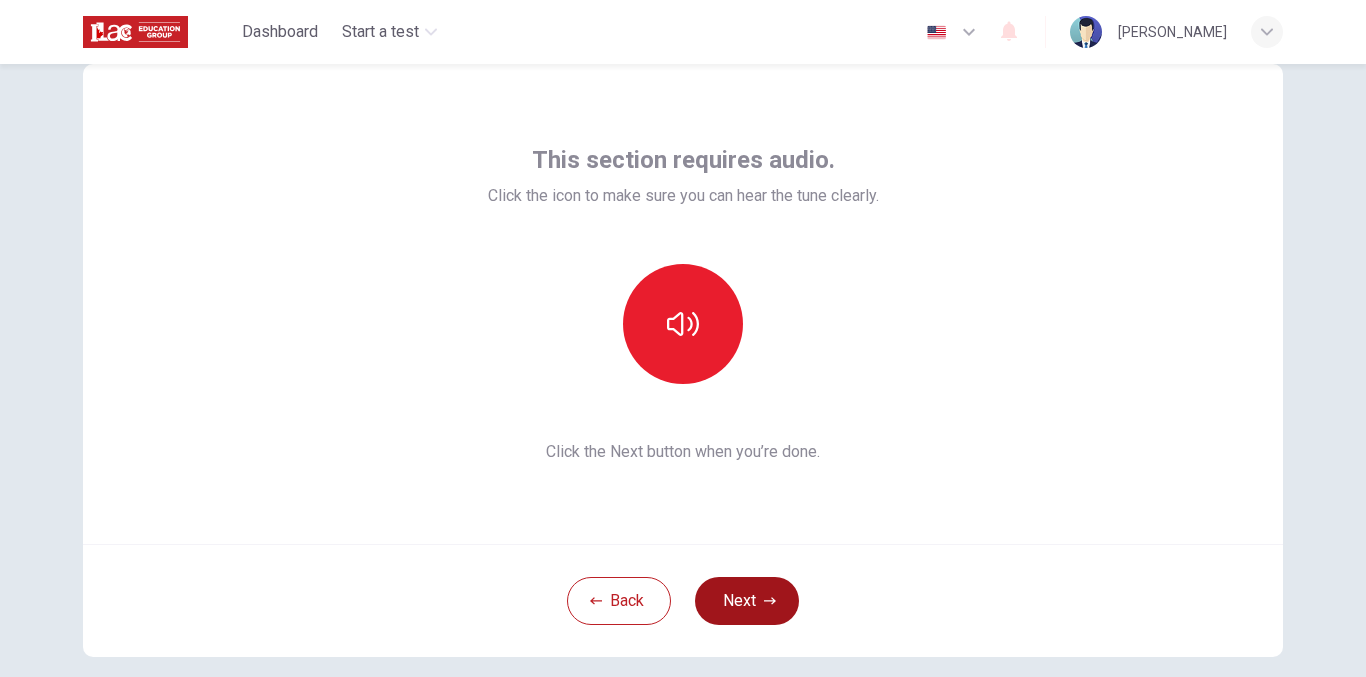 click on "Next" at bounding box center (747, 601) 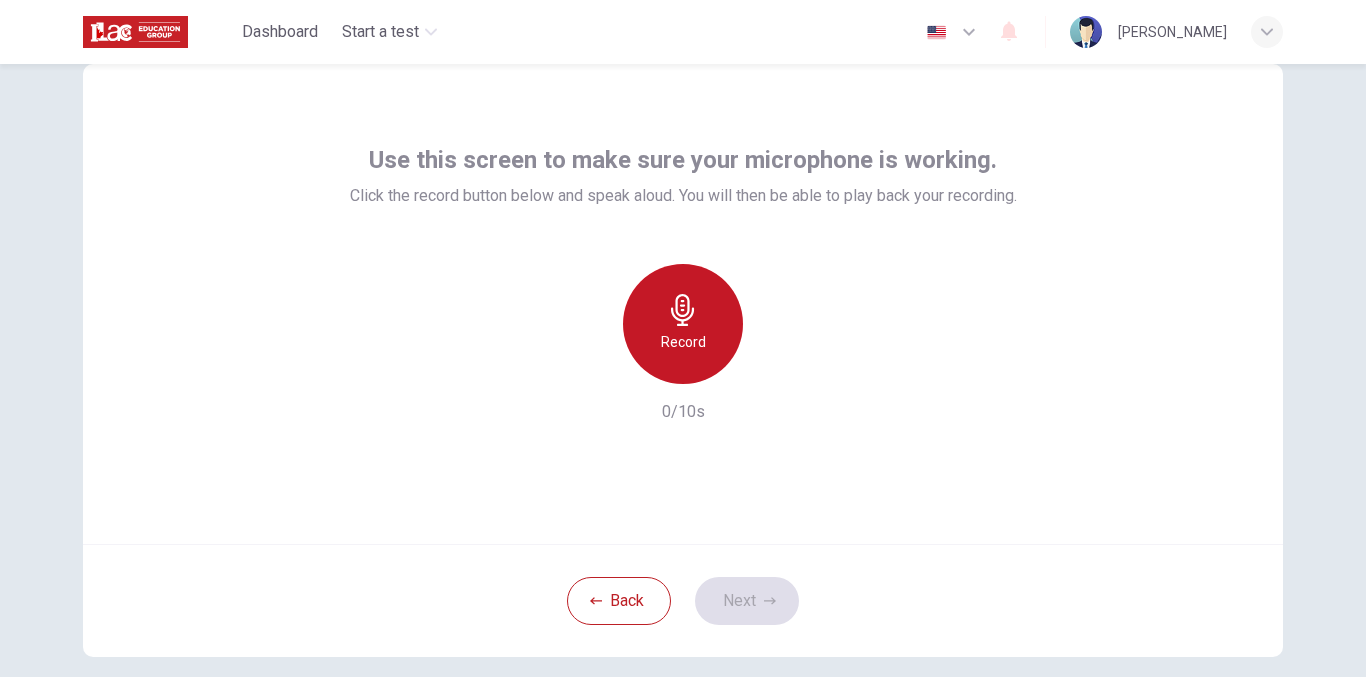 click on "Record" at bounding box center [683, 342] 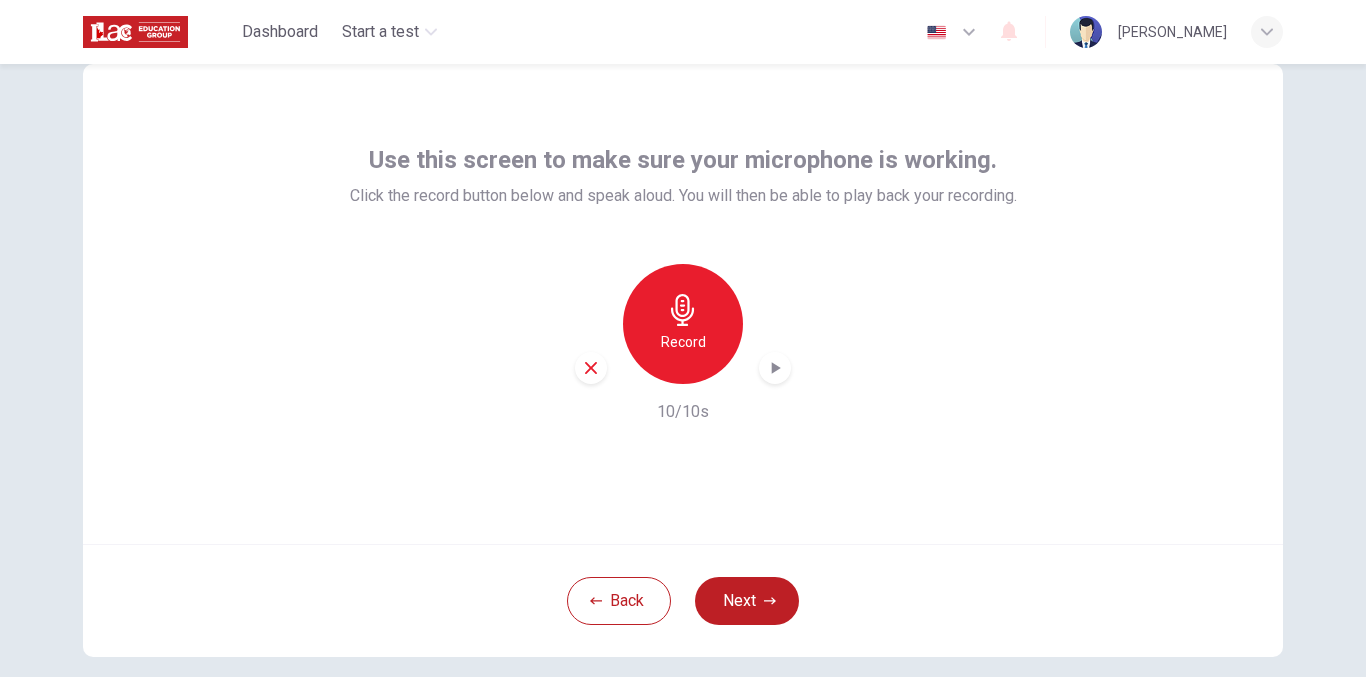 click 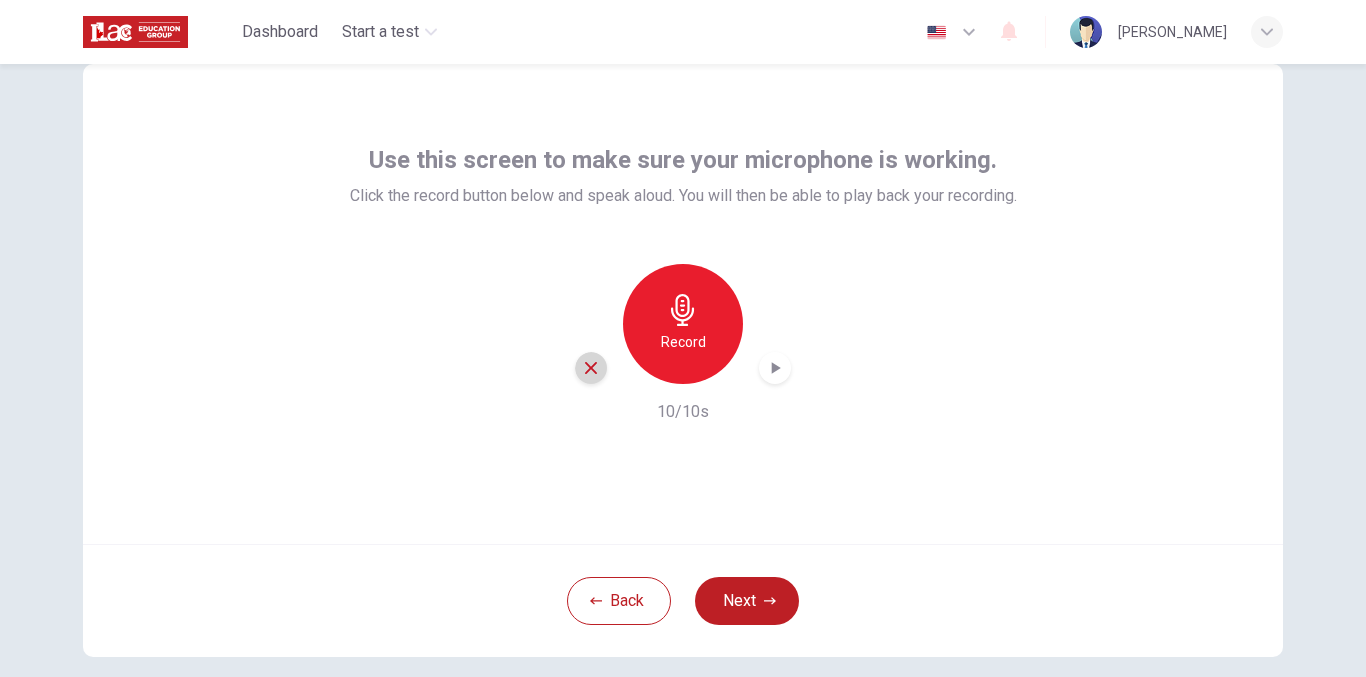 click 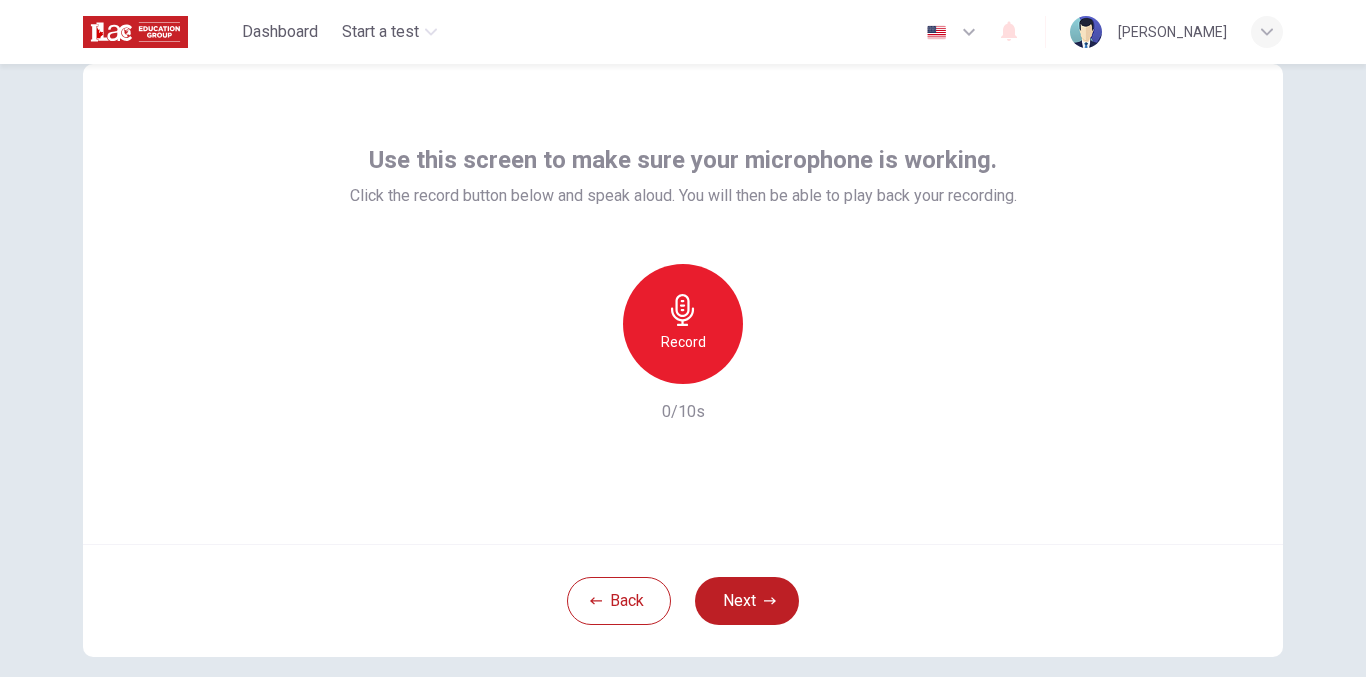 click 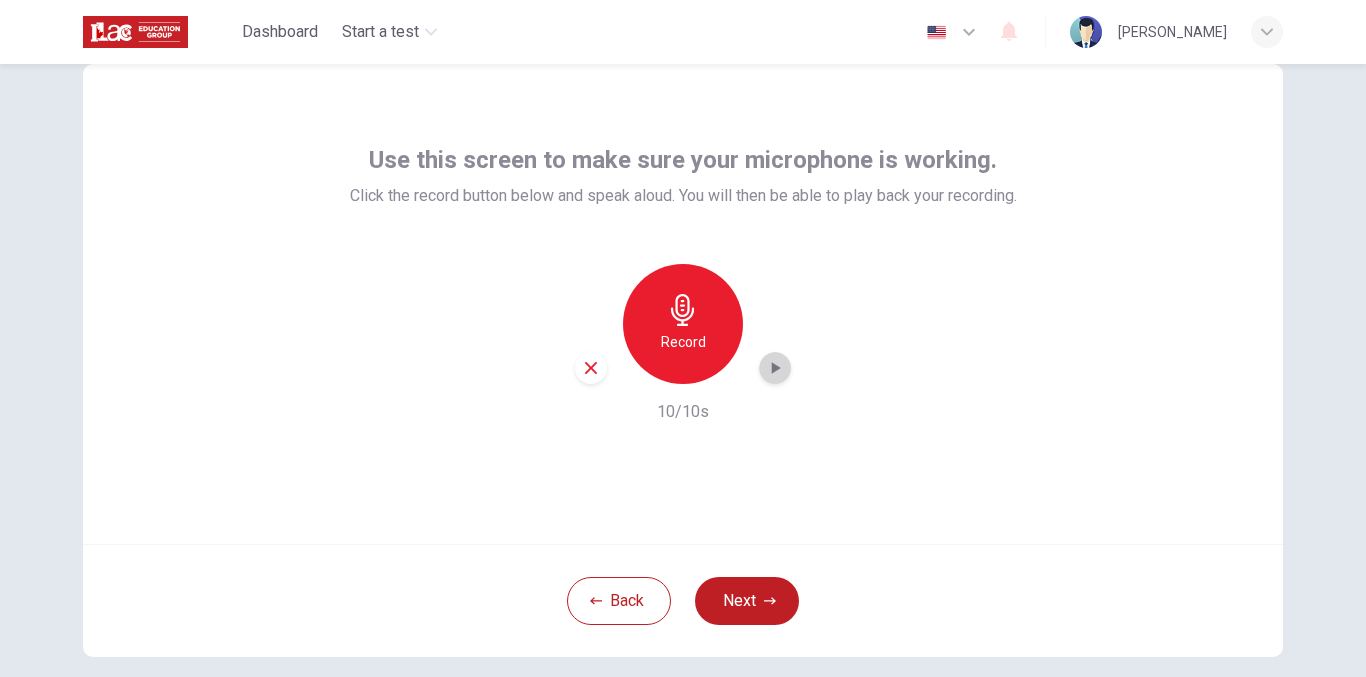 click 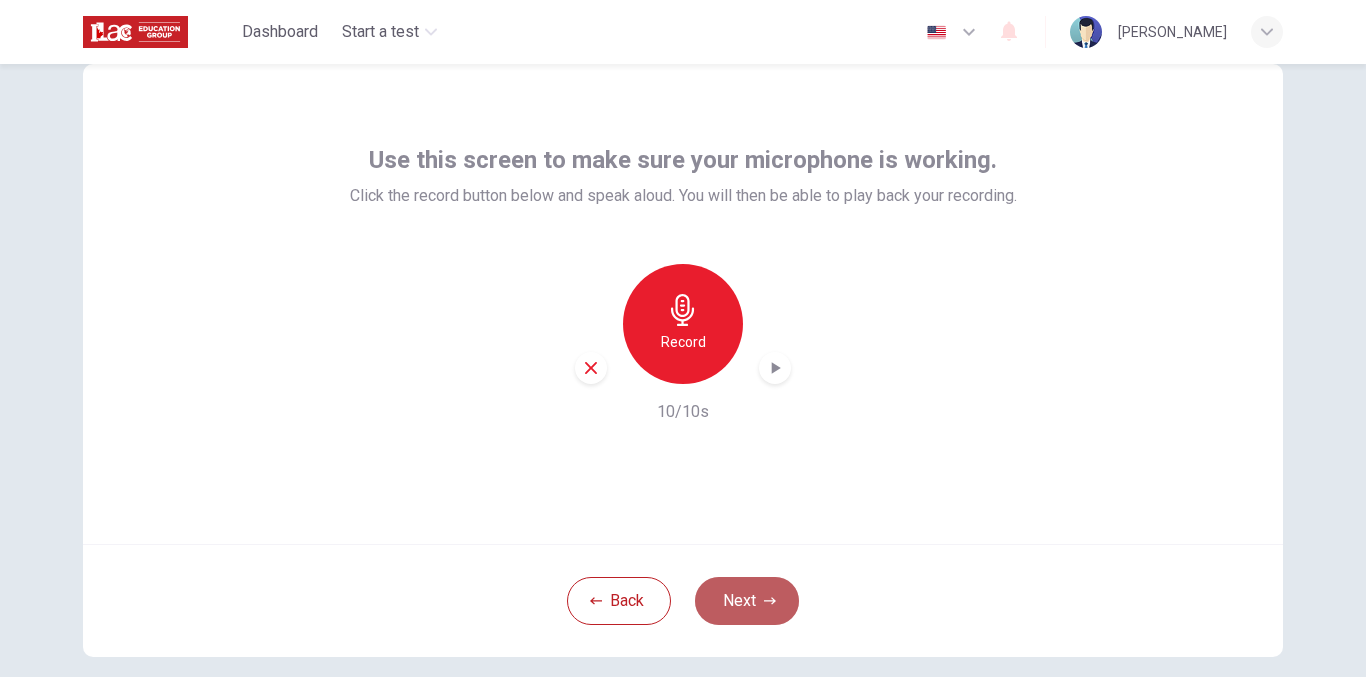 click on "Next" at bounding box center (747, 601) 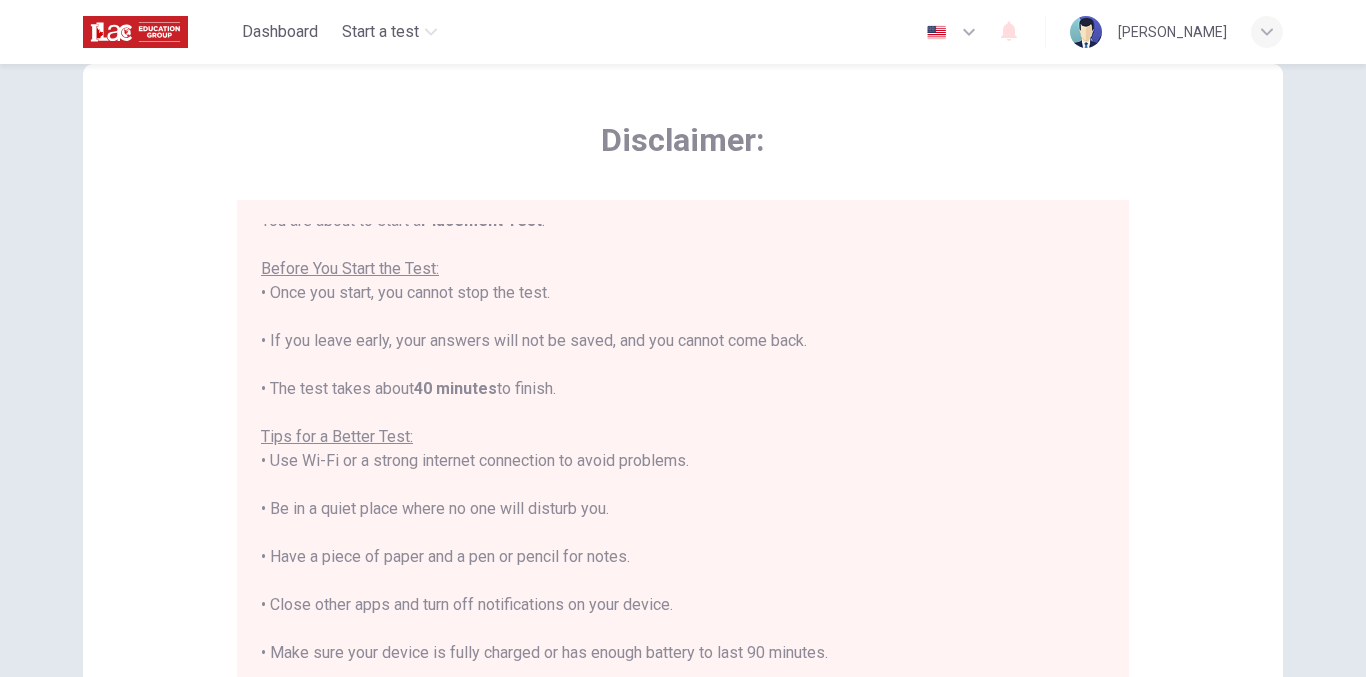 scroll, scrollTop: 23, scrollLeft: 0, axis: vertical 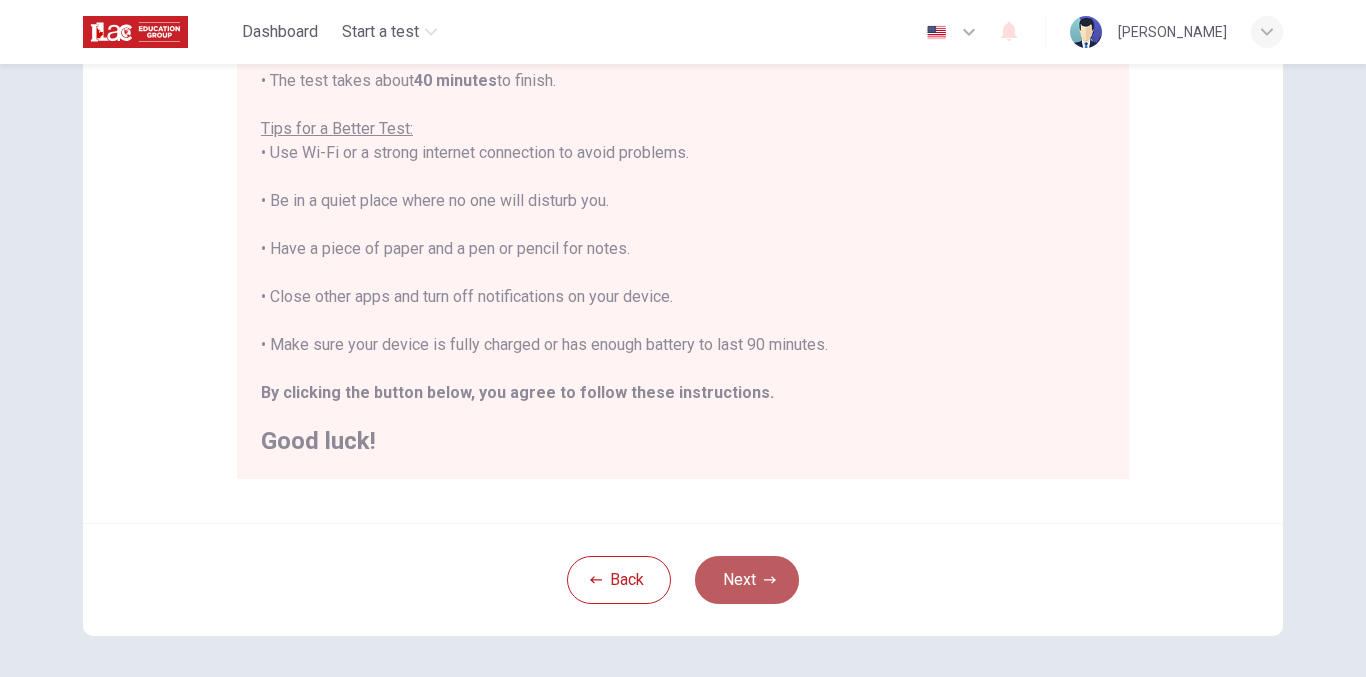 click on "Next" at bounding box center [747, 580] 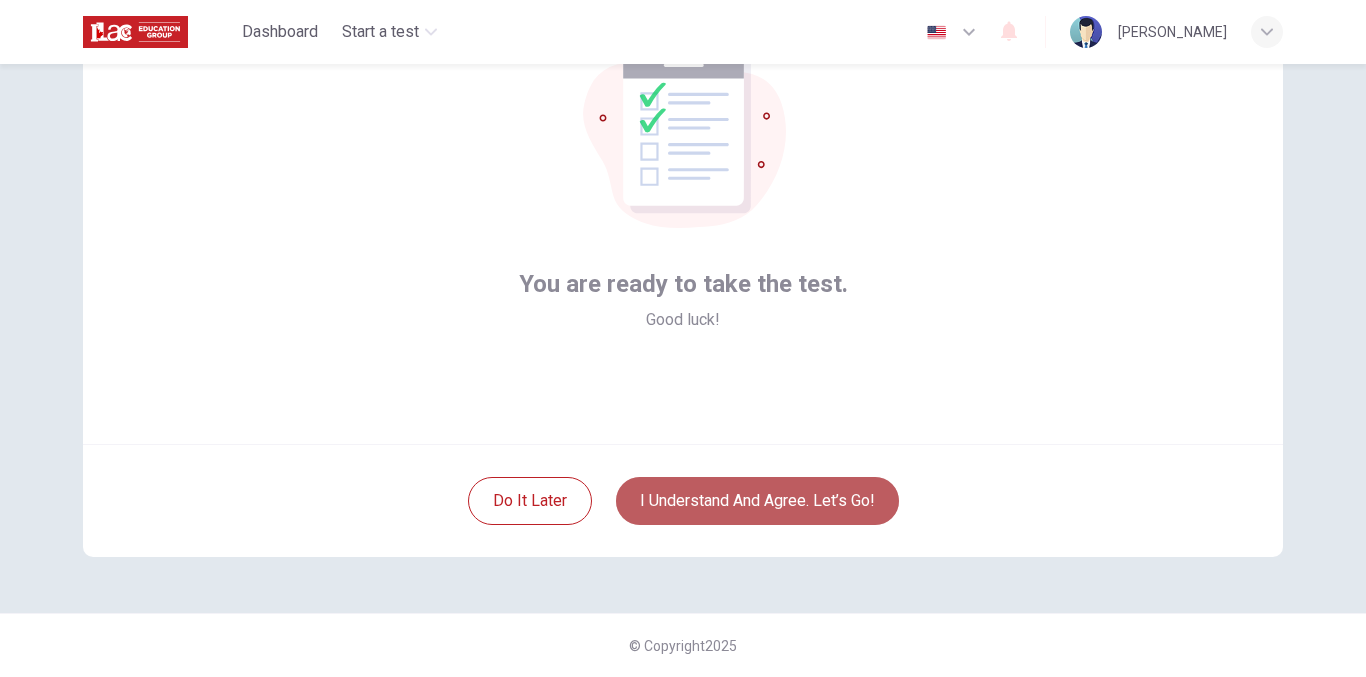 click on "I understand and agree. Let’s go!" at bounding box center (757, 501) 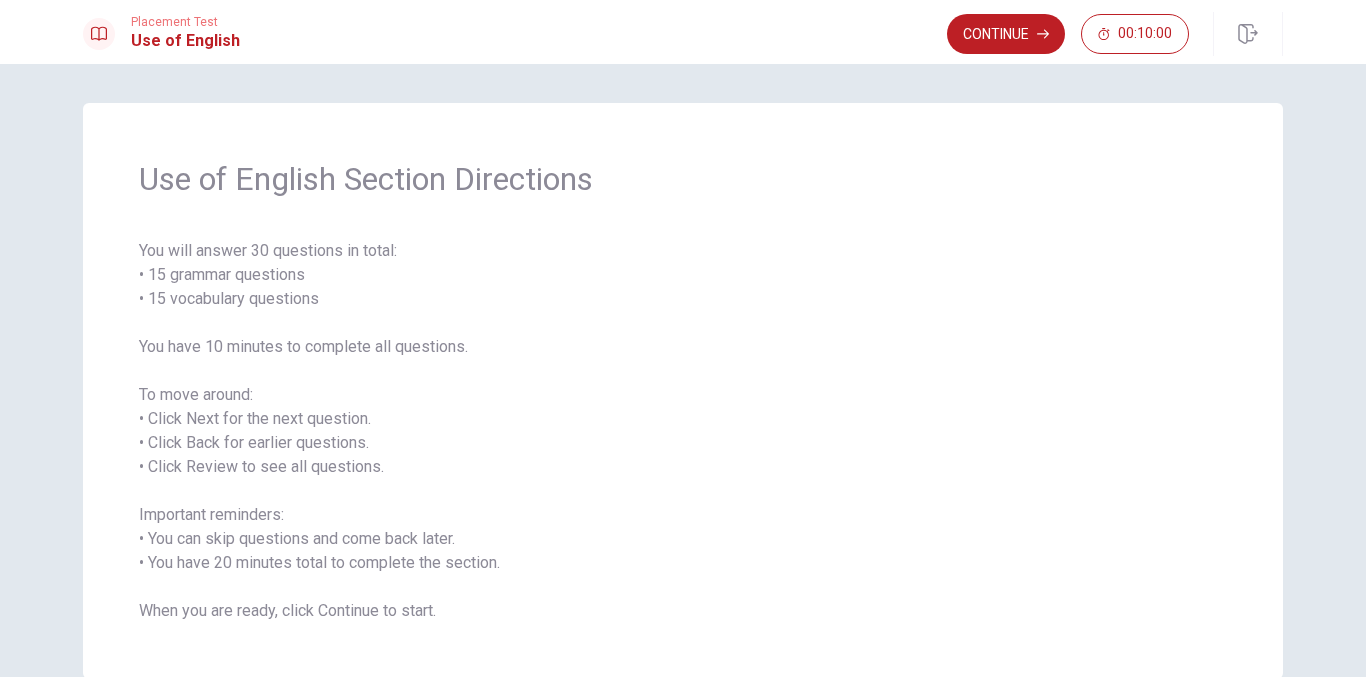 scroll, scrollTop: 0, scrollLeft: 0, axis: both 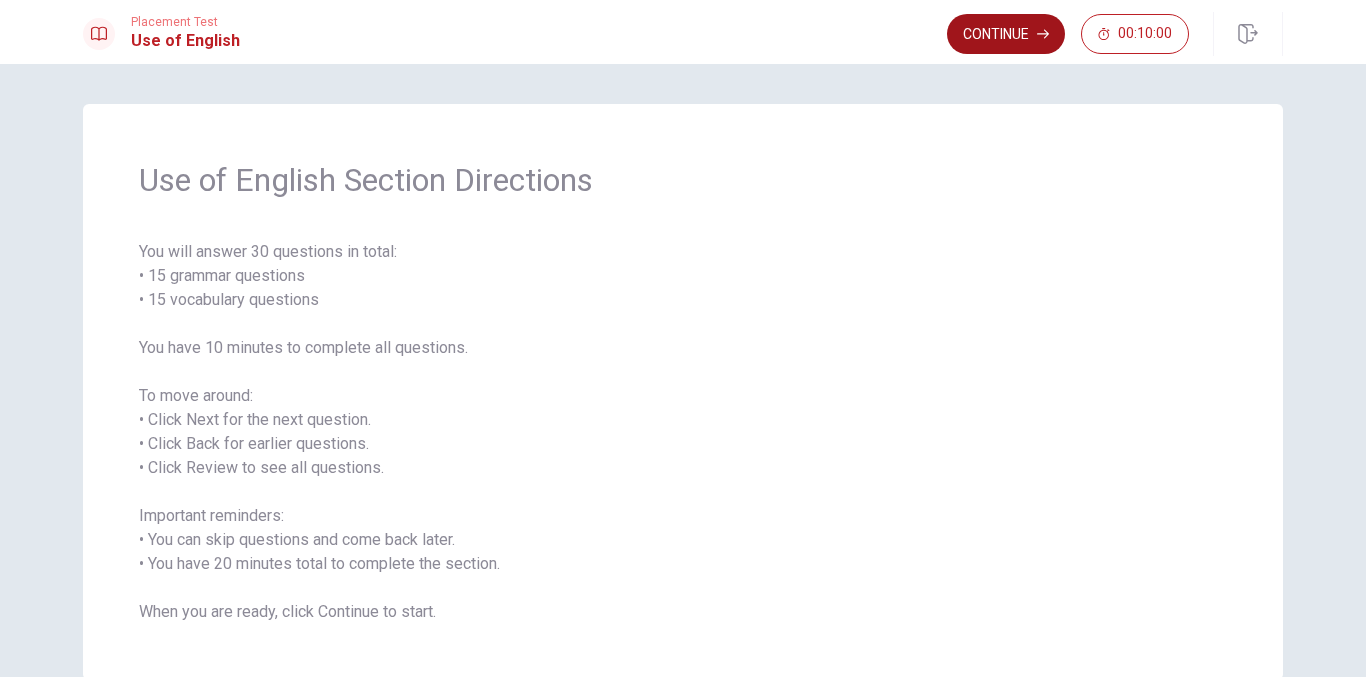 click on "Continue" at bounding box center (1006, 34) 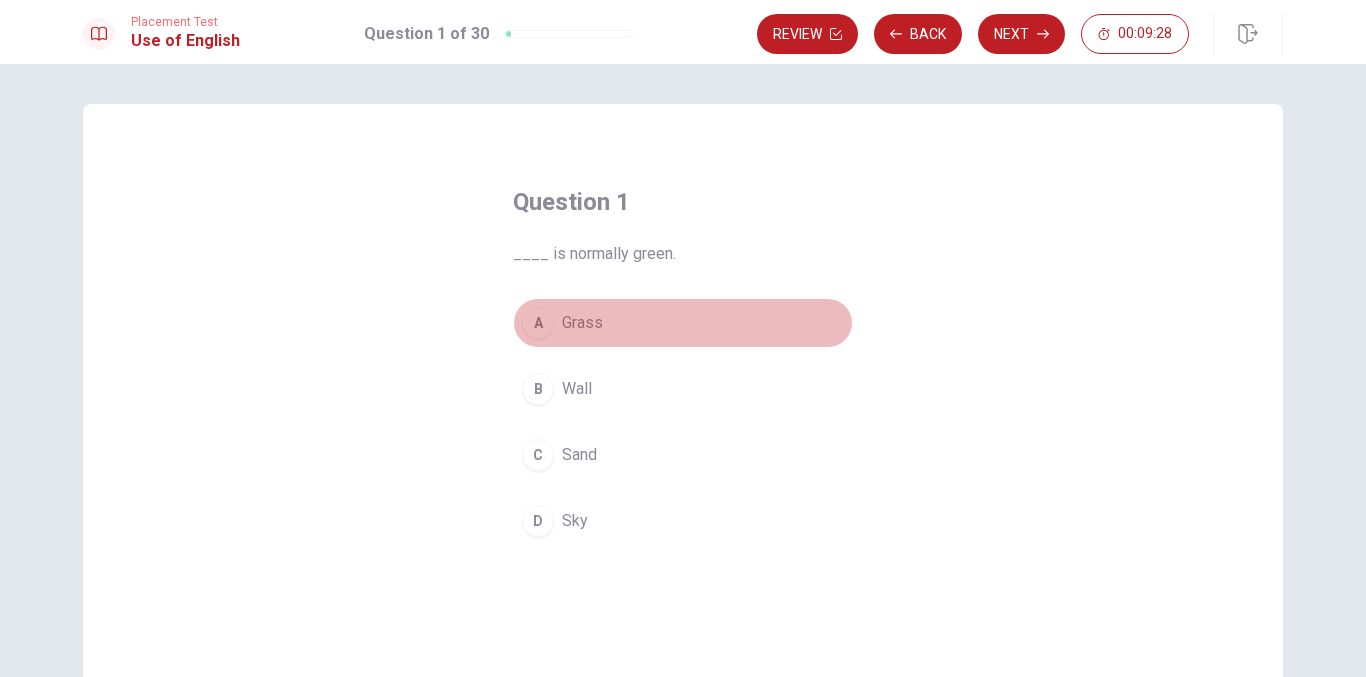 click on "A" at bounding box center (538, 323) 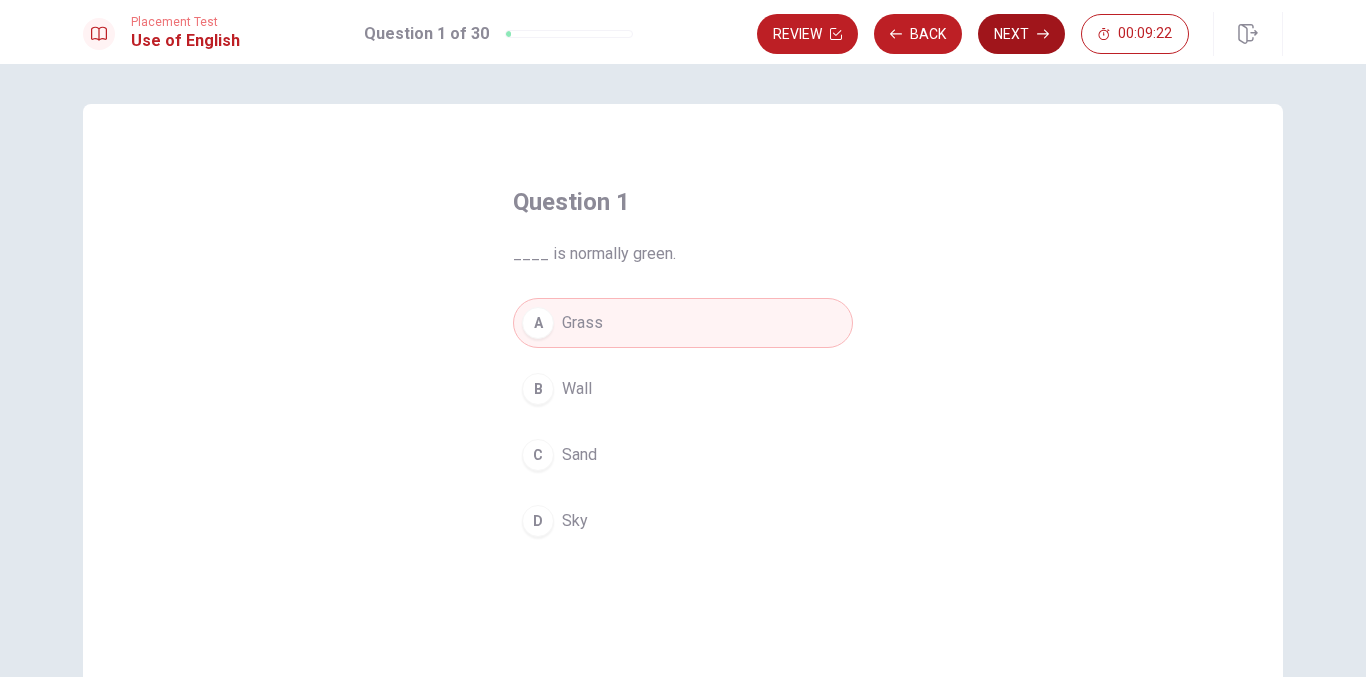 click on "Next" at bounding box center [1021, 34] 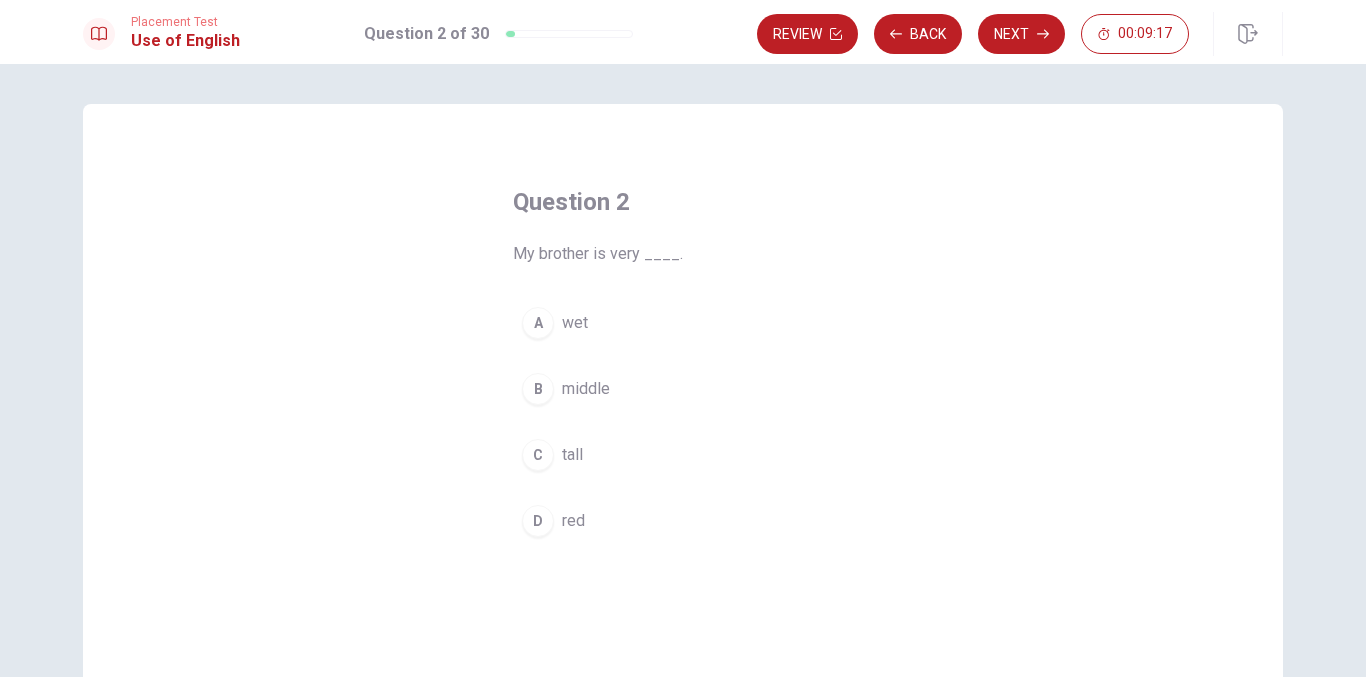 click on "tall" at bounding box center [572, 455] 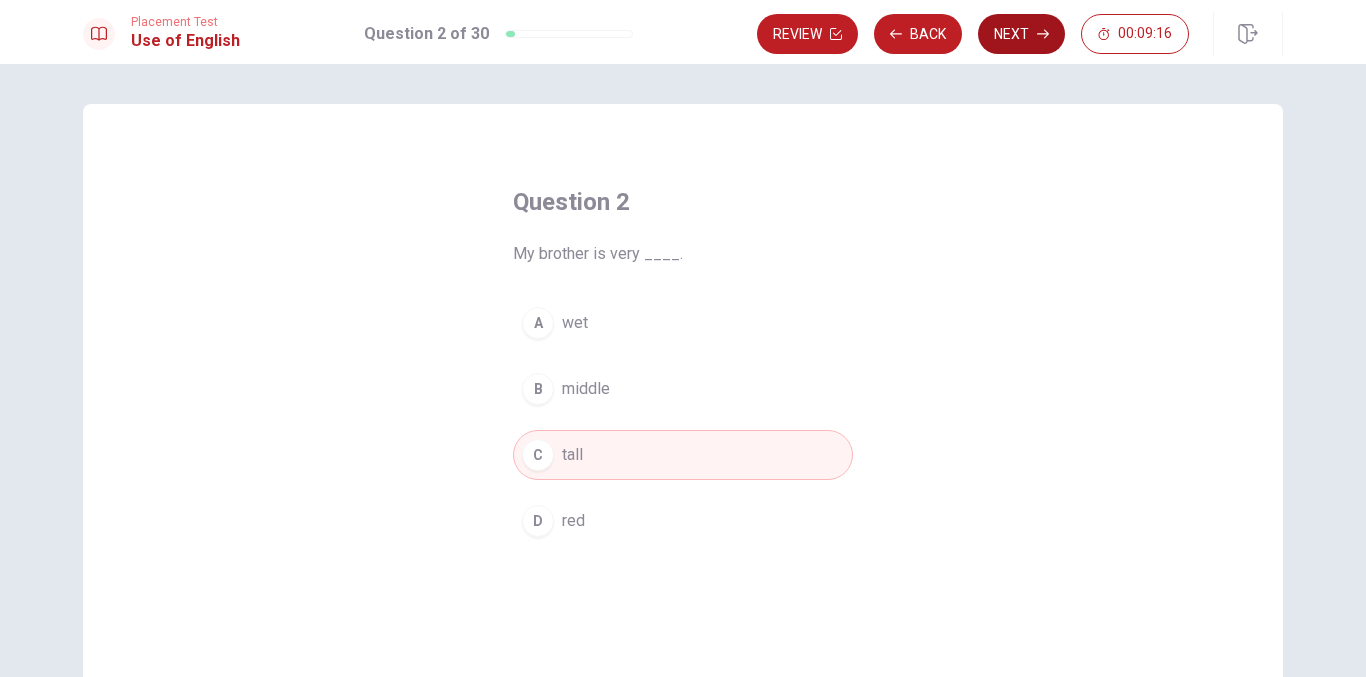 click on "Next" at bounding box center [1021, 34] 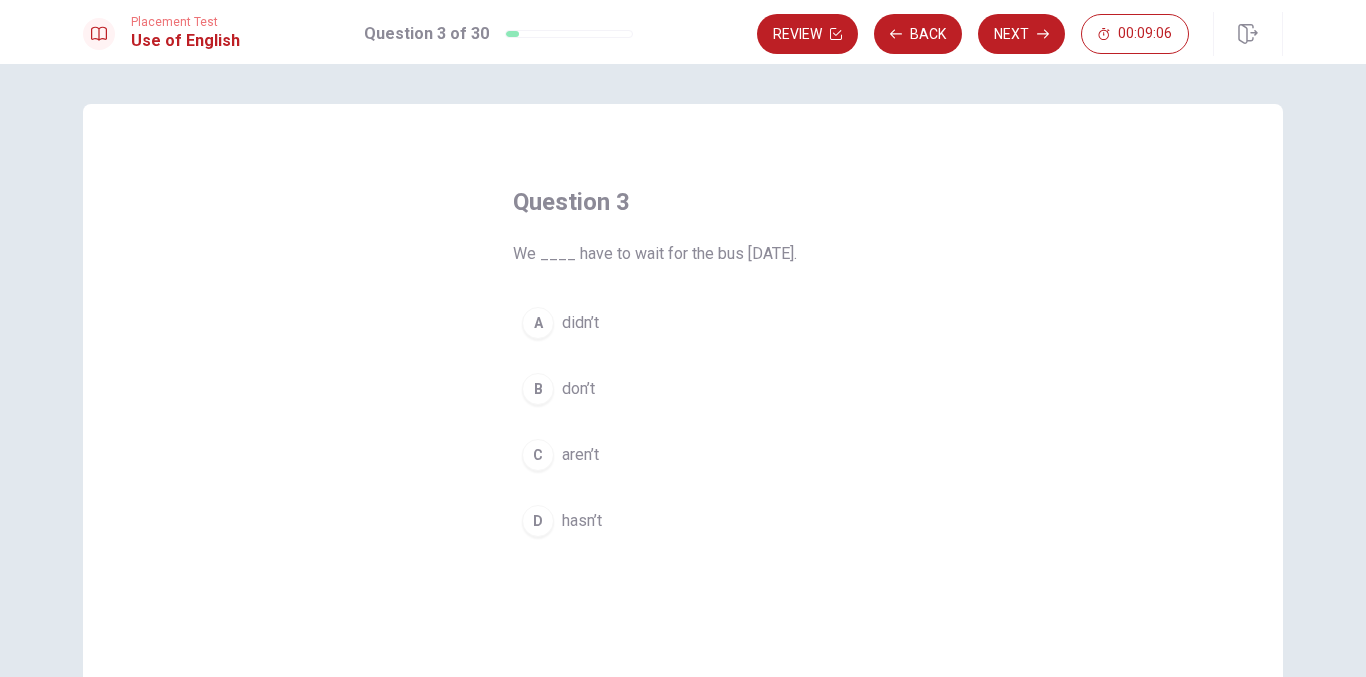 click on "don’t" at bounding box center (578, 389) 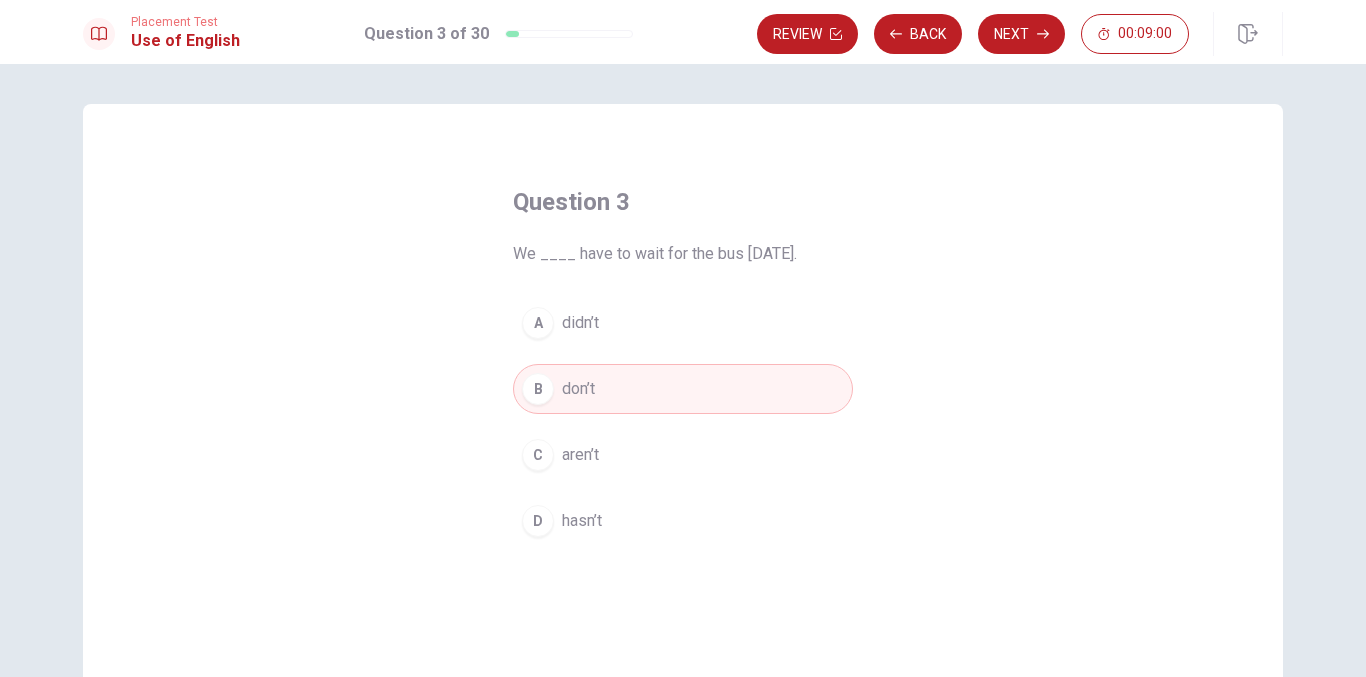 click on "didn’t" at bounding box center (580, 323) 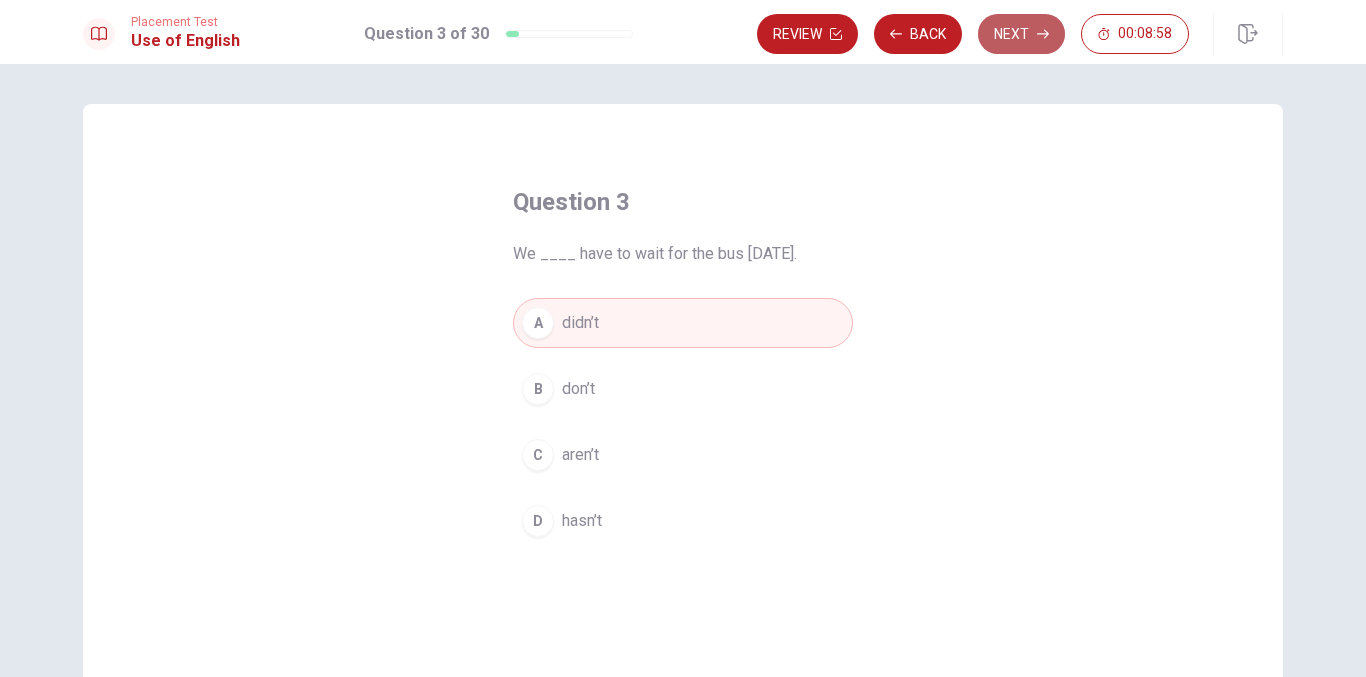 click on "Next" at bounding box center (1021, 34) 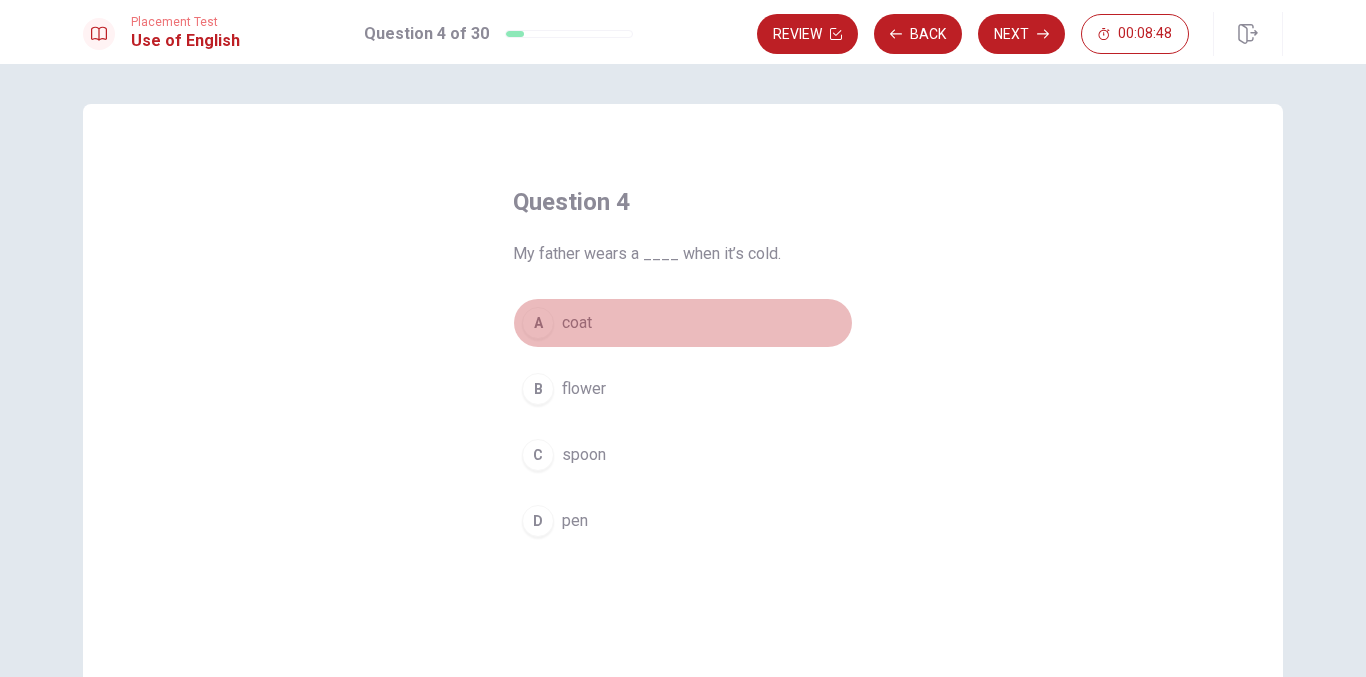 click on "coat" at bounding box center [577, 323] 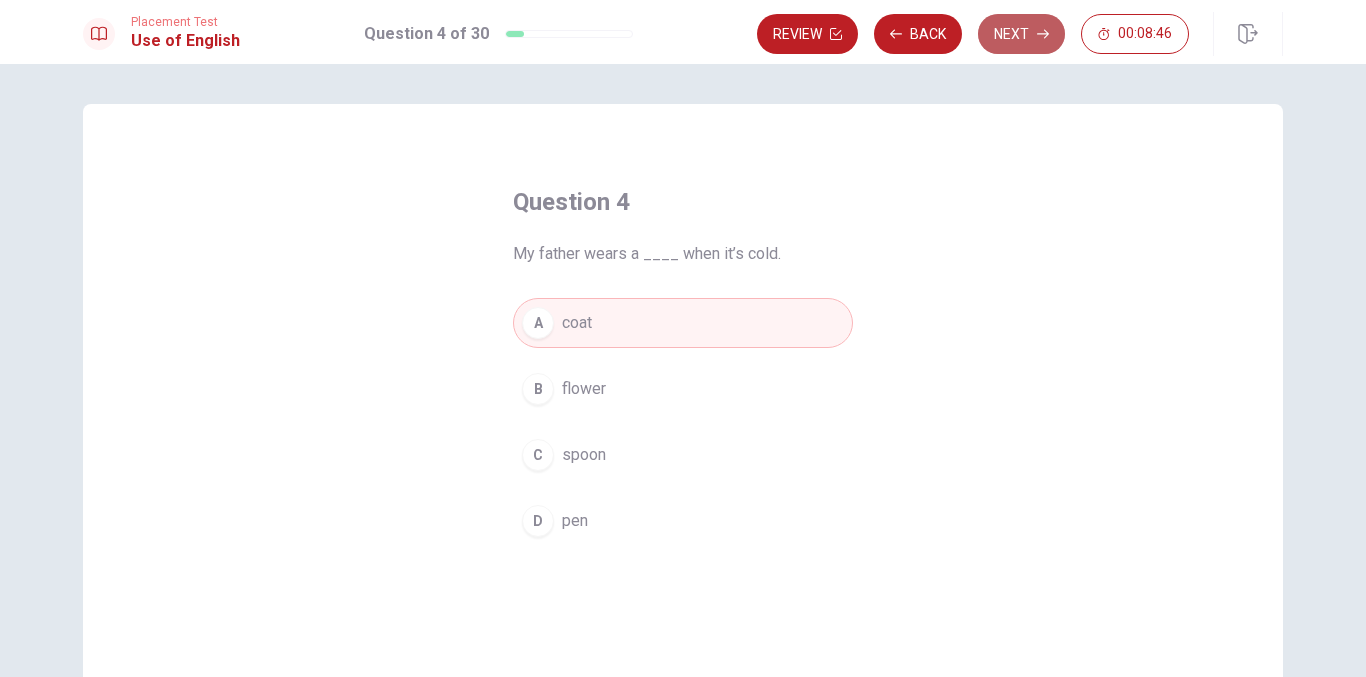click on "Next" at bounding box center (1021, 34) 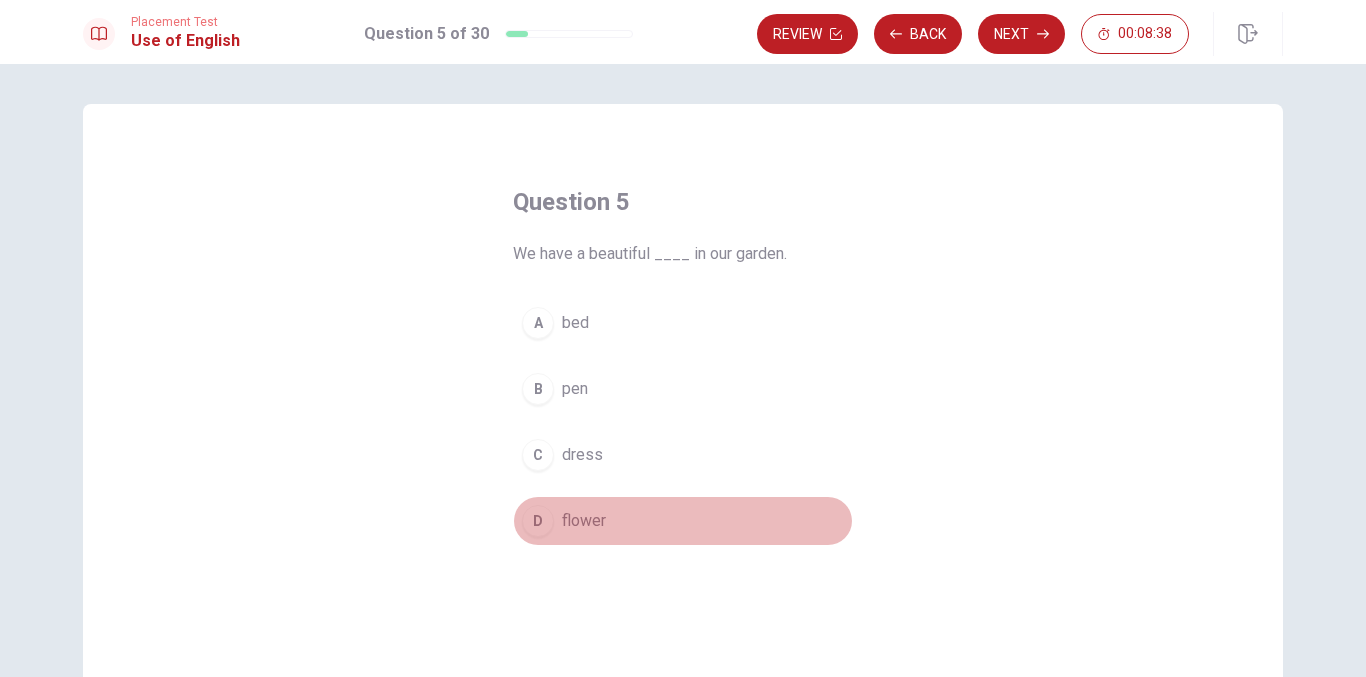 click on "flower" at bounding box center (584, 521) 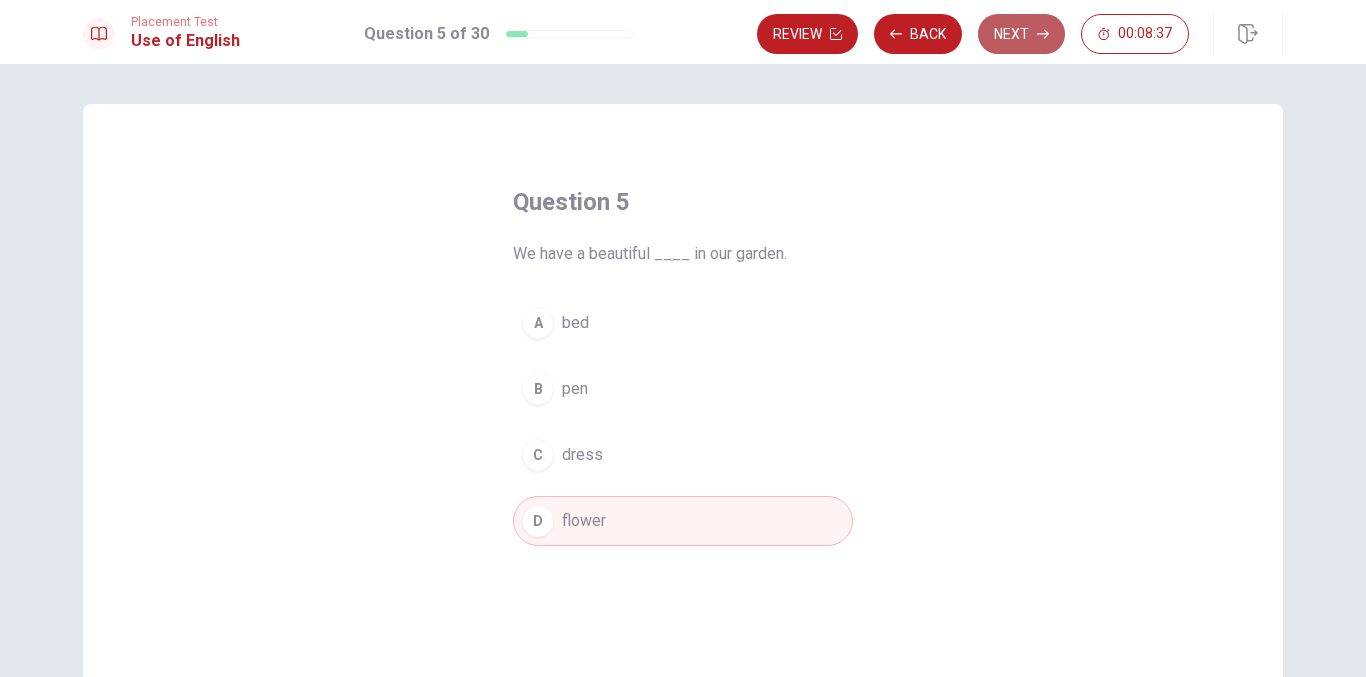 click on "Next" at bounding box center [1021, 34] 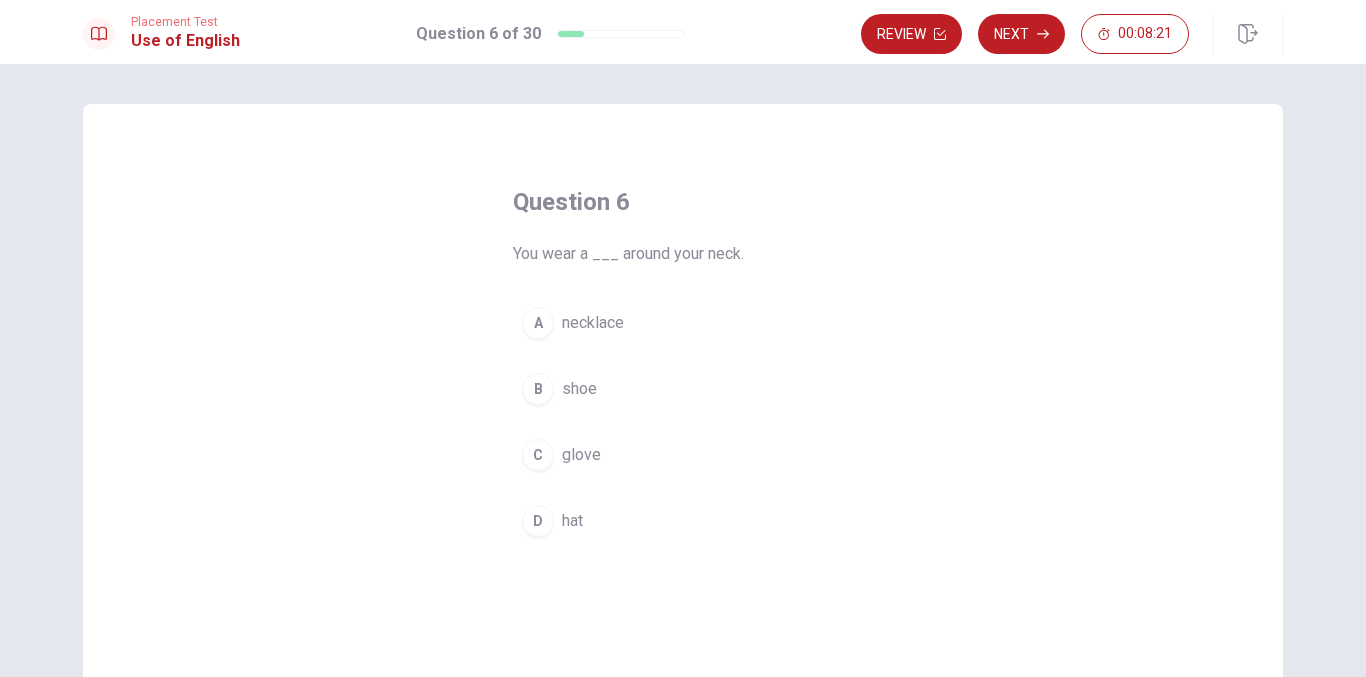 click on "necklace" at bounding box center (593, 323) 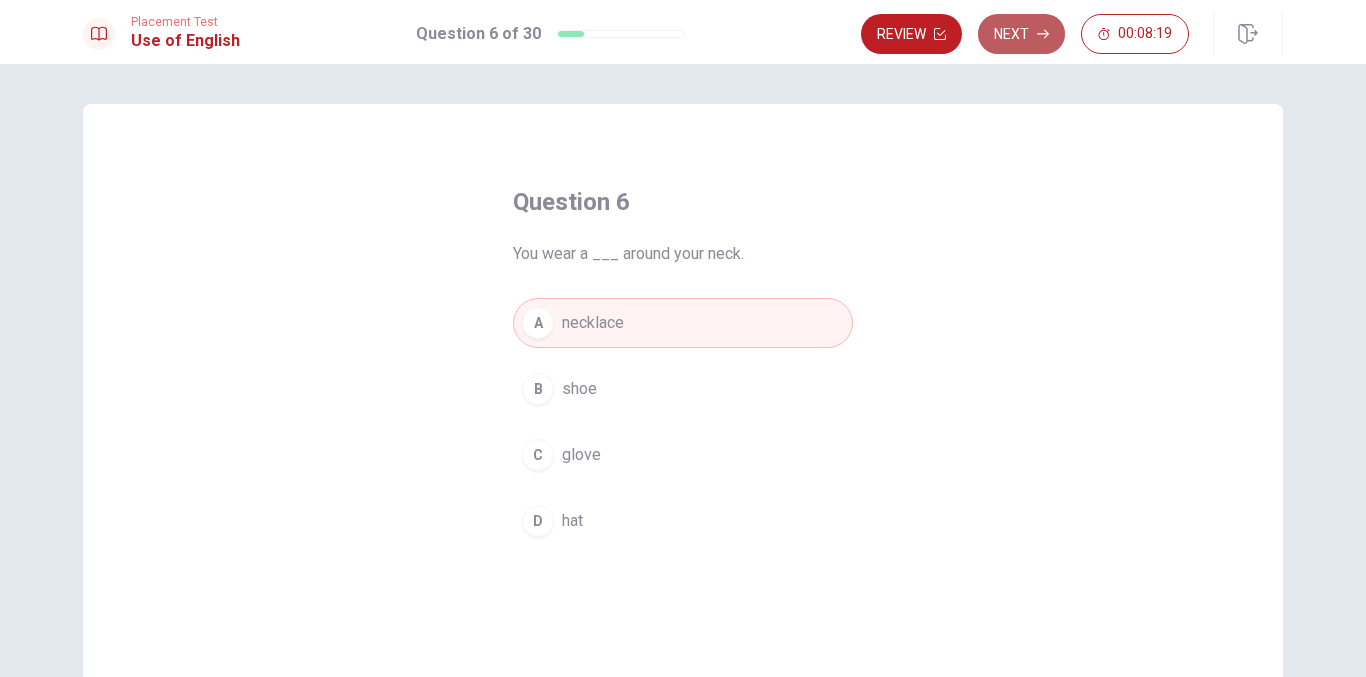 click on "Next" at bounding box center [1021, 34] 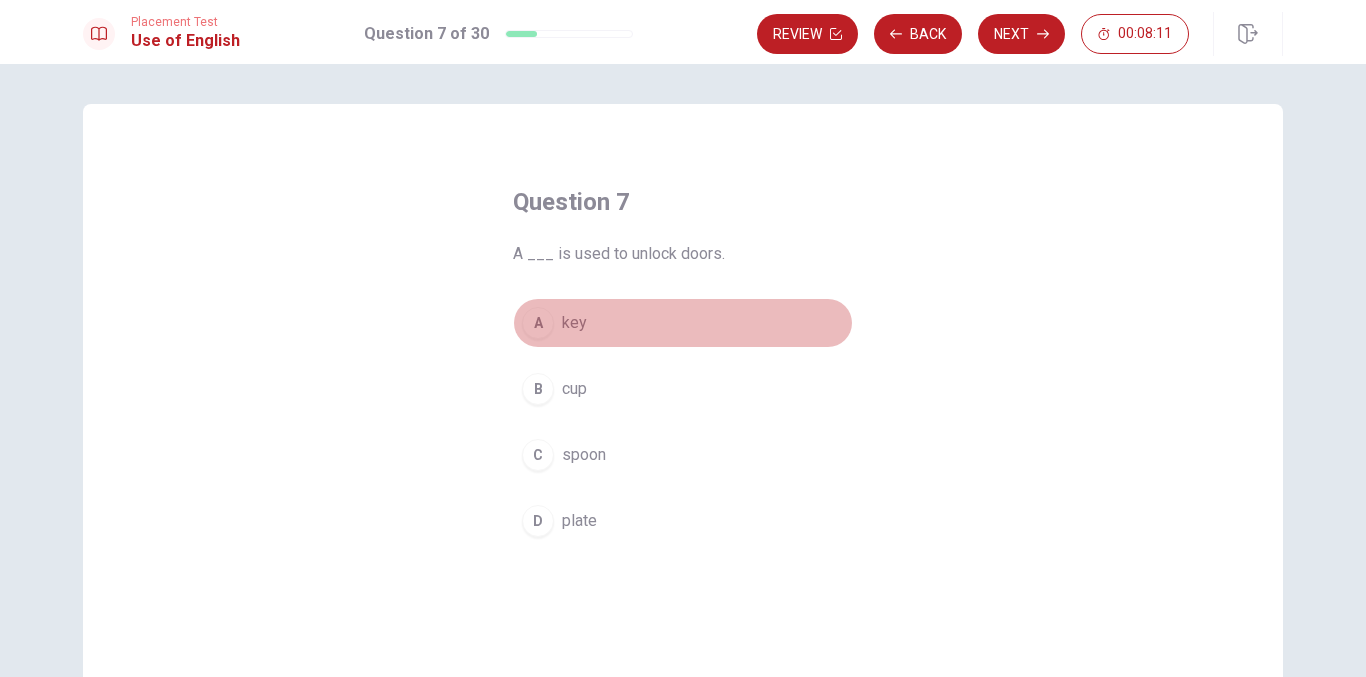 click on "key" at bounding box center (574, 323) 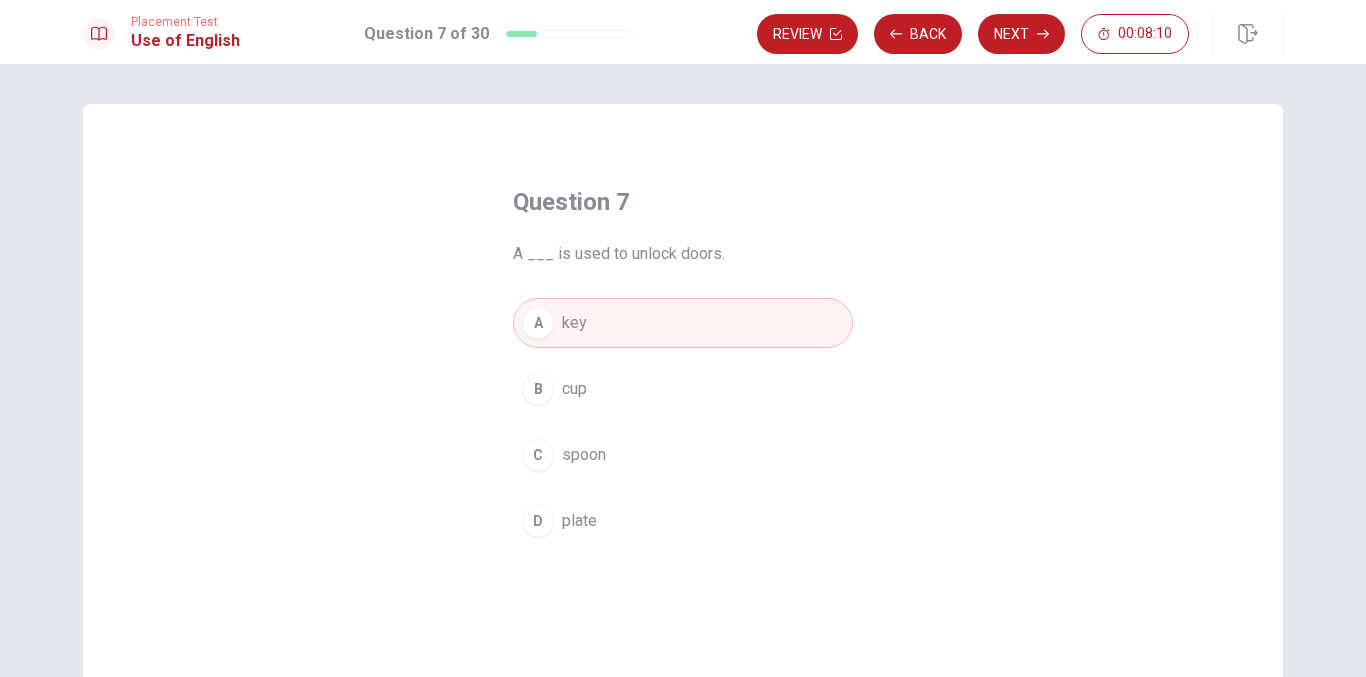 drag, startPoint x: 1016, startPoint y: 29, endPoint x: 1013, endPoint y: 39, distance: 10.440307 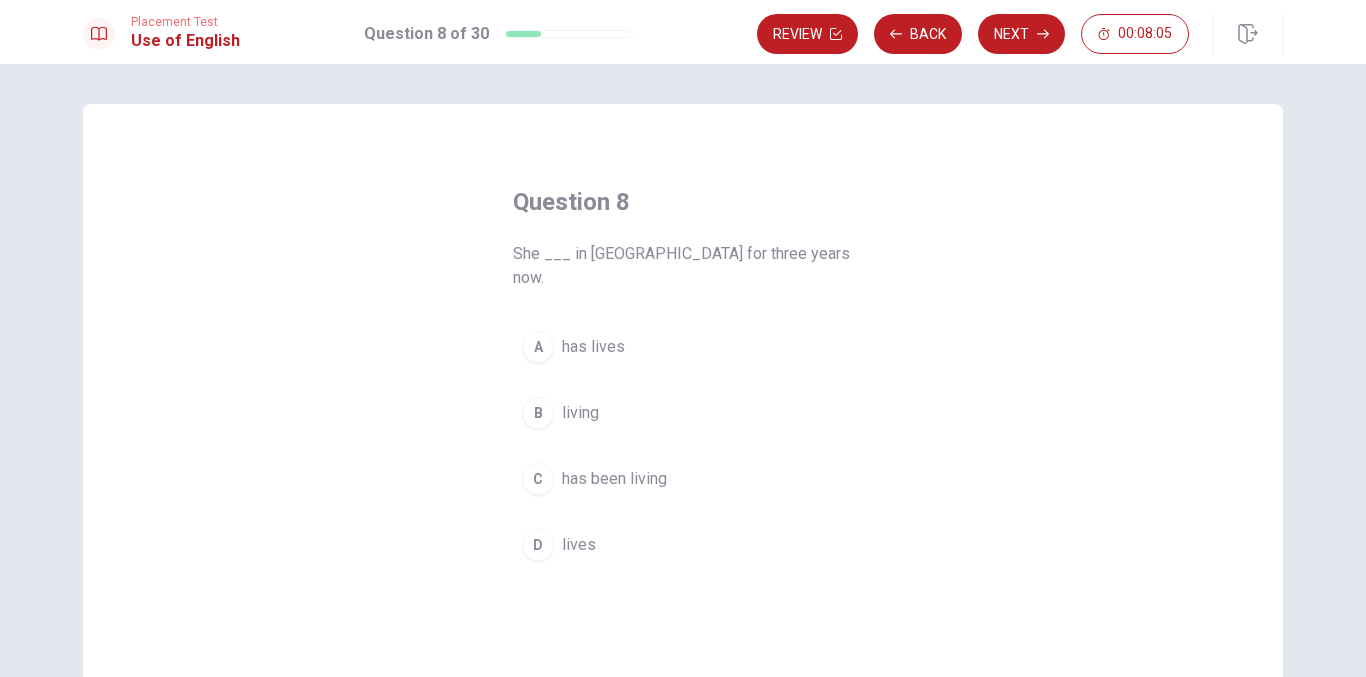 click on "has lives" at bounding box center [593, 347] 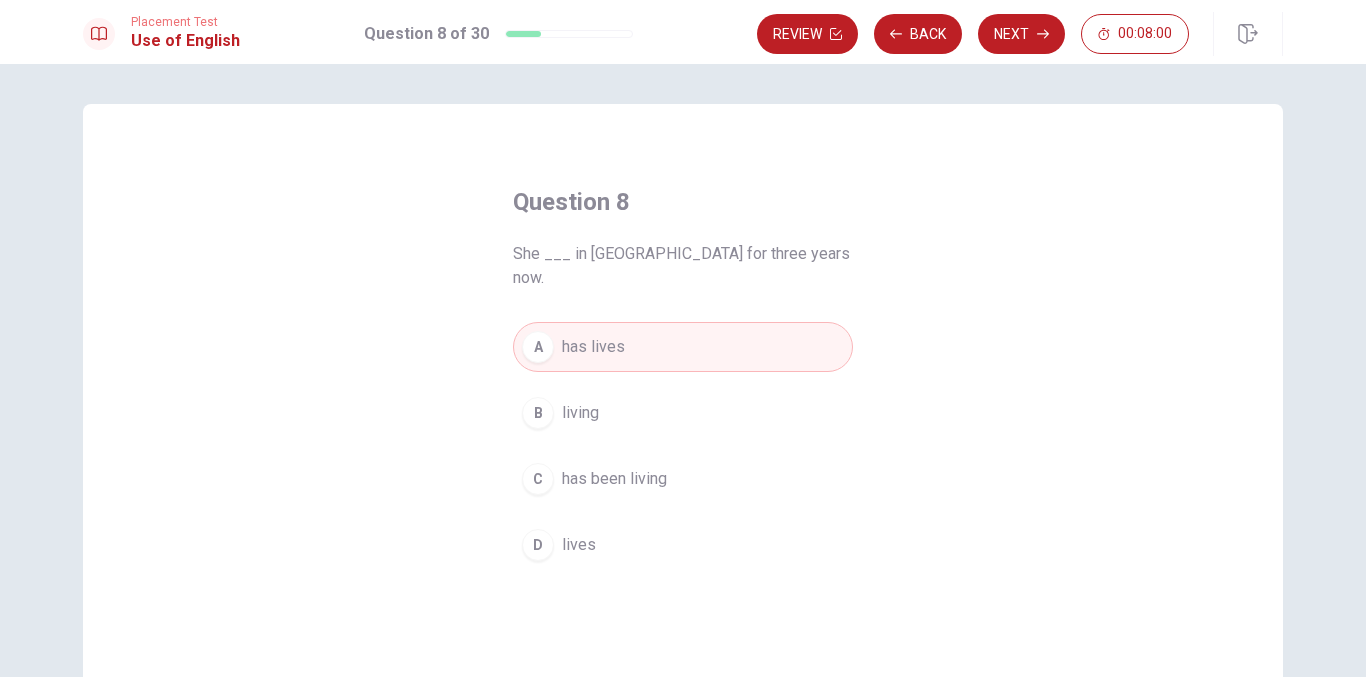 drag, startPoint x: 1032, startPoint y: 29, endPoint x: 1026, endPoint y: 43, distance: 15.231546 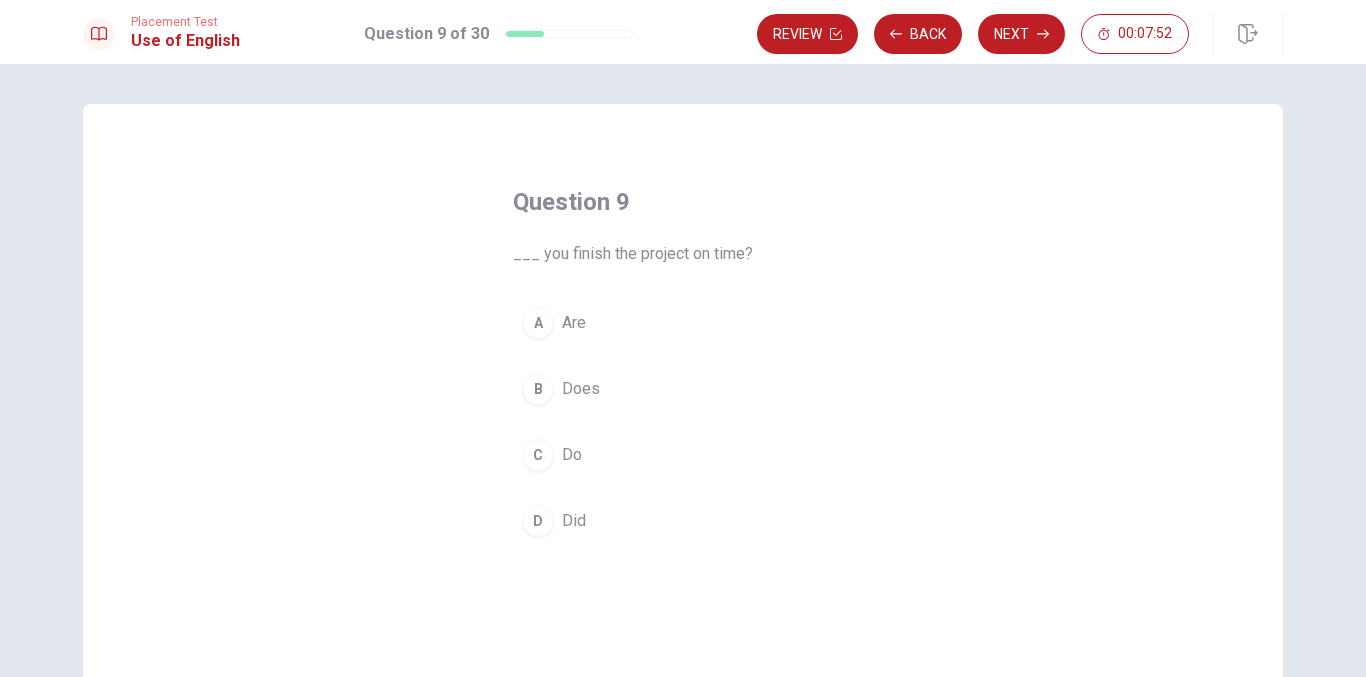click on "Do" at bounding box center [572, 455] 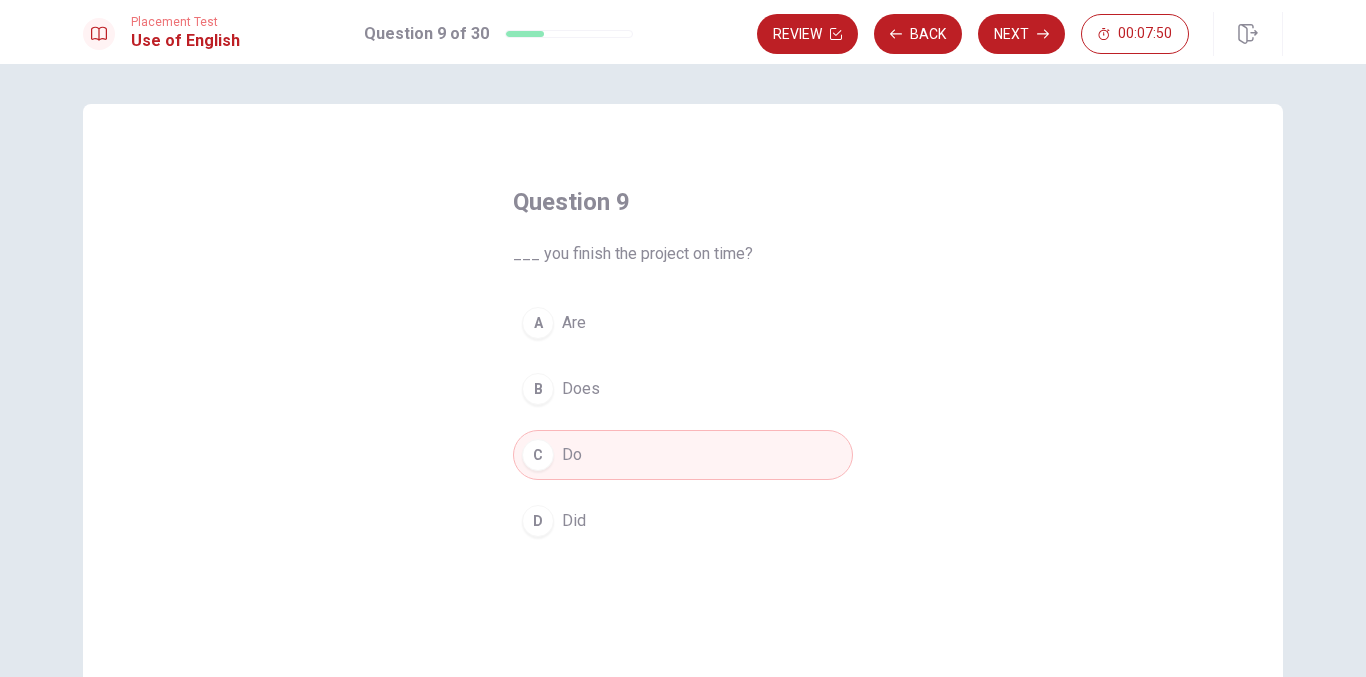 drag, startPoint x: 1015, startPoint y: 32, endPoint x: 1008, endPoint y: 45, distance: 14.764823 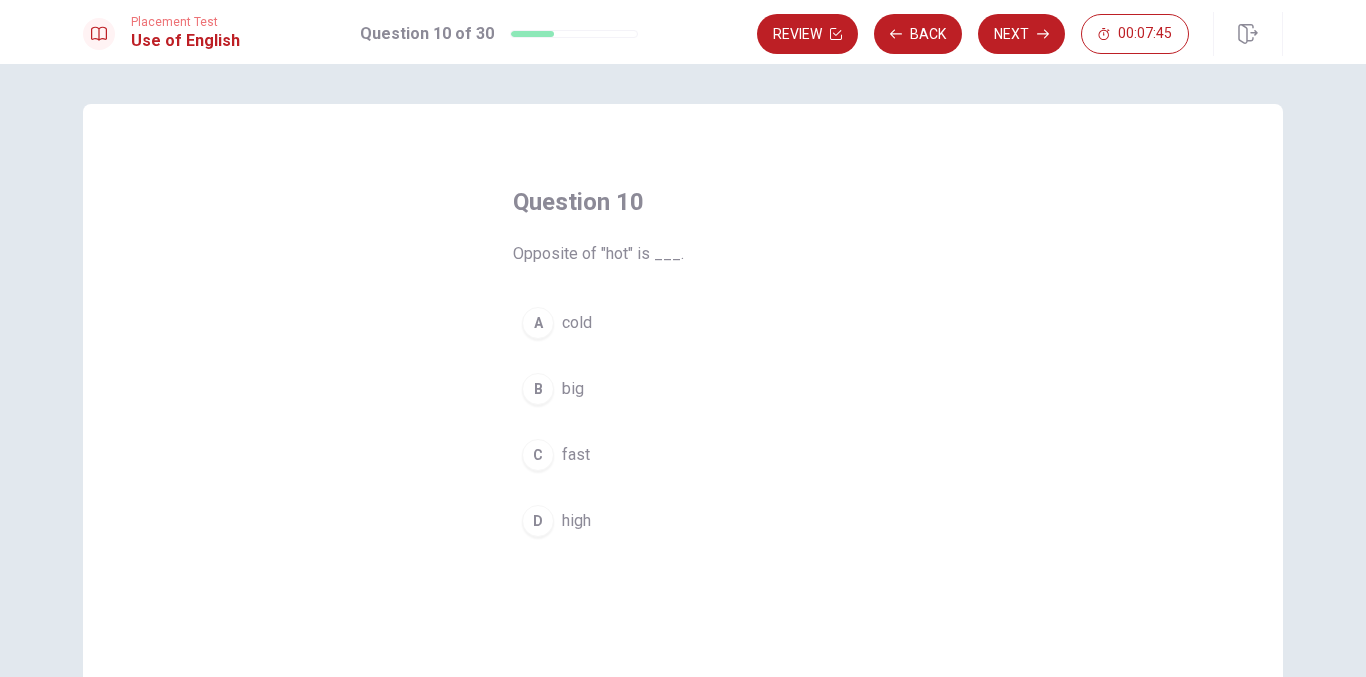 click on "A" at bounding box center (538, 323) 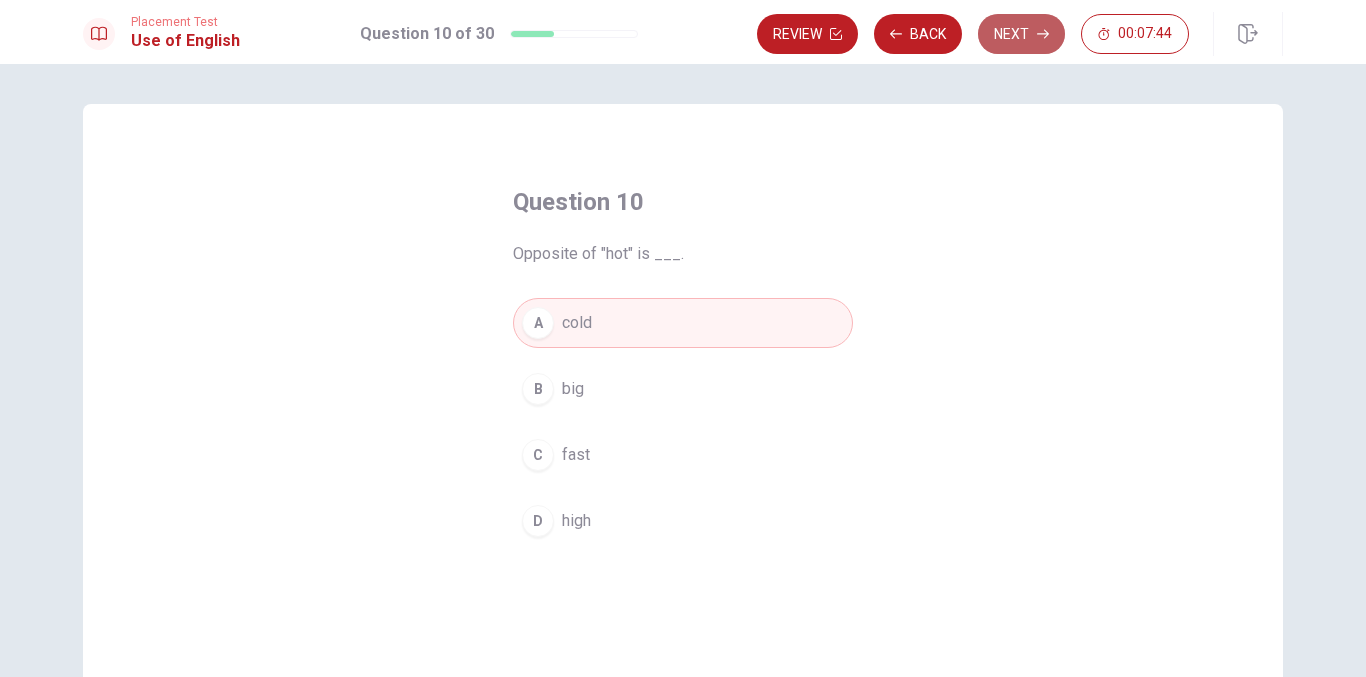 click on "Next" at bounding box center [1021, 34] 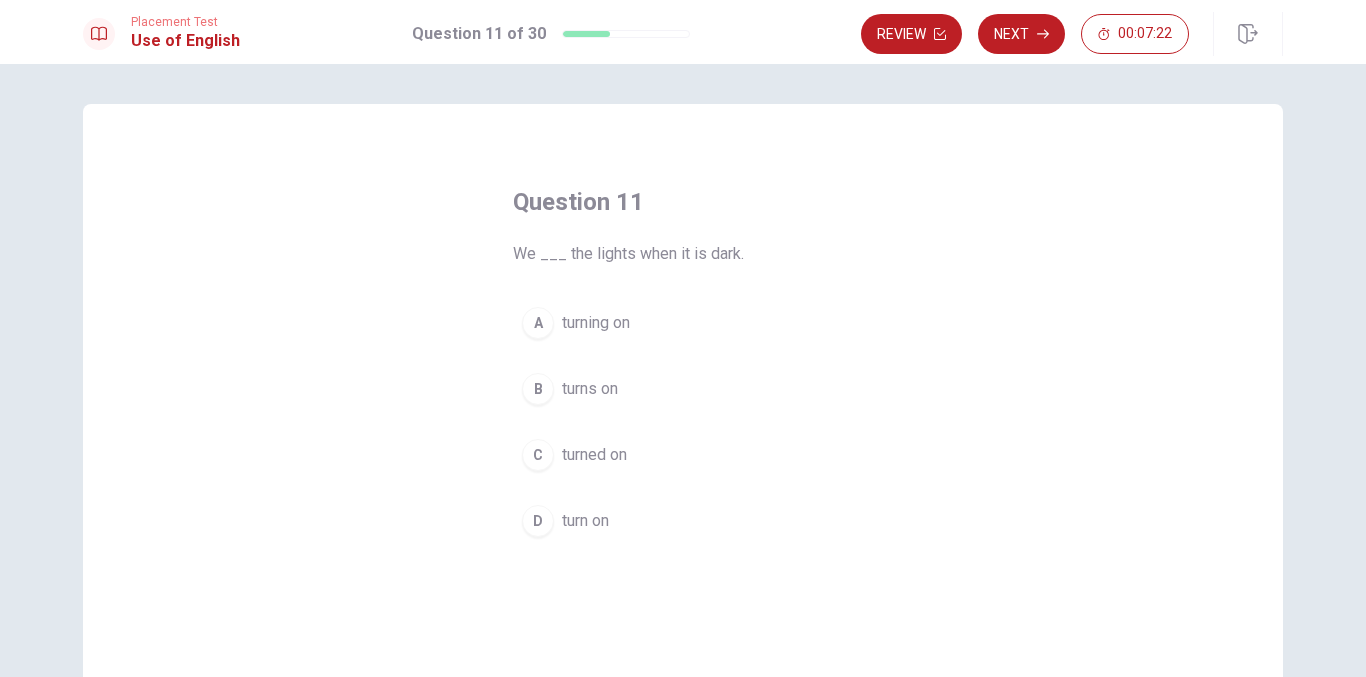 click on "turn on" at bounding box center (585, 521) 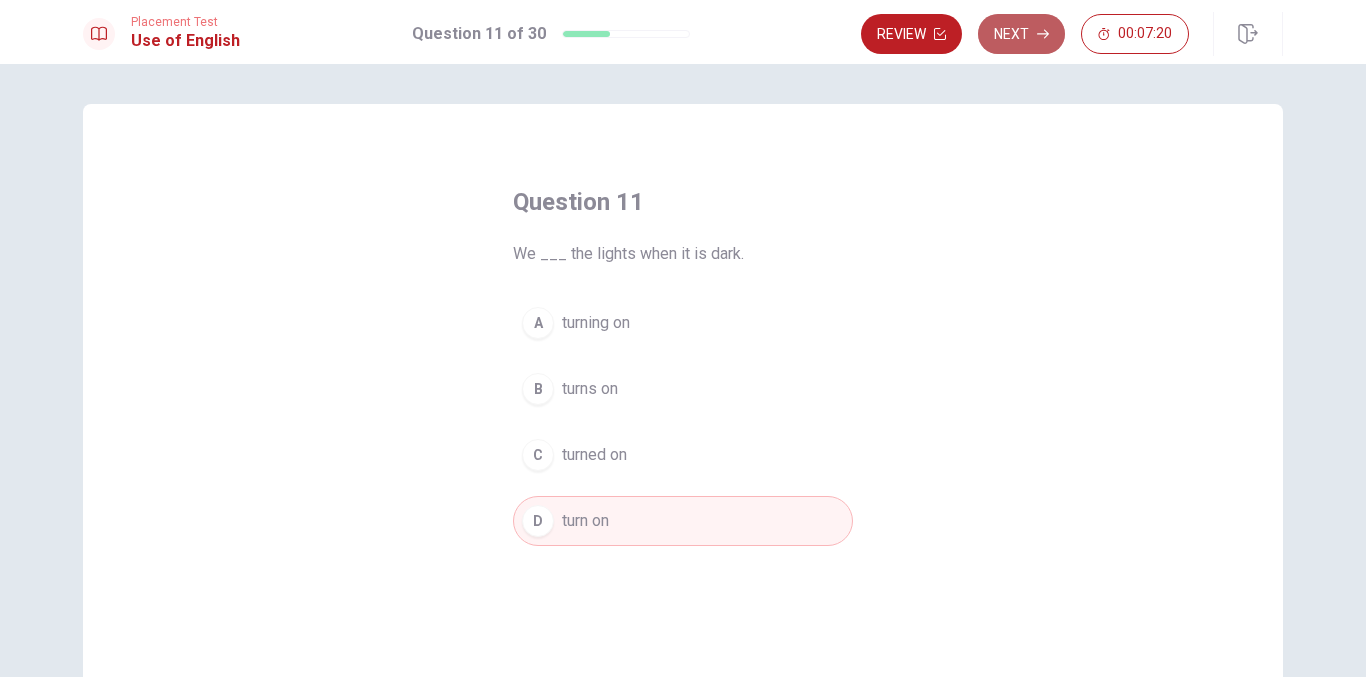 click on "Next" at bounding box center [1021, 34] 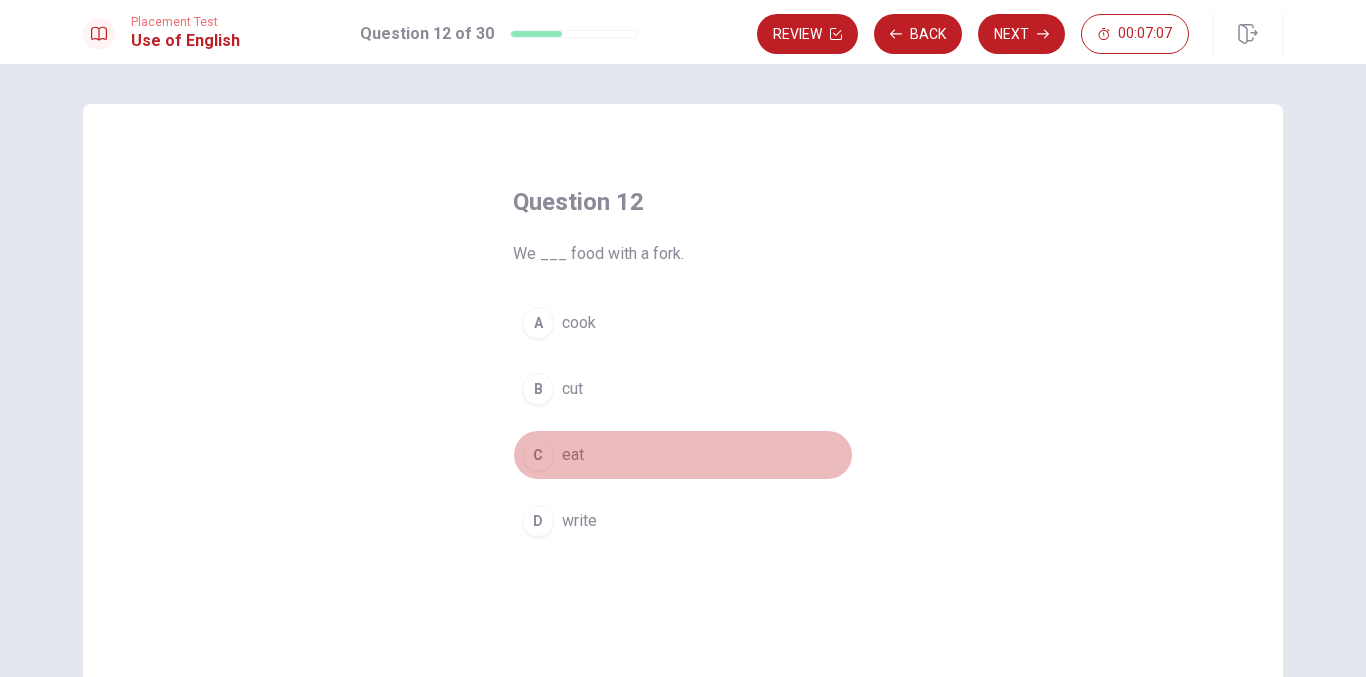 drag, startPoint x: 530, startPoint y: 457, endPoint x: 570, endPoint y: 454, distance: 40.112343 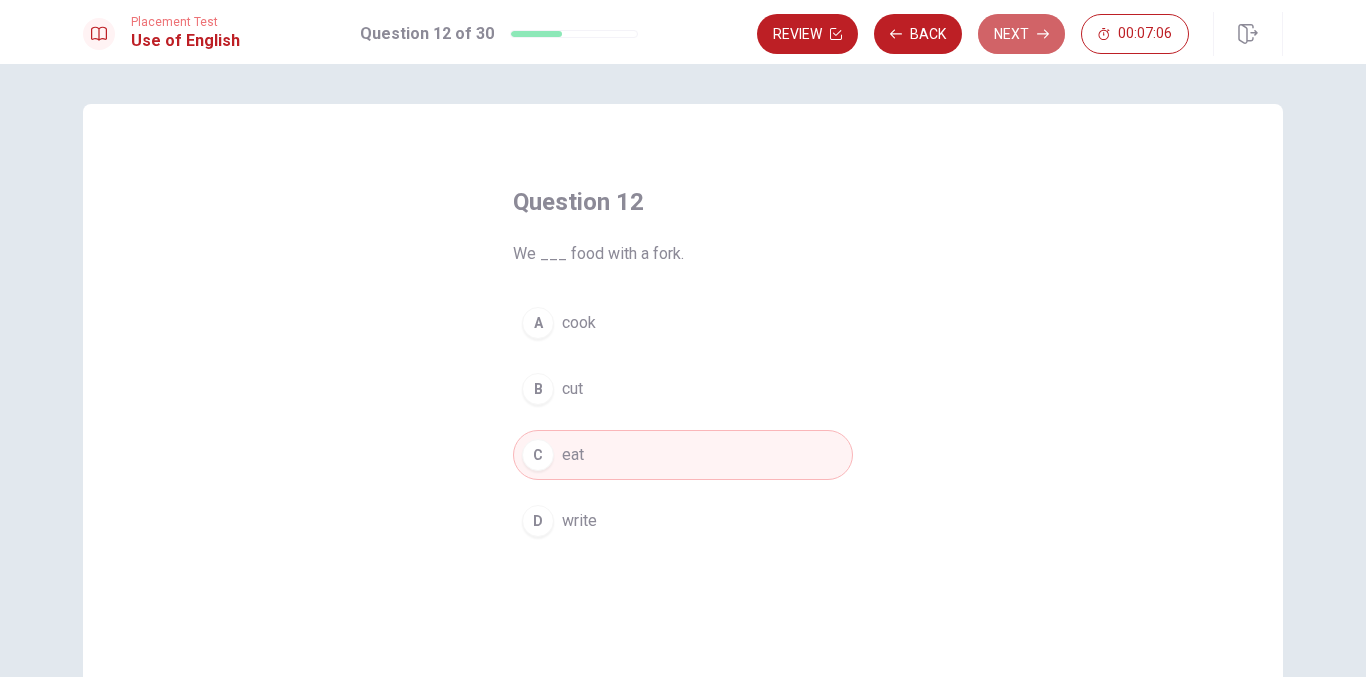 drag, startPoint x: 1034, startPoint y: 22, endPoint x: 1042, endPoint y: 96, distance: 74.431175 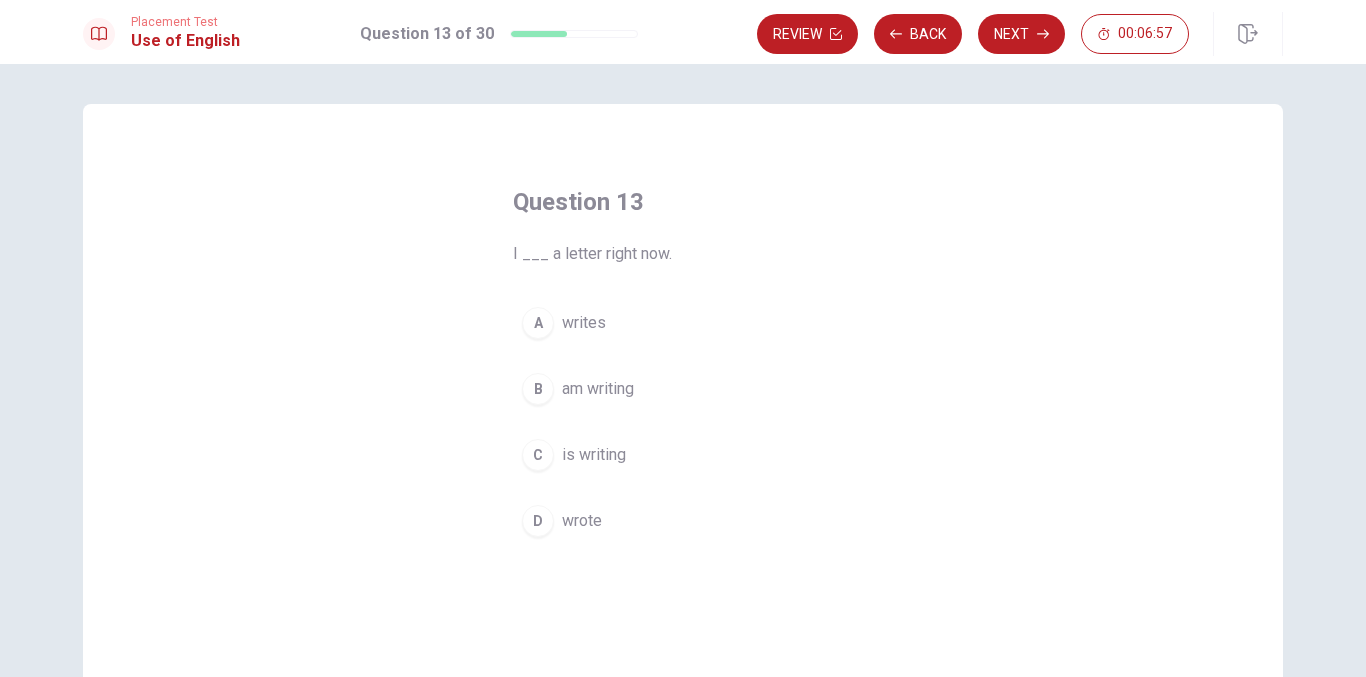 click on "am writing" at bounding box center (598, 389) 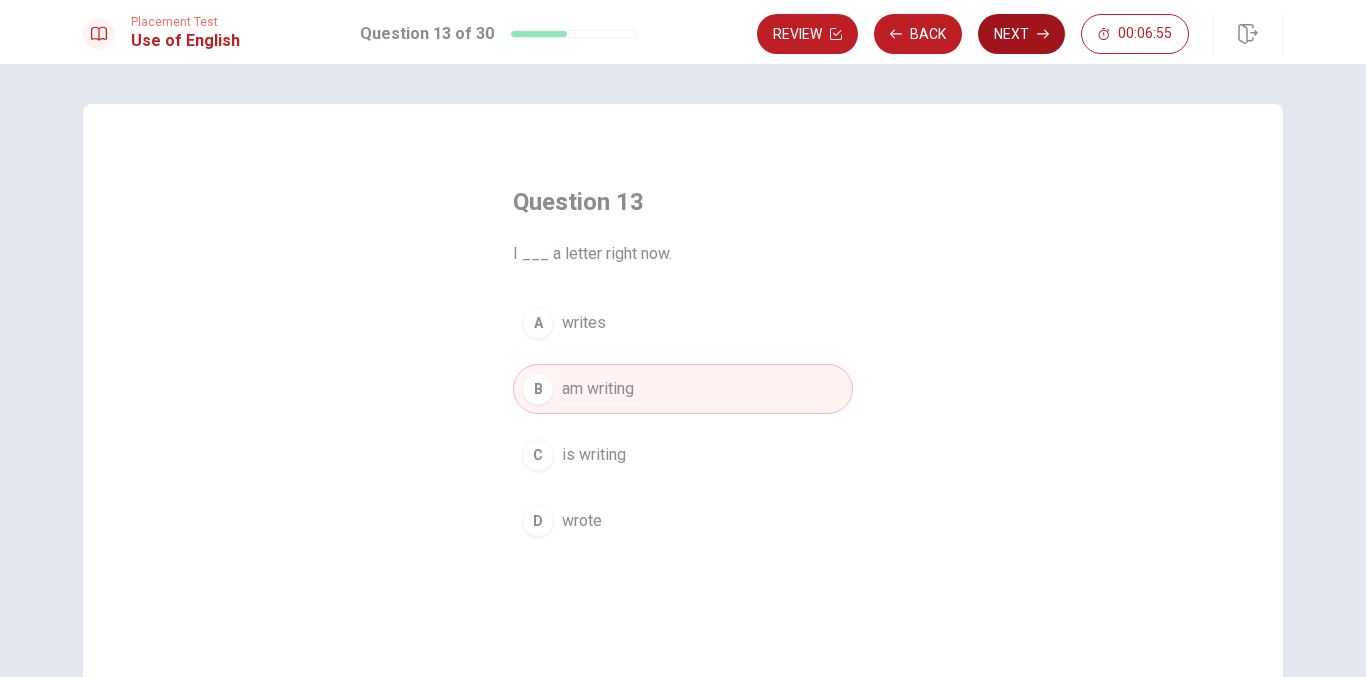 click on "Next" at bounding box center (1021, 34) 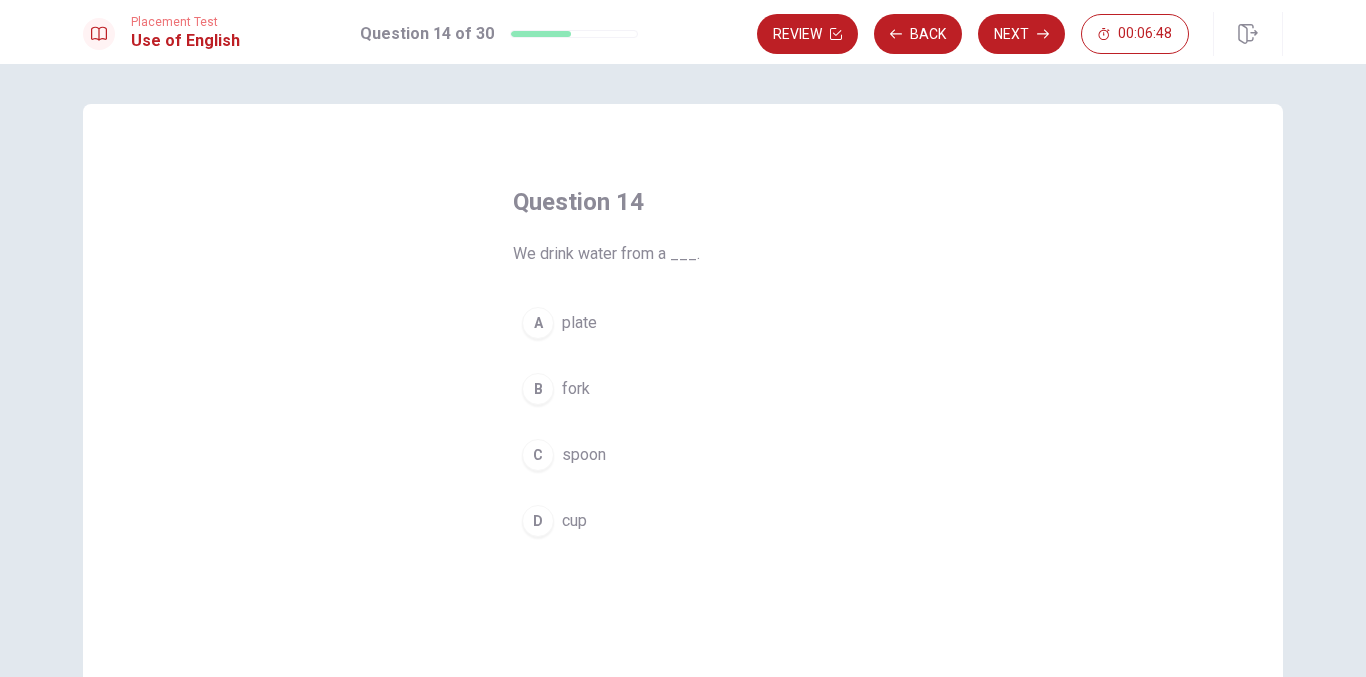 click on "cup" at bounding box center (574, 521) 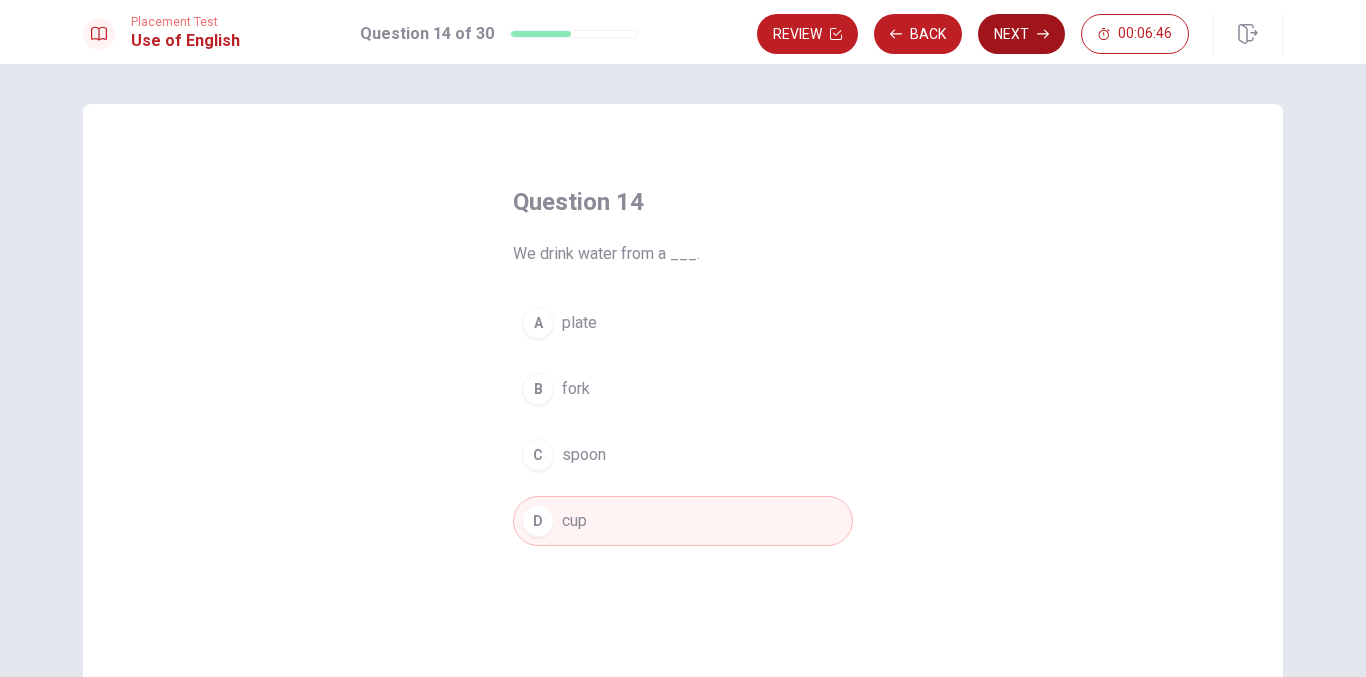 click 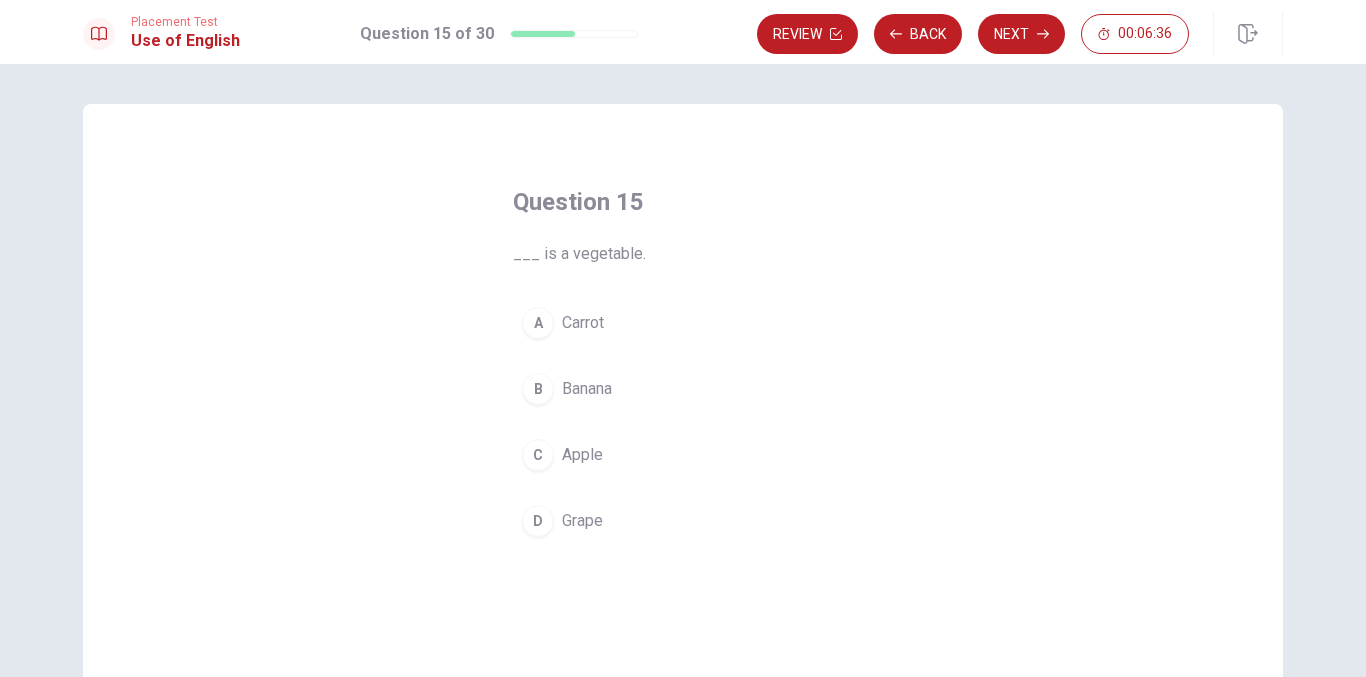 click on "D" at bounding box center [538, 521] 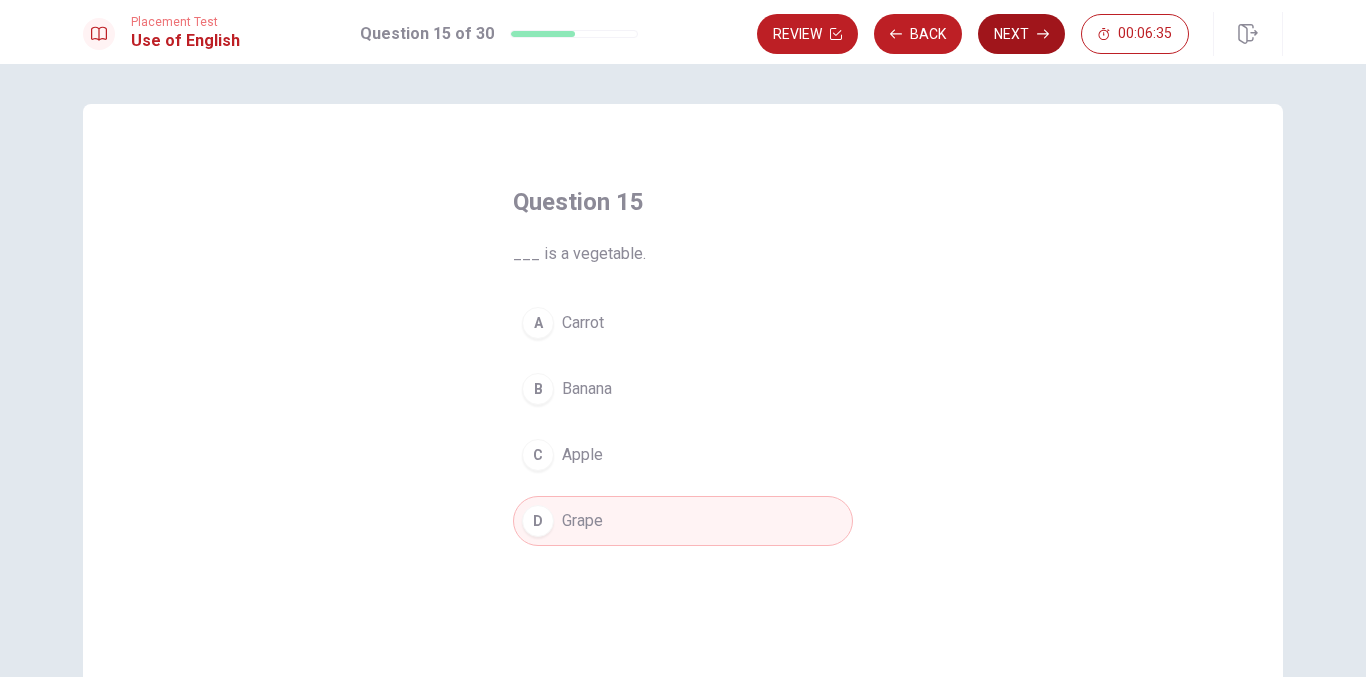 click on "Next" at bounding box center (1021, 34) 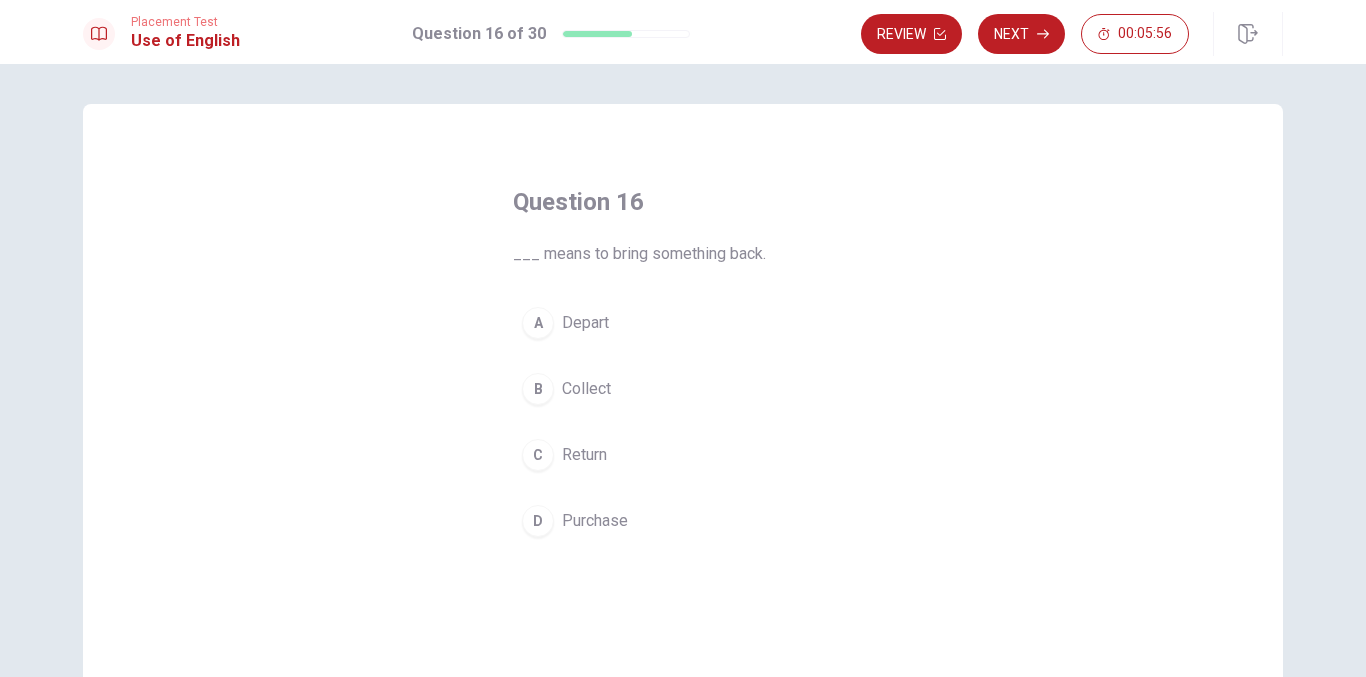 click on "Return" at bounding box center (584, 455) 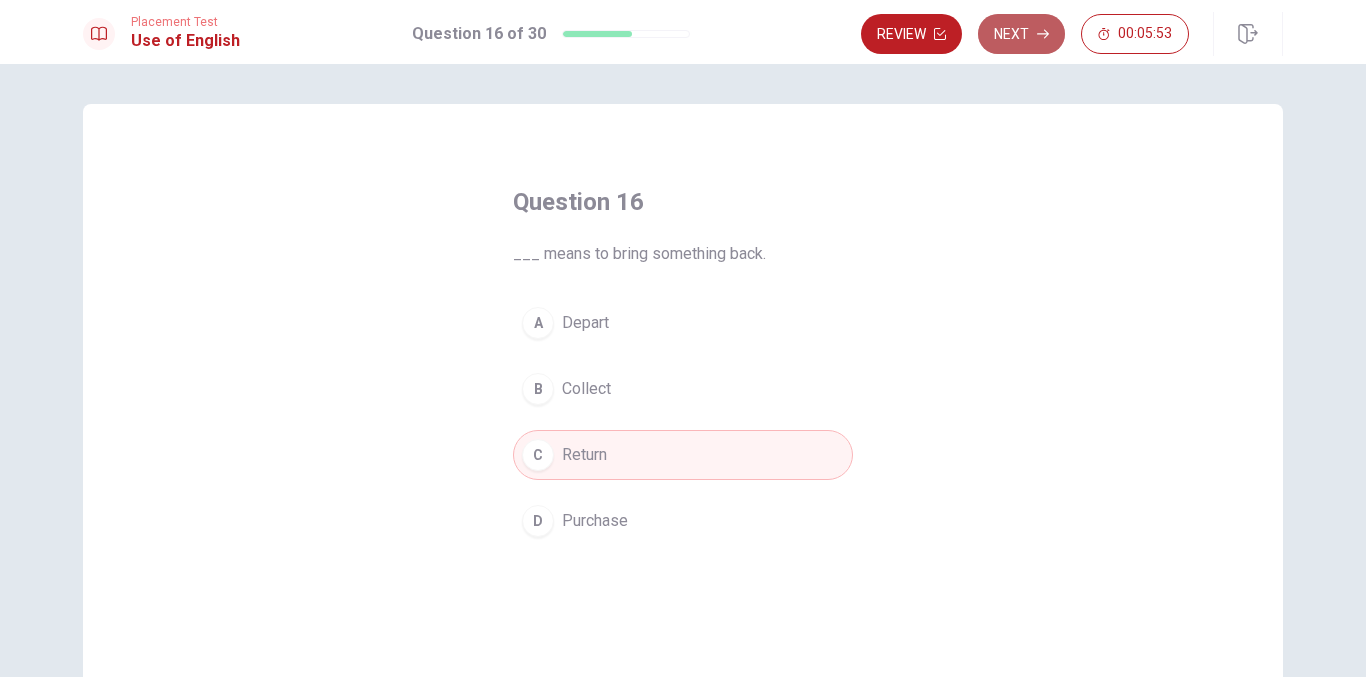 click on "Next" at bounding box center (1021, 34) 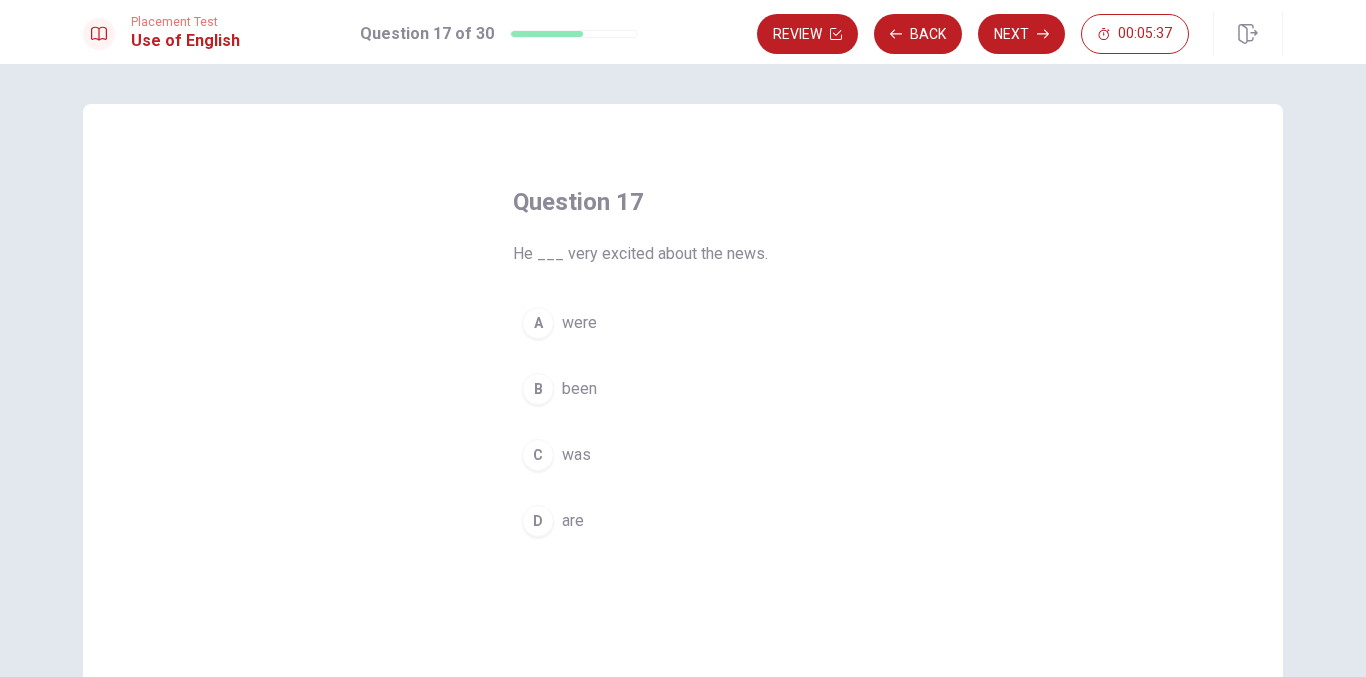 click on "are" at bounding box center (573, 521) 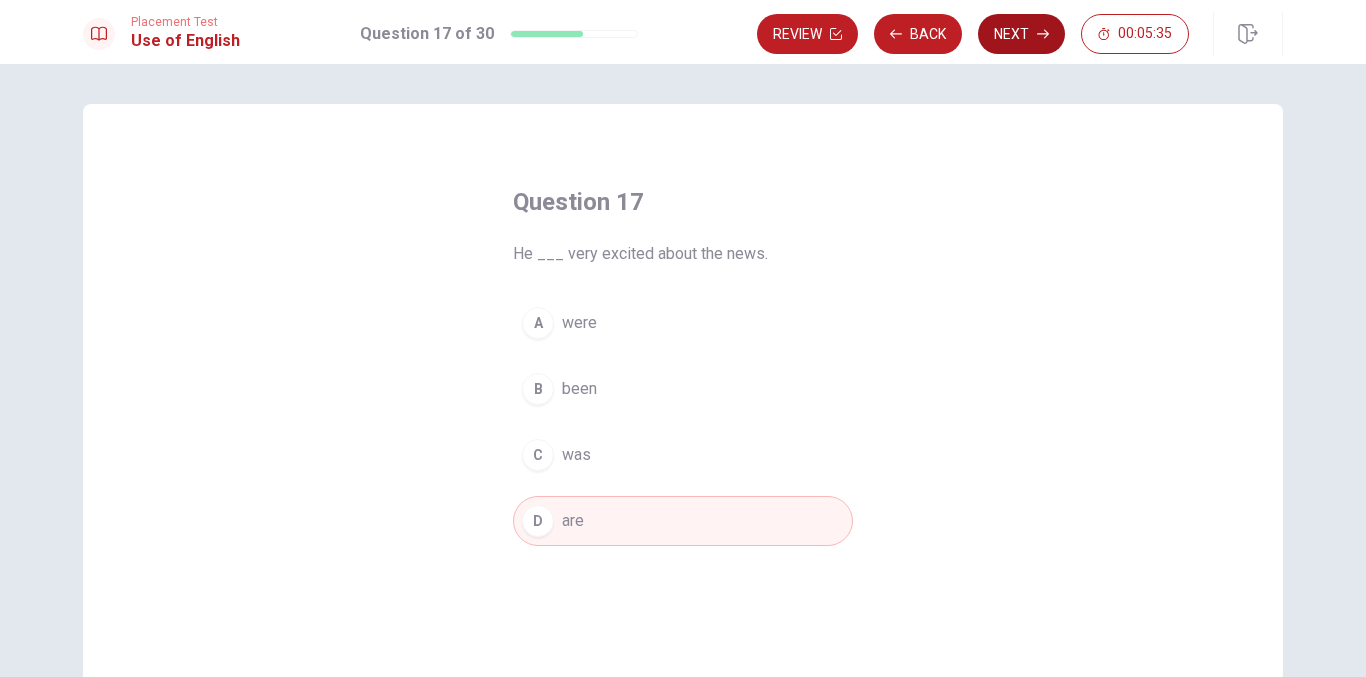 click on "Next" at bounding box center [1021, 34] 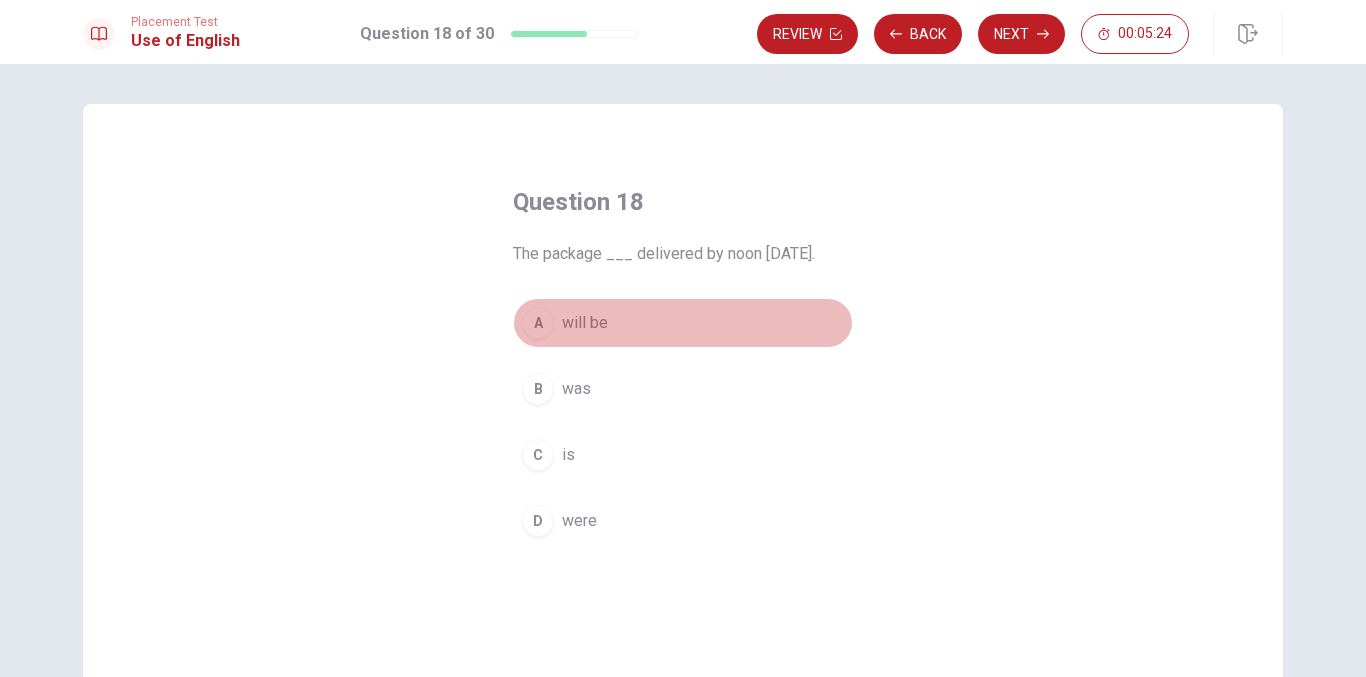click on "will be" at bounding box center (585, 323) 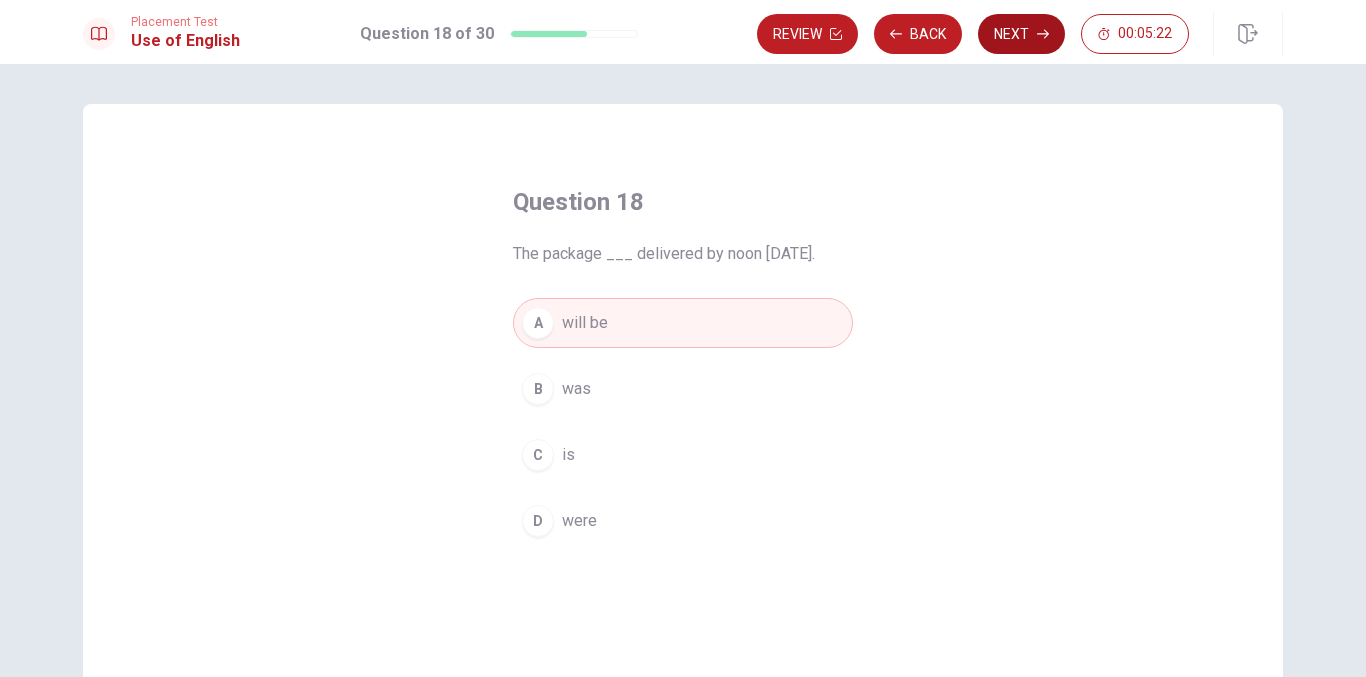 click on "Next" at bounding box center (1021, 34) 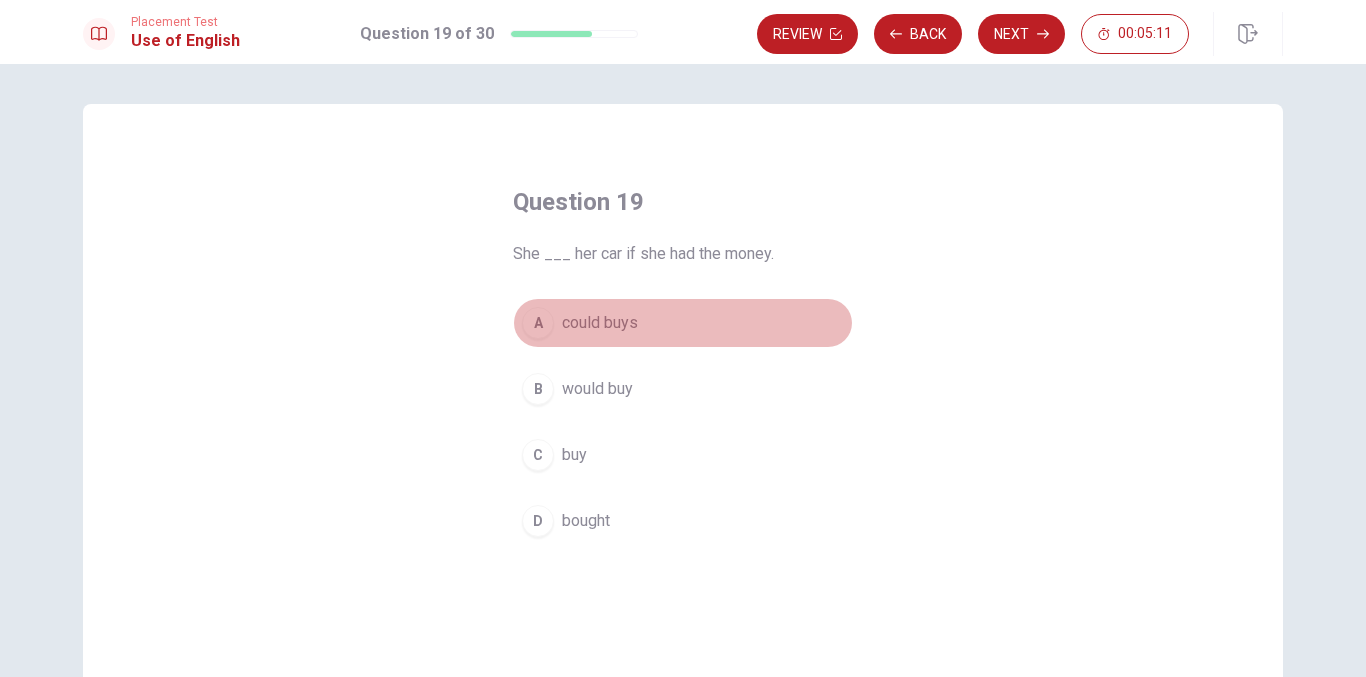 click on "could buys" at bounding box center (600, 323) 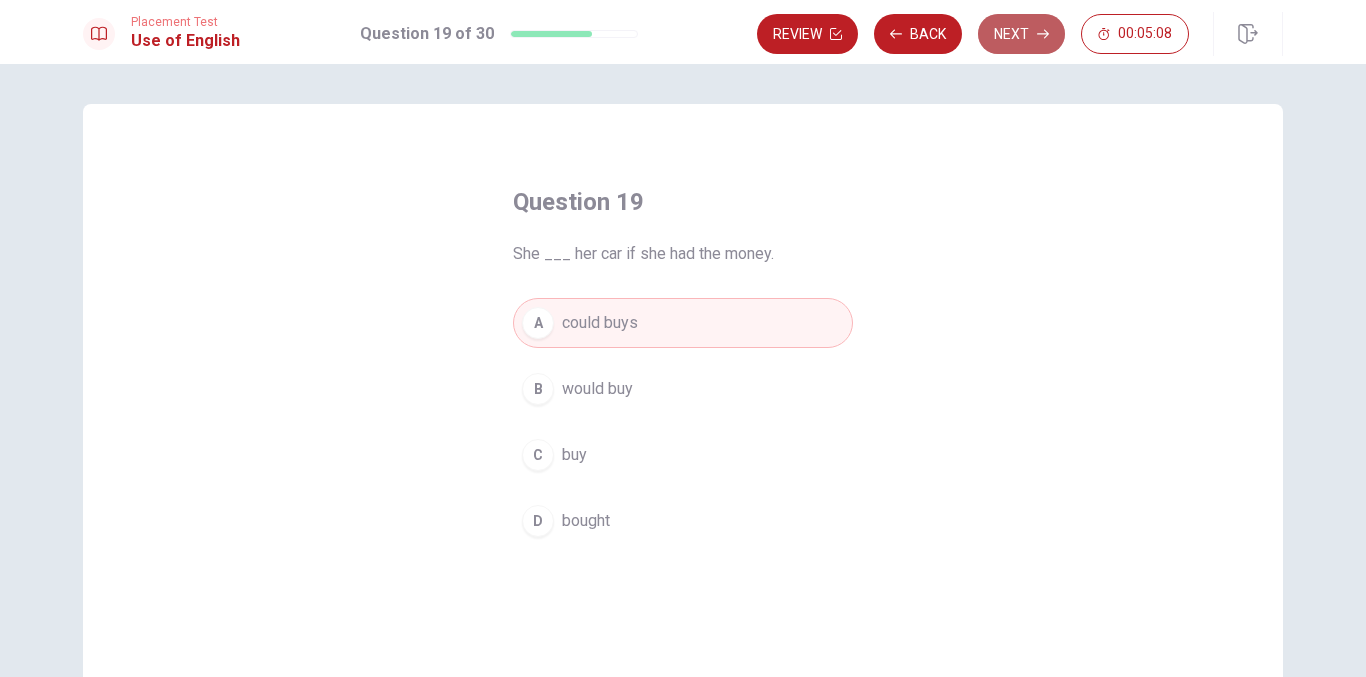 click on "Next" at bounding box center [1021, 34] 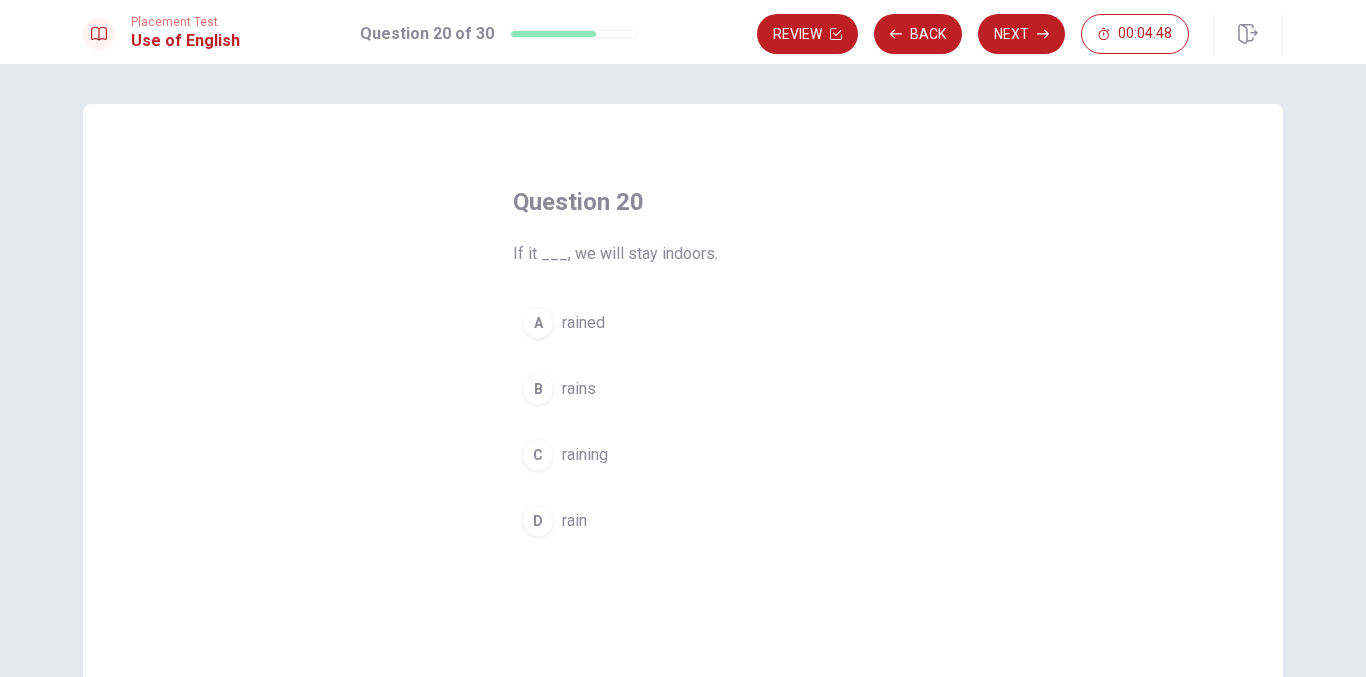 click on "rain" at bounding box center (574, 521) 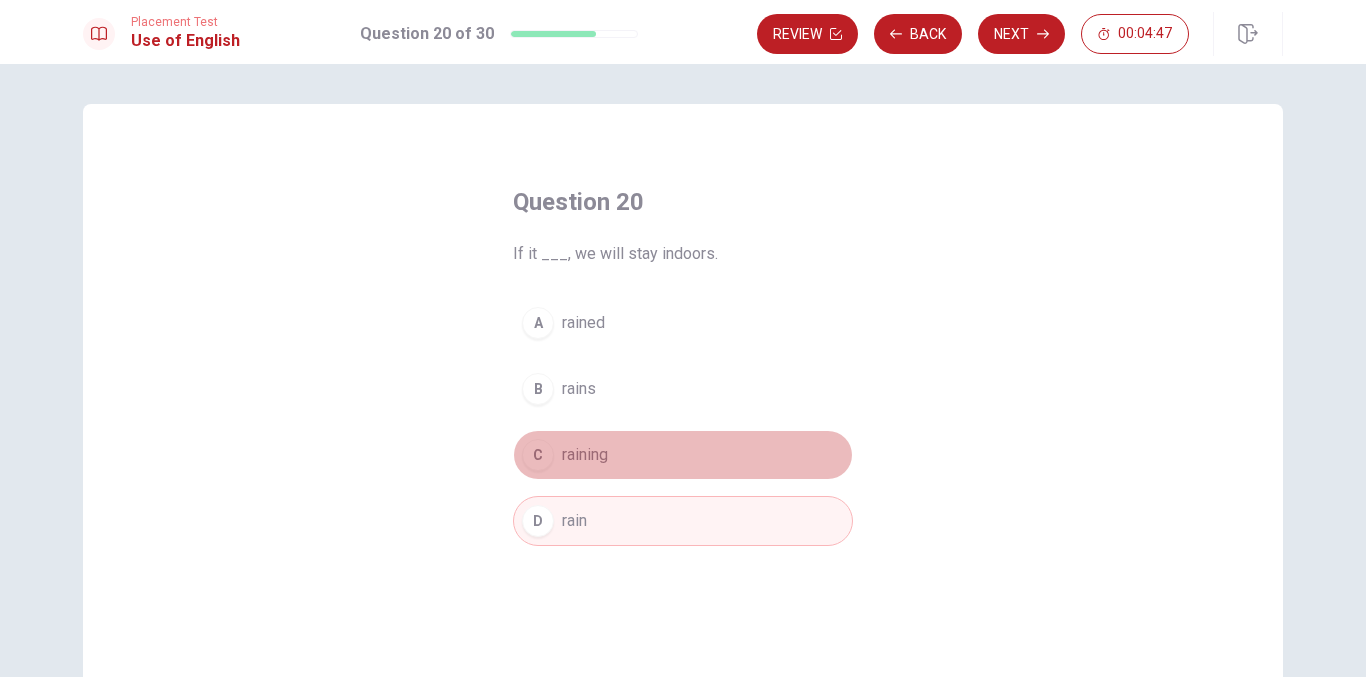 click on "raining" at bounding box center (585, 455) 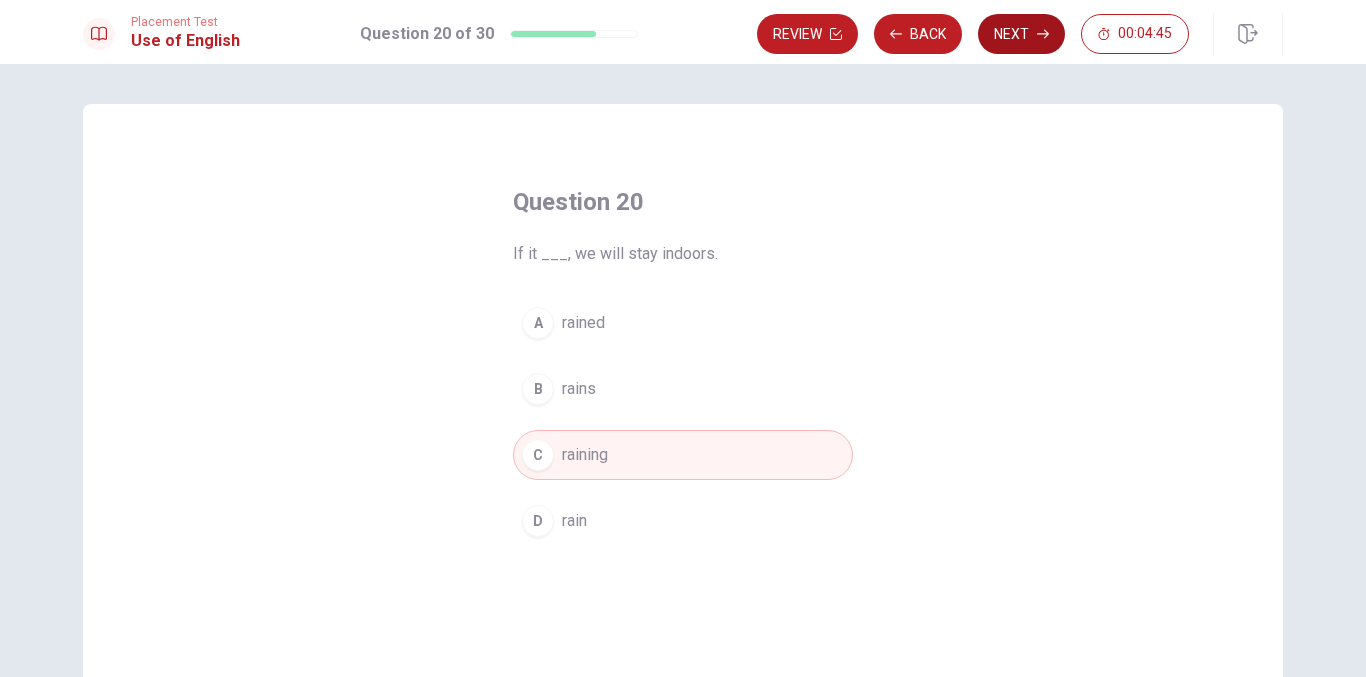 click on "Next" at bounding box center (1021, 34) 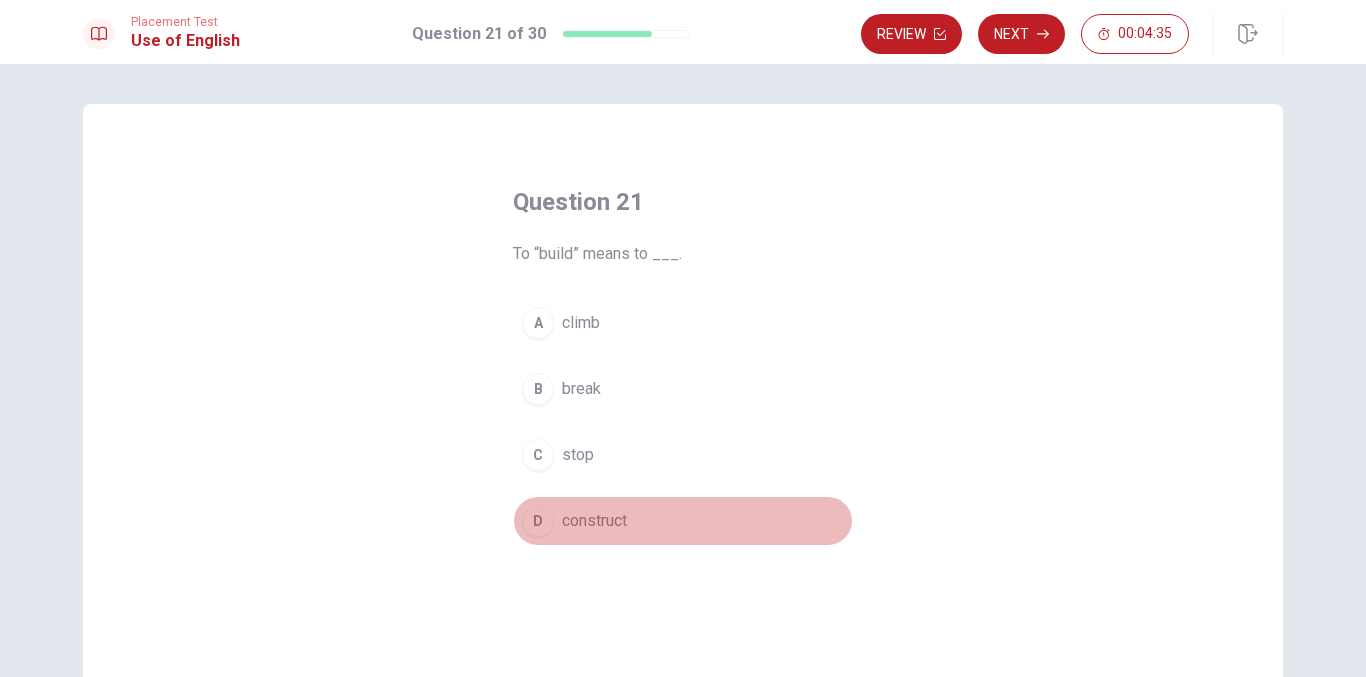 click on "construct" at bounding box center [594, 521] 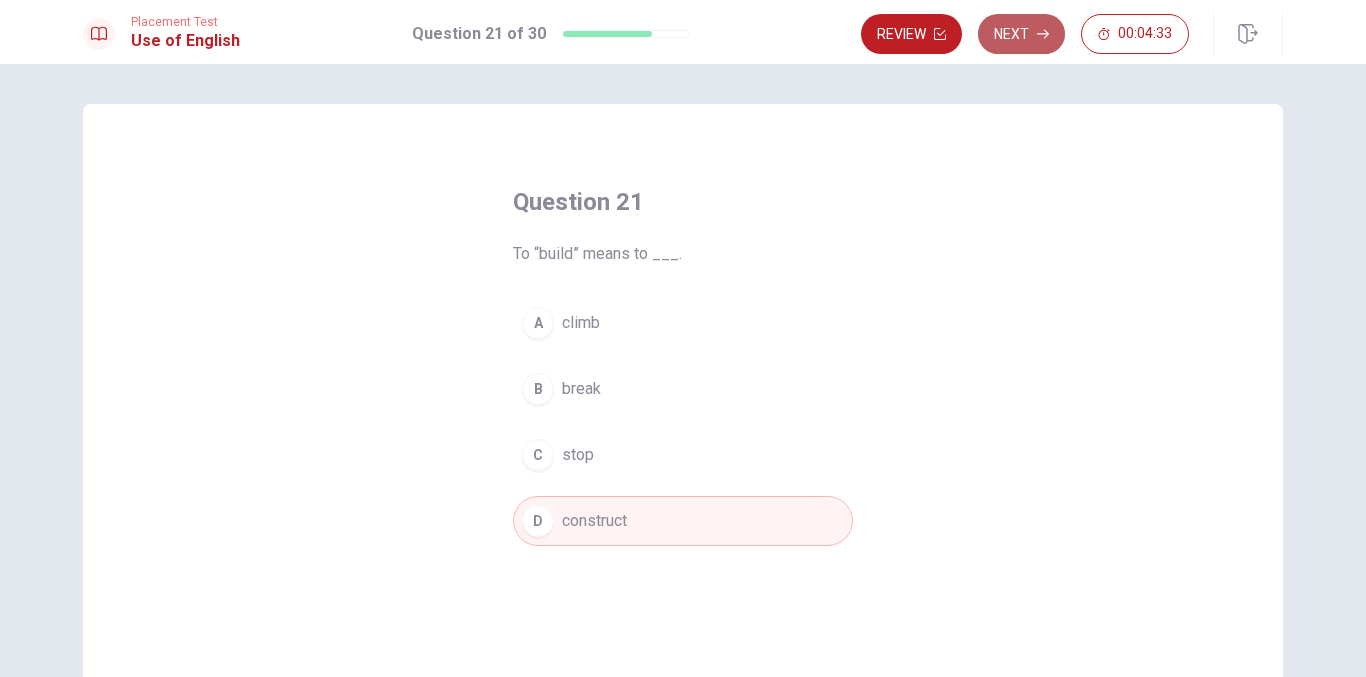 click on "Next" at bounding box center (1021, 34) 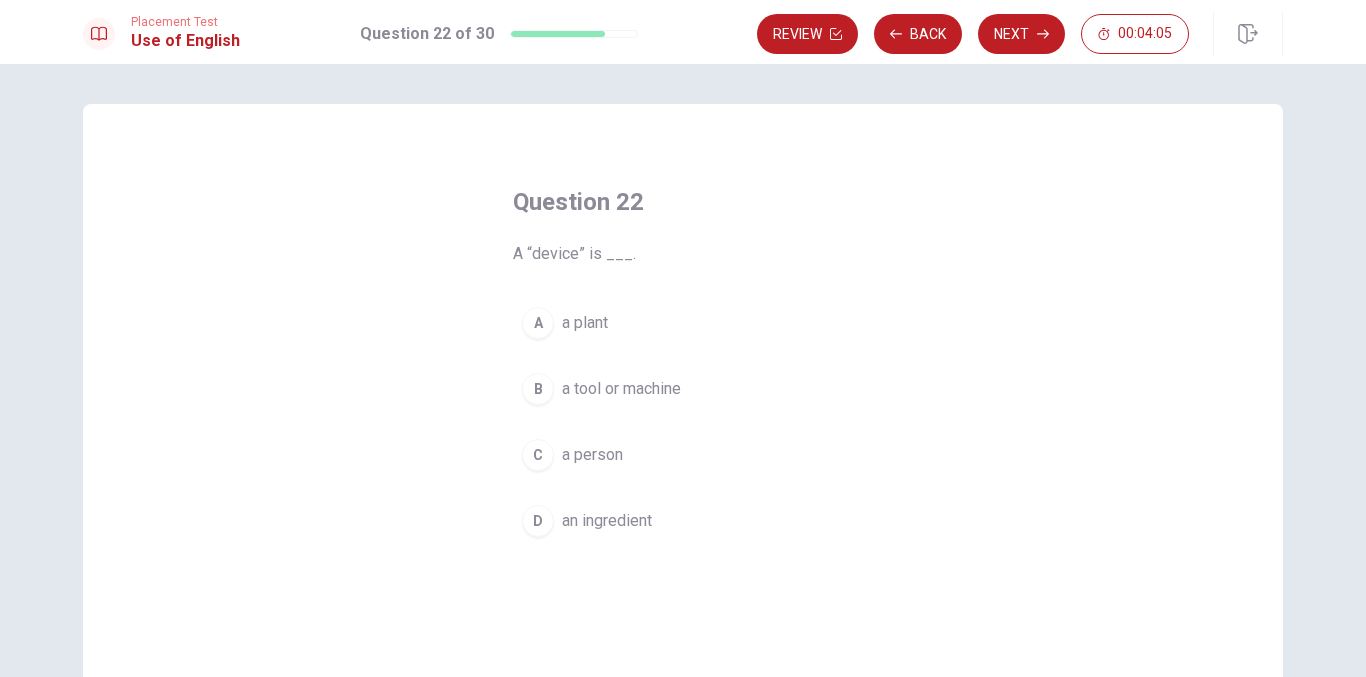 click on "a tool or machine" at bounding box center (621, 389) 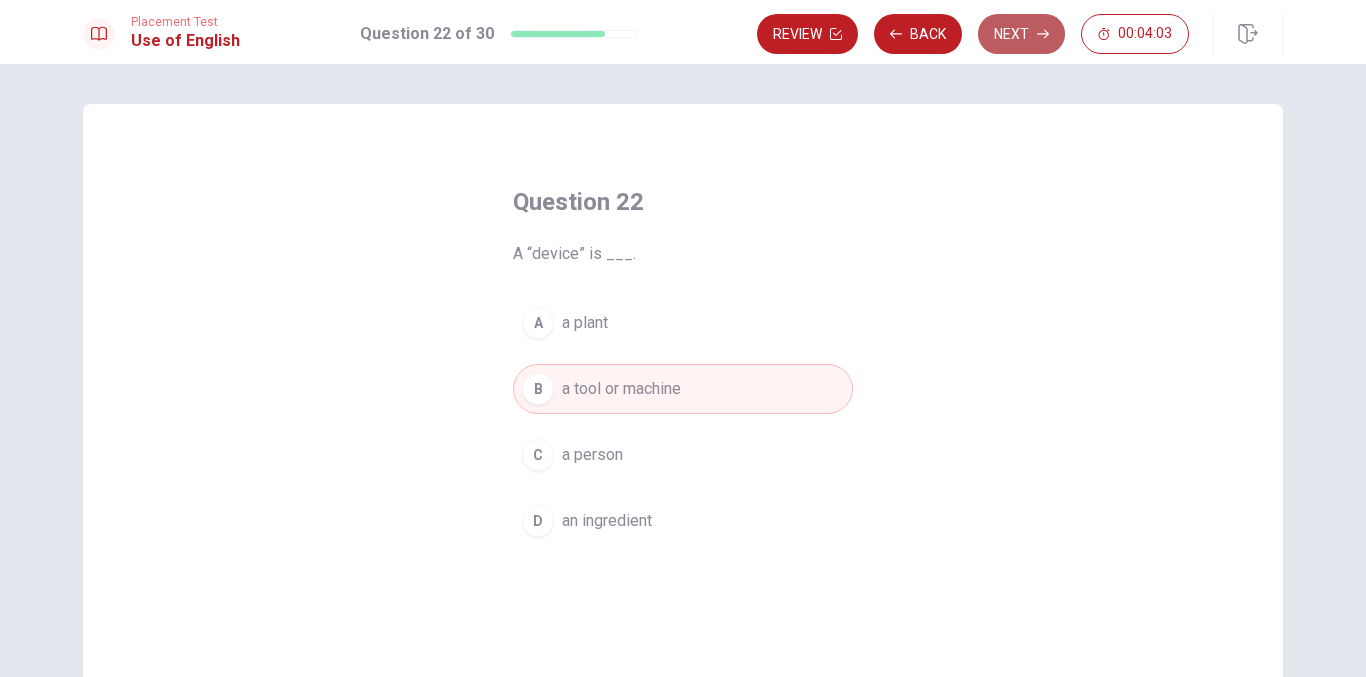 click on "Next" at bounding box center [1021, 34] 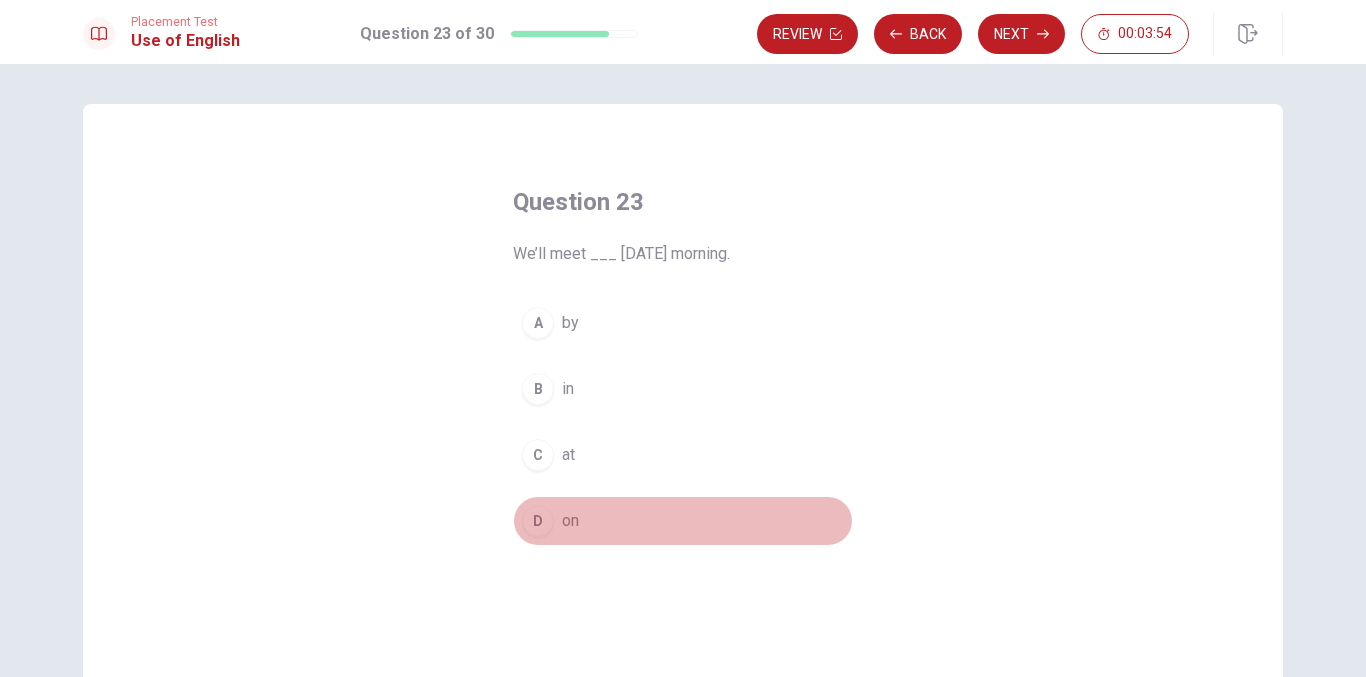 click on "on" at bounding box center (570, 521) 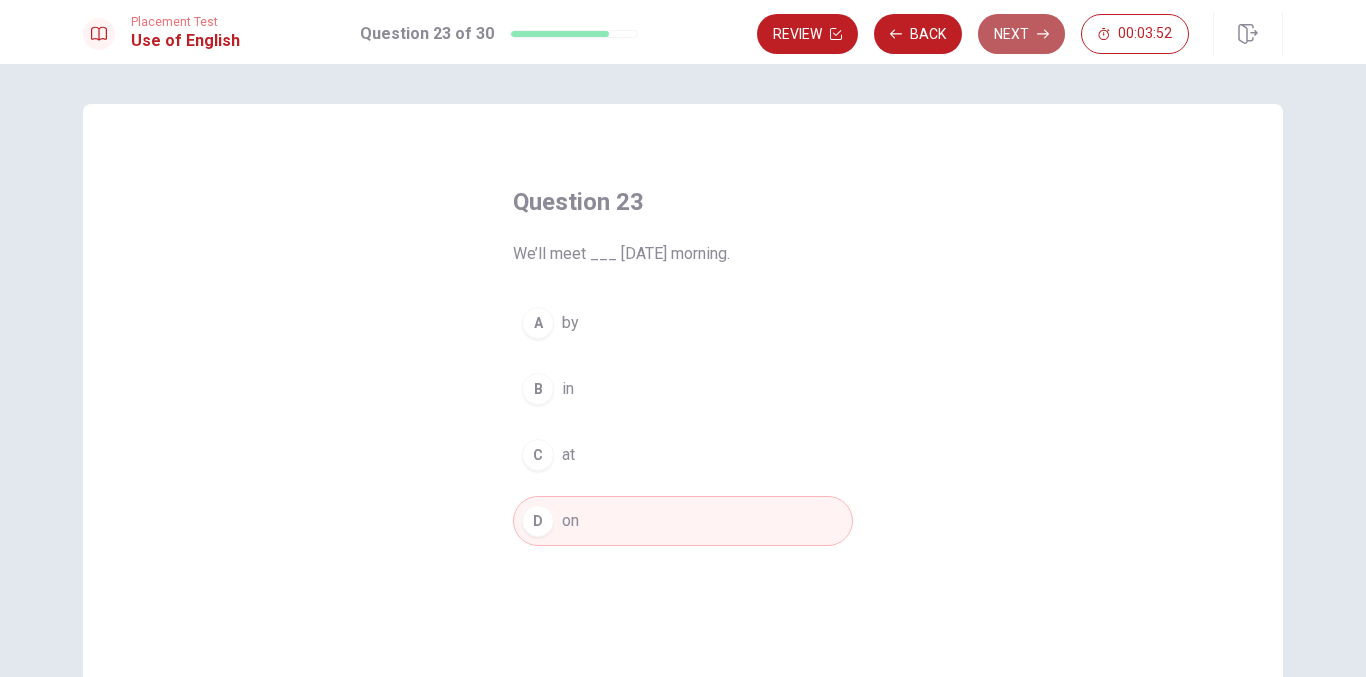 click on "Next" at bounding box center (1021, 34) 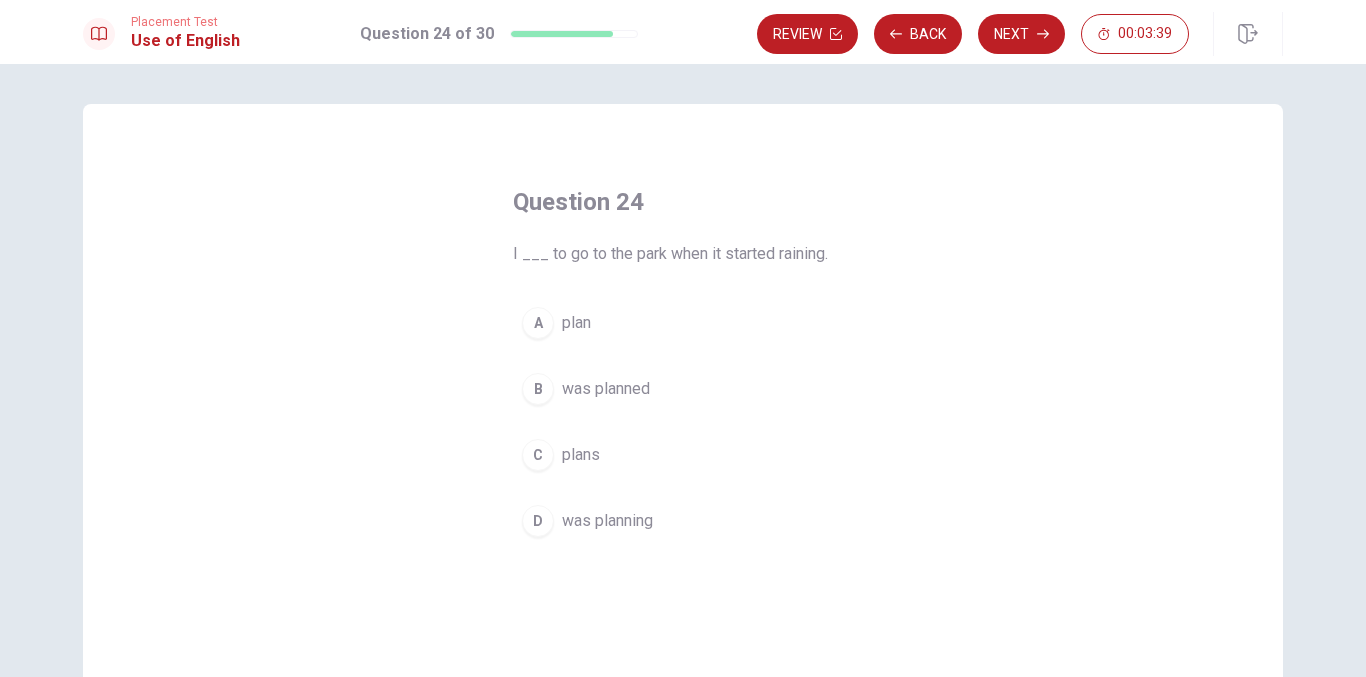 click on "A plan" at bounding box center [683, 323] 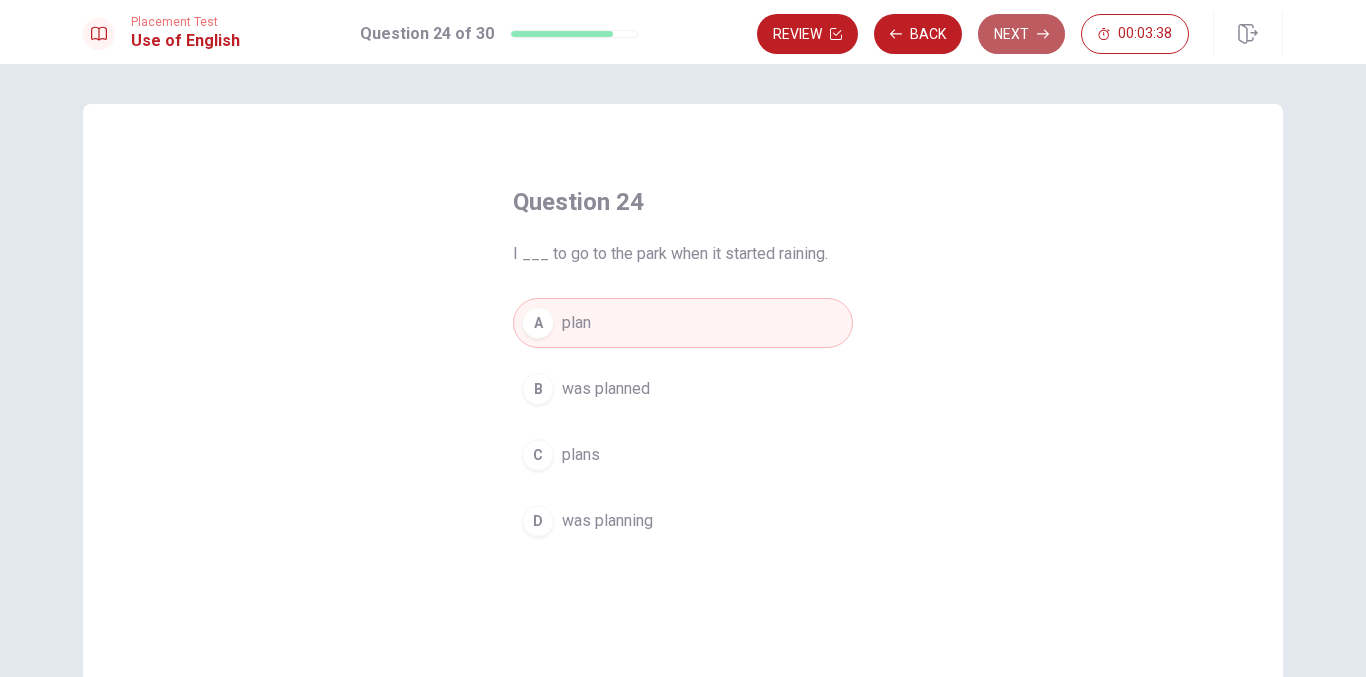 click 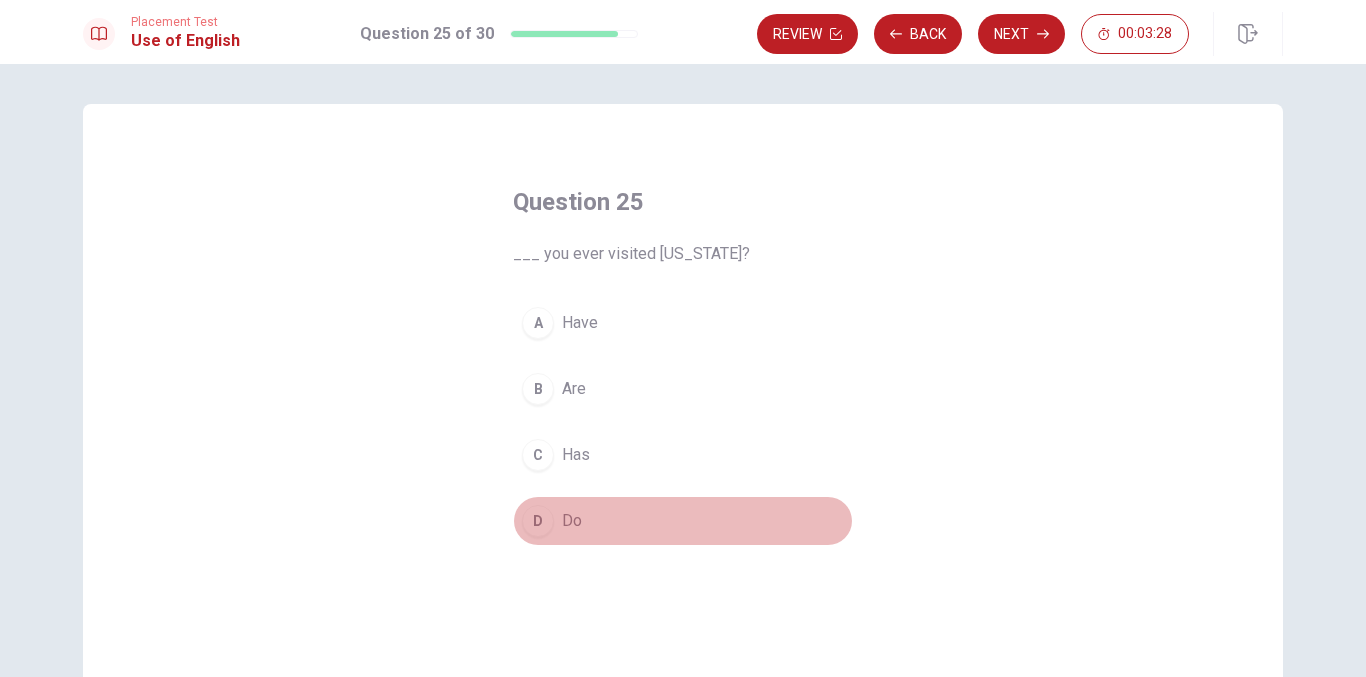 click on "Do" at bounding box center (572, 521) 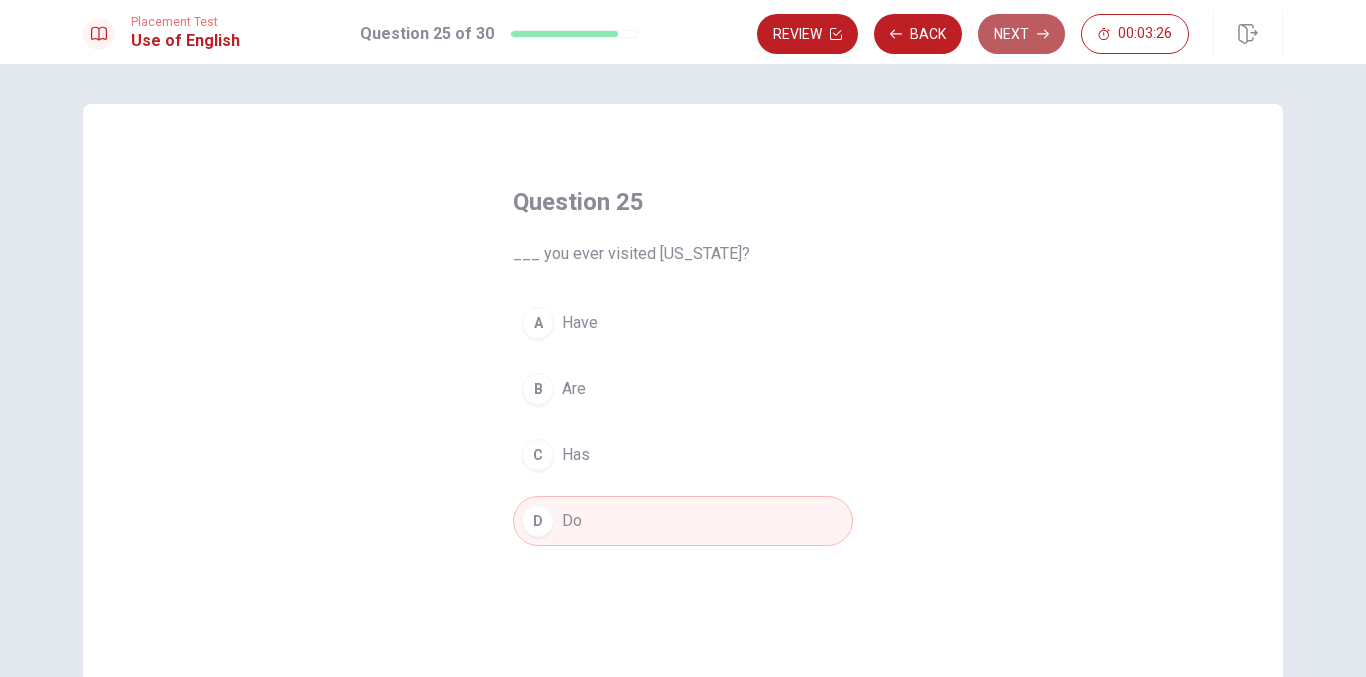 click on "Next" at bounding box center (1021, 34) 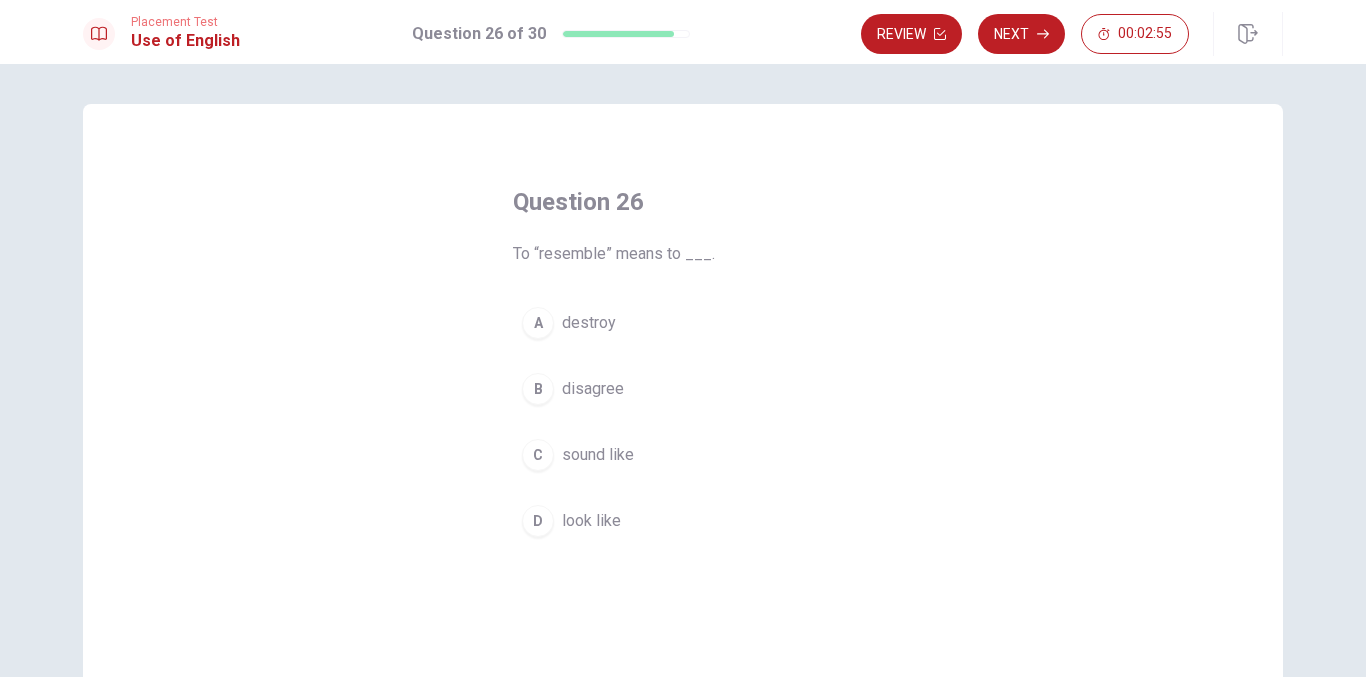 click on "look like" at bounding box center [591, 521] 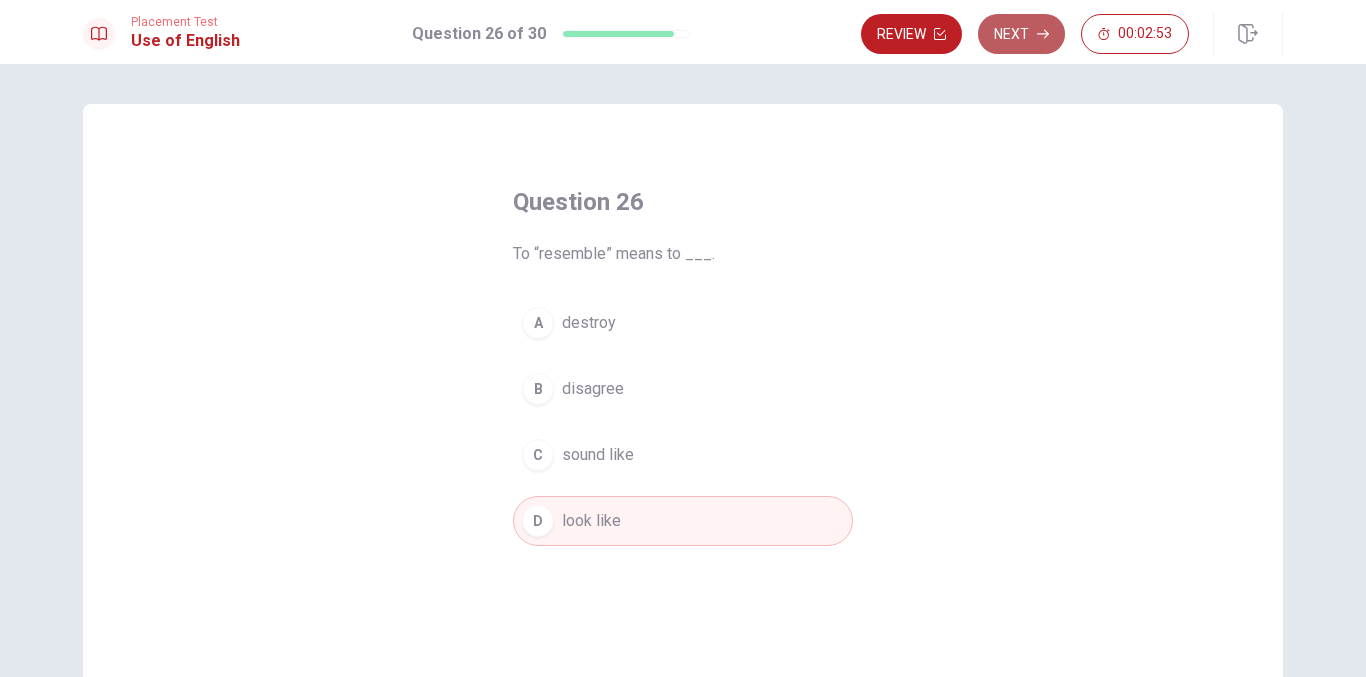 click on "Next" at bounding box center (1021, 34) 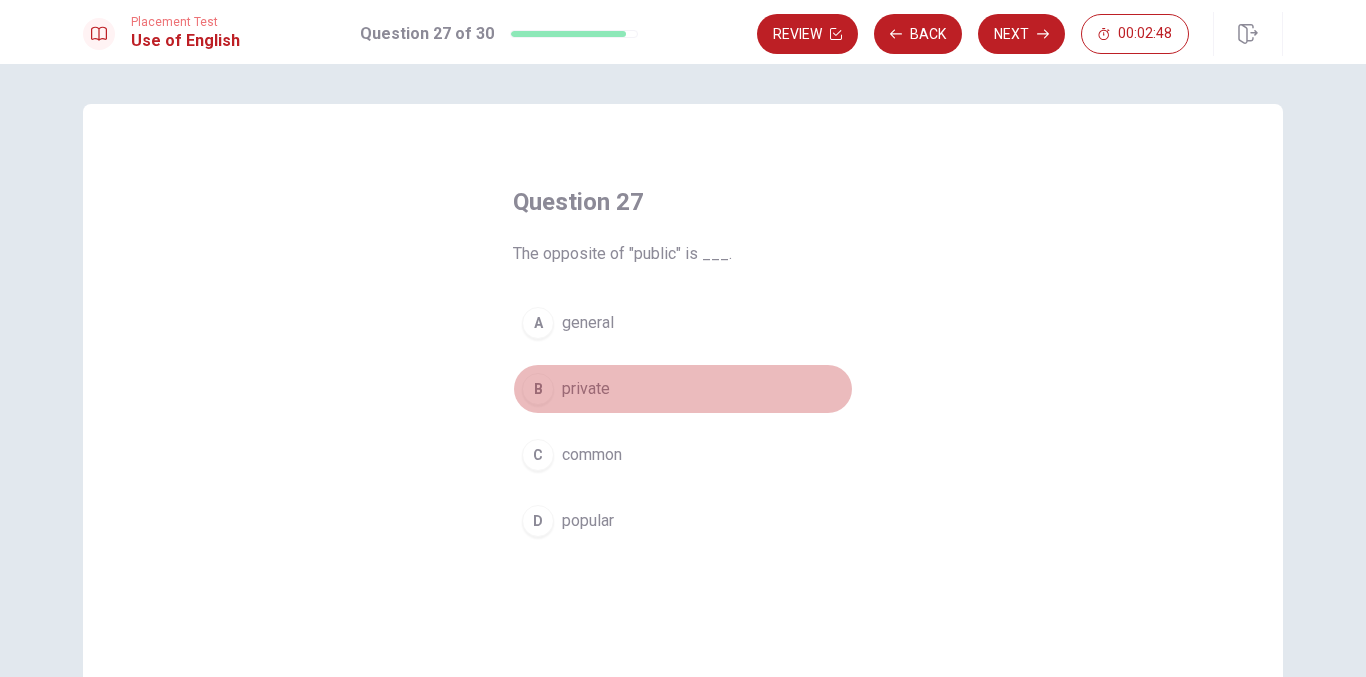 click on "private" at bounding box center [586, 389] 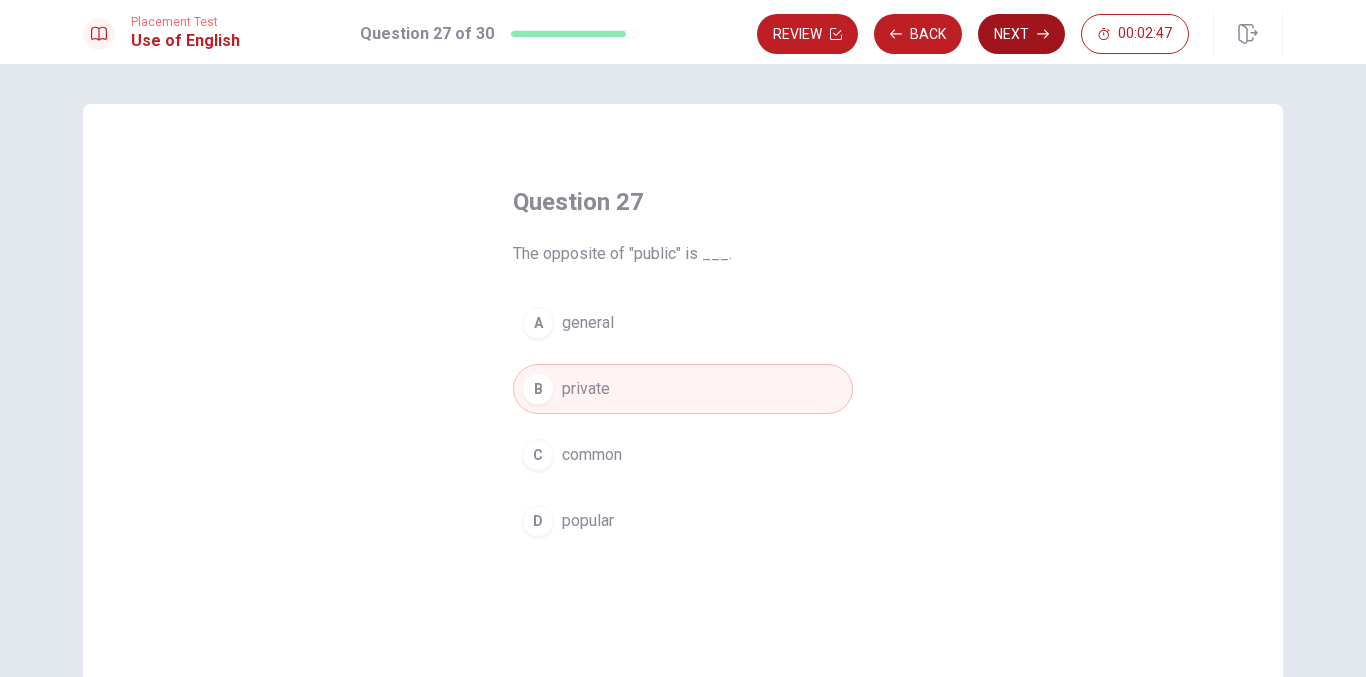 click on "Next" at bounding box center (1021, 34) 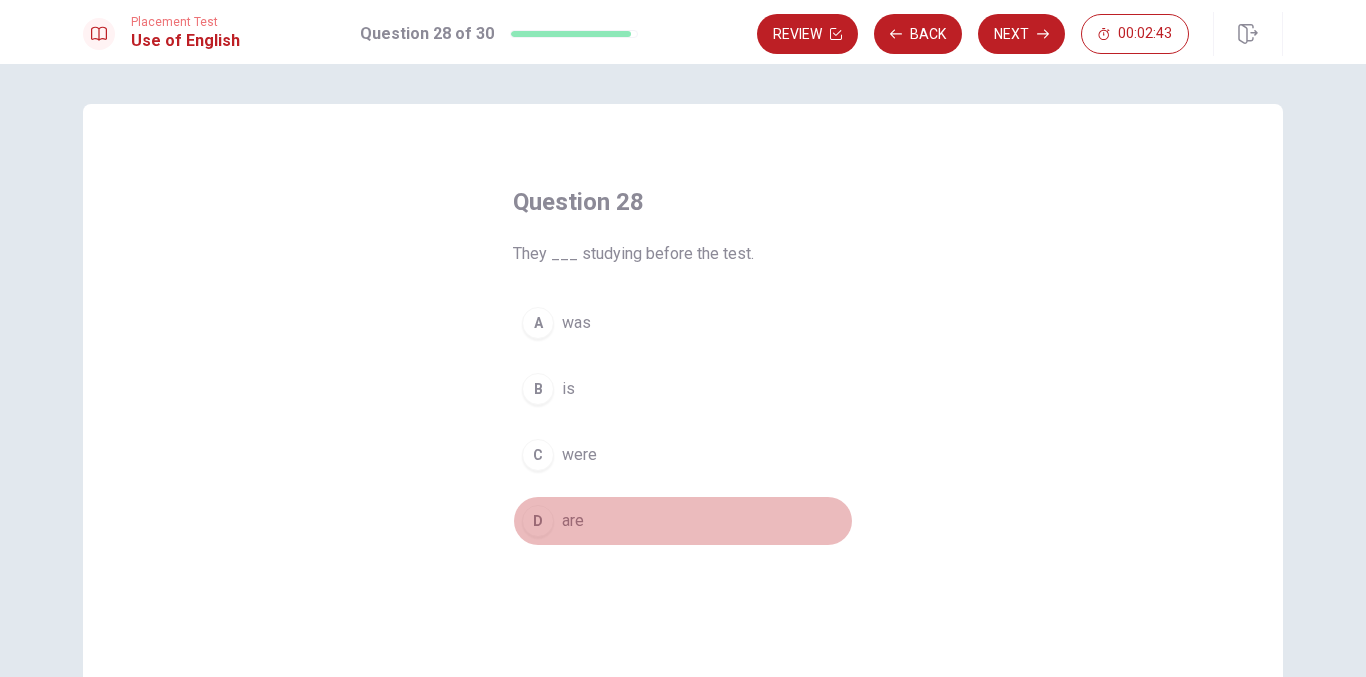 click on "are" at bounding box center (573, 521) 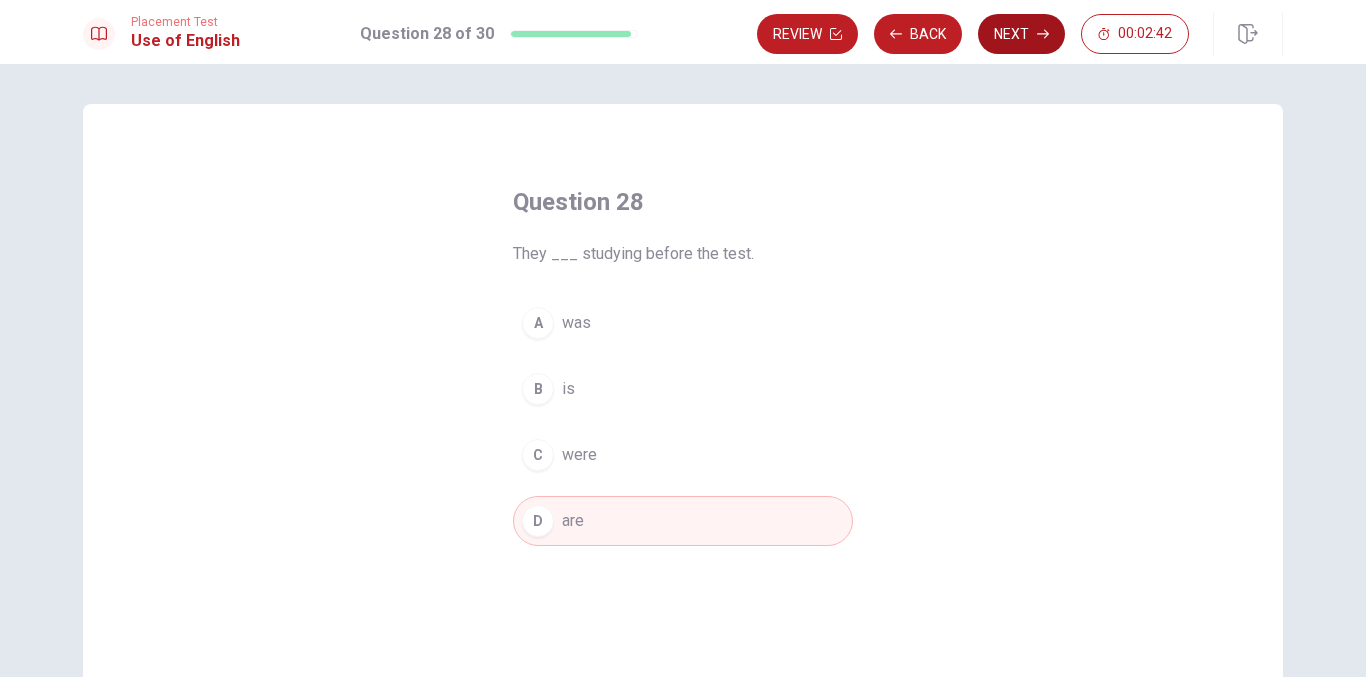 click on "Next" at bounding box center [1021, 34] 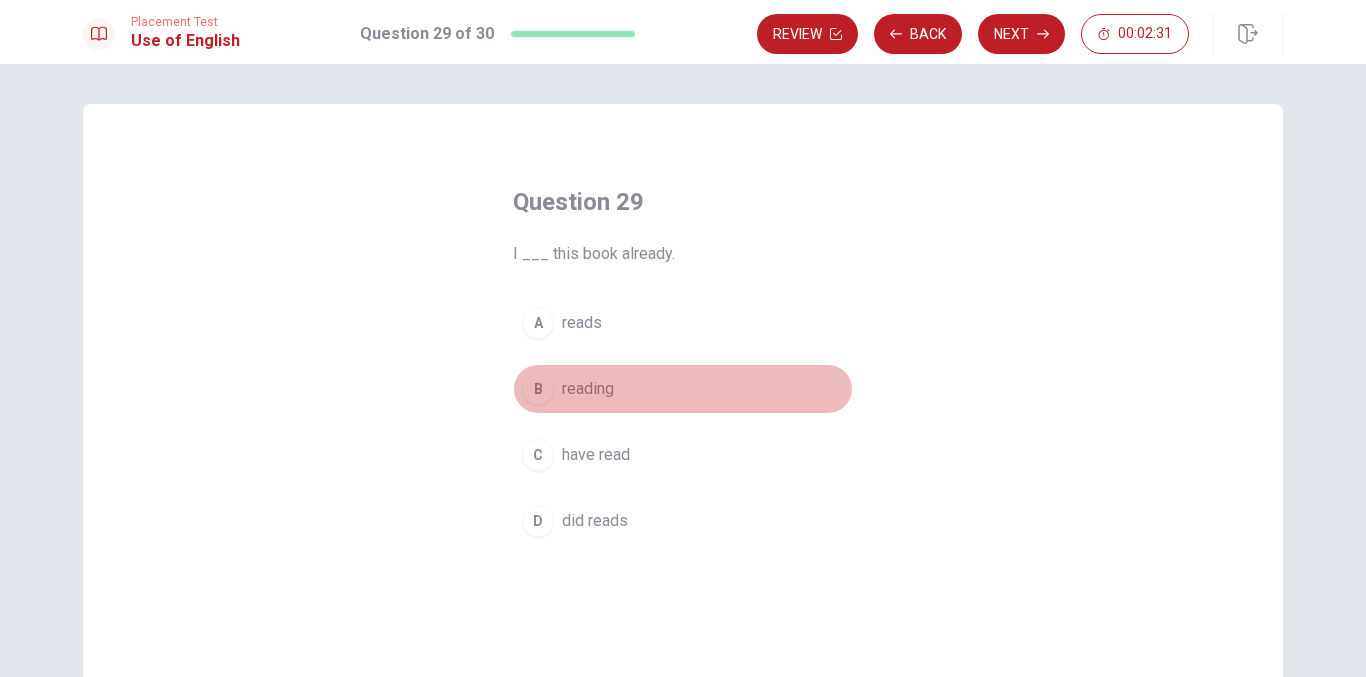 click on "reading" at bounding box center [588, 389] 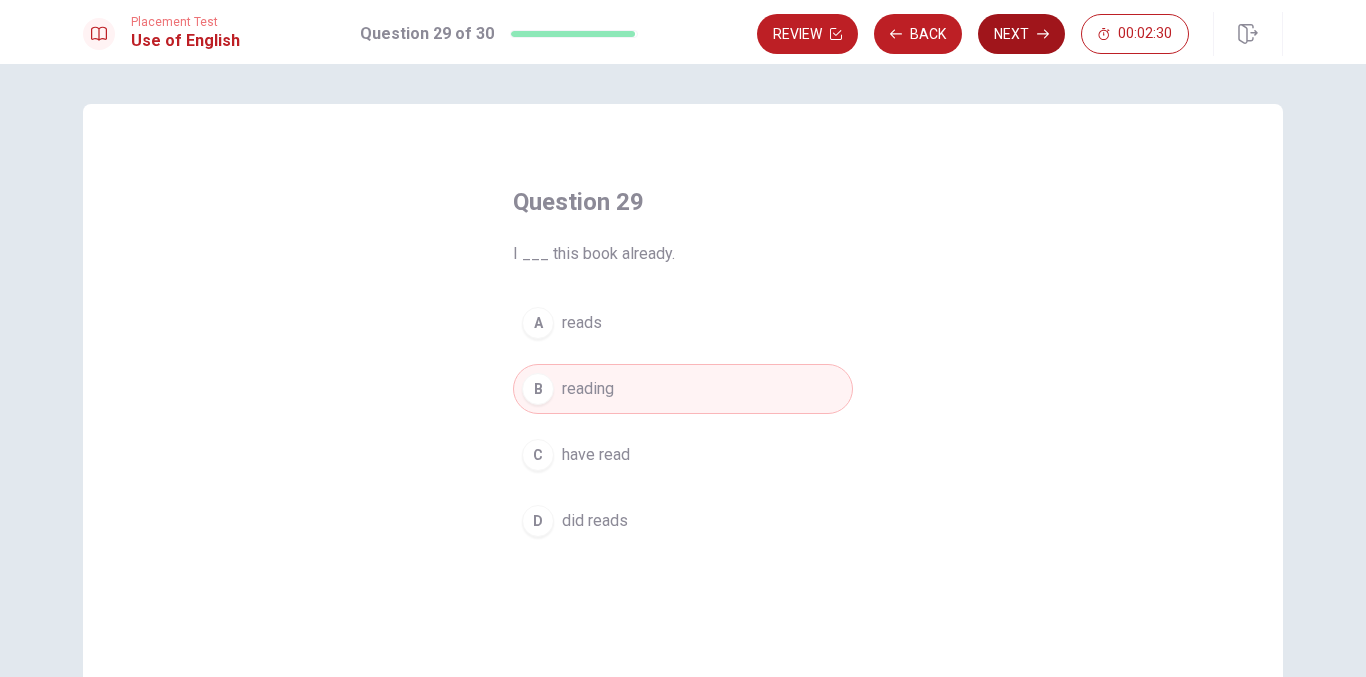 click on "Next" at bounding box center [1021, 34] 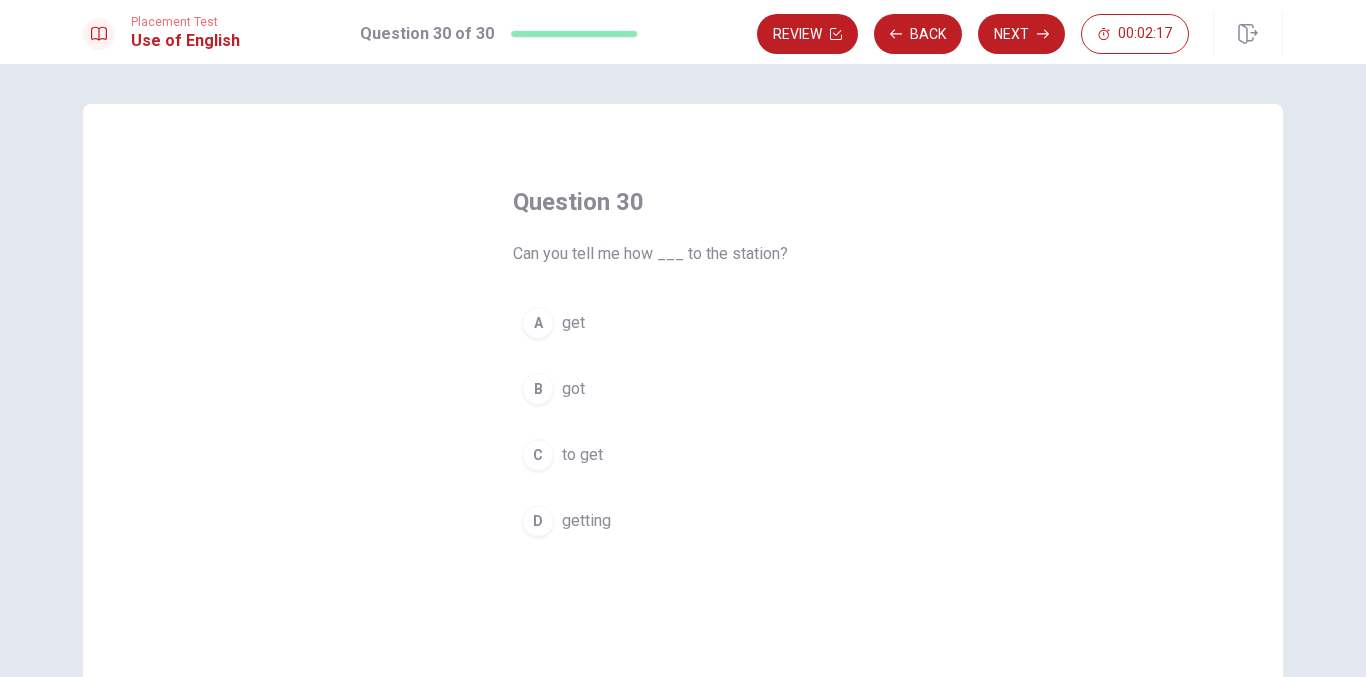 click on "to get" at bounding box center (582, 455) 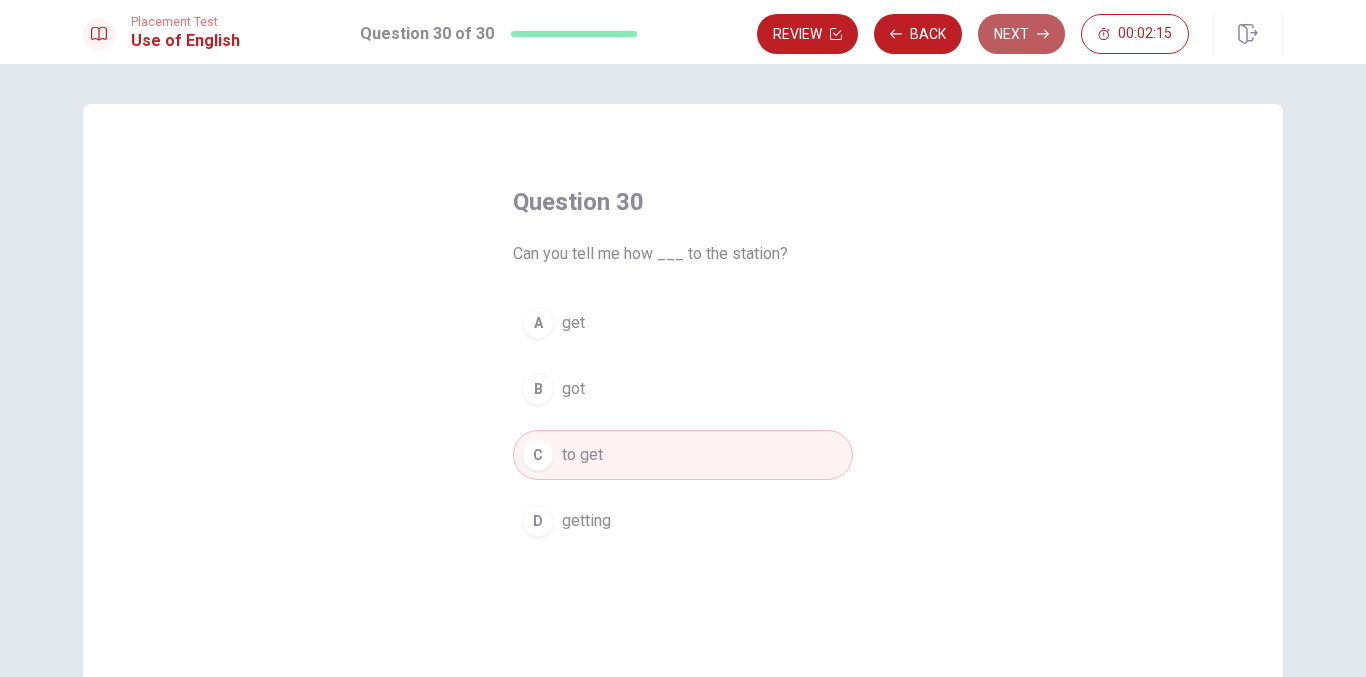 click on "Next" at bounding box center [1021, 34] 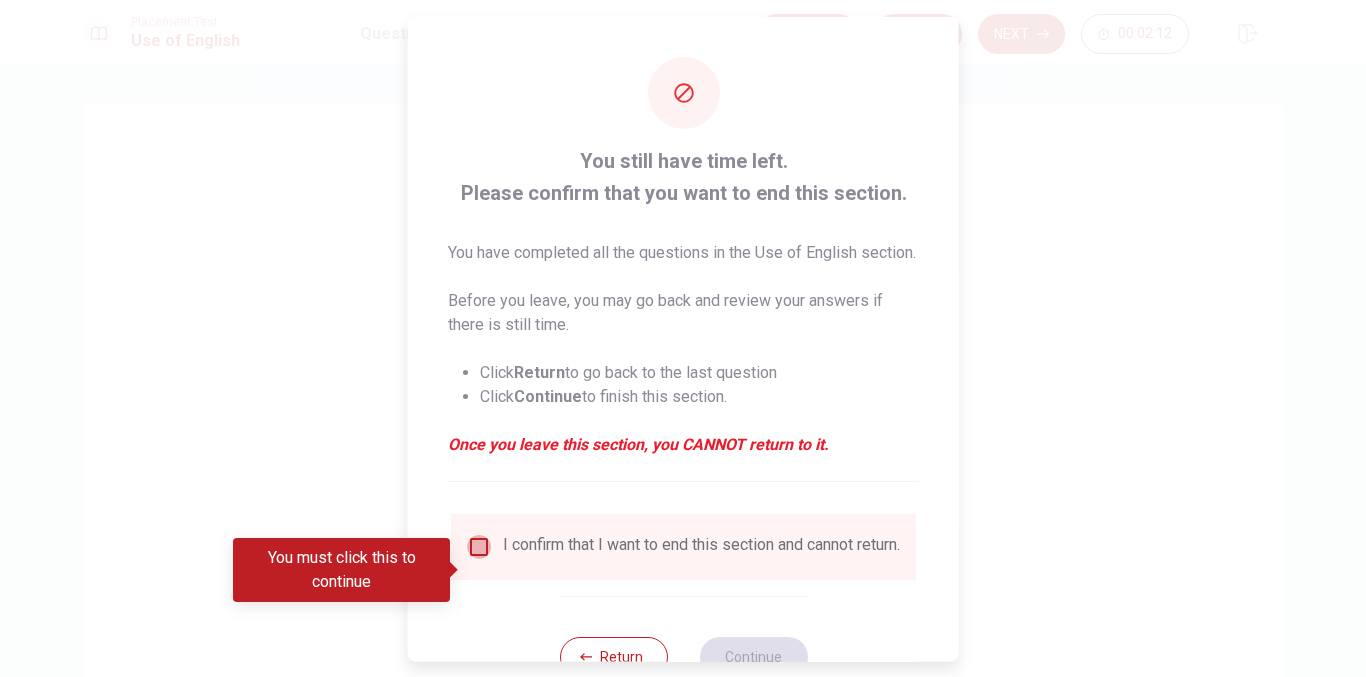 click at bounding box center [479, 546] 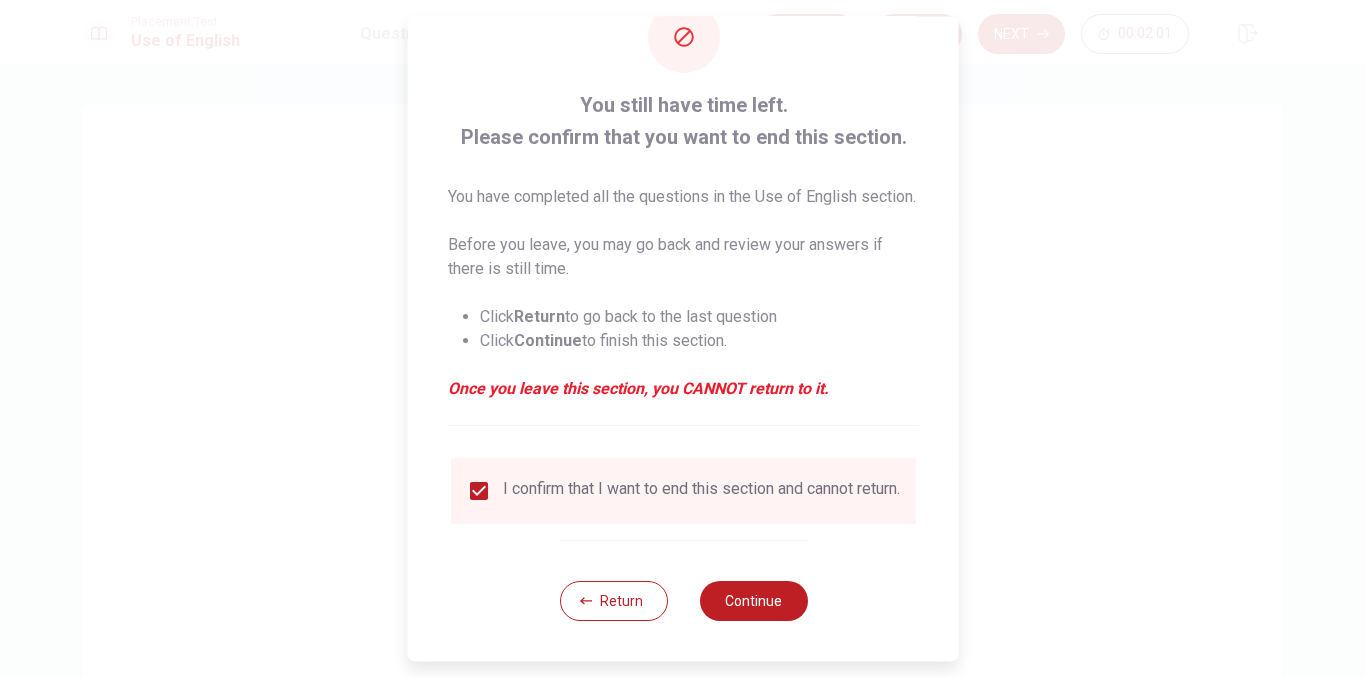 scroll, scrollTop: 93, scrollLeft: 0, axis: vertical 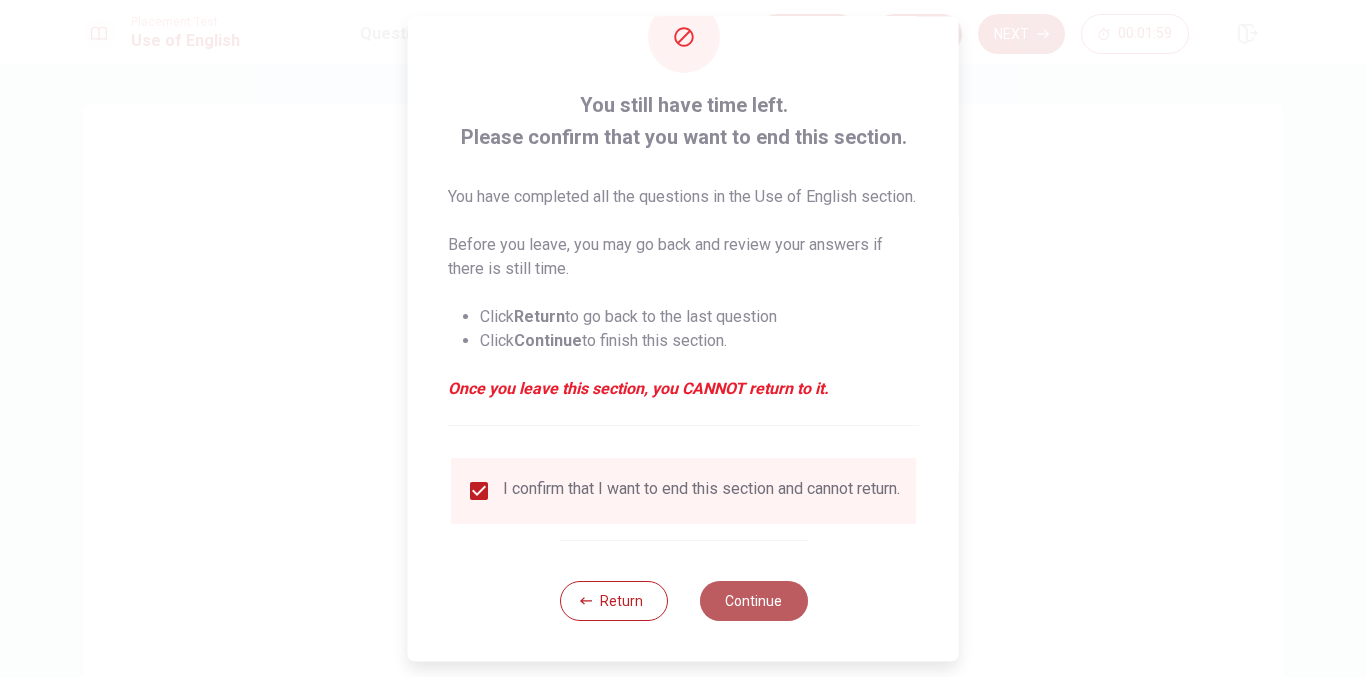 click on "Continue" at bounding box center (753, 601) 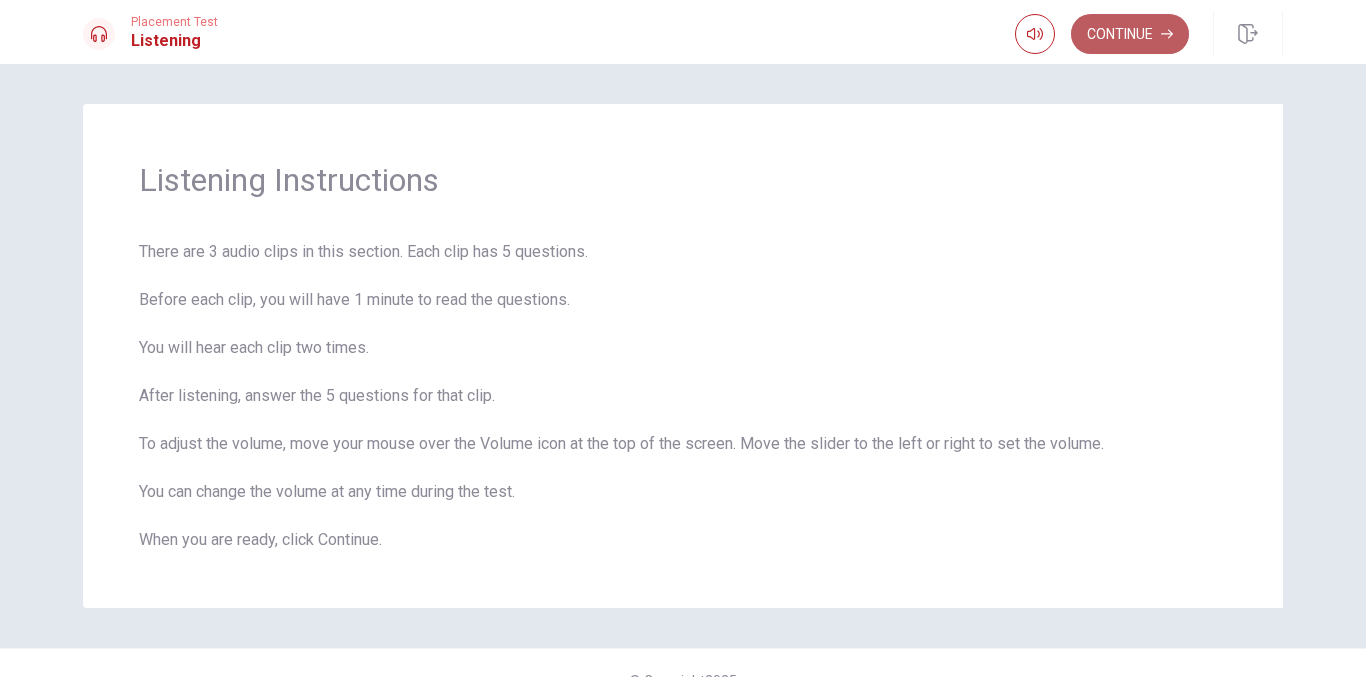 click on "Continue" at bounding box center [1130, 34] 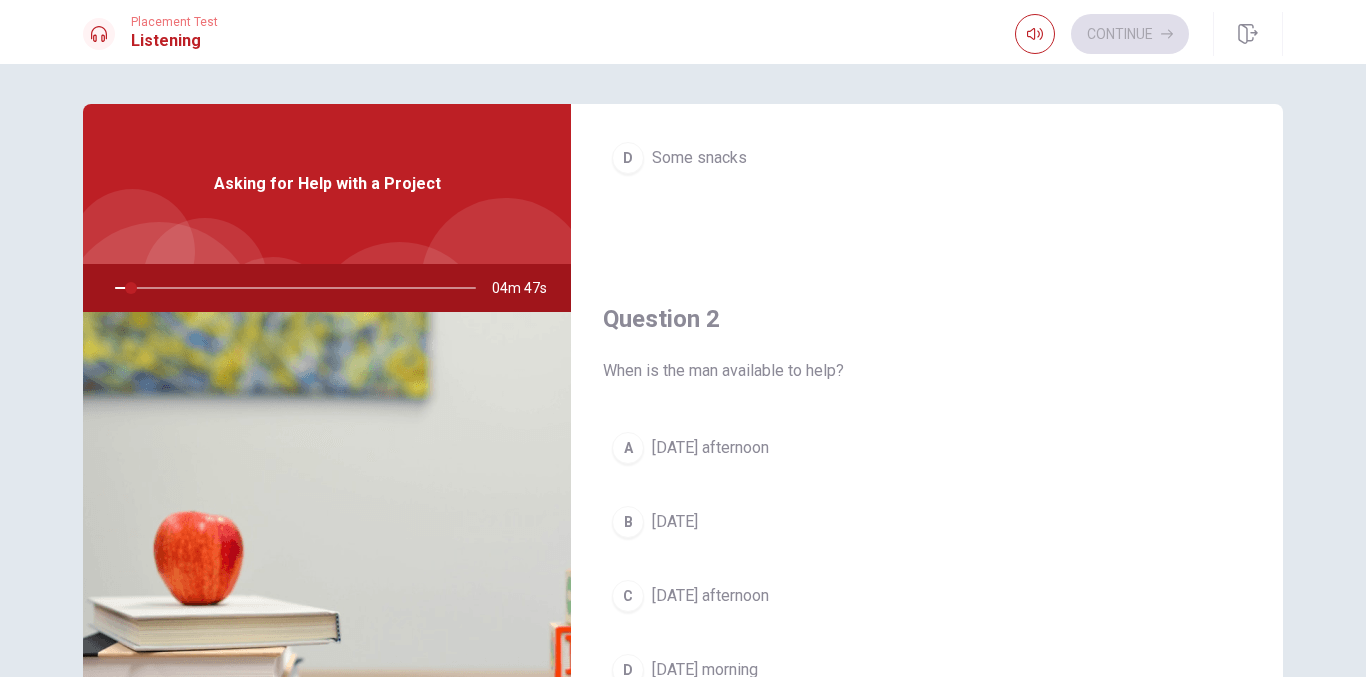 scroll, scrollTop: 400, scrollLeft: 0, axis: vertical 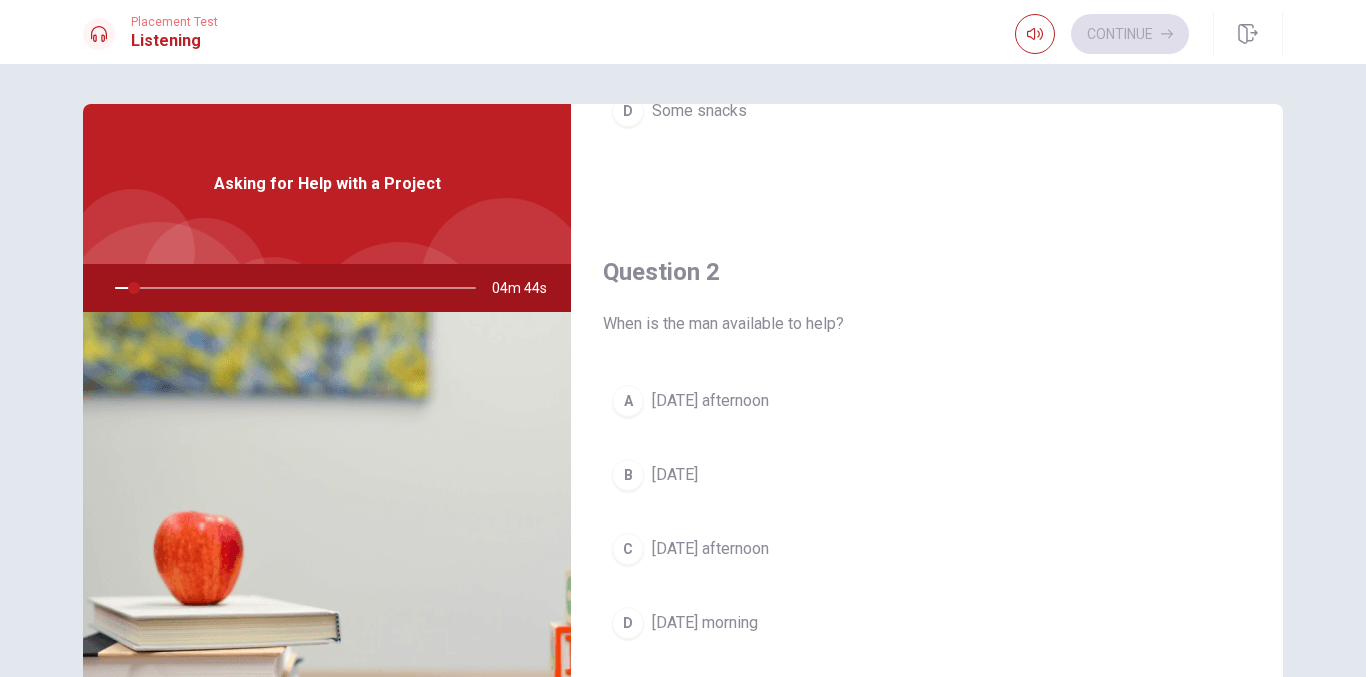 click on "A" at bounding box center (628, 401) 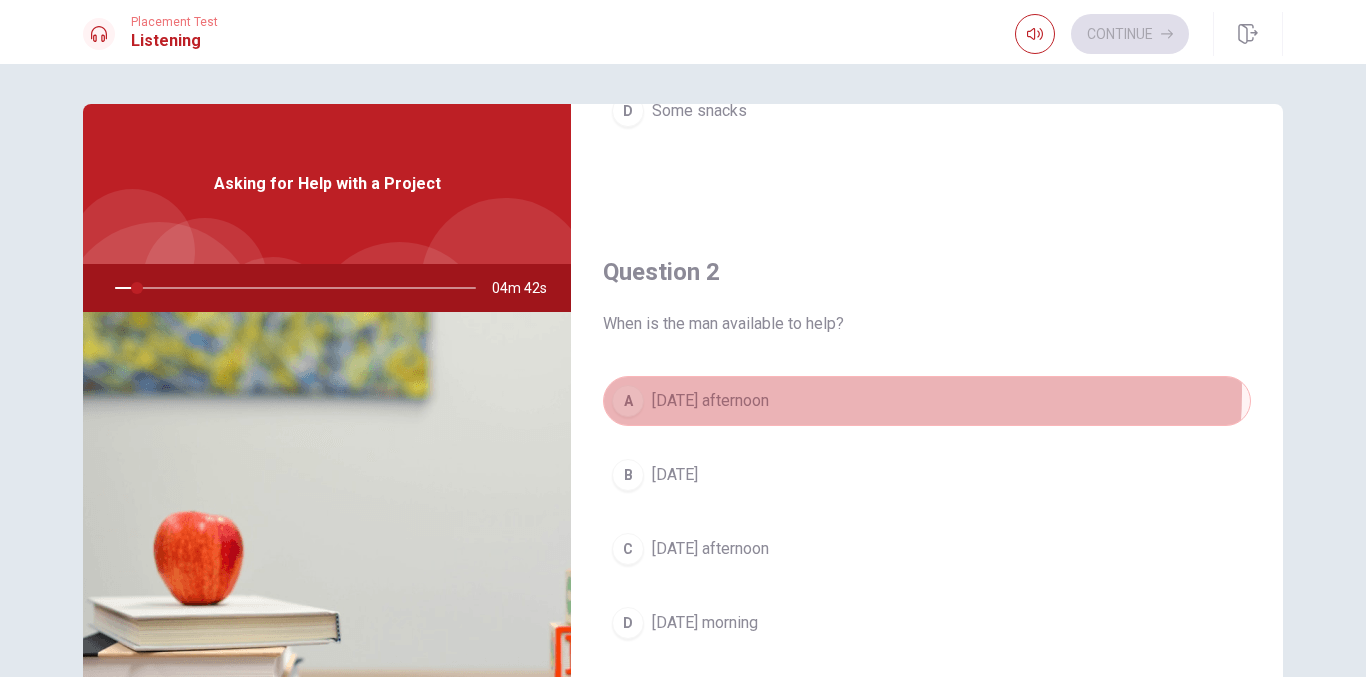 click on "A [DATE] afternoon" at bounding box center (927, 401) 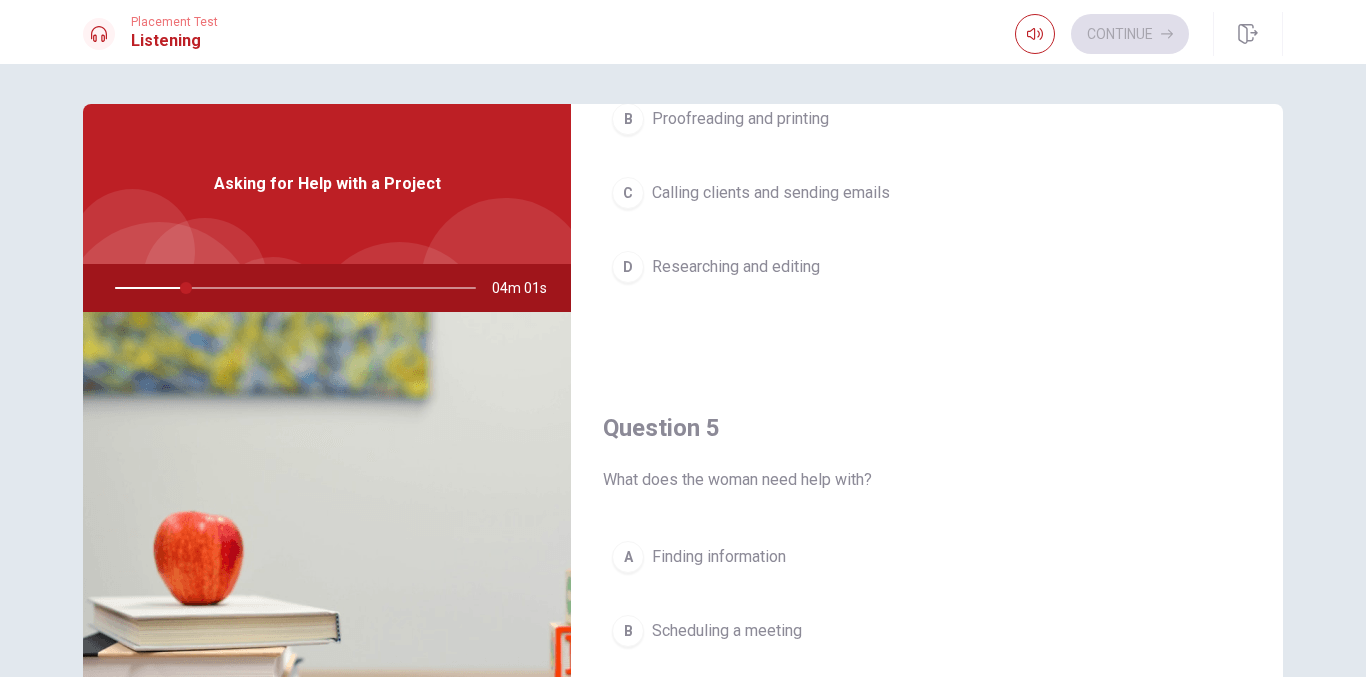 scroll, scrollTop: 1865, scrollLeft: 0, axis: vertical 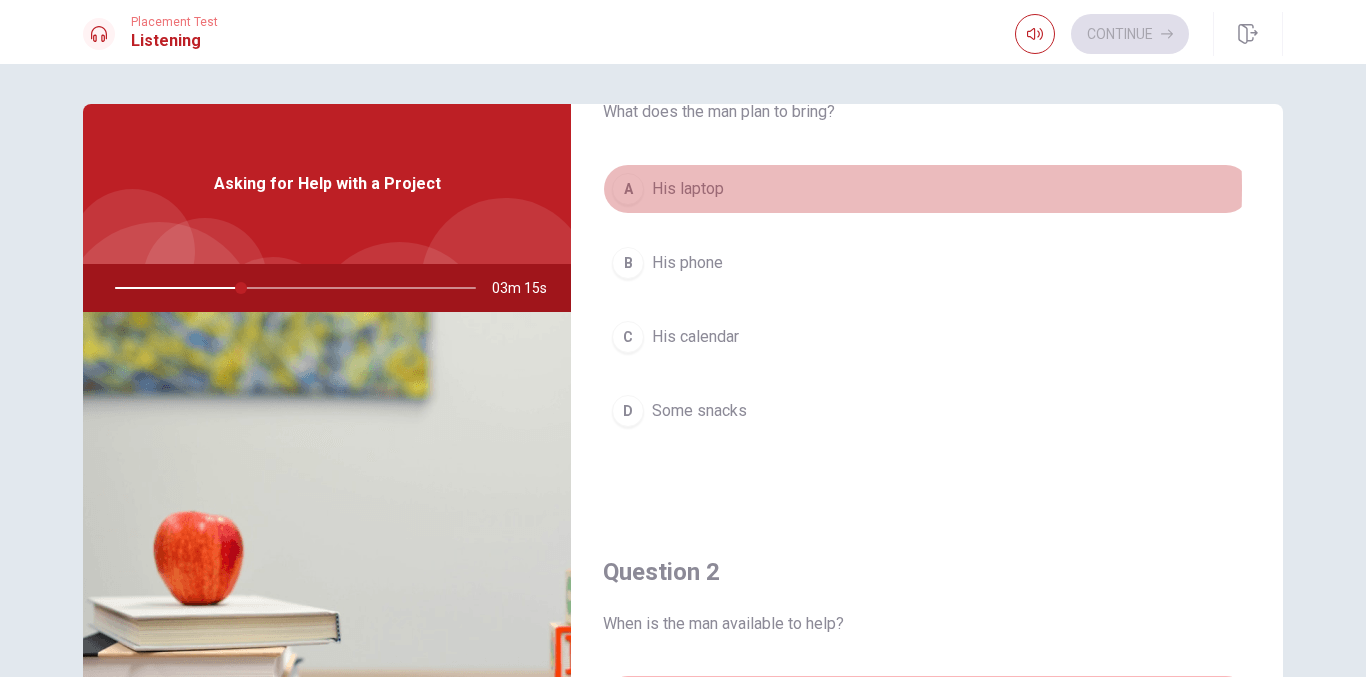 click on "His laptop" at bounding box center [688, 189] 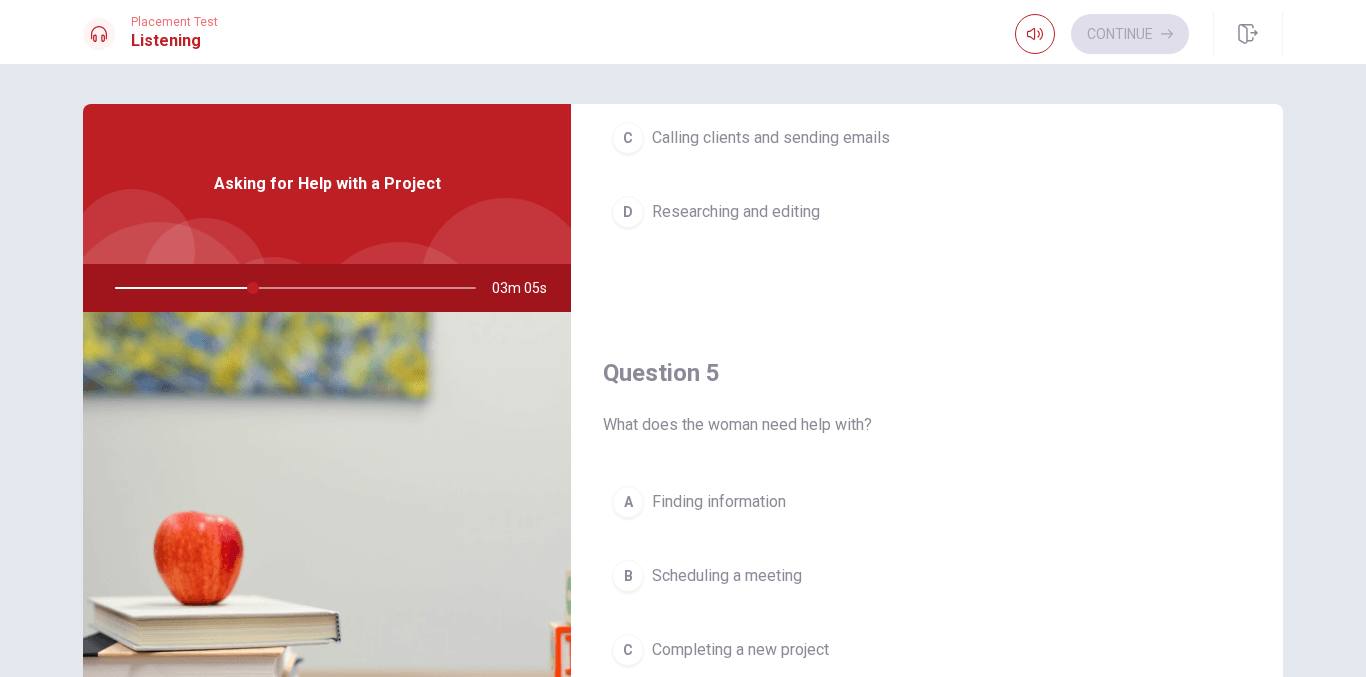 scroll, scrollTop: 1865, scrollLeft: 0, axis: vertical 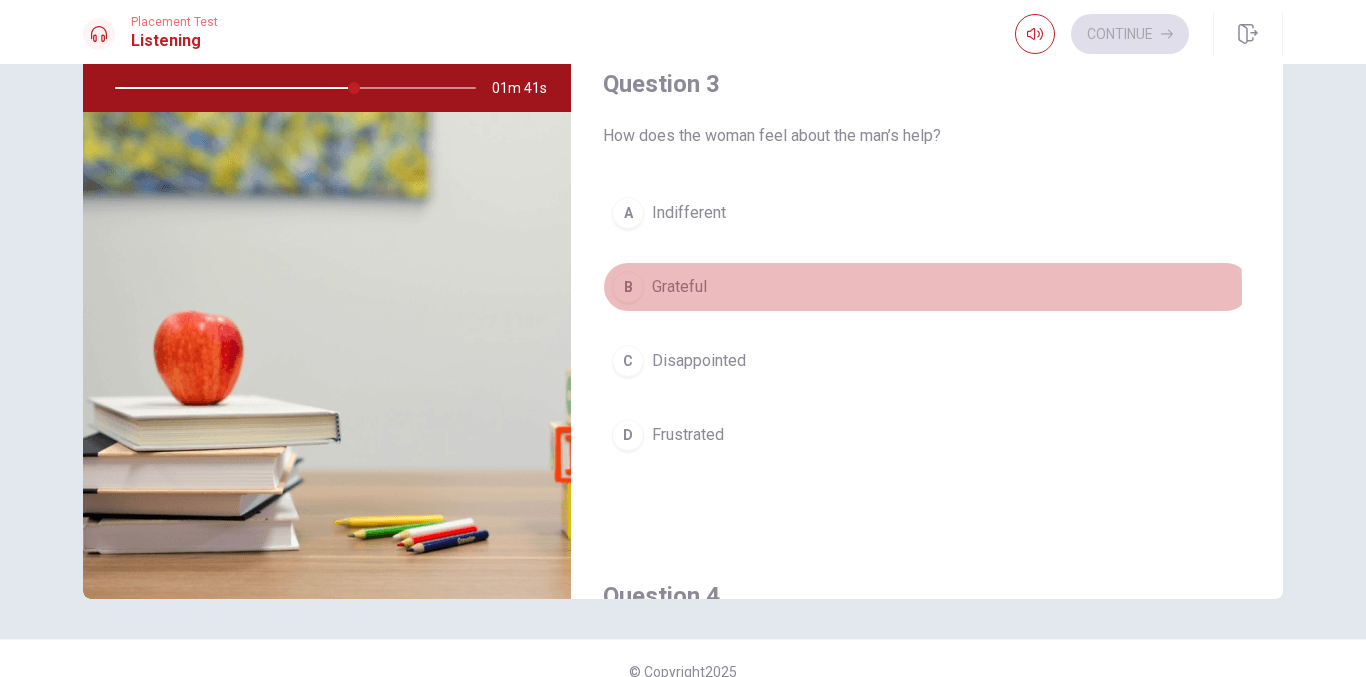 click on "Grateful" at bounding box center (679, 287) 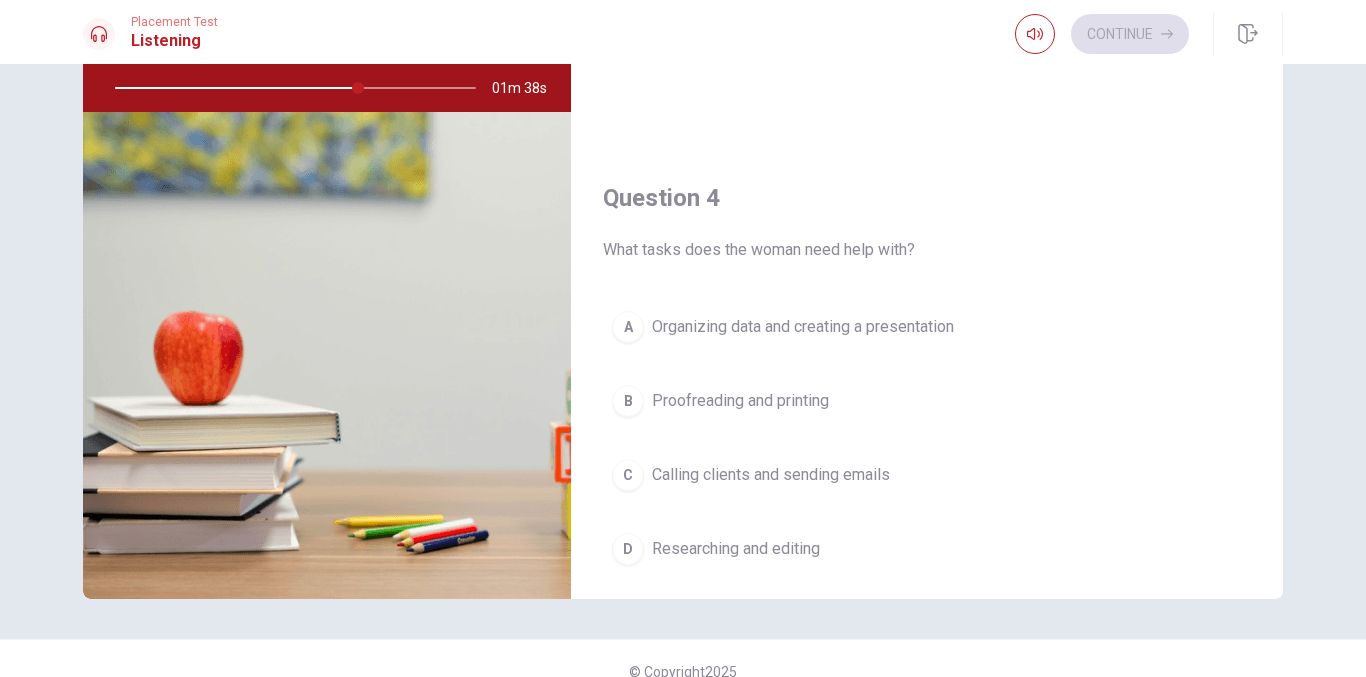 scroll, scrollTop: 1300, scrollLeft: 0, axis: vertical 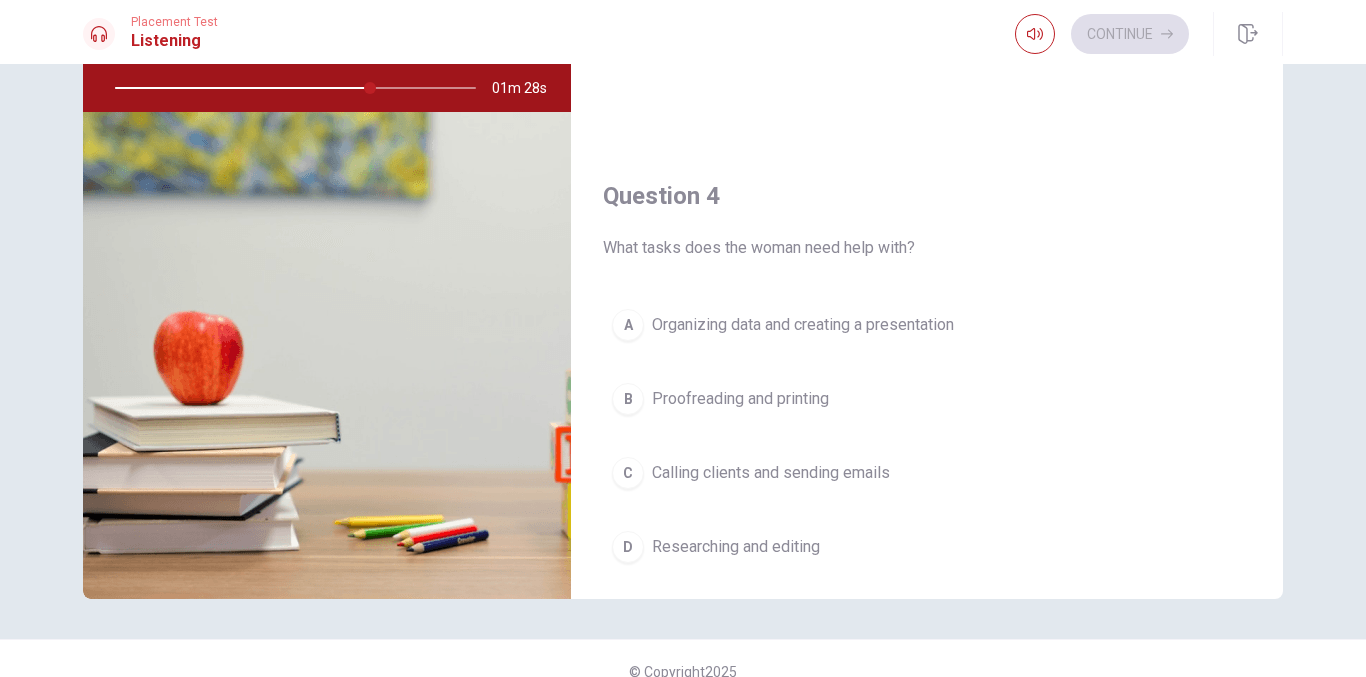 click on "A" at bounding box center [628, 325] 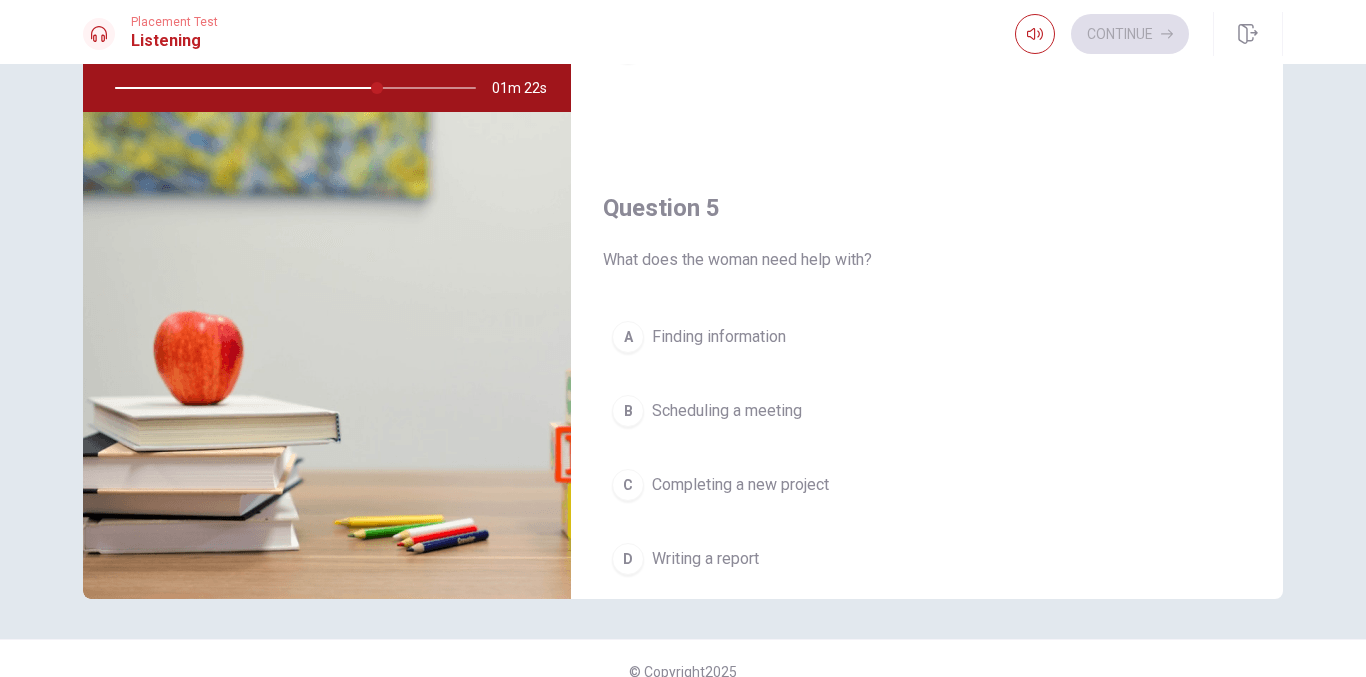 scroll, scrollTop: 1865, scrollLeft: 0, axis: vertical 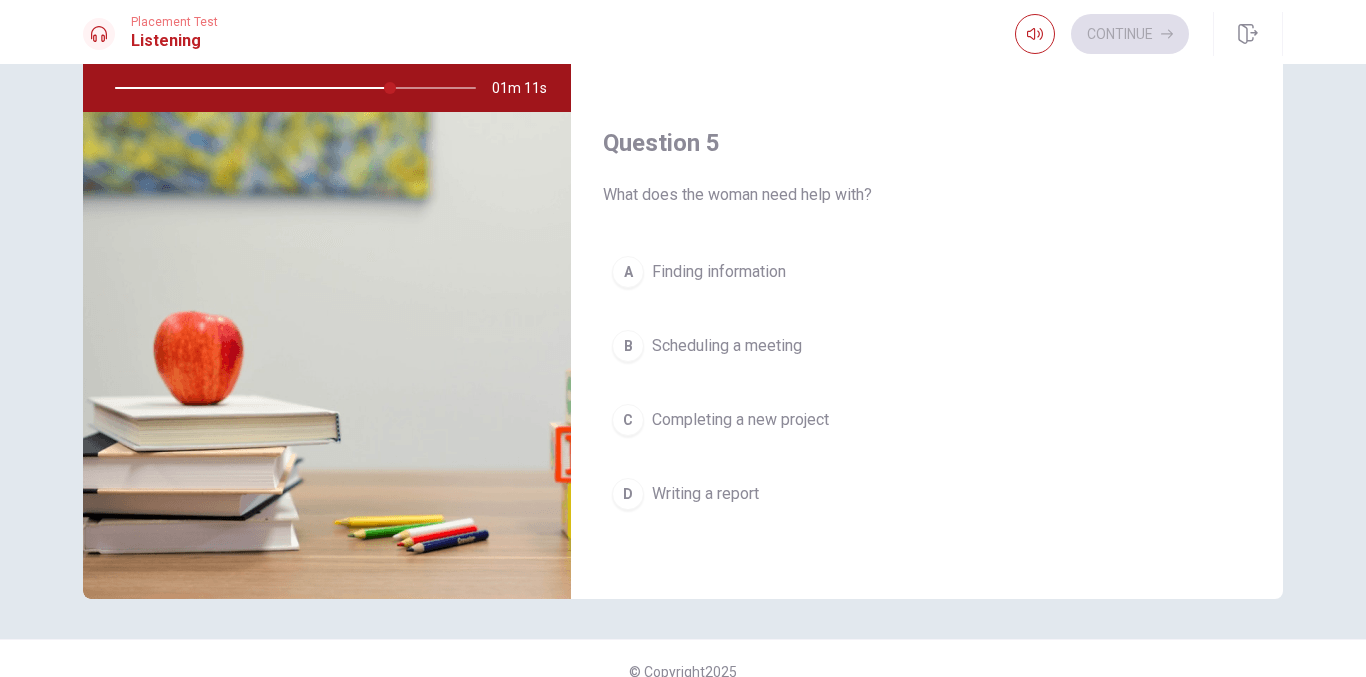 click on "Completing a new project" at bounding box center [740, 420] 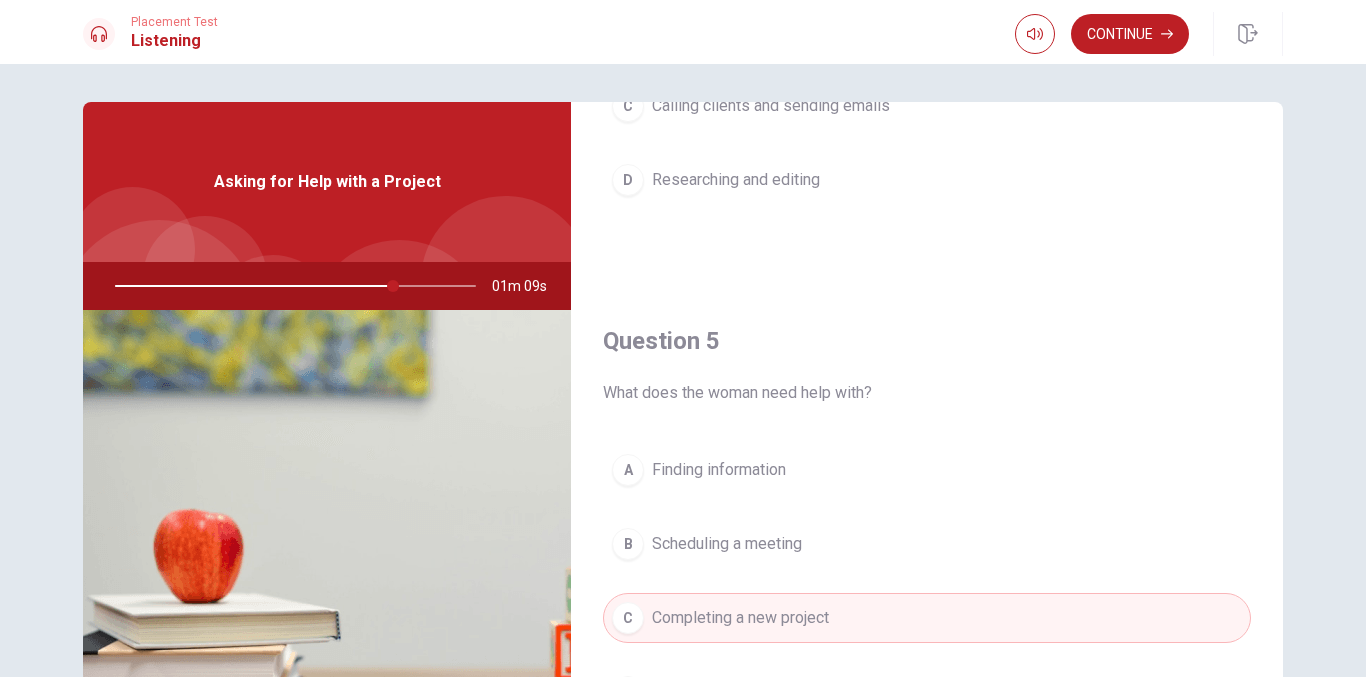 scroll, scrollTop: 0, scrollLeft: 0, axis: both 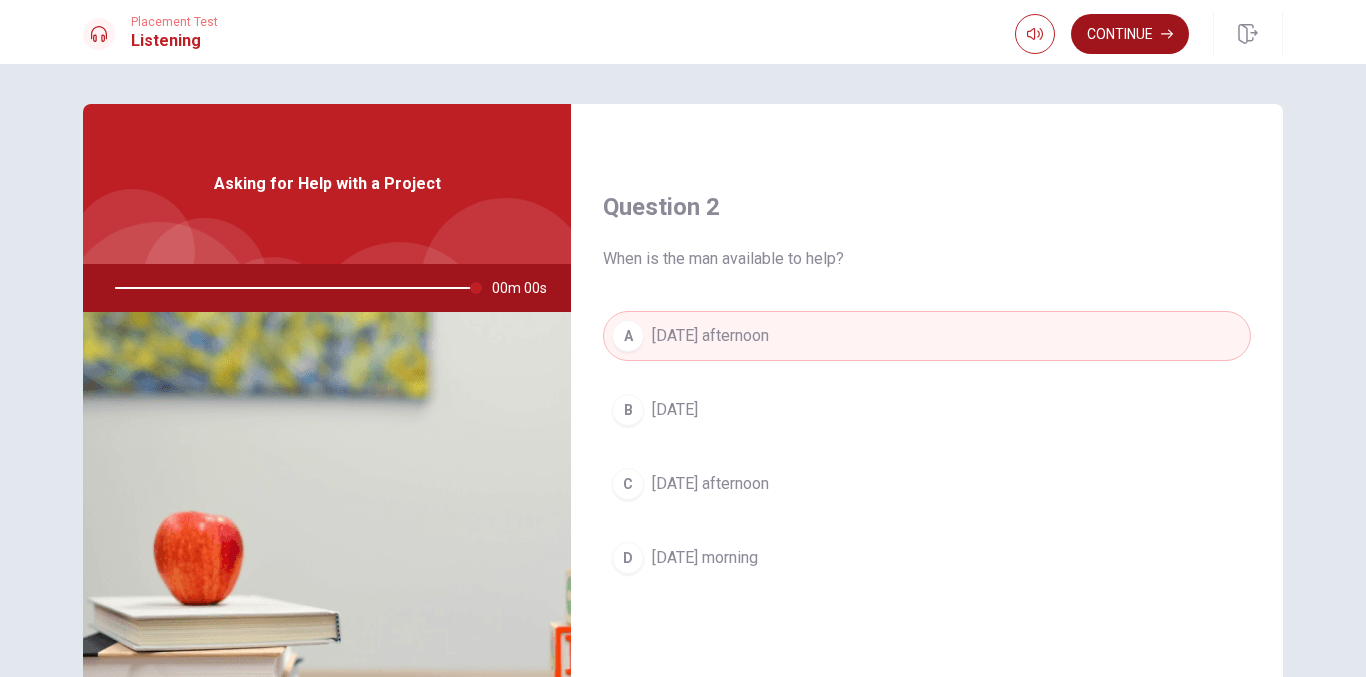 type on "0" 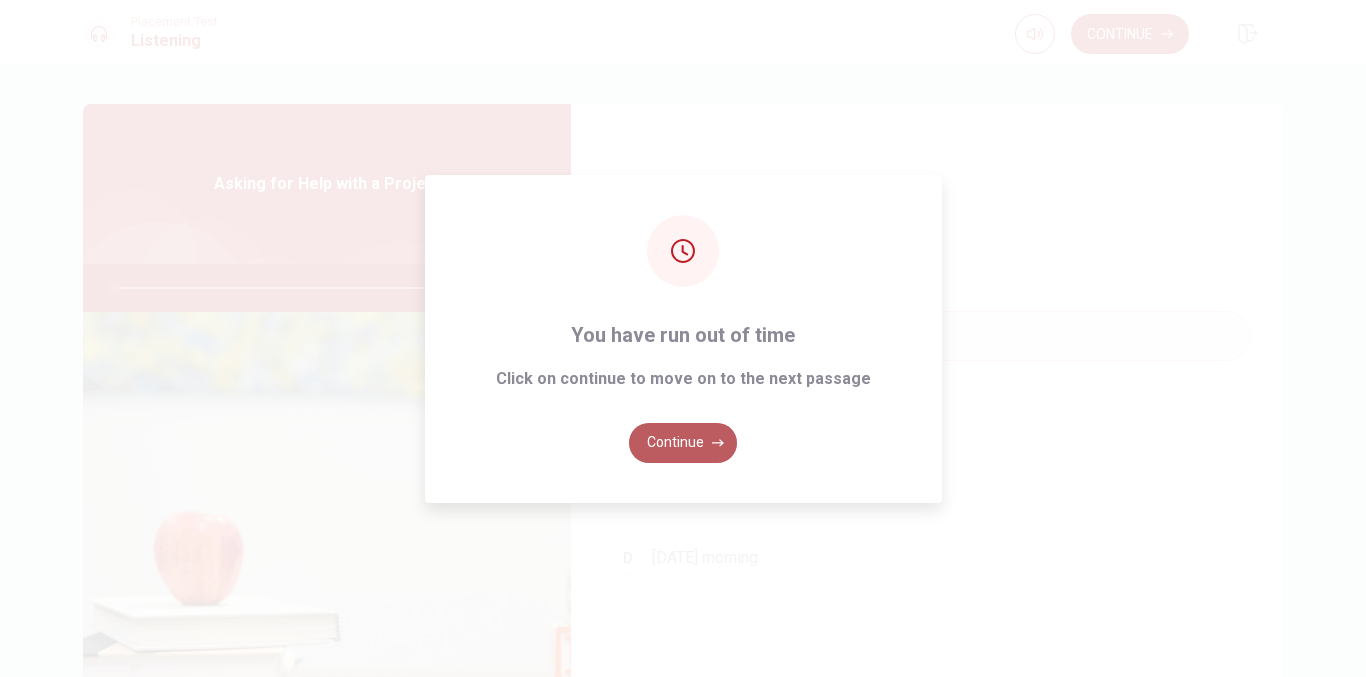 click on "Continue" at bounding box center [683, 443] 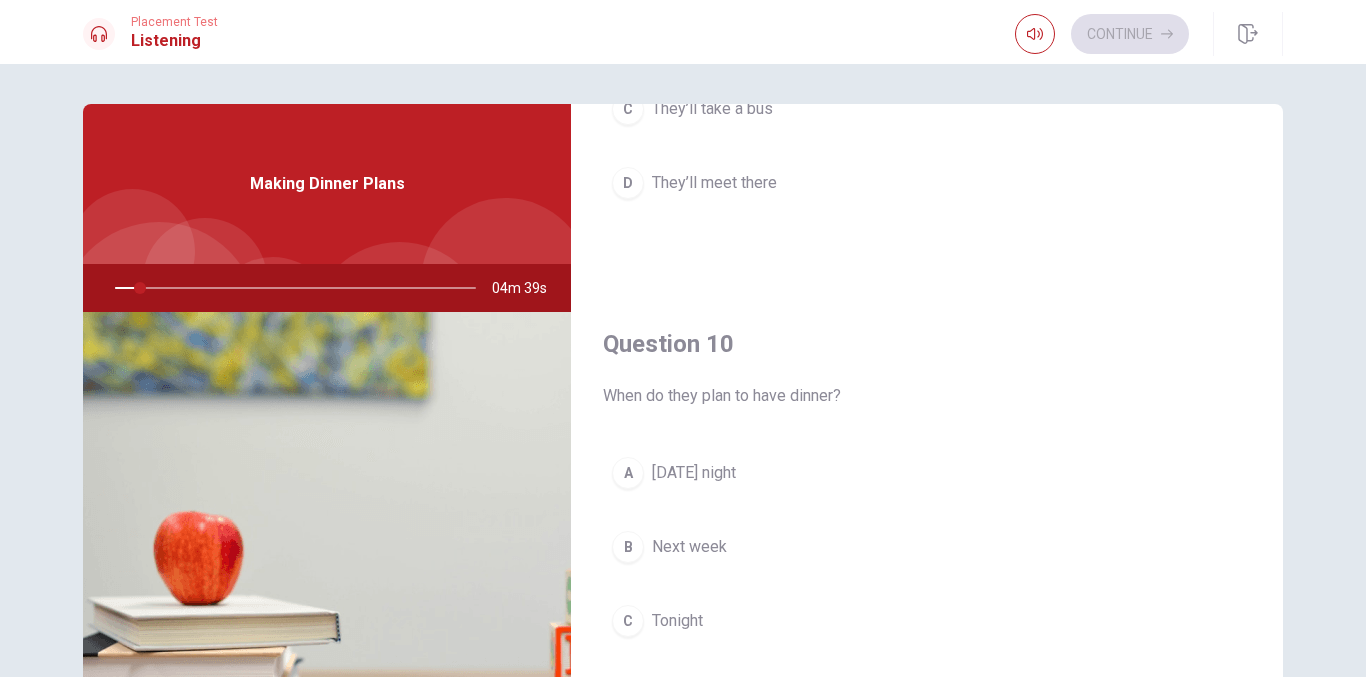 scroll, scrollTop: 1865, scrollLeft: 0, axis: vertical 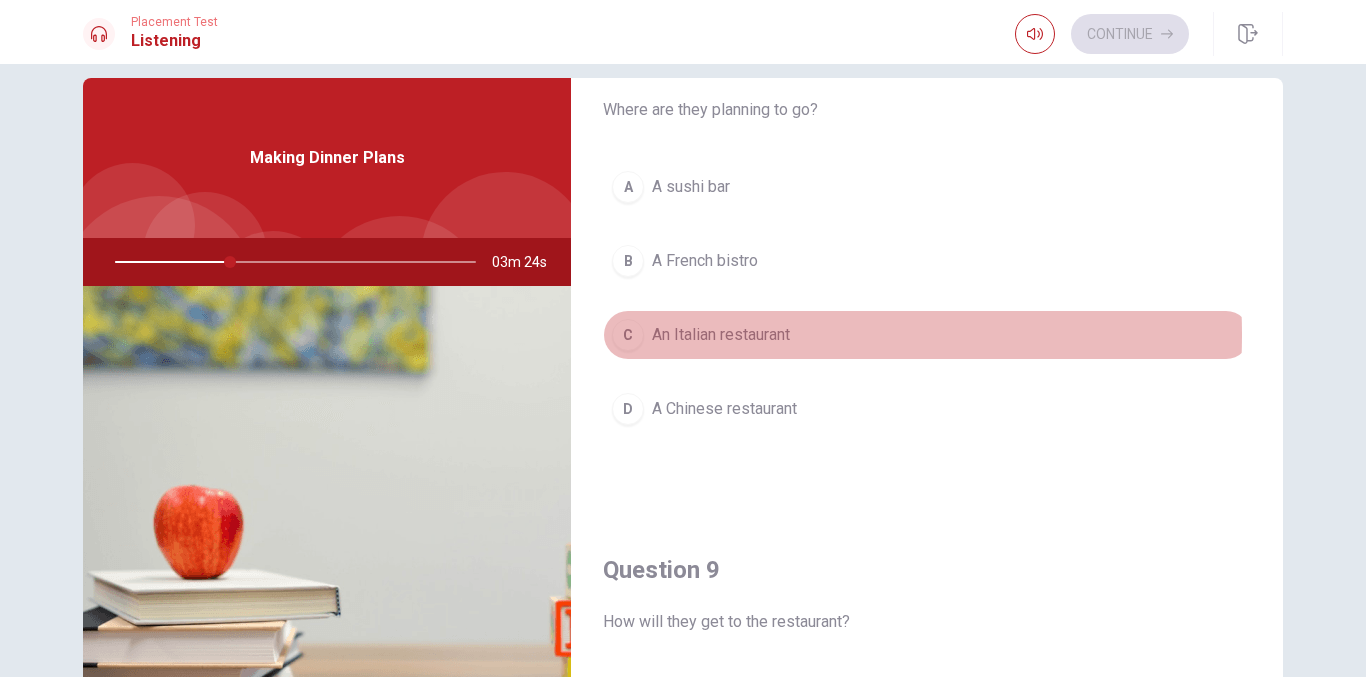 click on "An Italian restaurant" at bounding box center (721, 335) 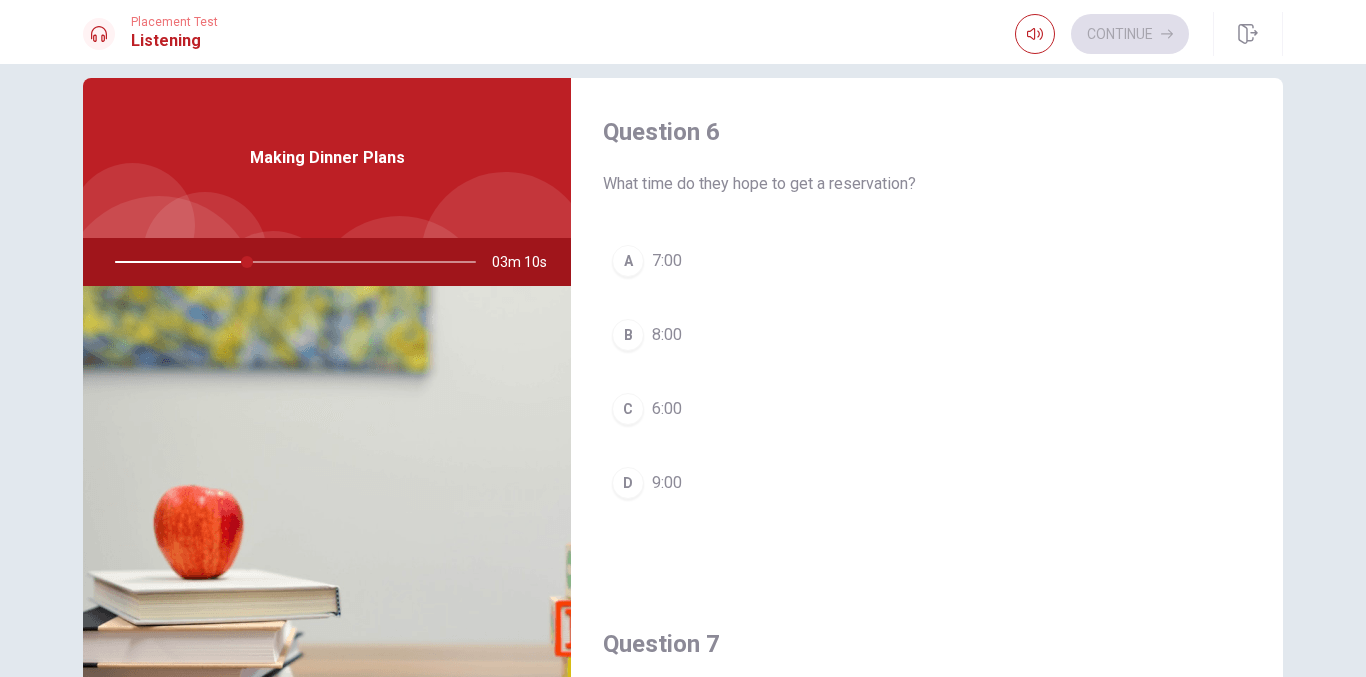 scroll, scrollTop: 0, scrollLeft: 0, axis: both 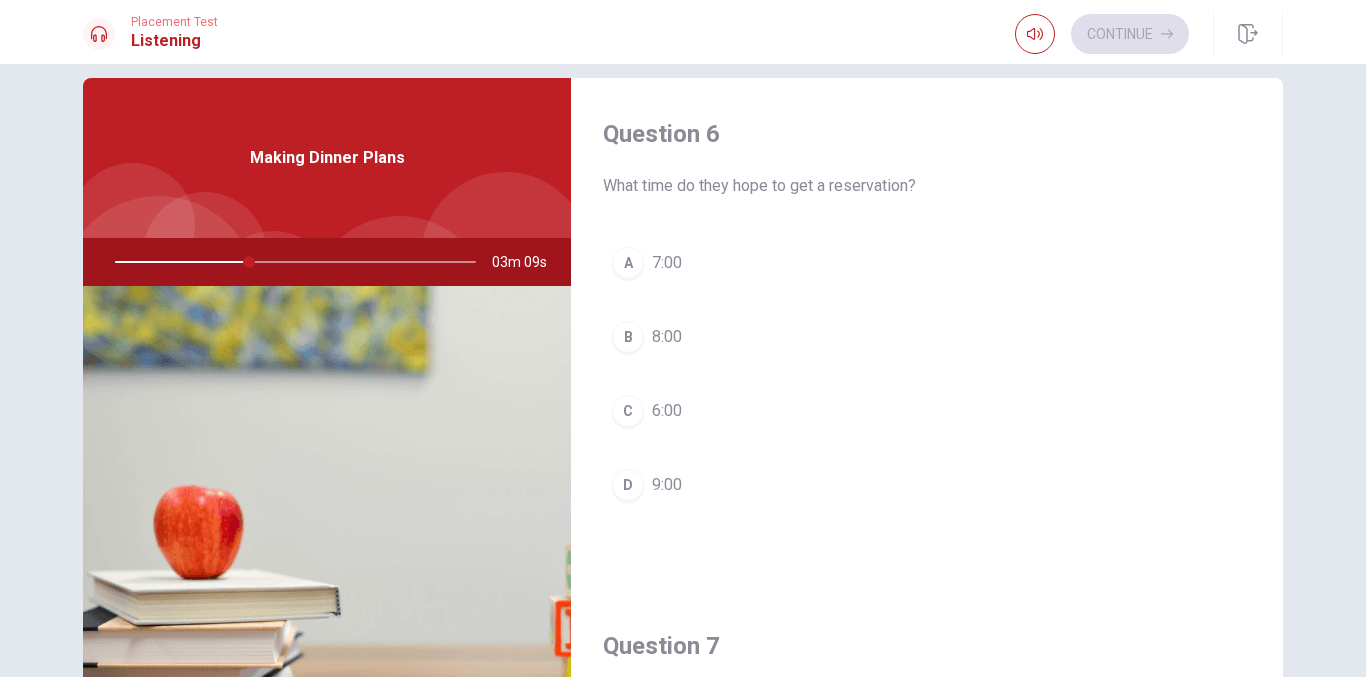 click on "A 7:00" at bounding box center [927, 263] 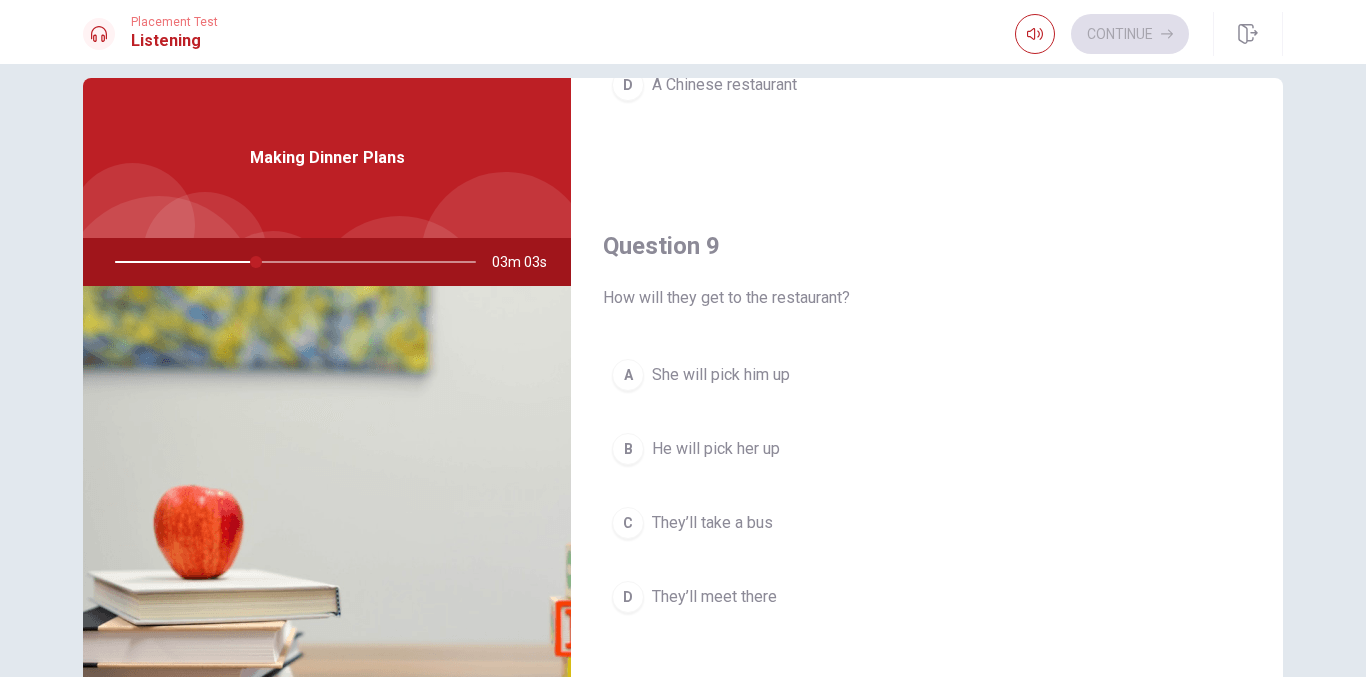 scroll, scrollTop: 1500, scrollLeft: 0, axis: vertical 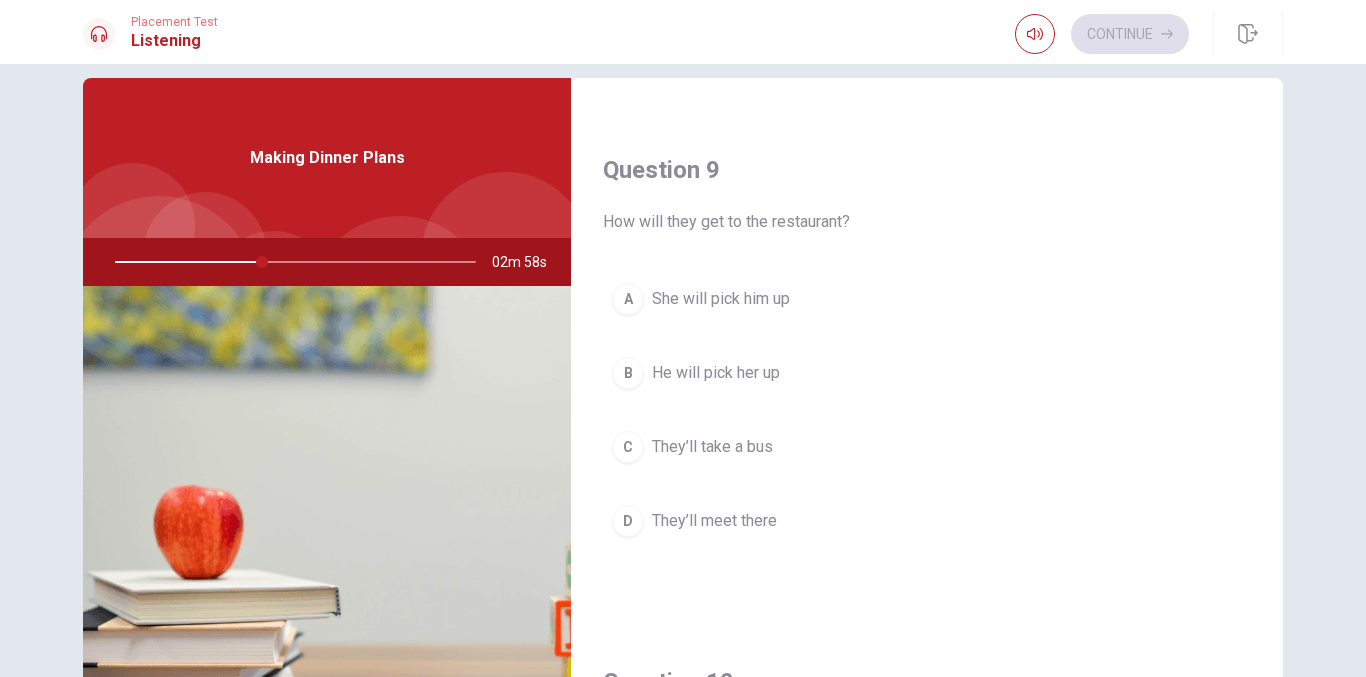 click on "They’ll meet there" at bounding box center (714, 521) 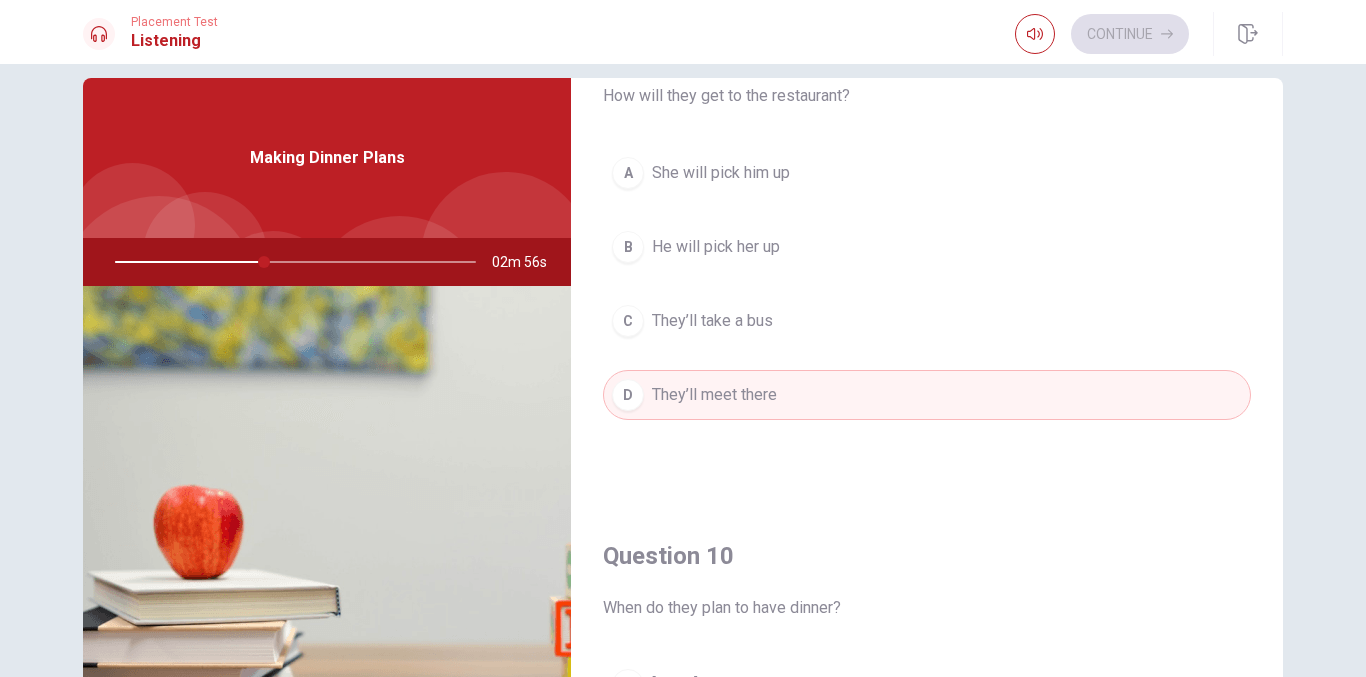 scroll, scrollTop: 1865, scrollLeft: 0, axis: vertical 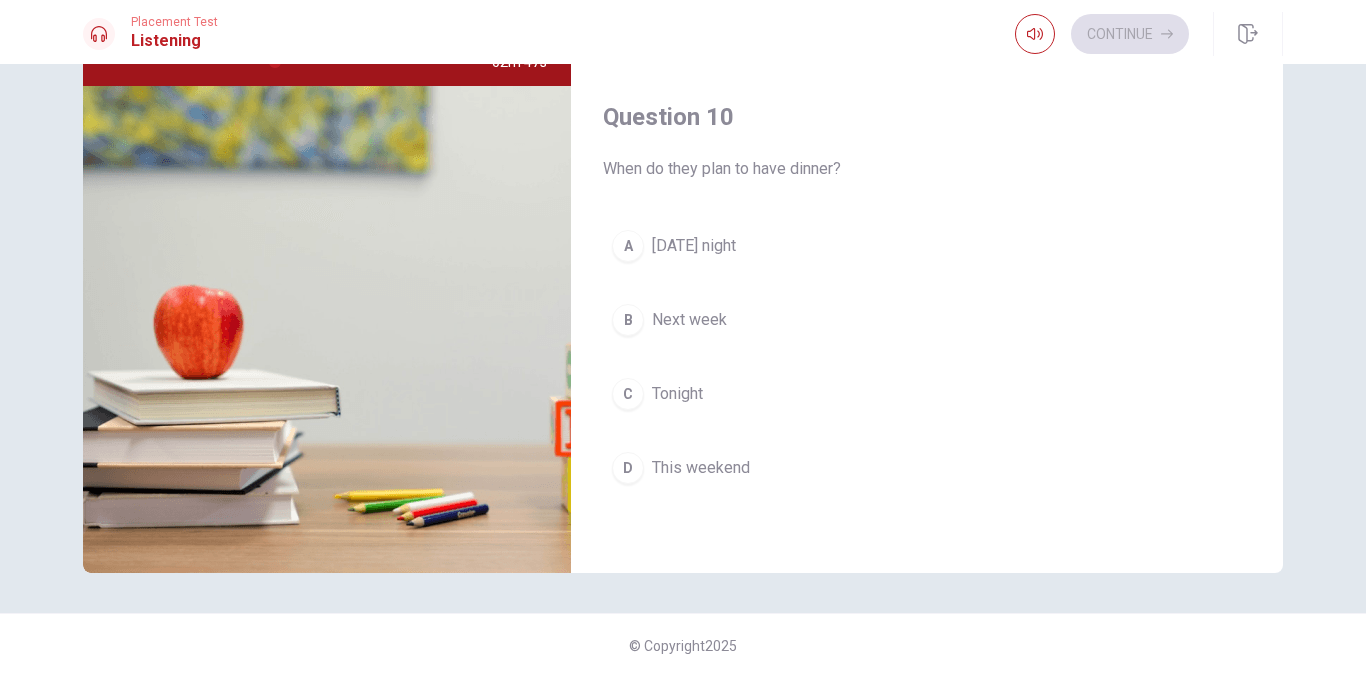 click on "[DATE] night" at bounding box center [694, 246] 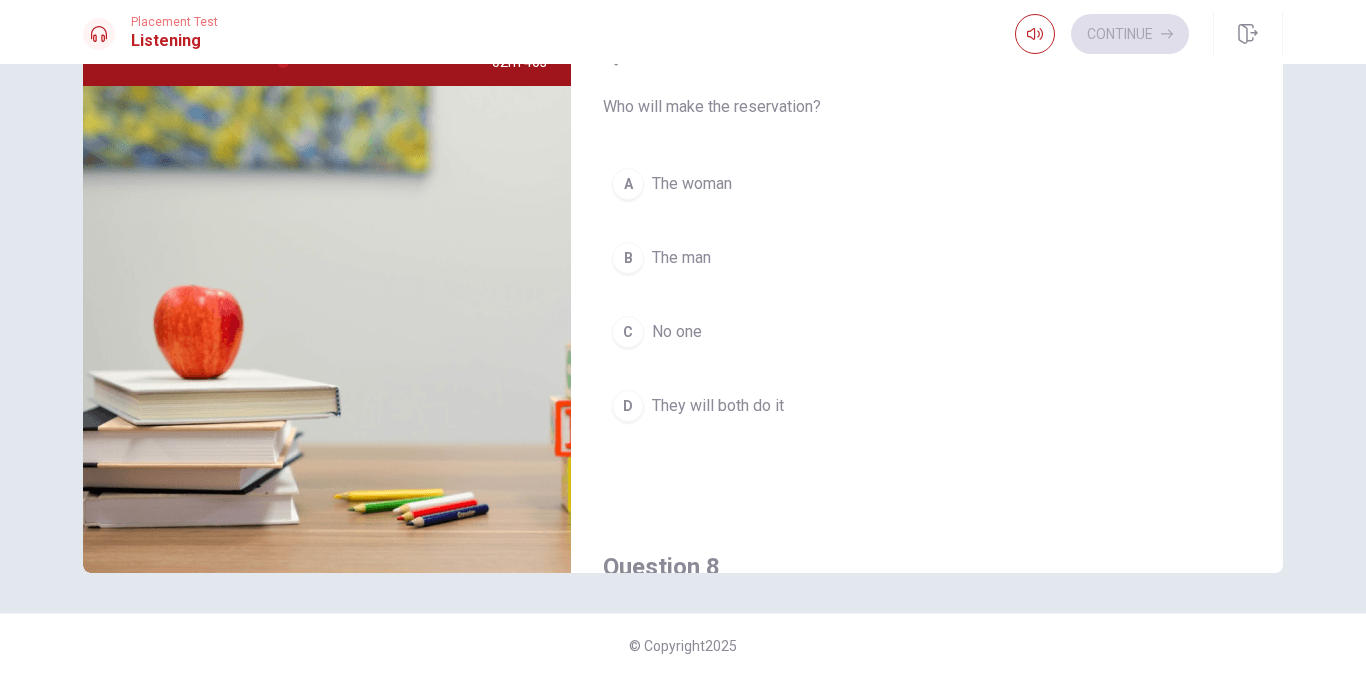 scroll, scrollTop: 365, scrollLeft: 0, axis: vertical 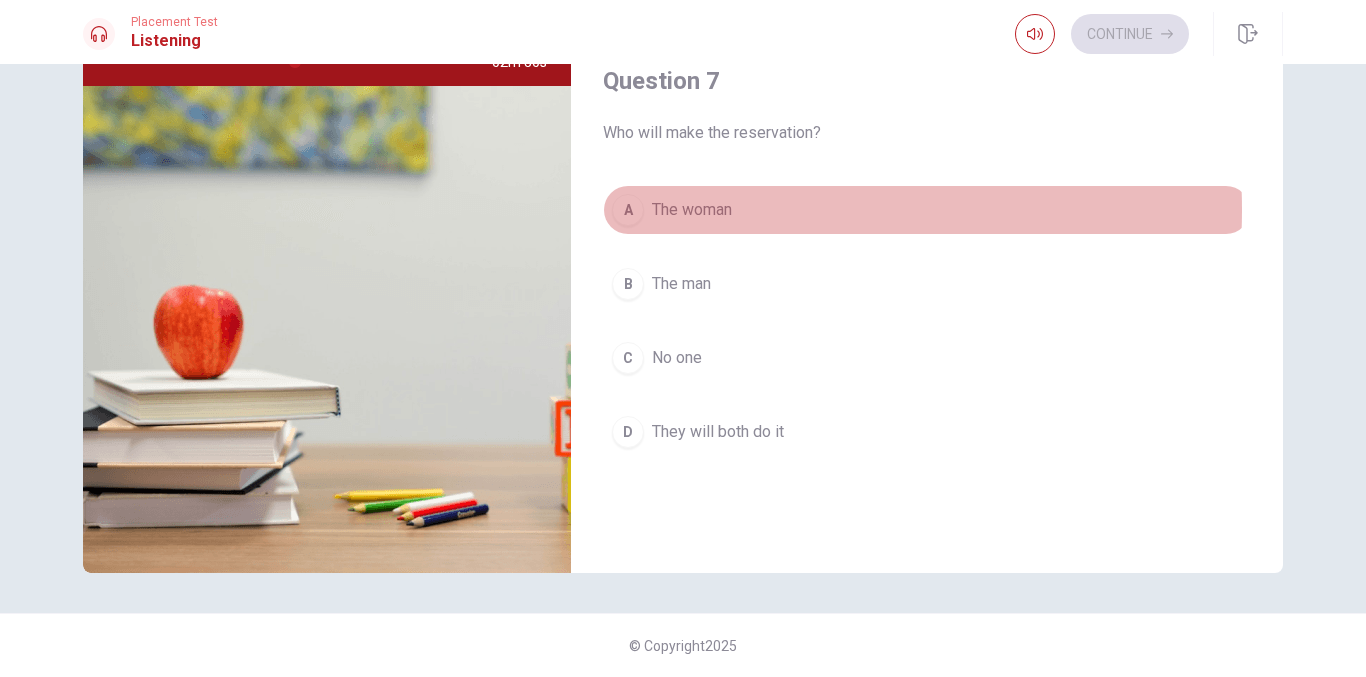 click on "The woman" at bounding box center [692, 210] 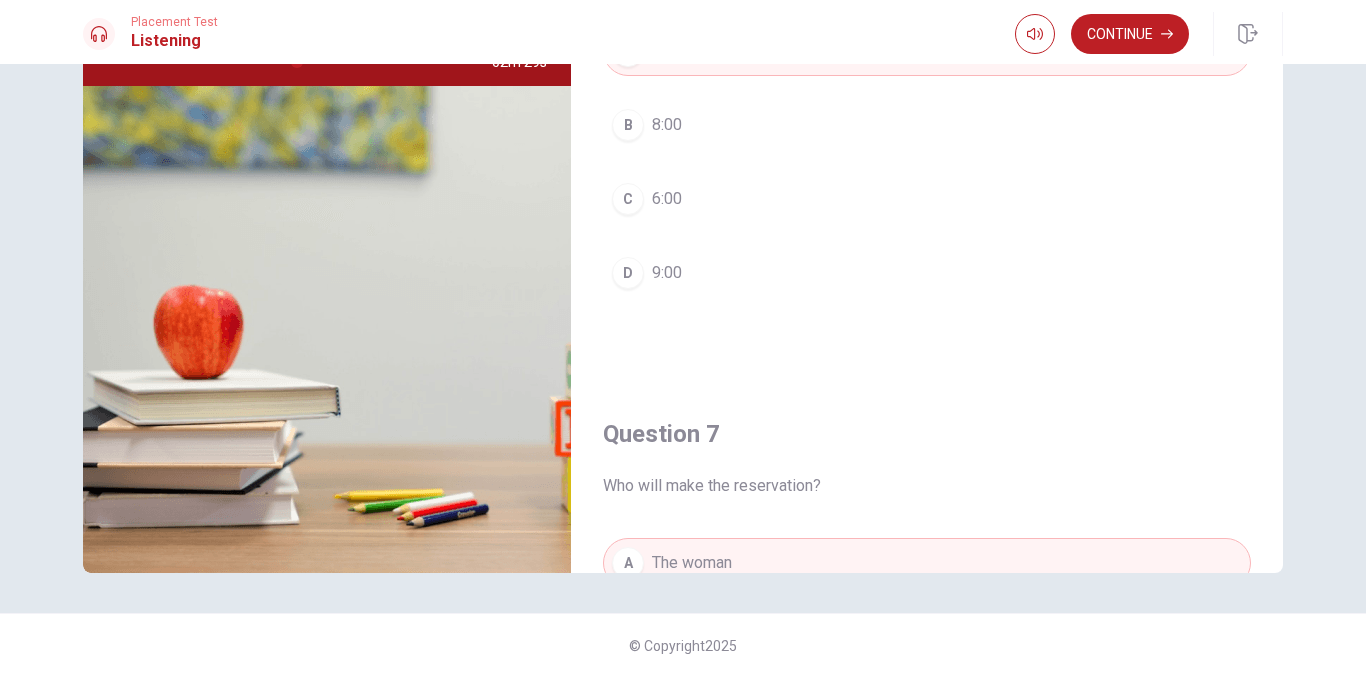 scroll, scrollTop: 0, scrollLeft: 0, axis: both 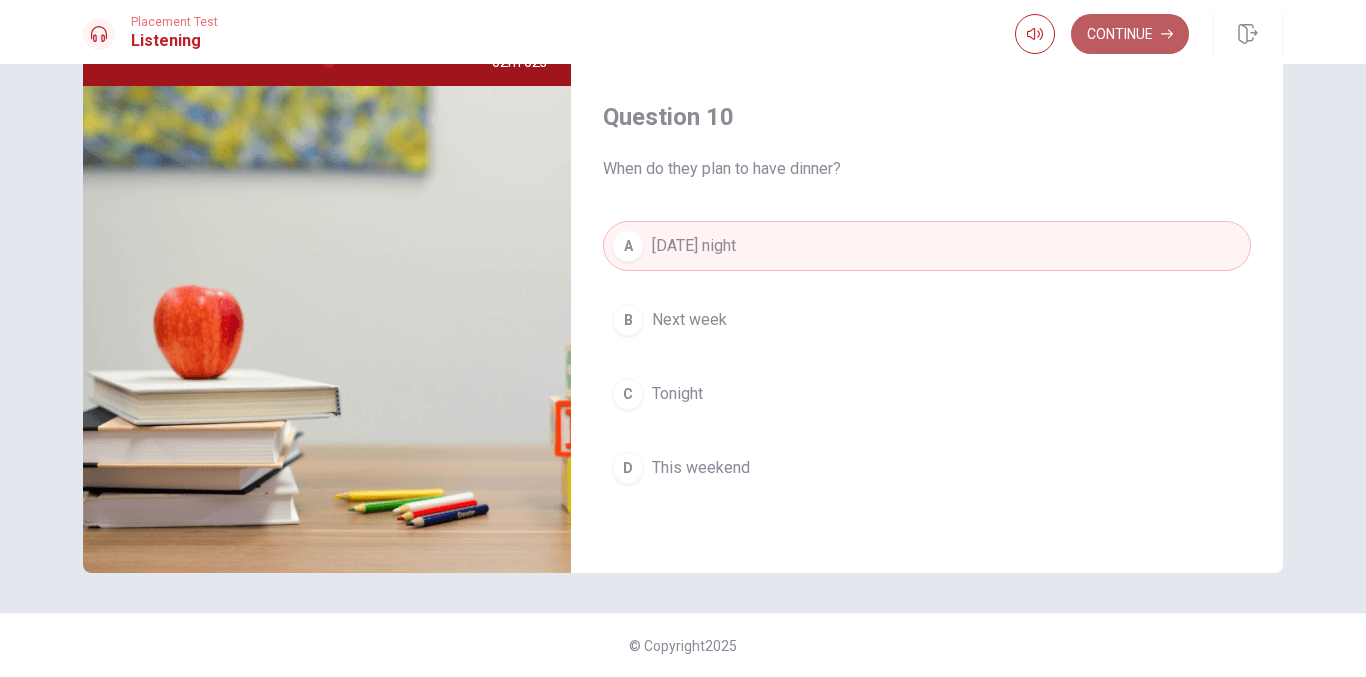 click on "Continue" at bounding box center (1130, 34) 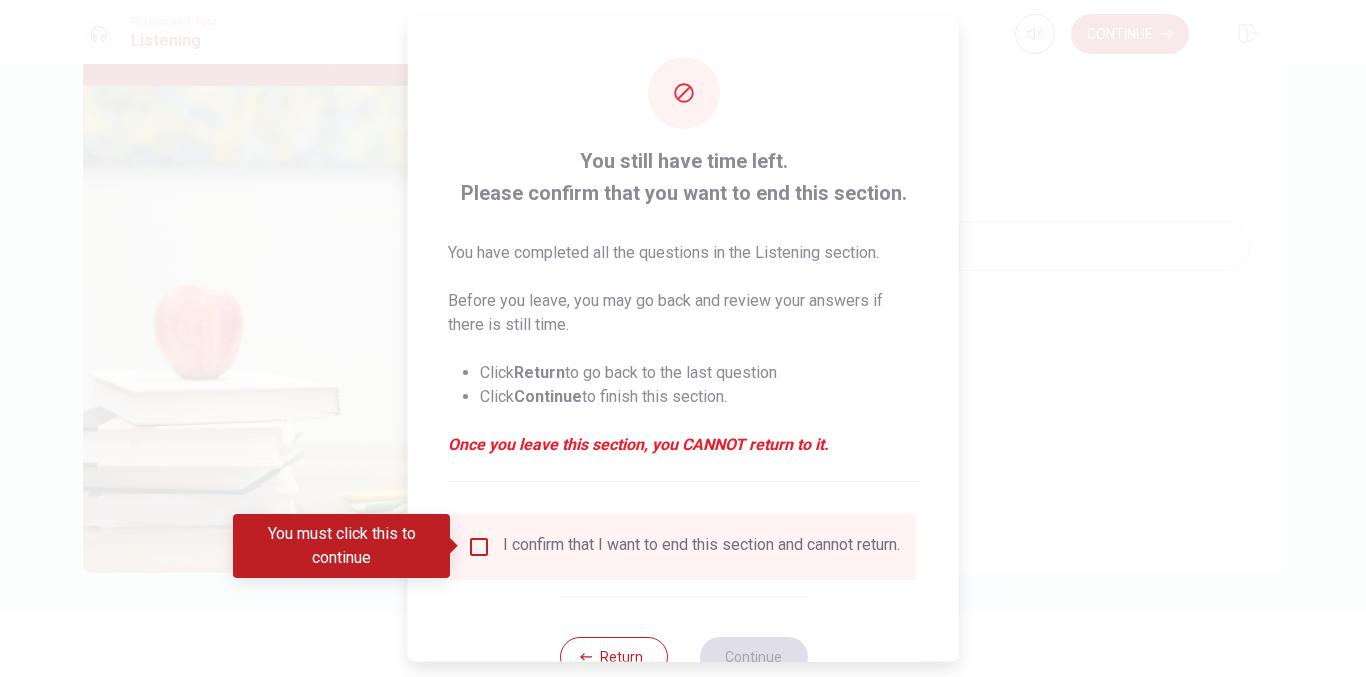 click at bounding box center (479, 546) 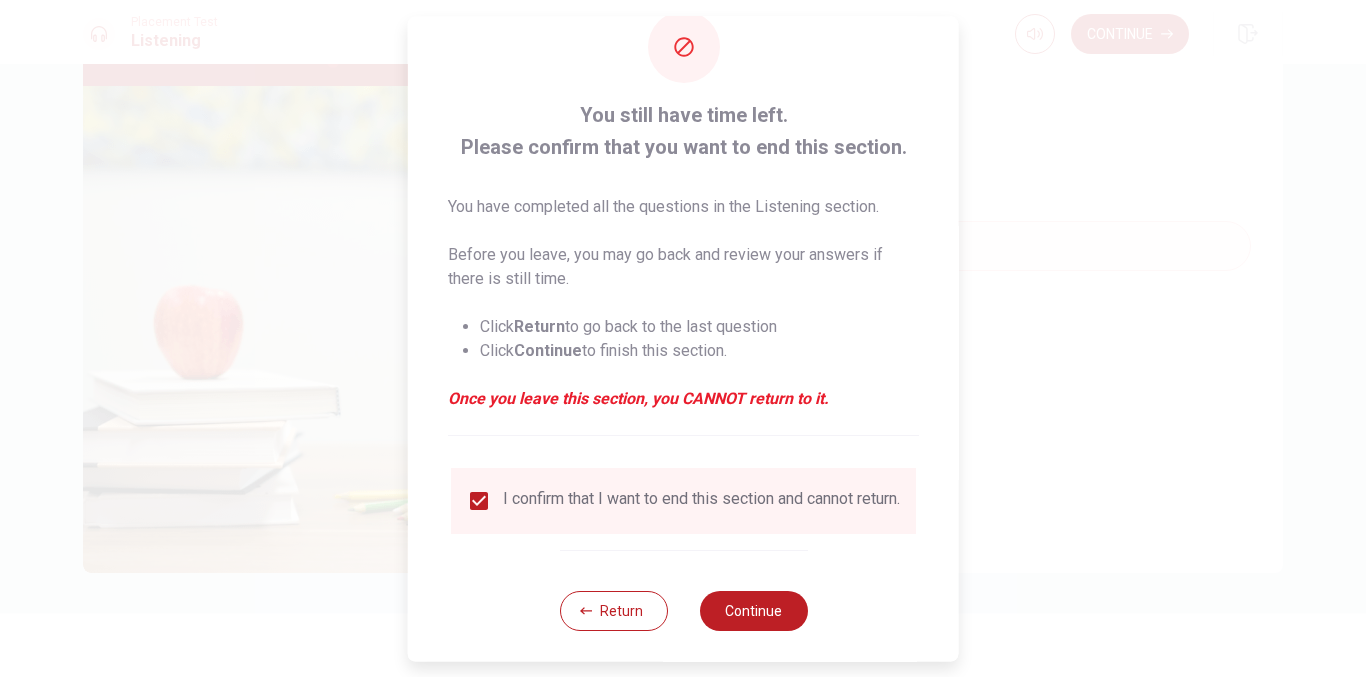 scroll, scrollTop: 69, scrollLeft: 0, axis: vertical 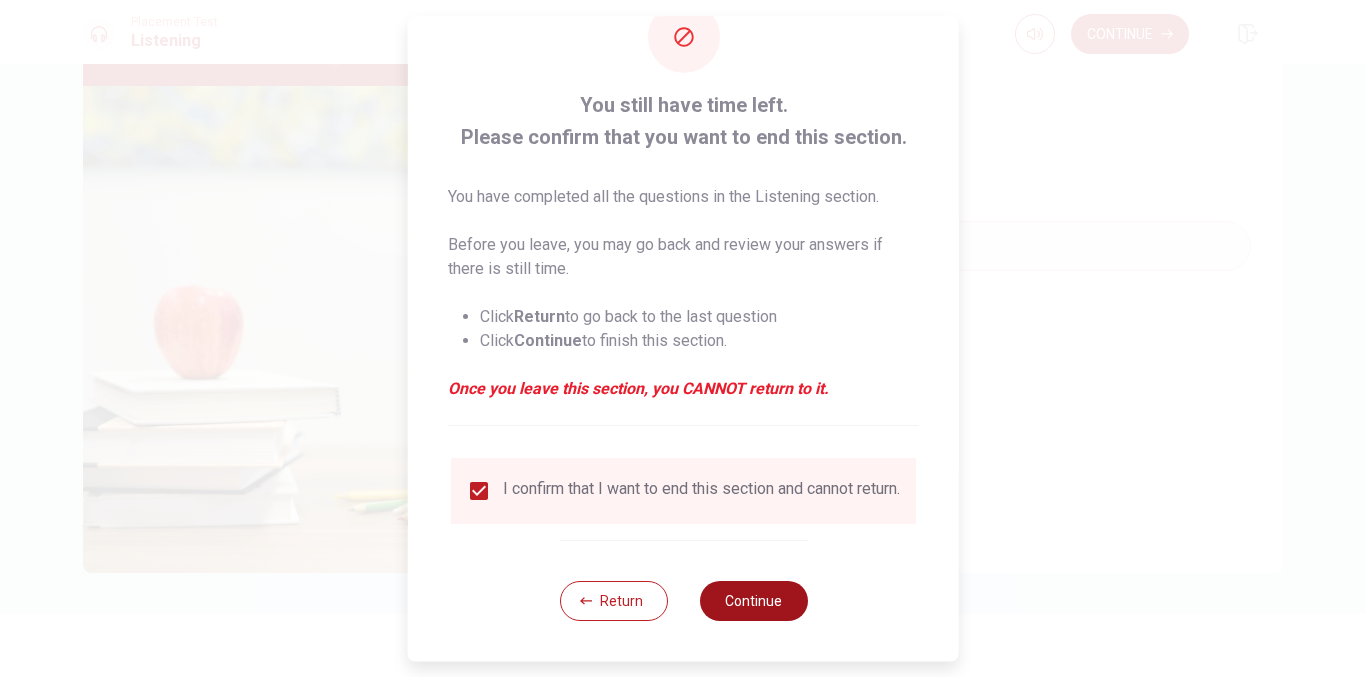 click on "Continue" at bounding box center (753, 601) 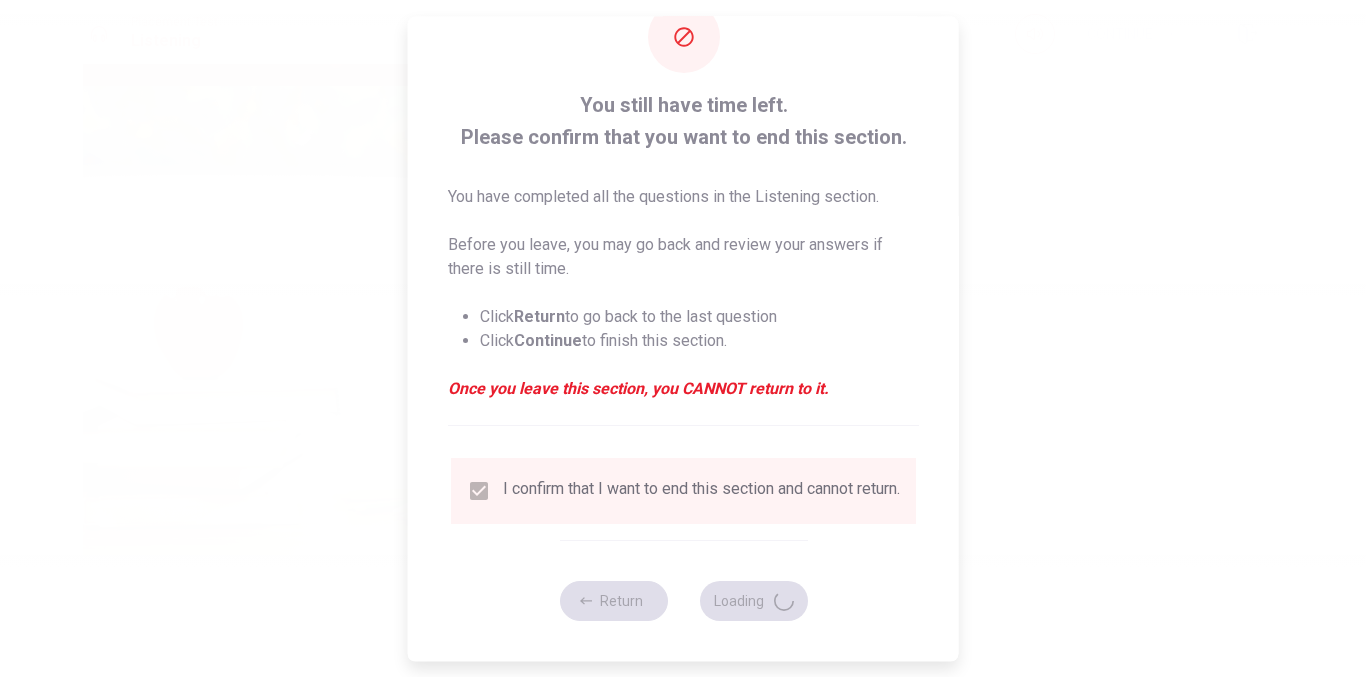 type on "62" 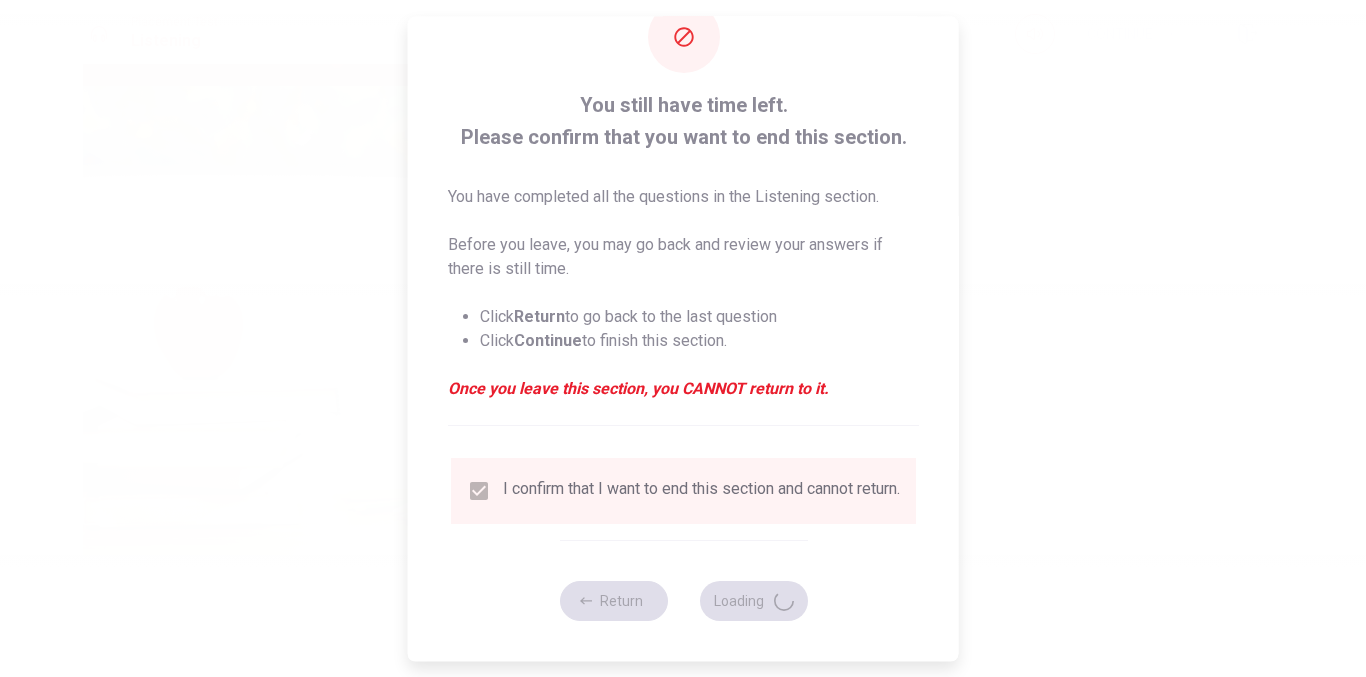 scroll, scrollTop: 0, scrollLeft: 0, axis: both 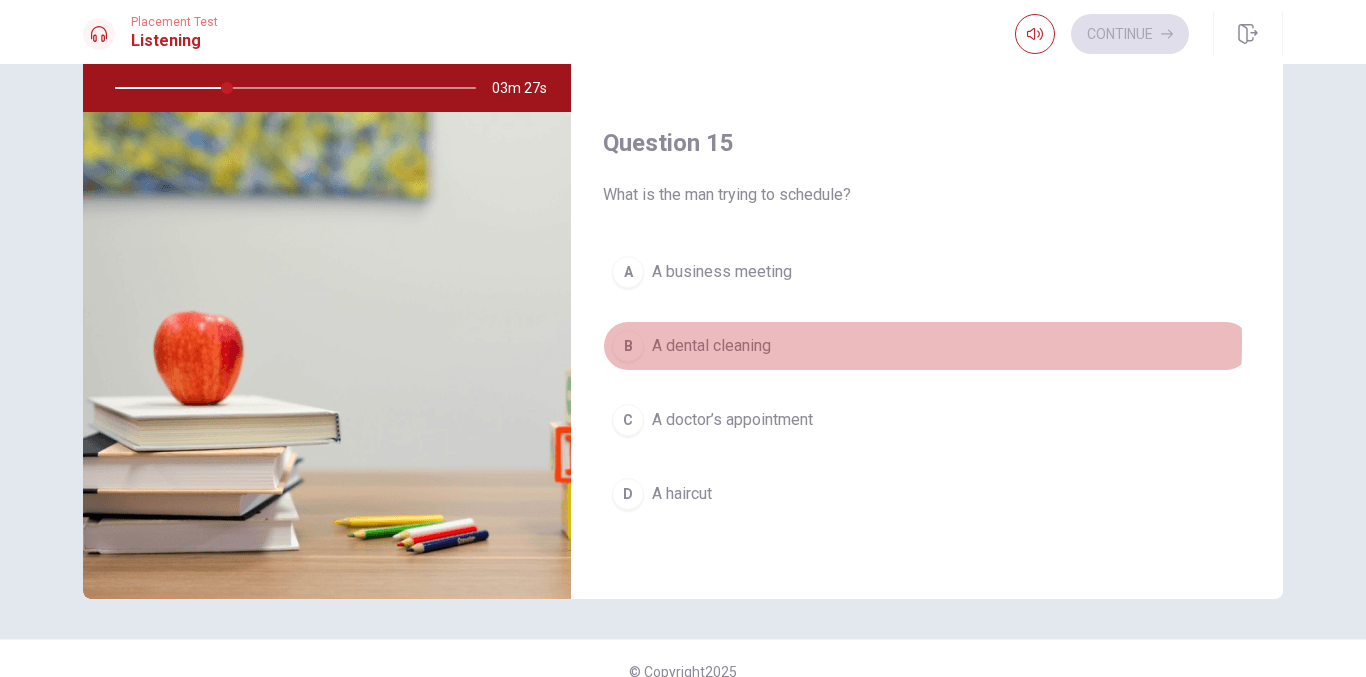 click on "A dental cleaning" at bounding box center (711, 346) 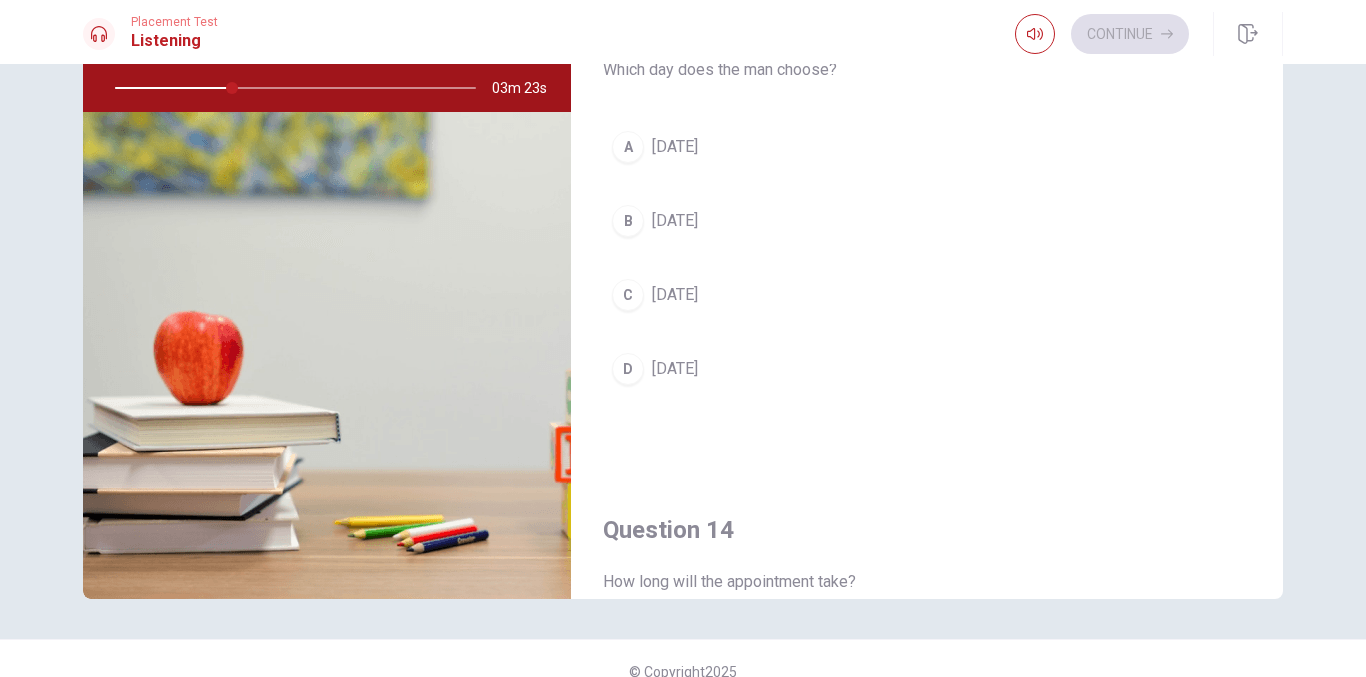 scroll, scrollTop: 965, scrollLeft: 0, axis: vertical 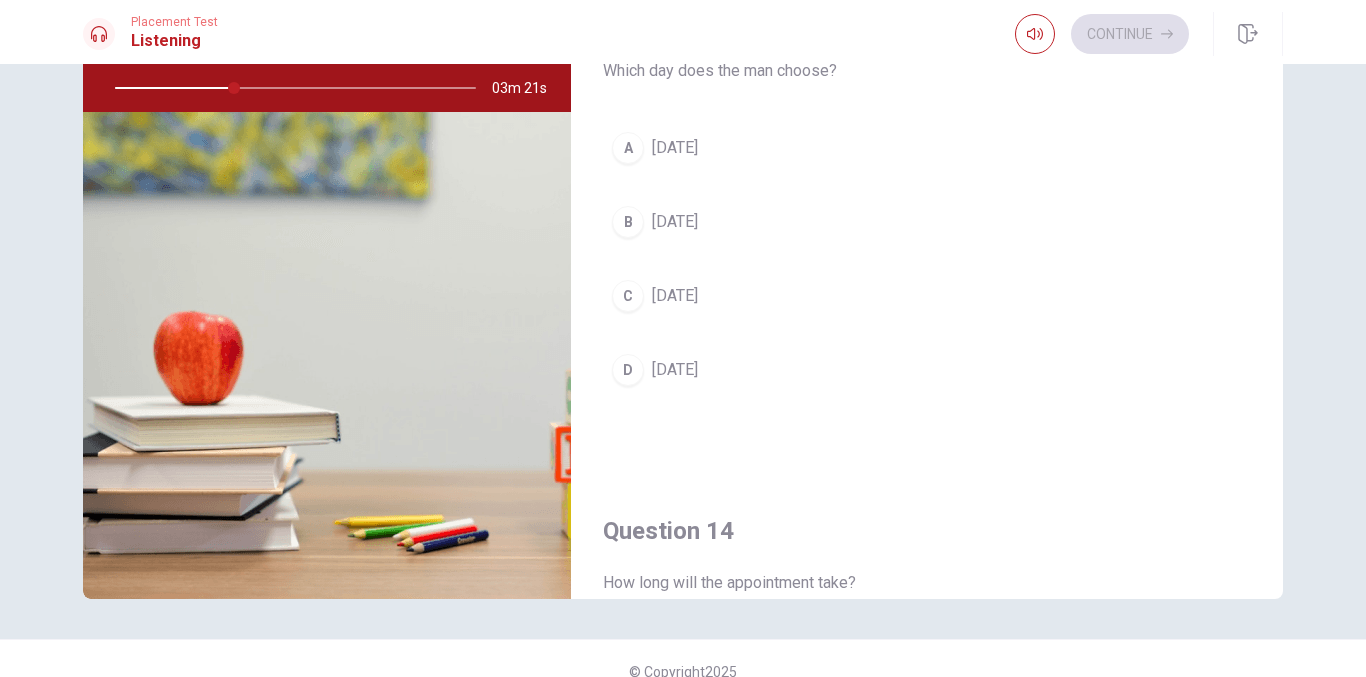 click on "[DATE]" at bounding box center [675, 148] 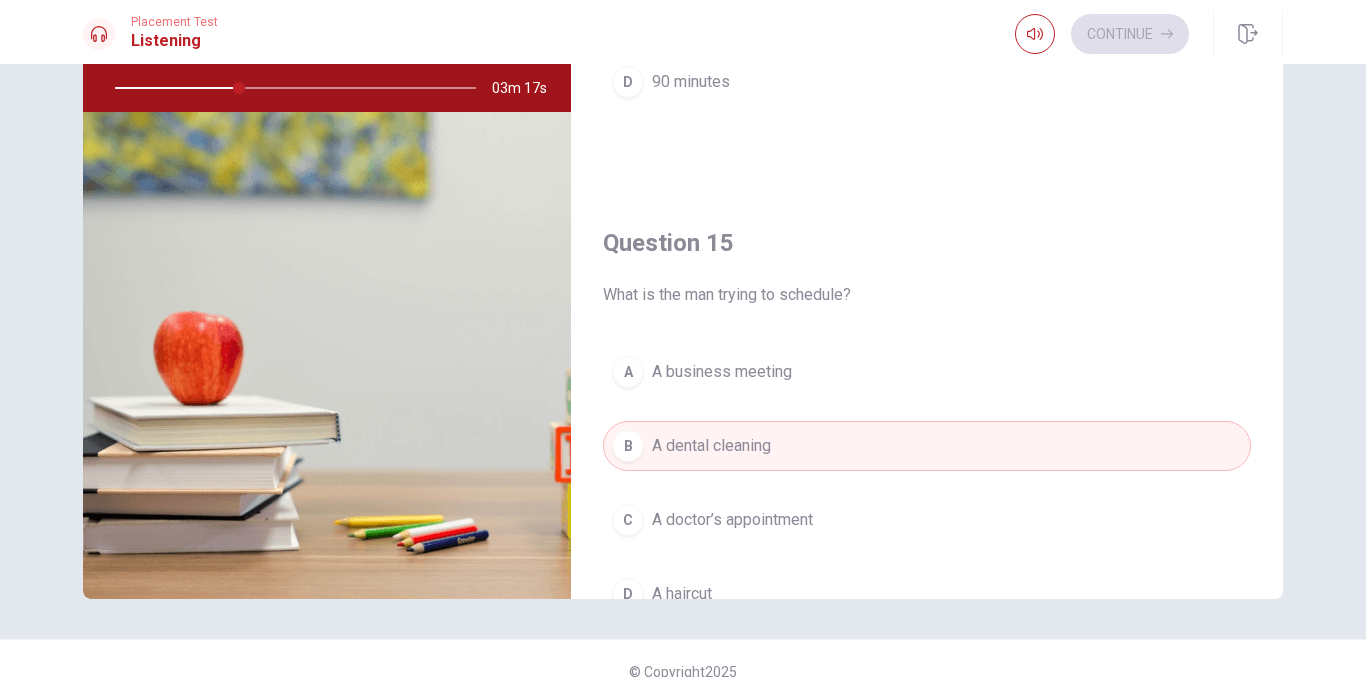 scroll, scrollTop: 1865, scrollLeft: 0, axis: vertical 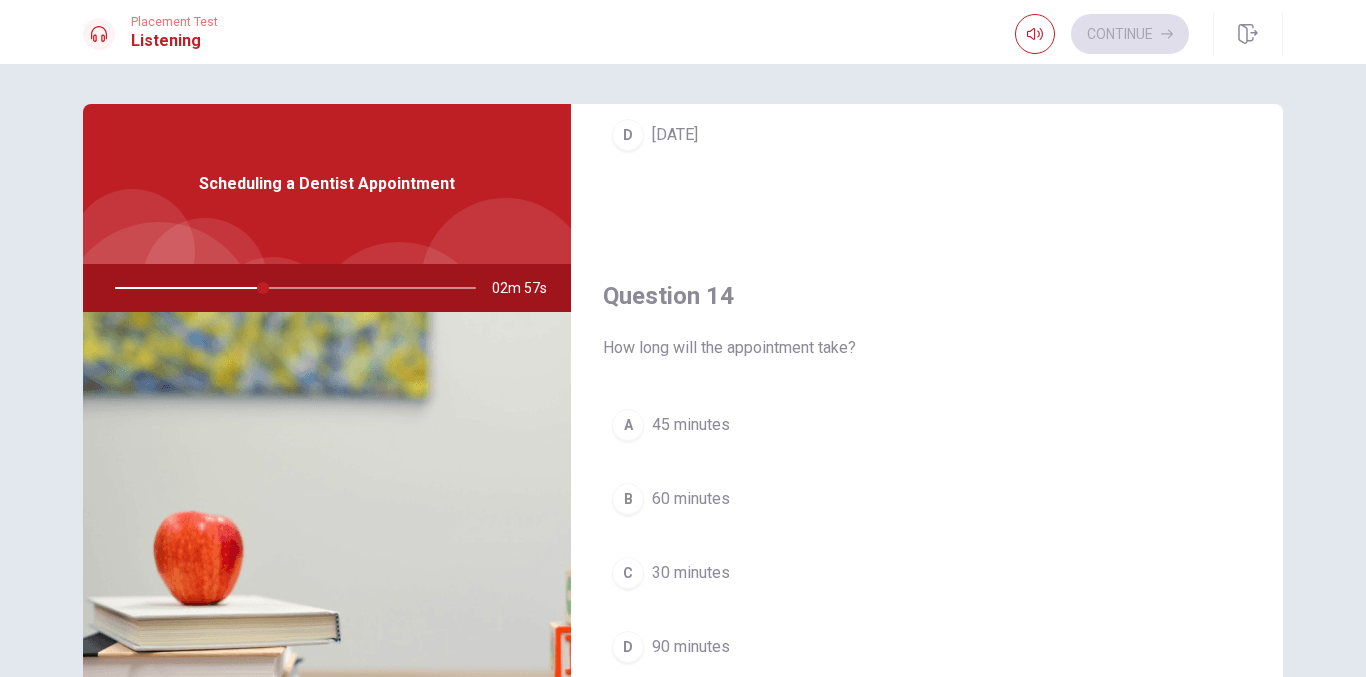 click on "45 minutes" at bounding box center [691, 425] 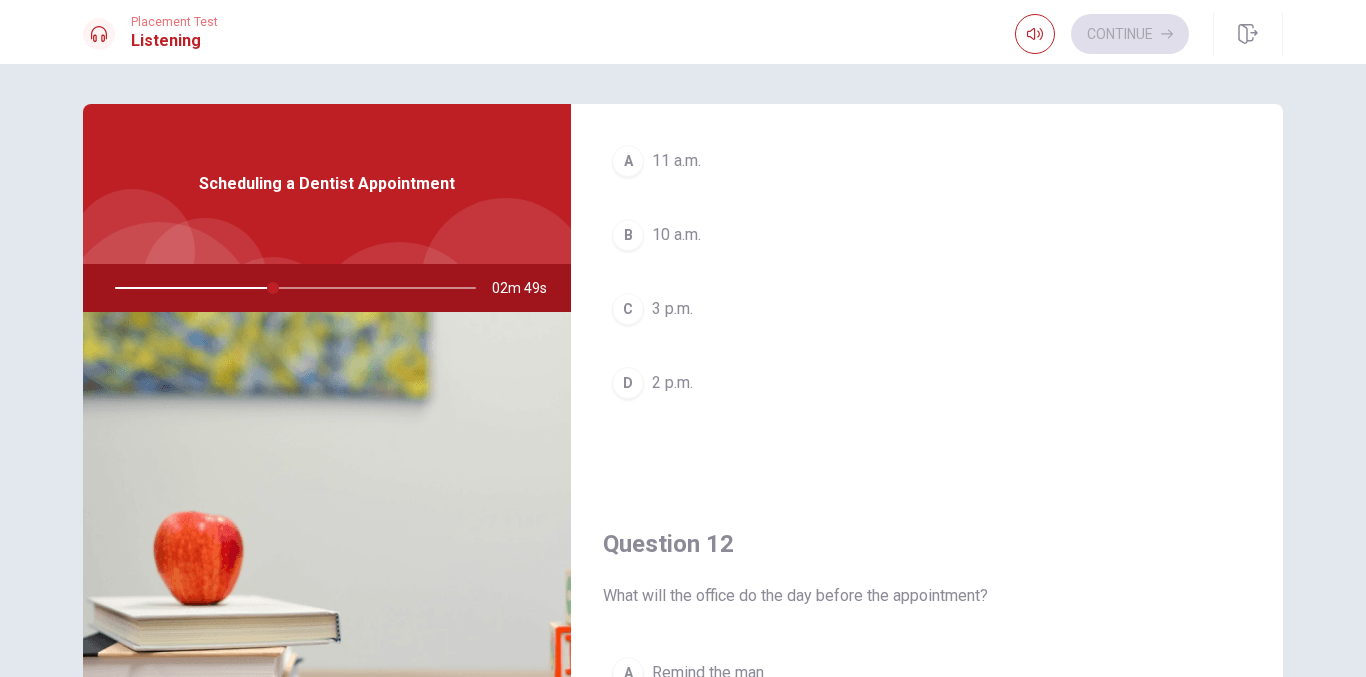 scroll, scrollTop: 100, scrollLeft: 0, axis: vertical 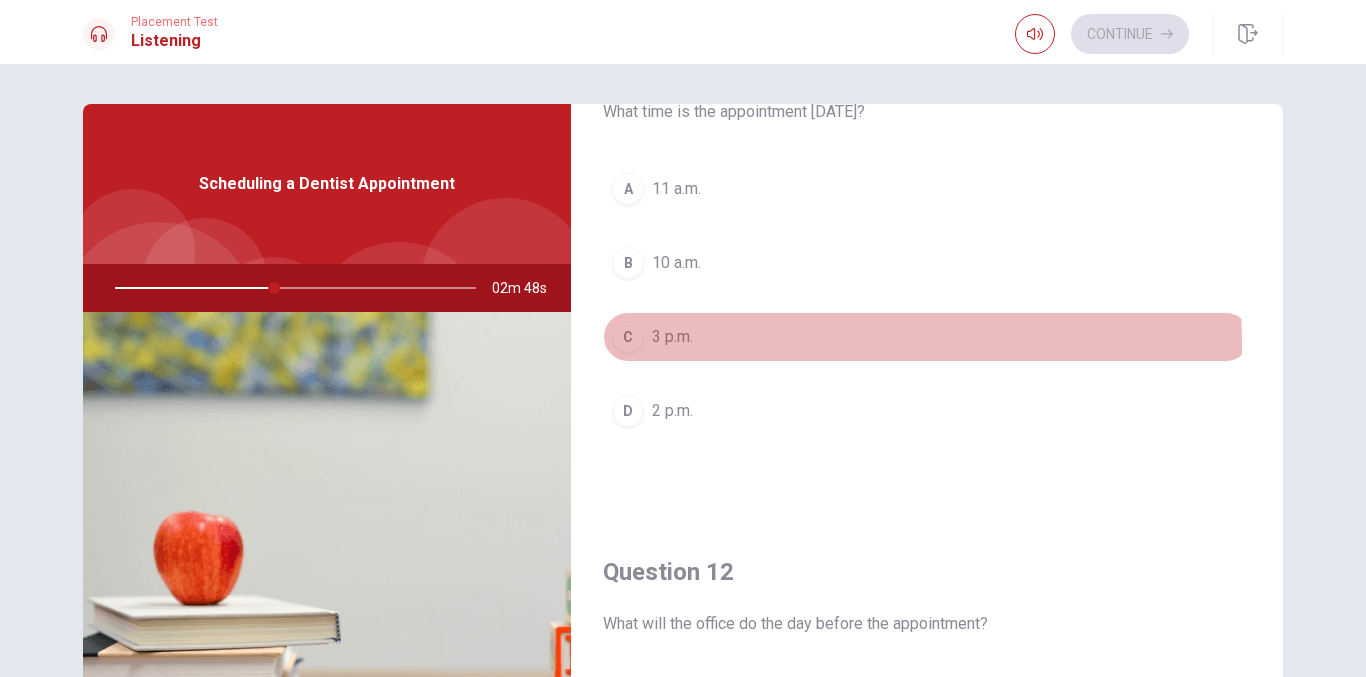 click on "3 p.m." at bounding box center [672, 337] 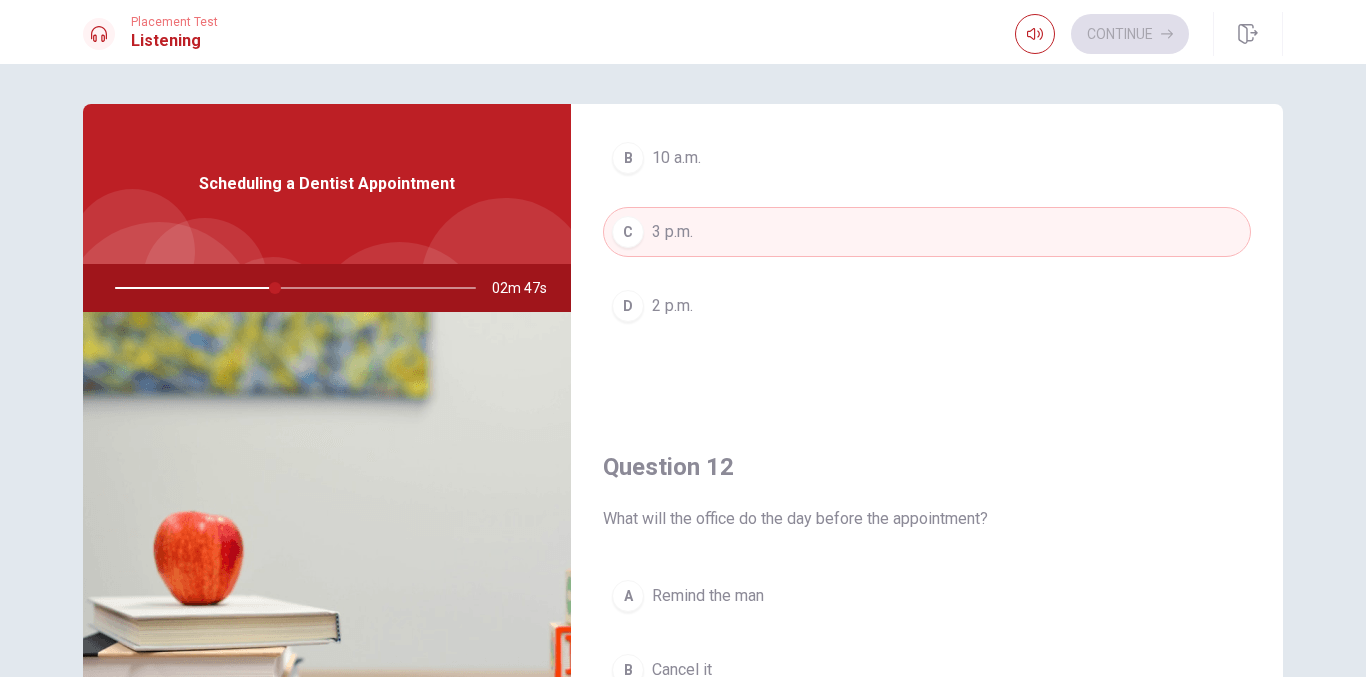 scroll, scrollTop: 600, scrollLeft: 0, axis: vertical 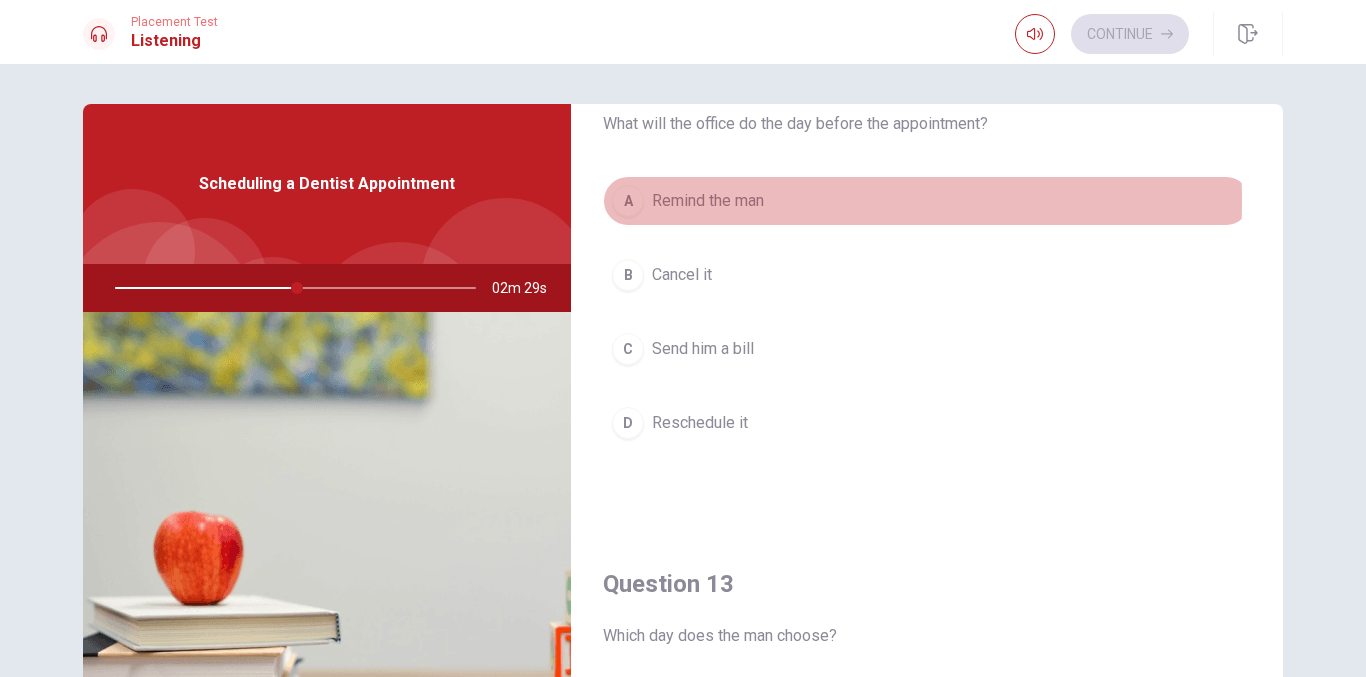 click on "Remind the man" at bounding box center [708, 201] 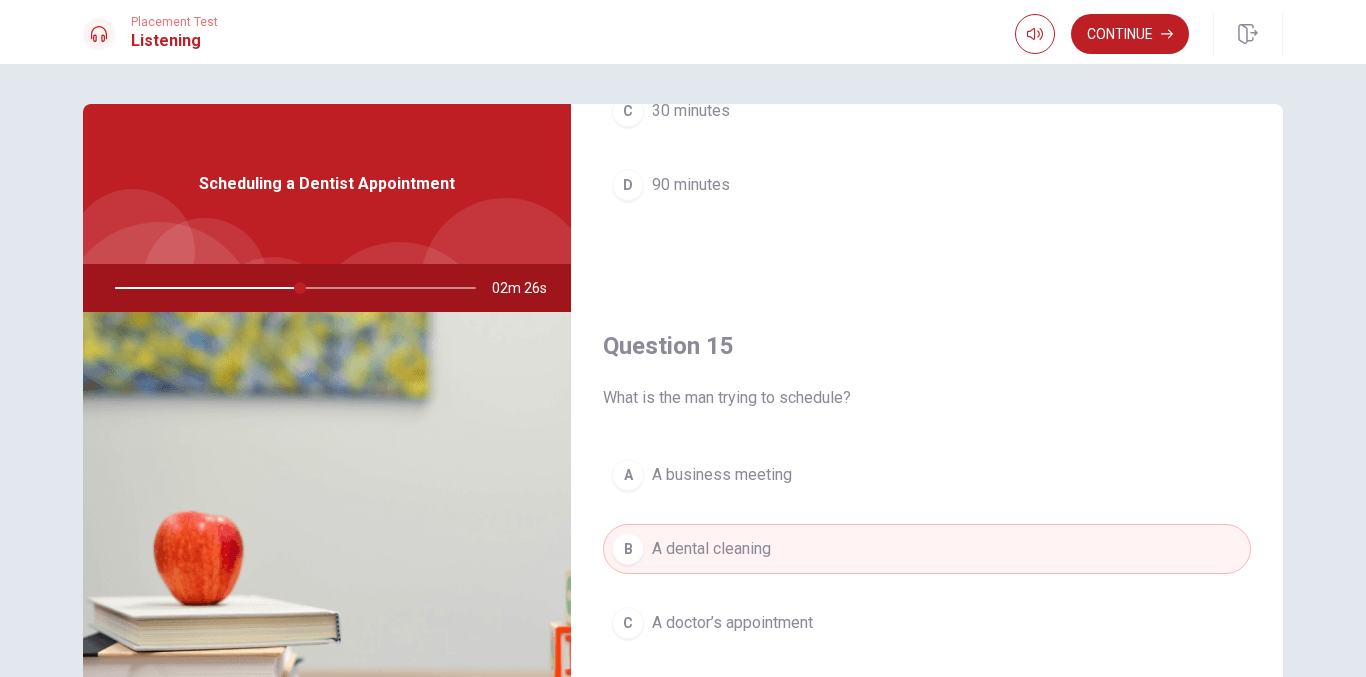 scroll, scrollTop: 1865, scrollLeft: 0, axis: vertical 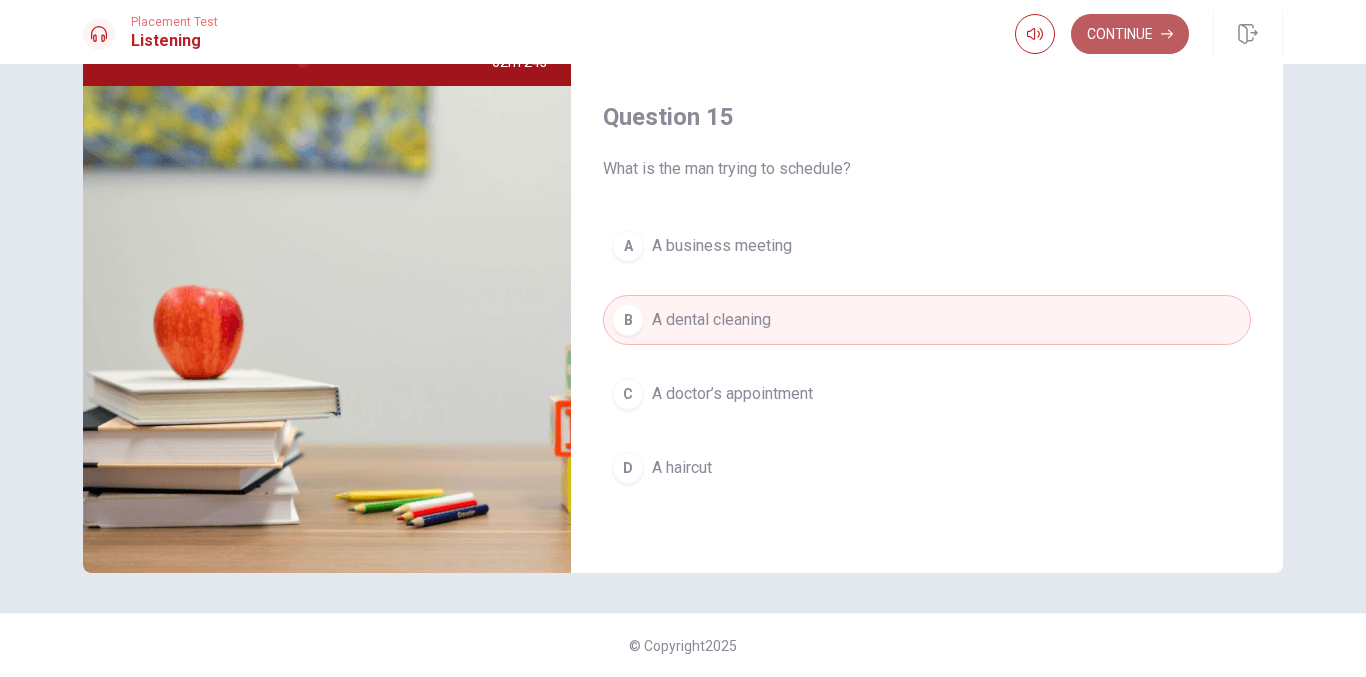 click on "Continue" at bounding box center [1130, 34] 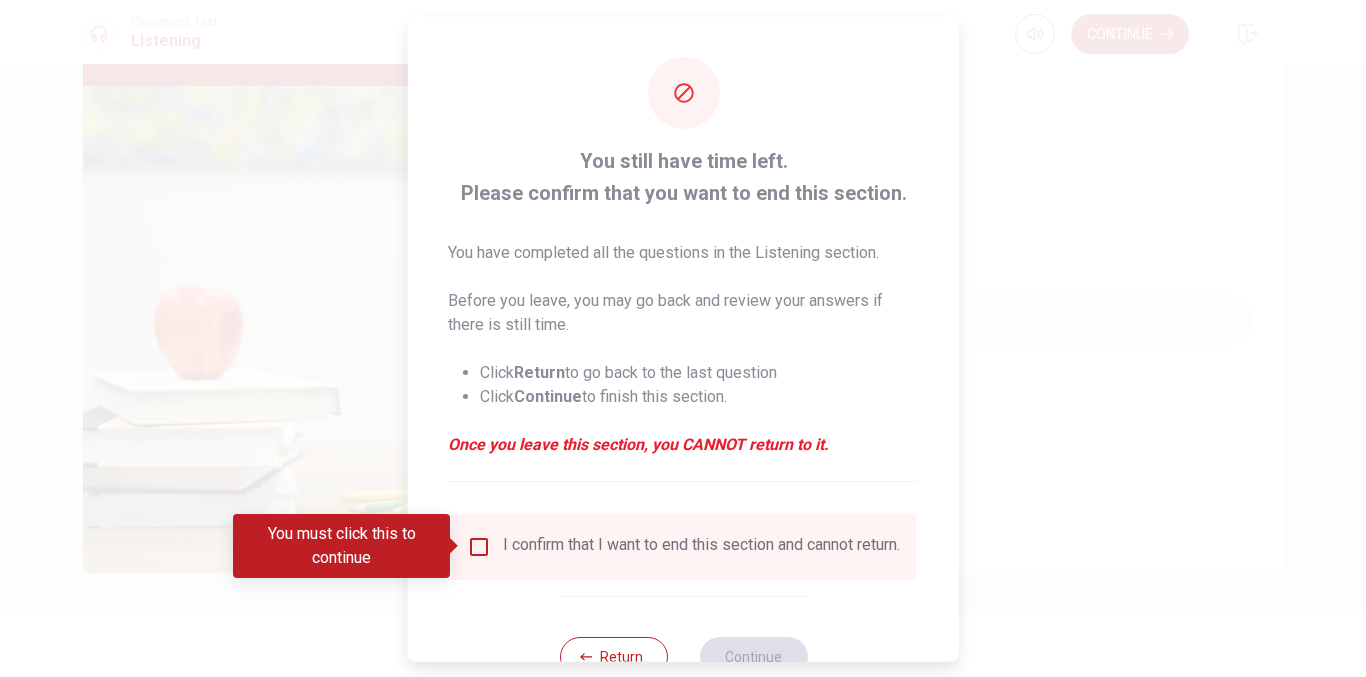 click at bounding box center (479, 546) 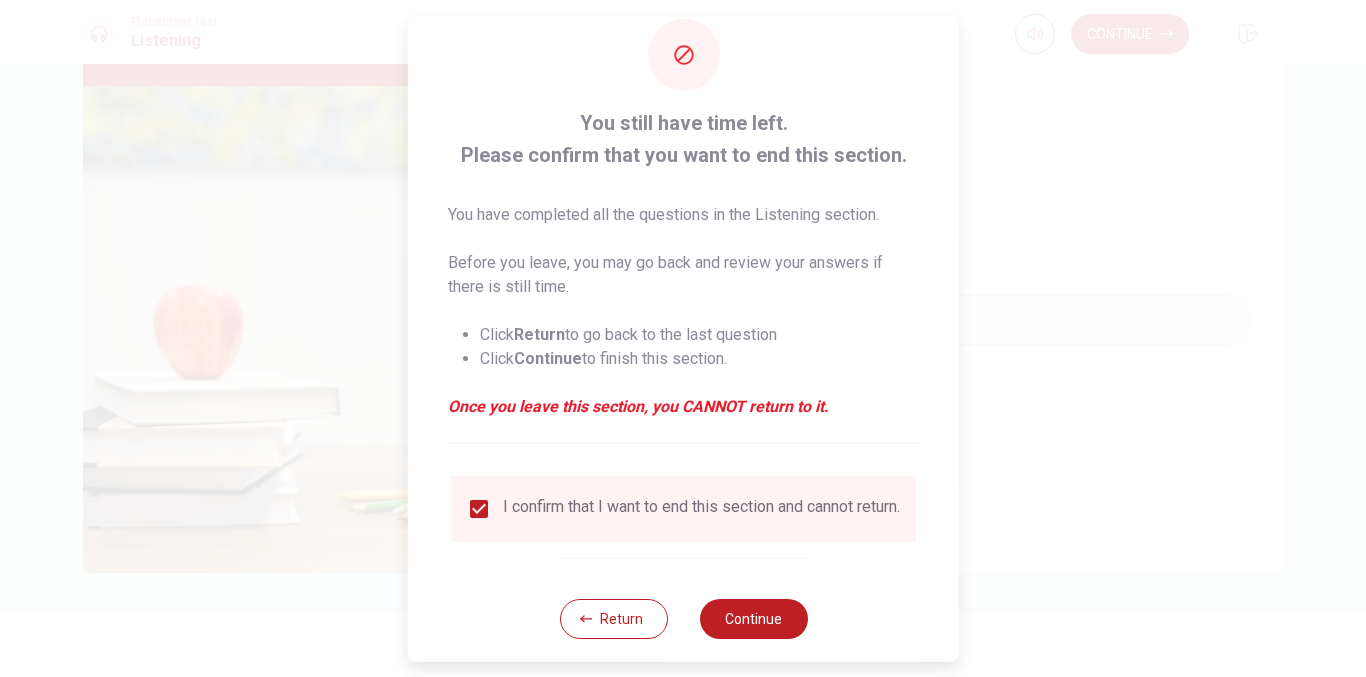 scroll, scrollTop: 69, scrollLeft: 0, axis: vertical 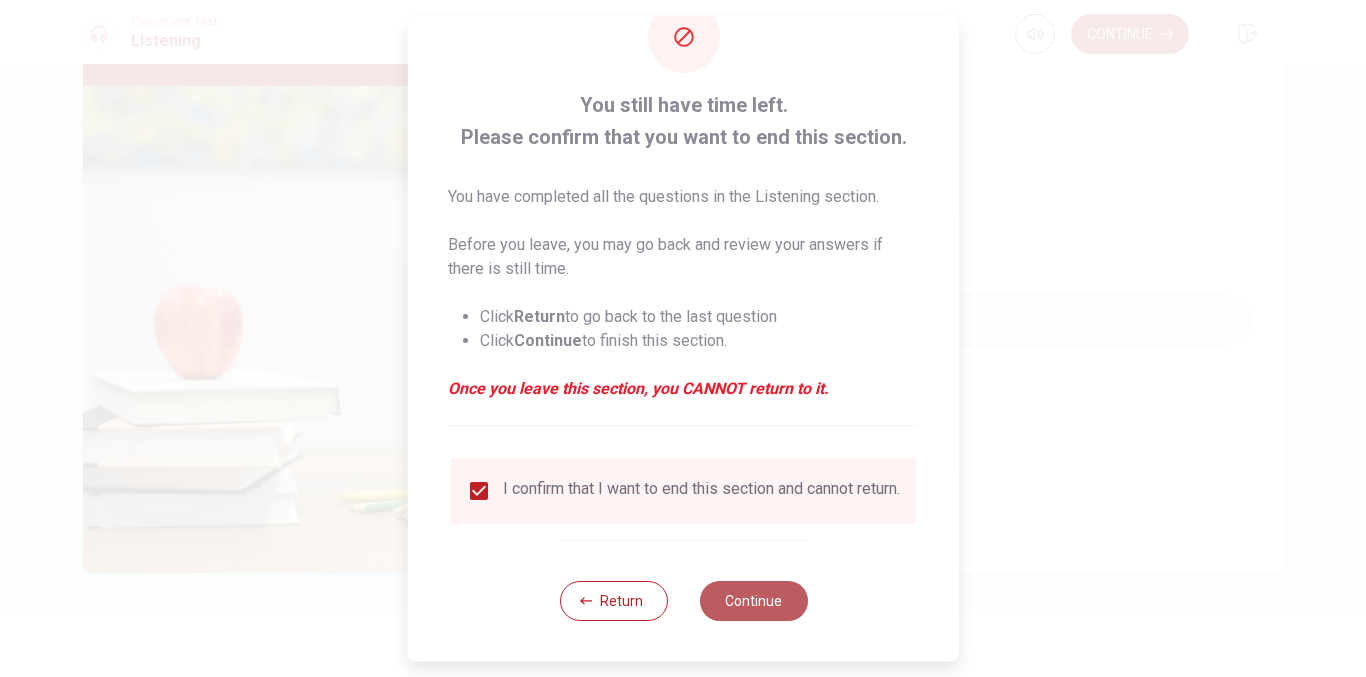 click on "Continue" at bounding box center [753, 601] 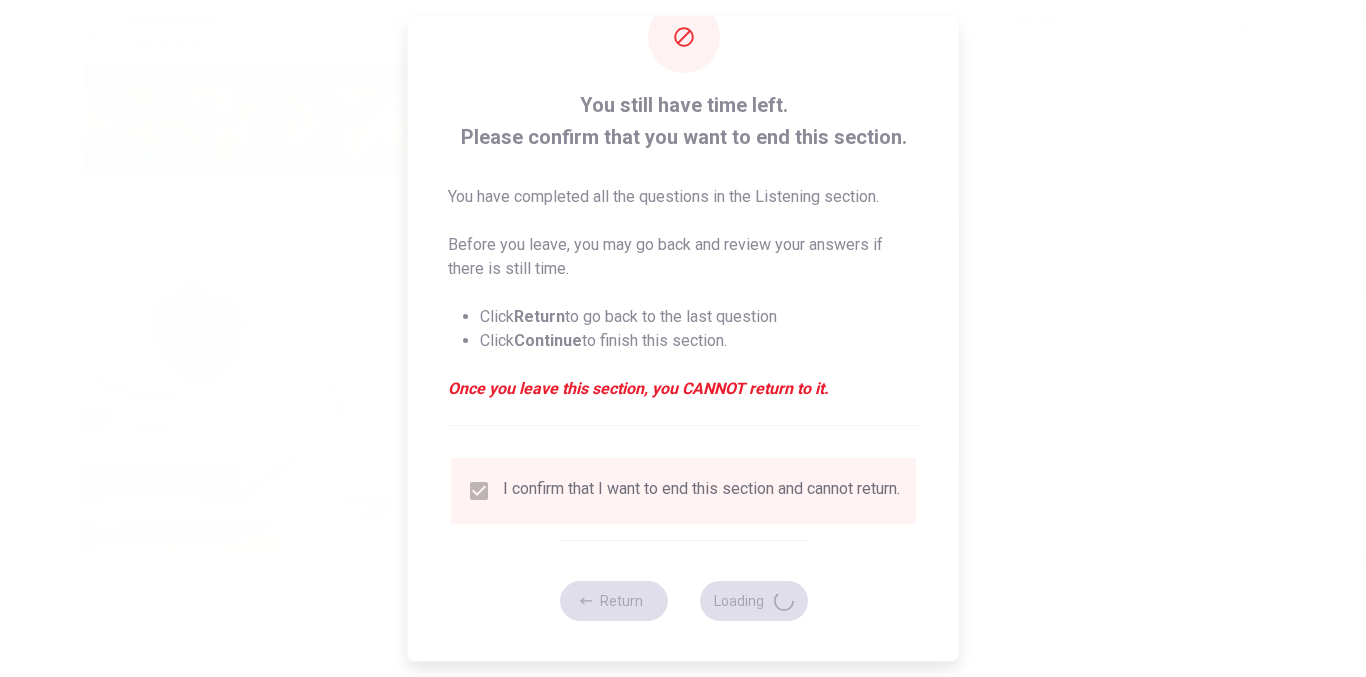 type on "54" 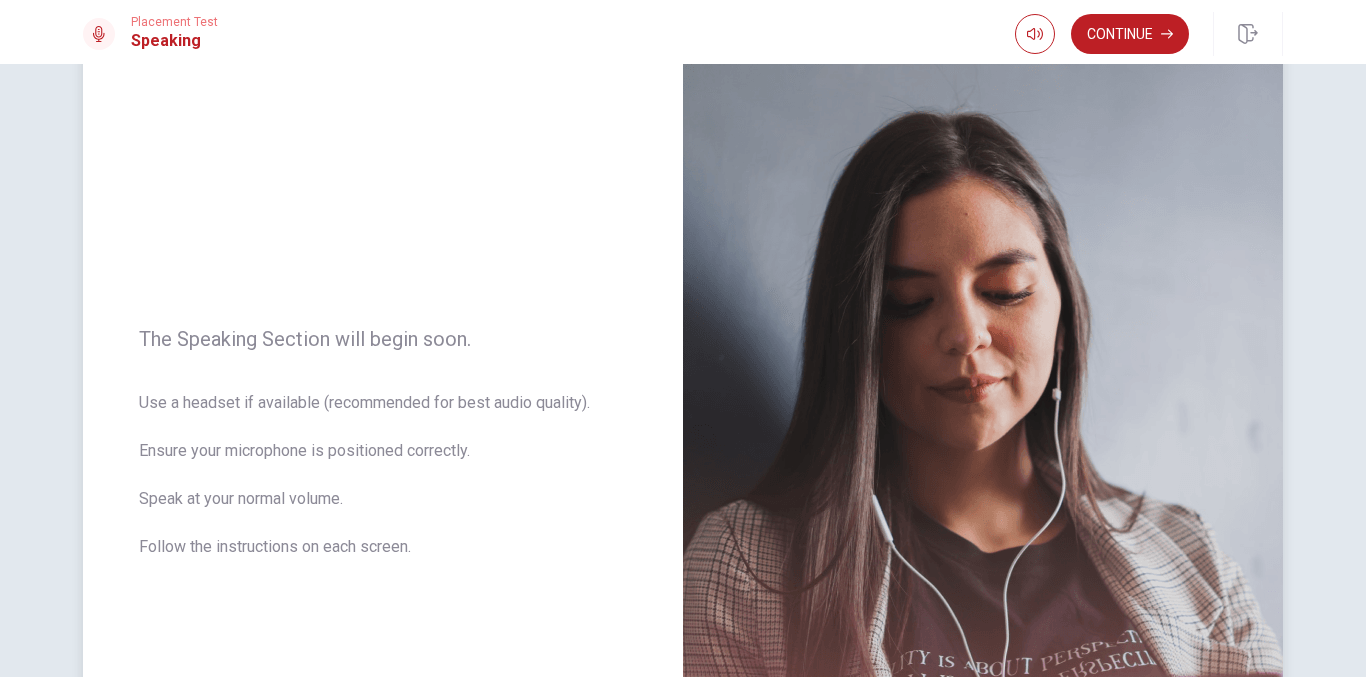 scroll, scrollTop: 200, scrollLeft: 0, axis: vertical 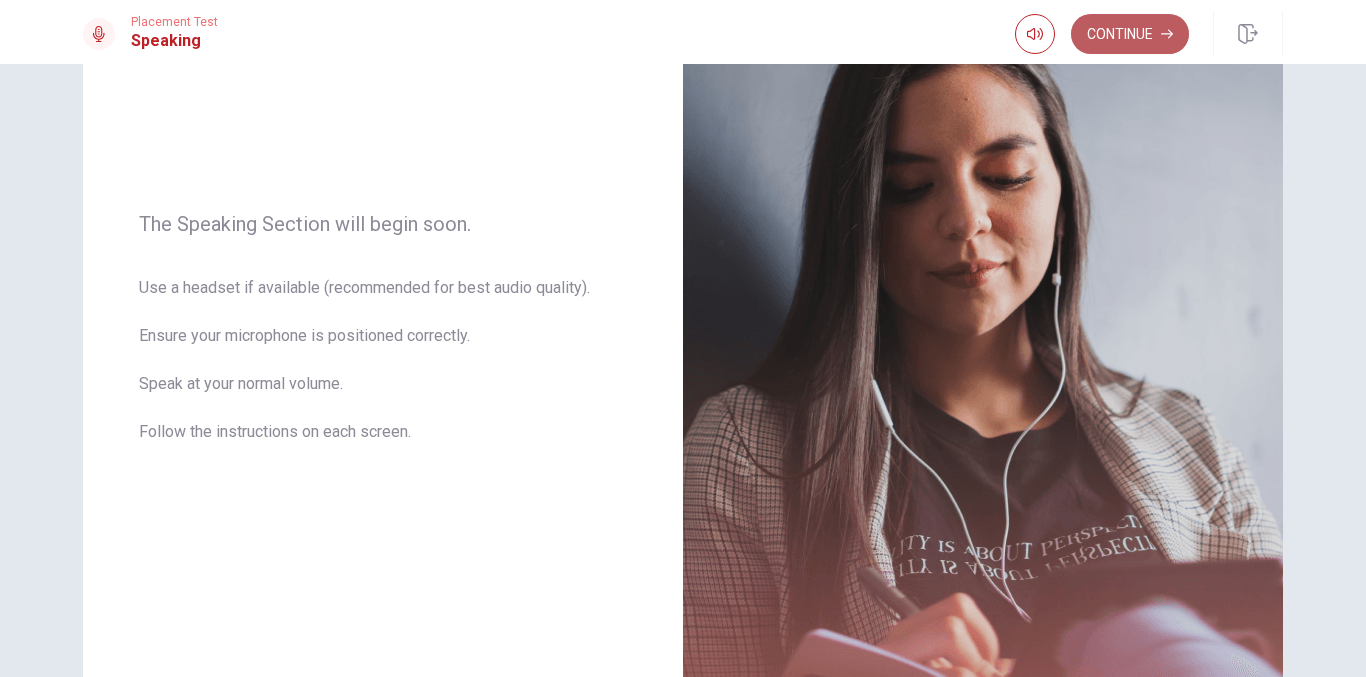click on "Continue" at bounding box center [1130, 34] 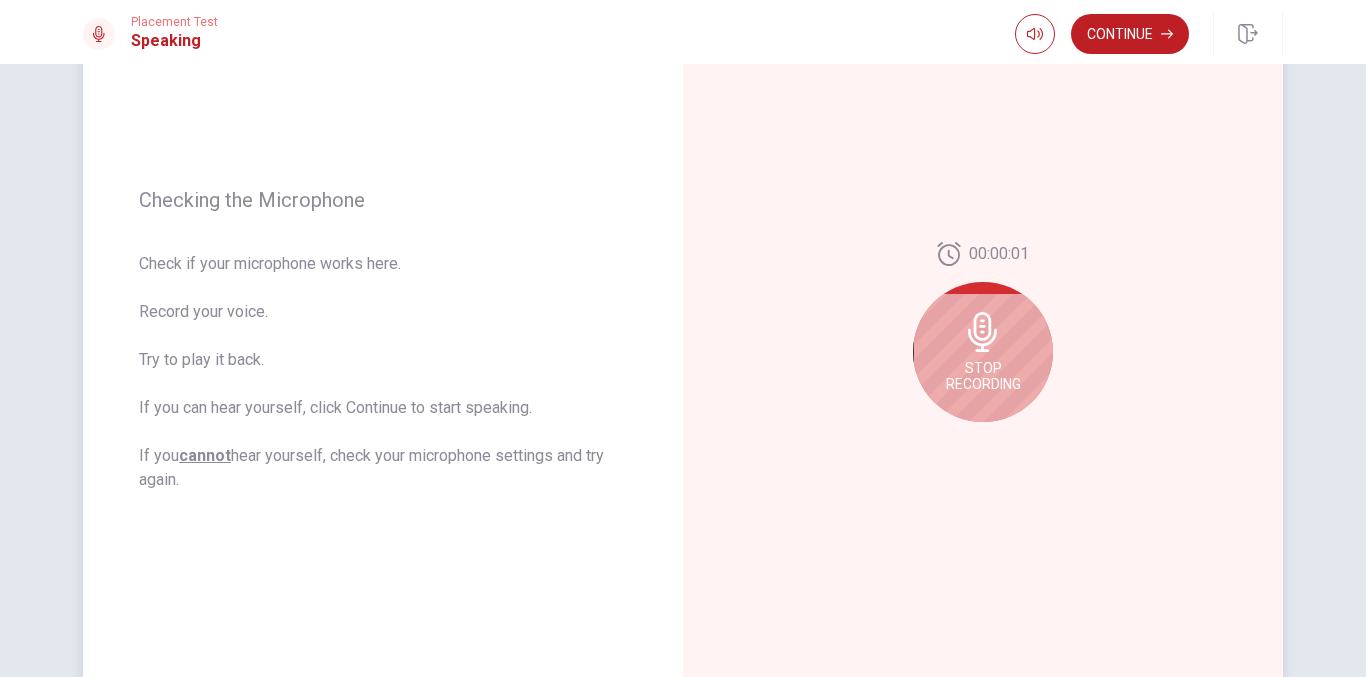 click on "Stop   Recording" at bounding box center [983, 352] 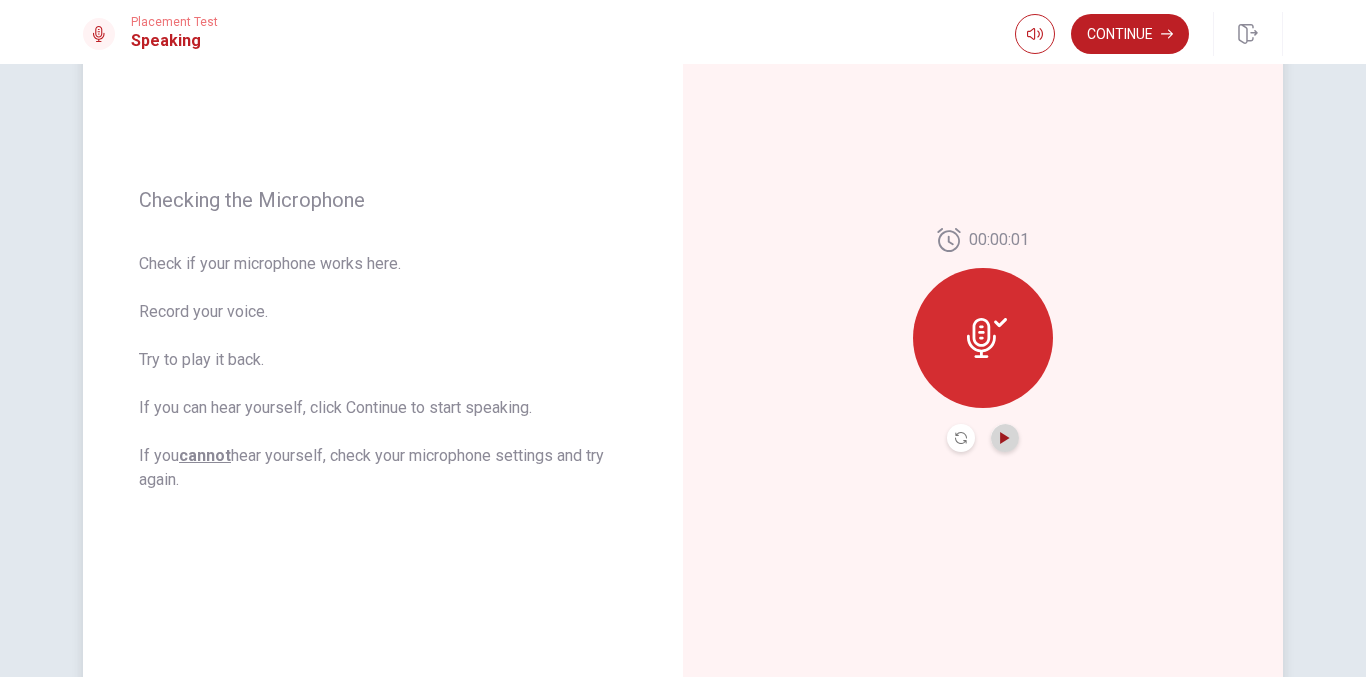 click 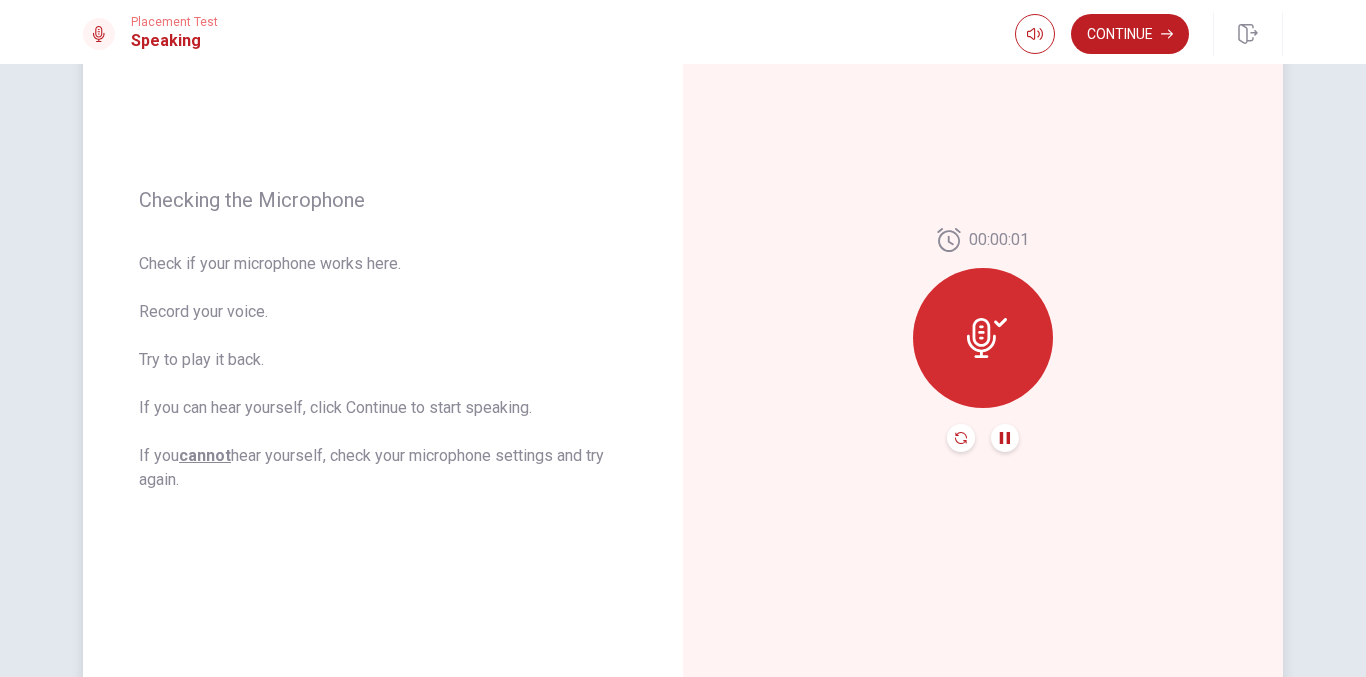 click 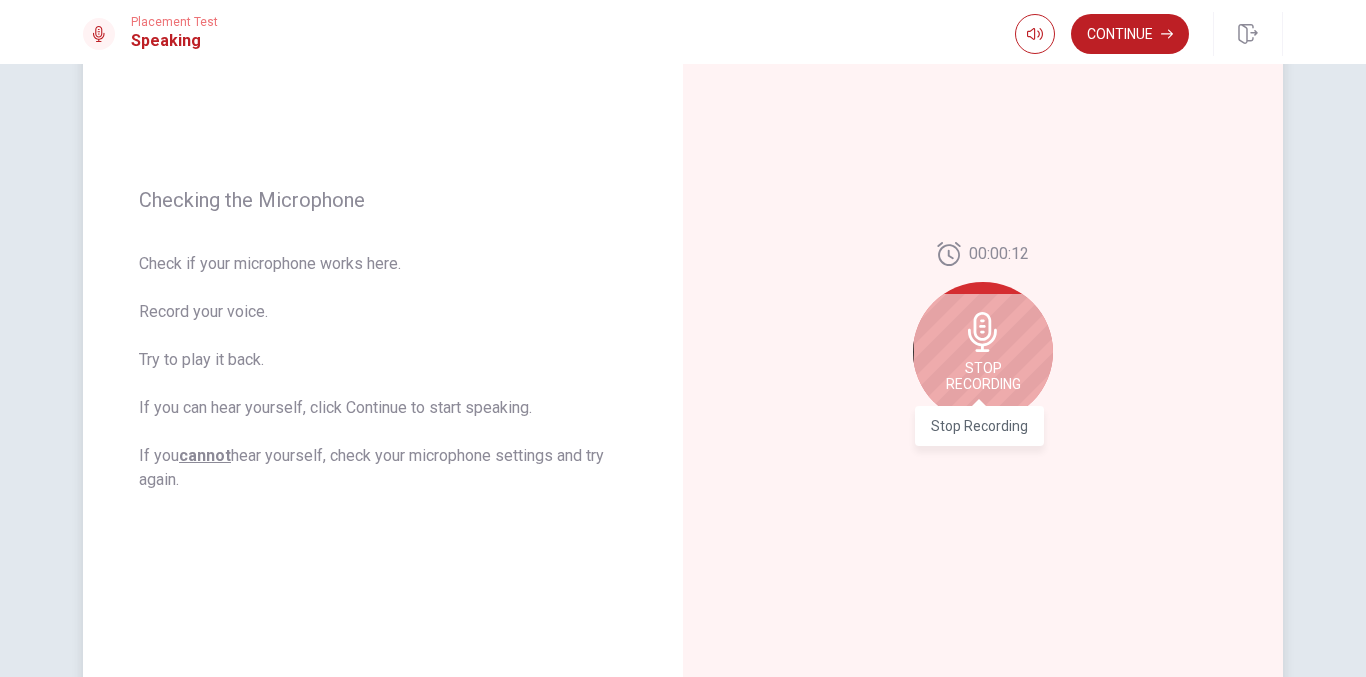 click on "Stop   Recording" at bounding box center [983, 376] 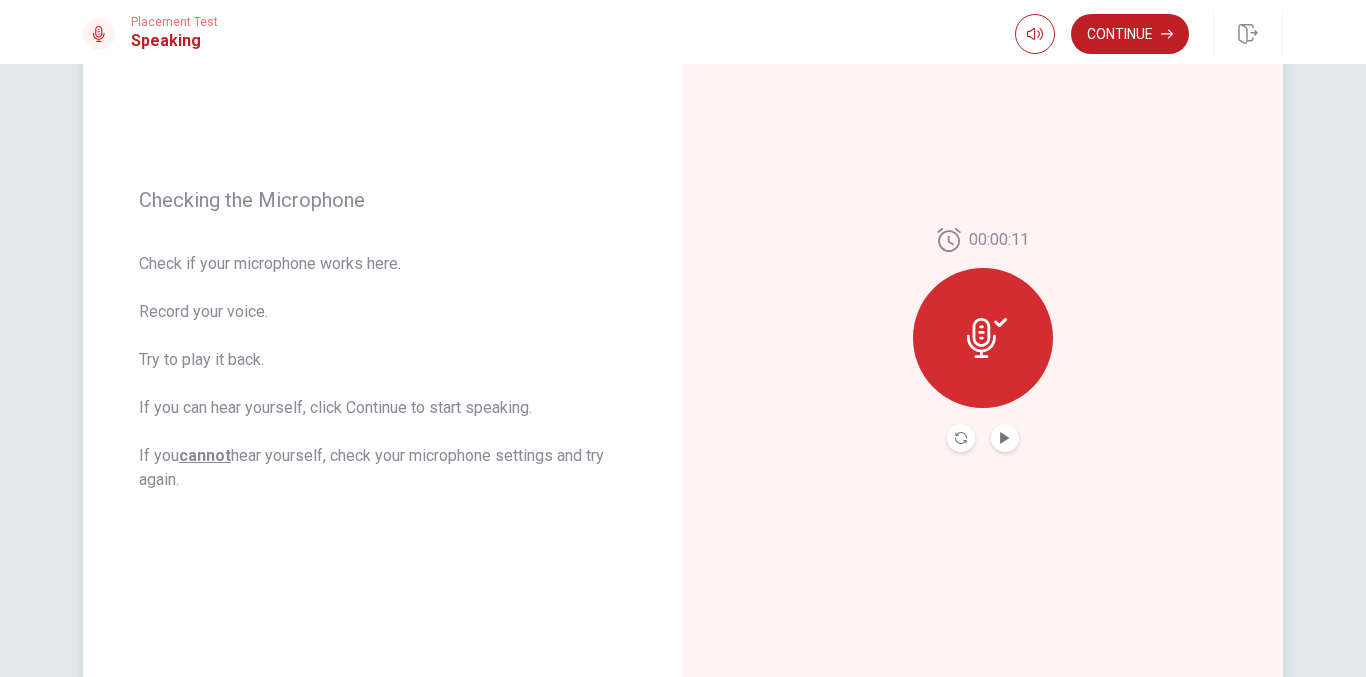 click 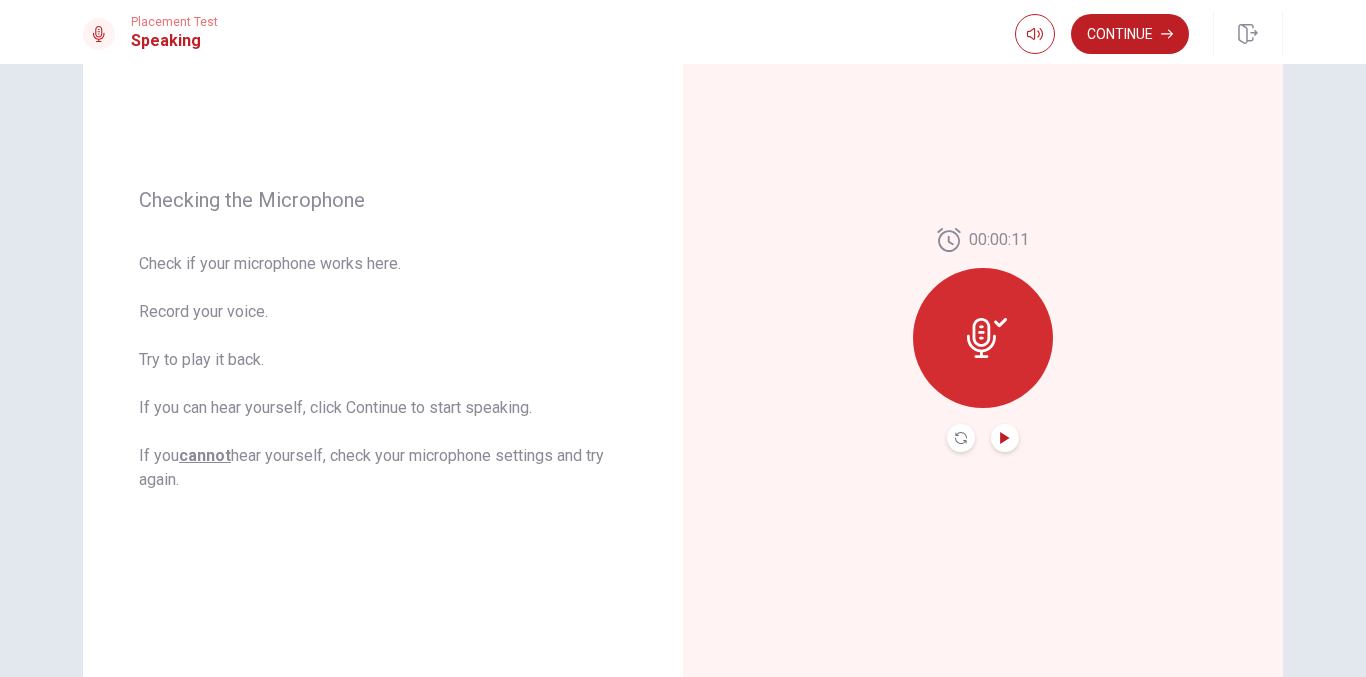 click 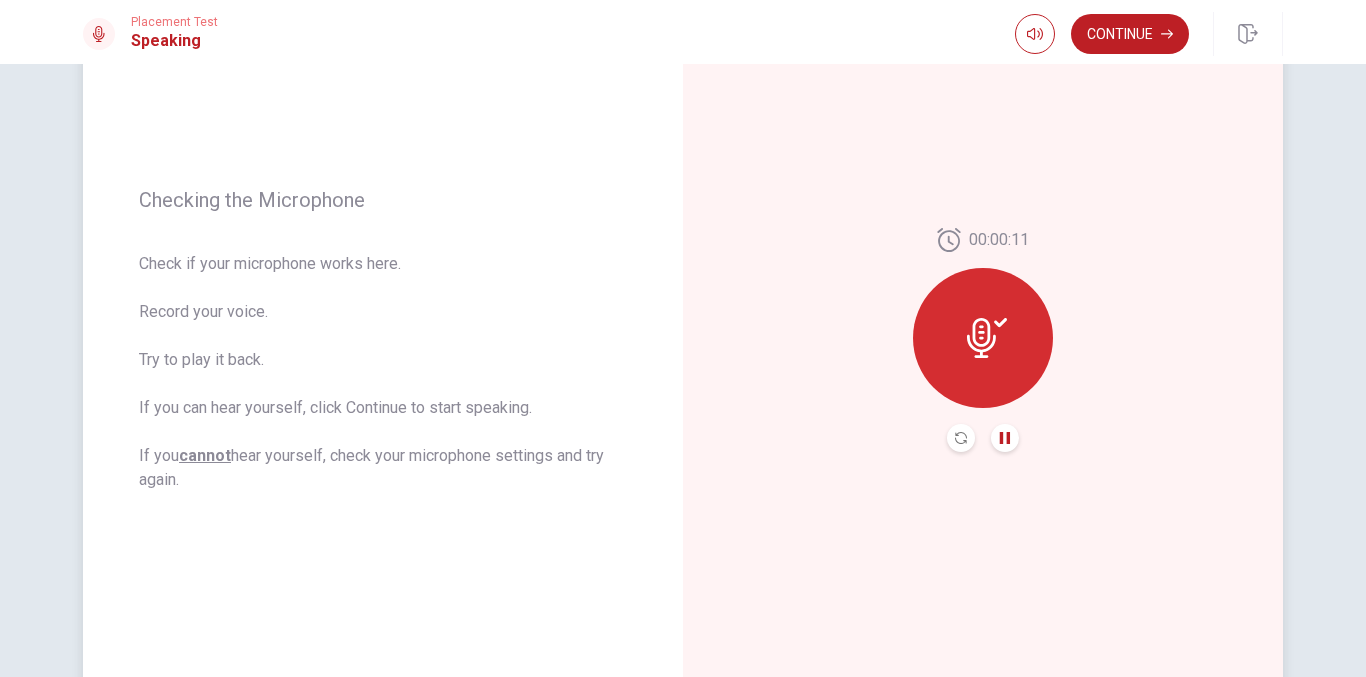 click at bounding box center (983, 338) 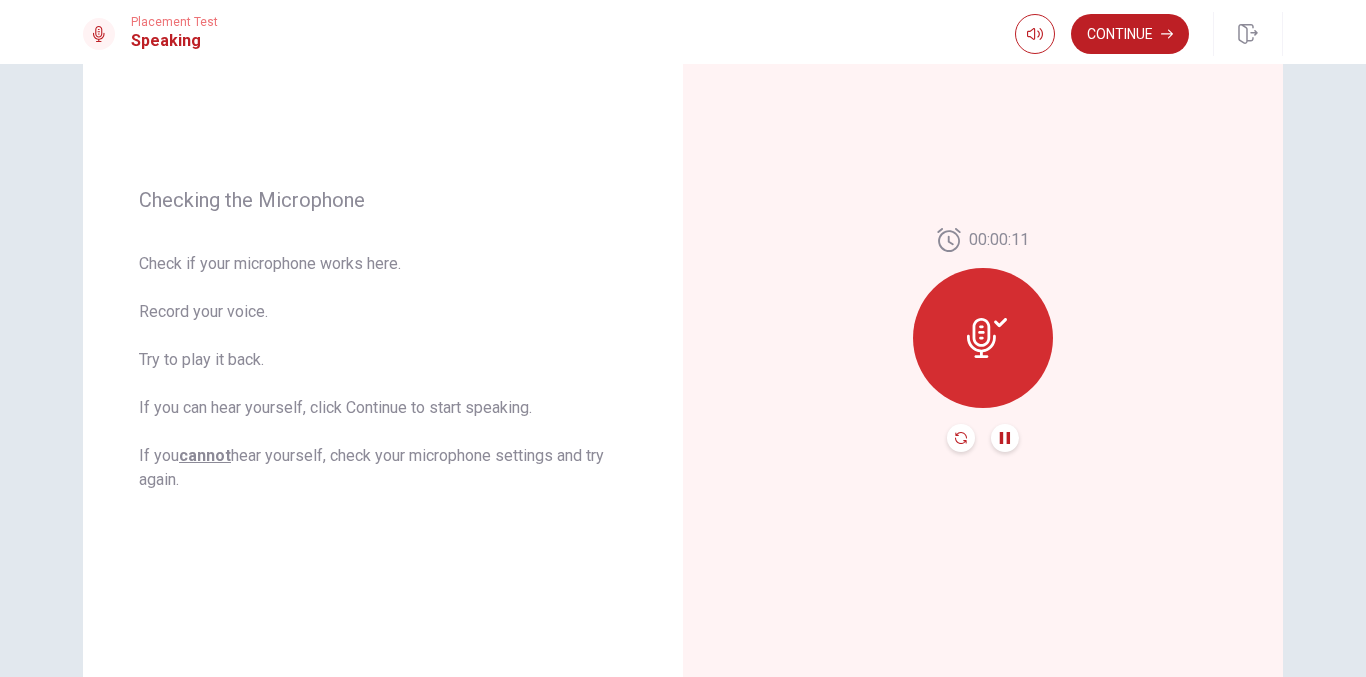 click 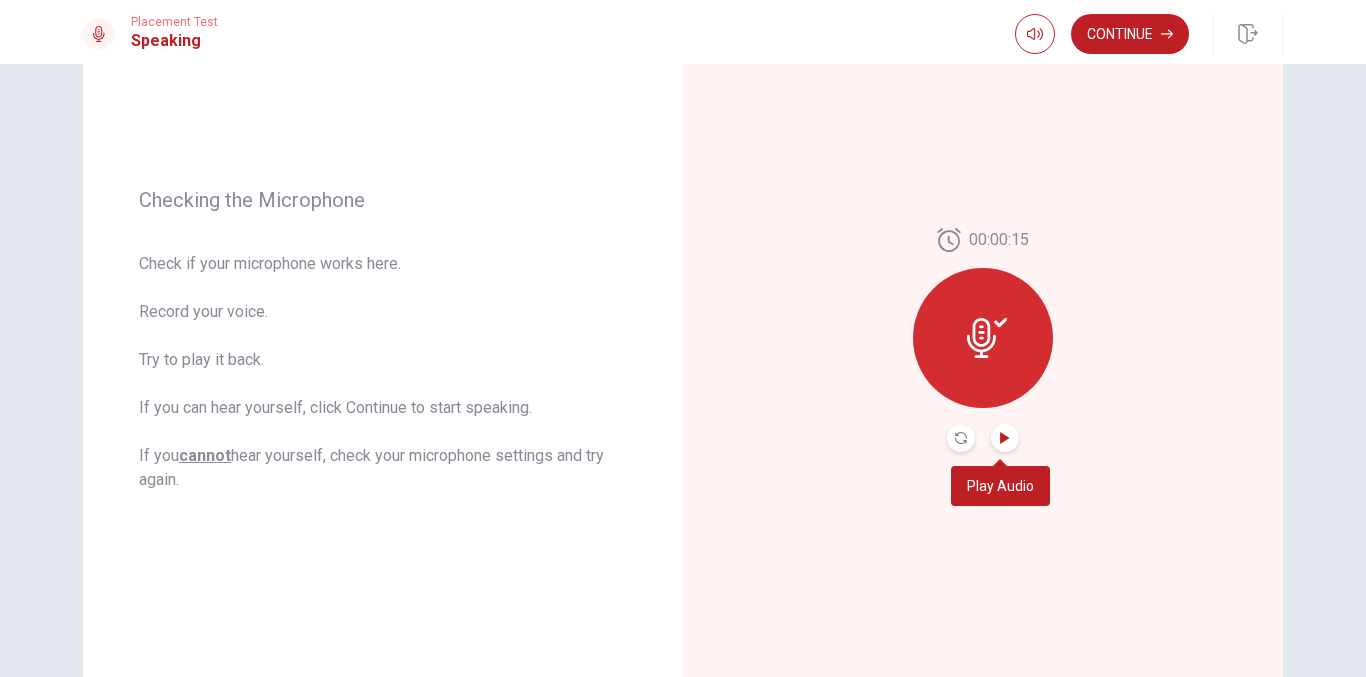 click at bounding box center (1005, 438) 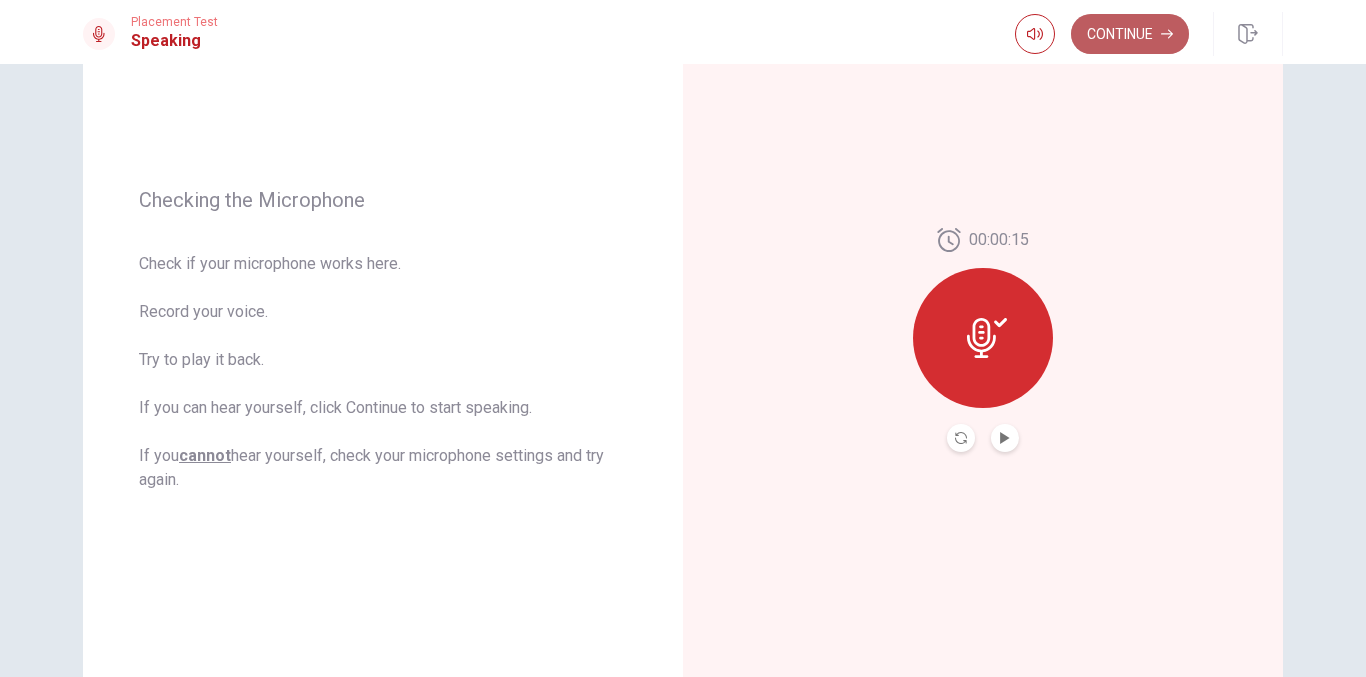 click on "Continue" at bounding box center [1130, 34] 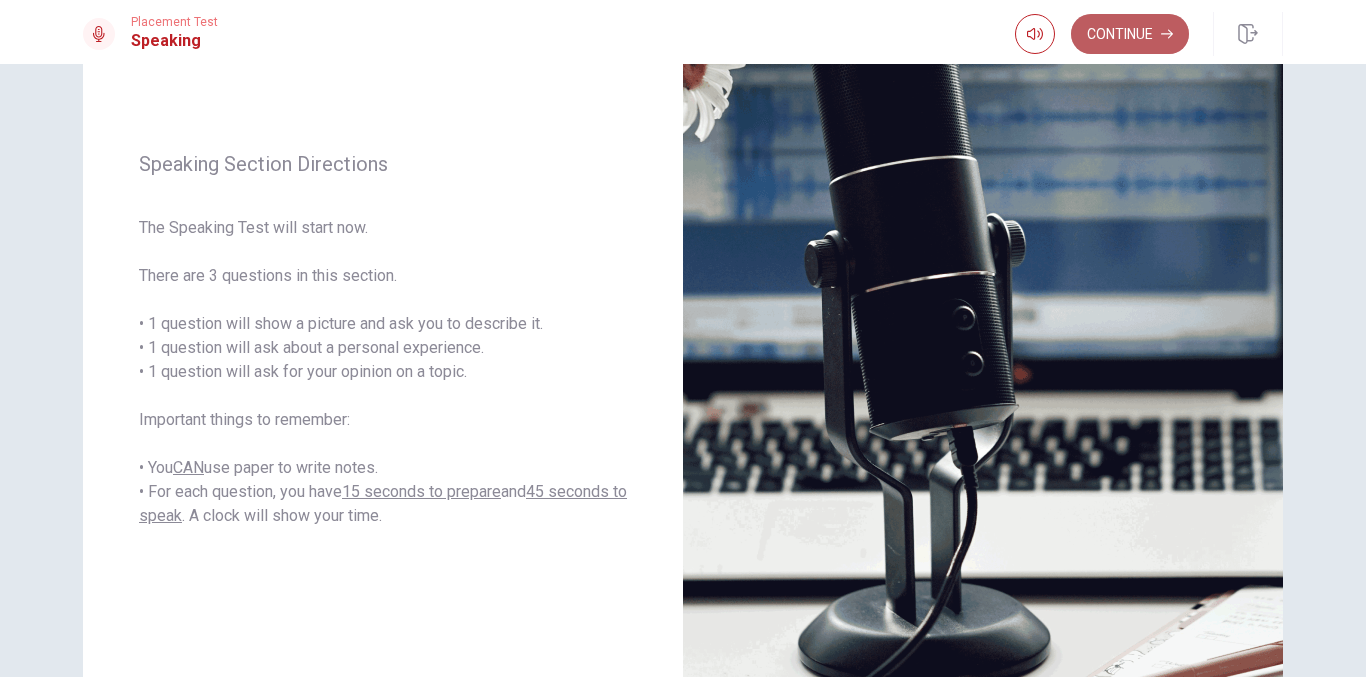 click on "Continue" at bounding box center [1130, 34] 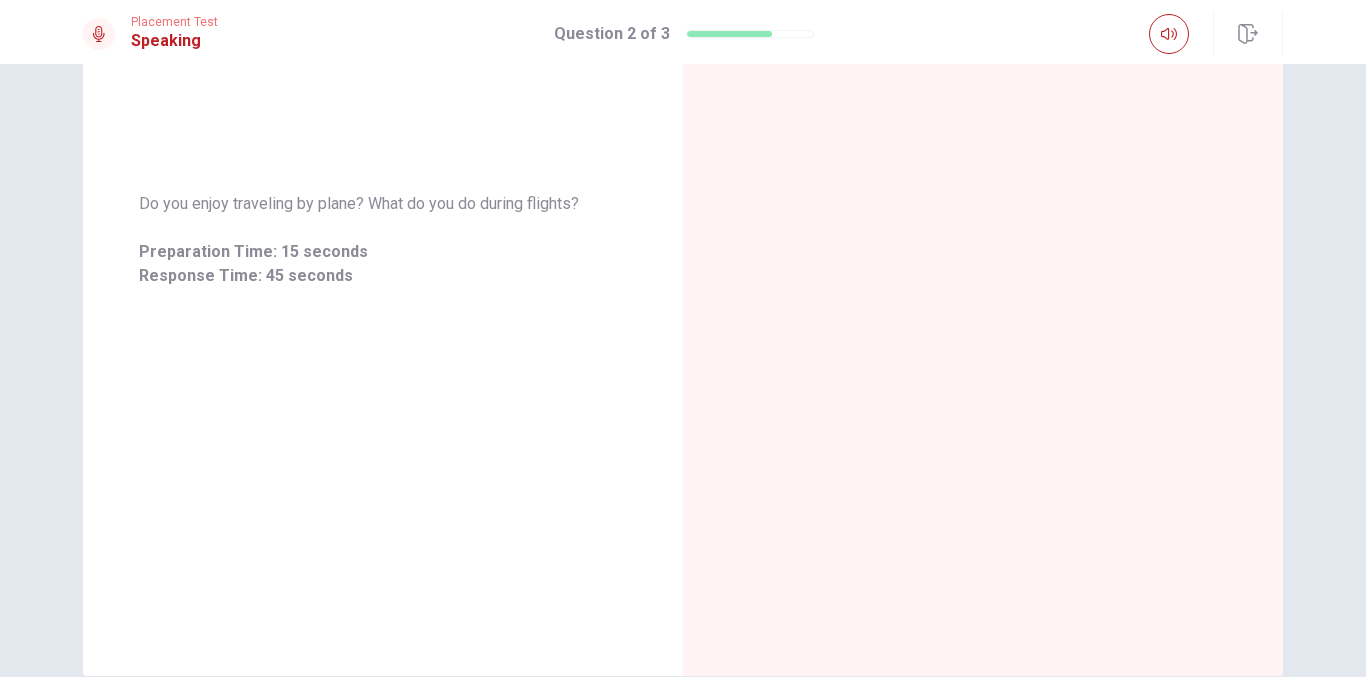 scroll, scrollTop: 93, scrollLeft: 0, axis: vertical 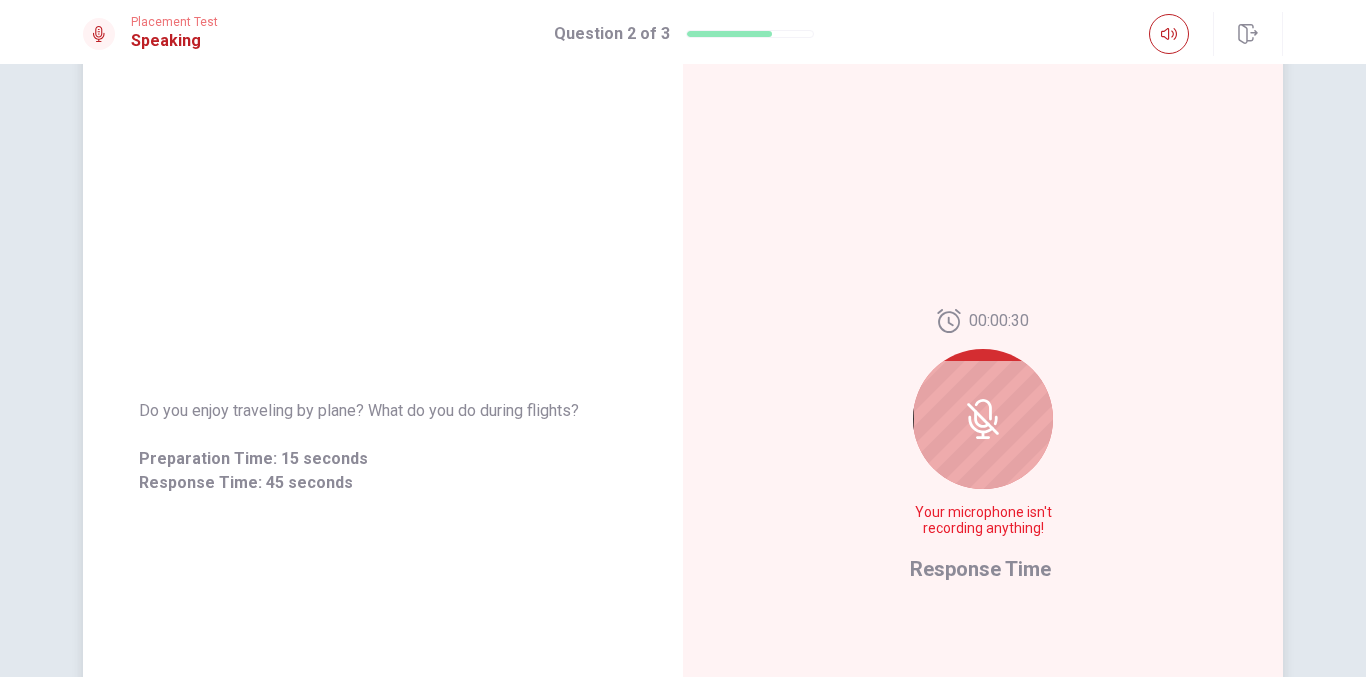 click at bounding box center (983, 419) 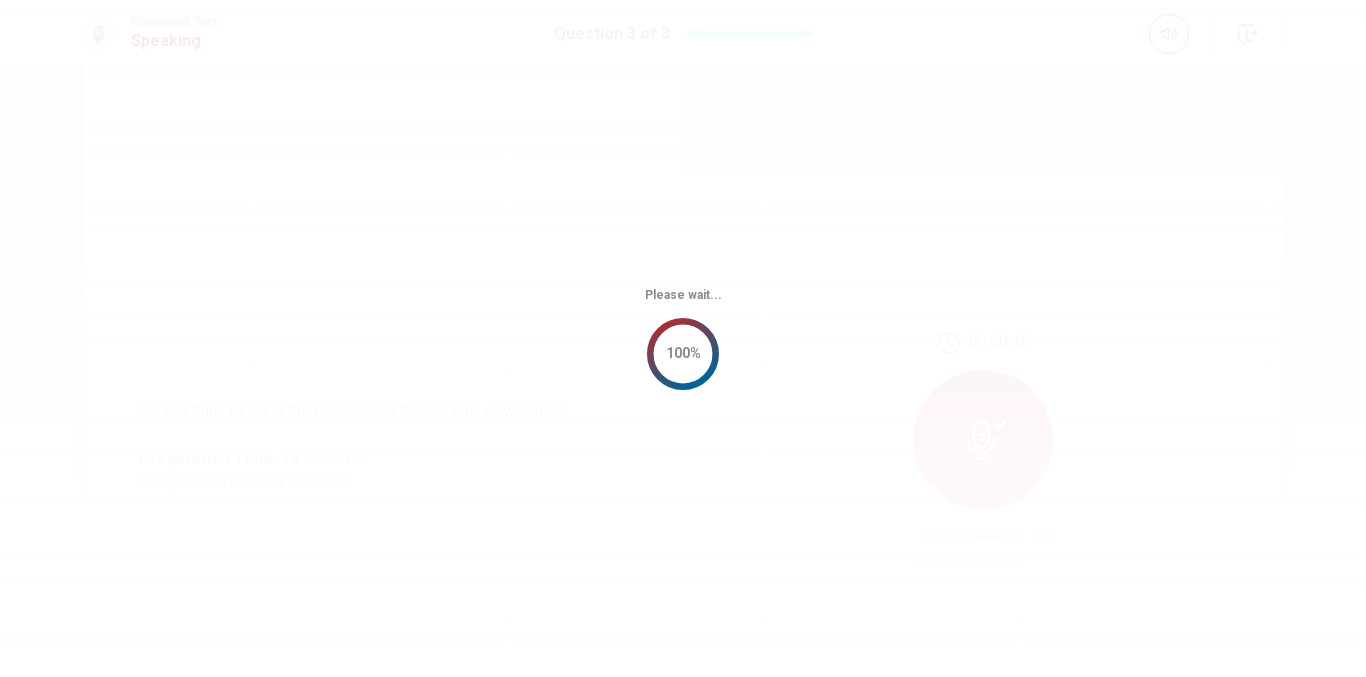 scroll, scrollTop: 0, scrollLeft: 0, axis: both 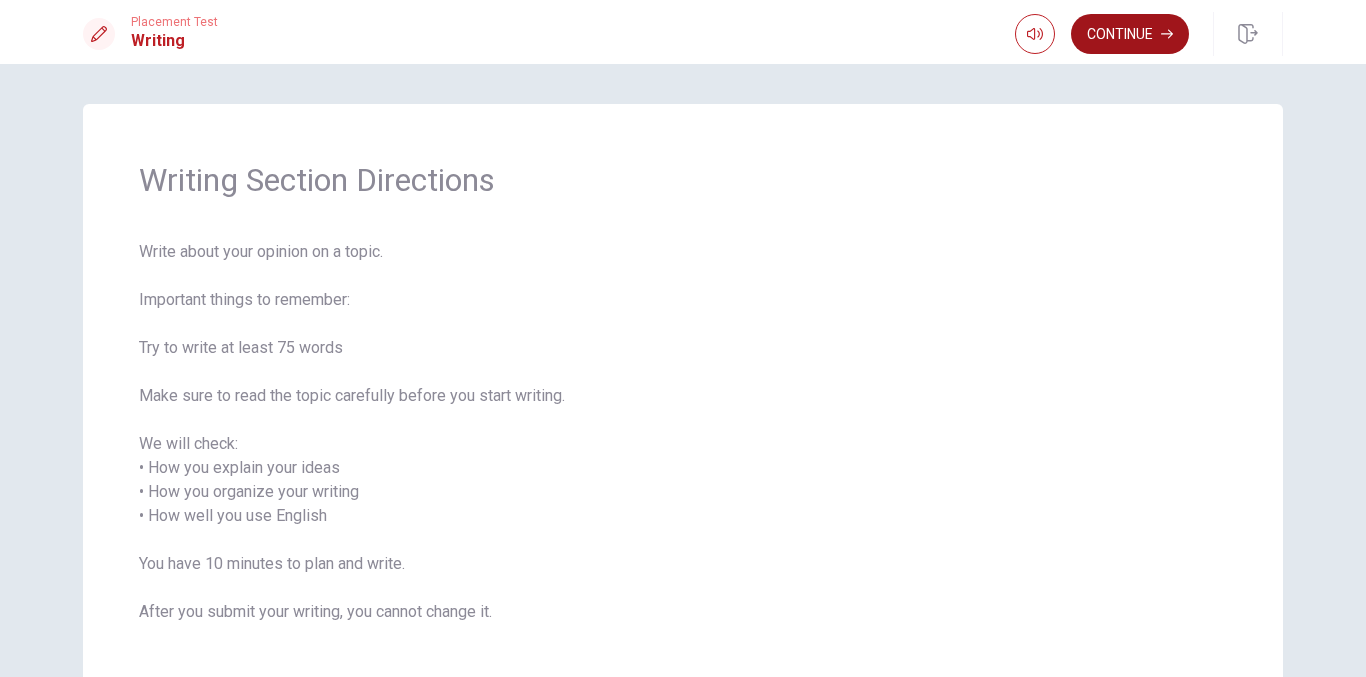 click on "Continue" at bounding box center [1130, 34] 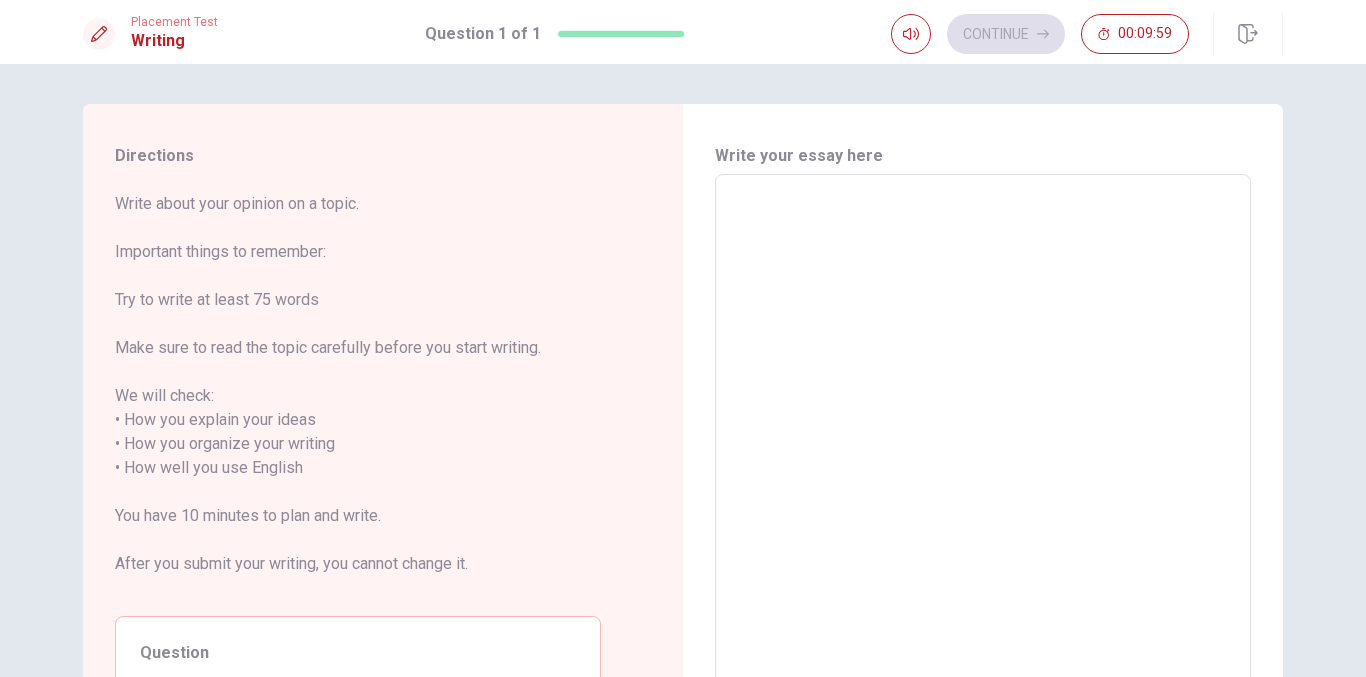 click at bounding box center (983, 456) 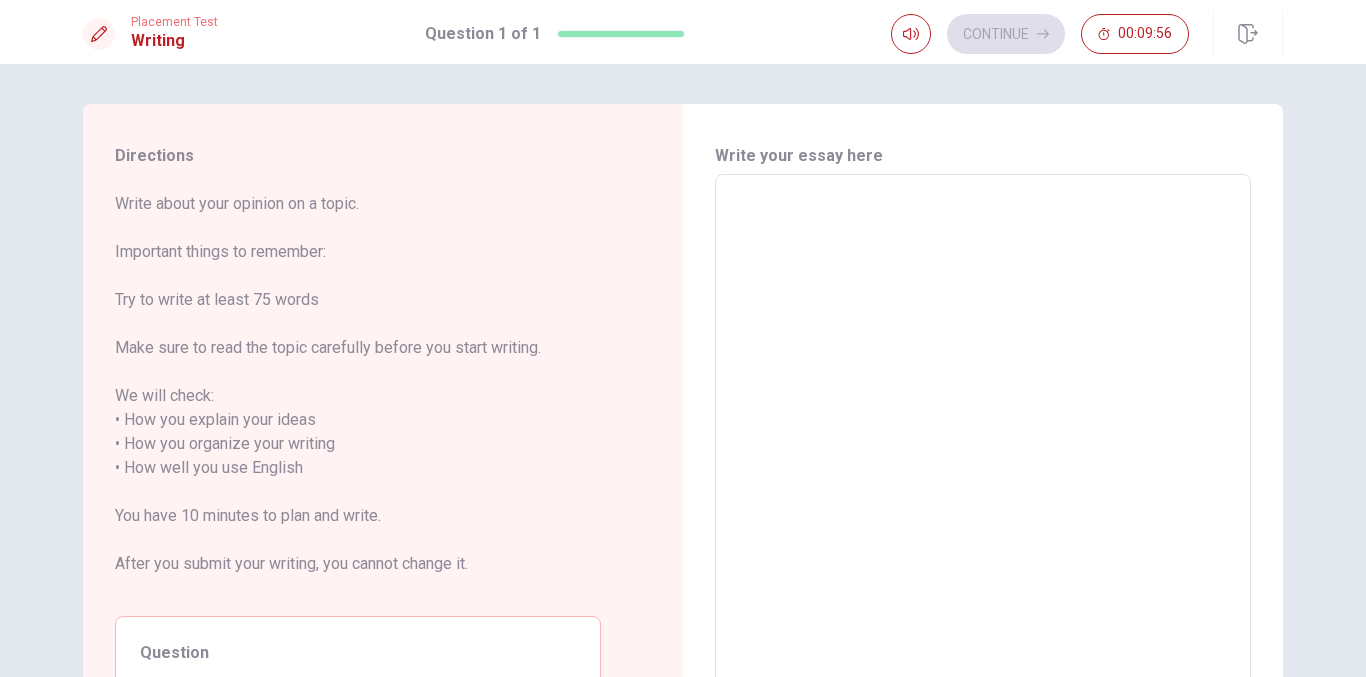 type on "I" 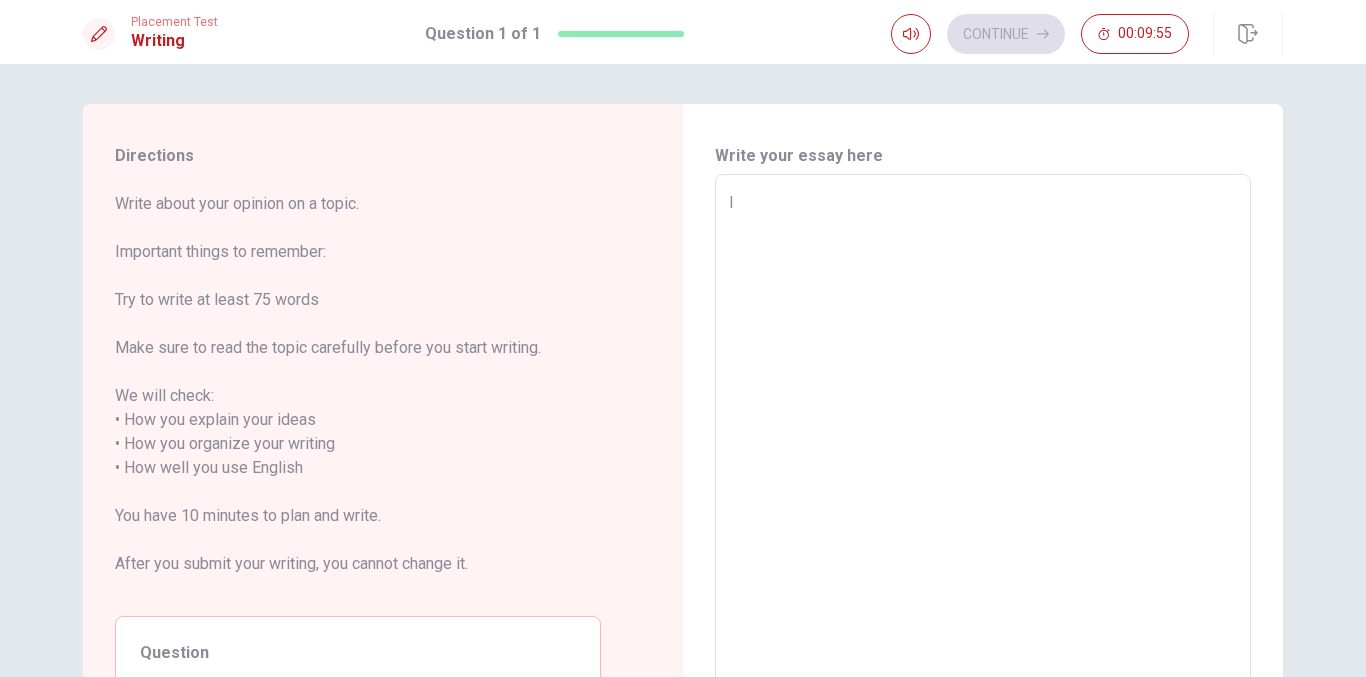 type on "x" 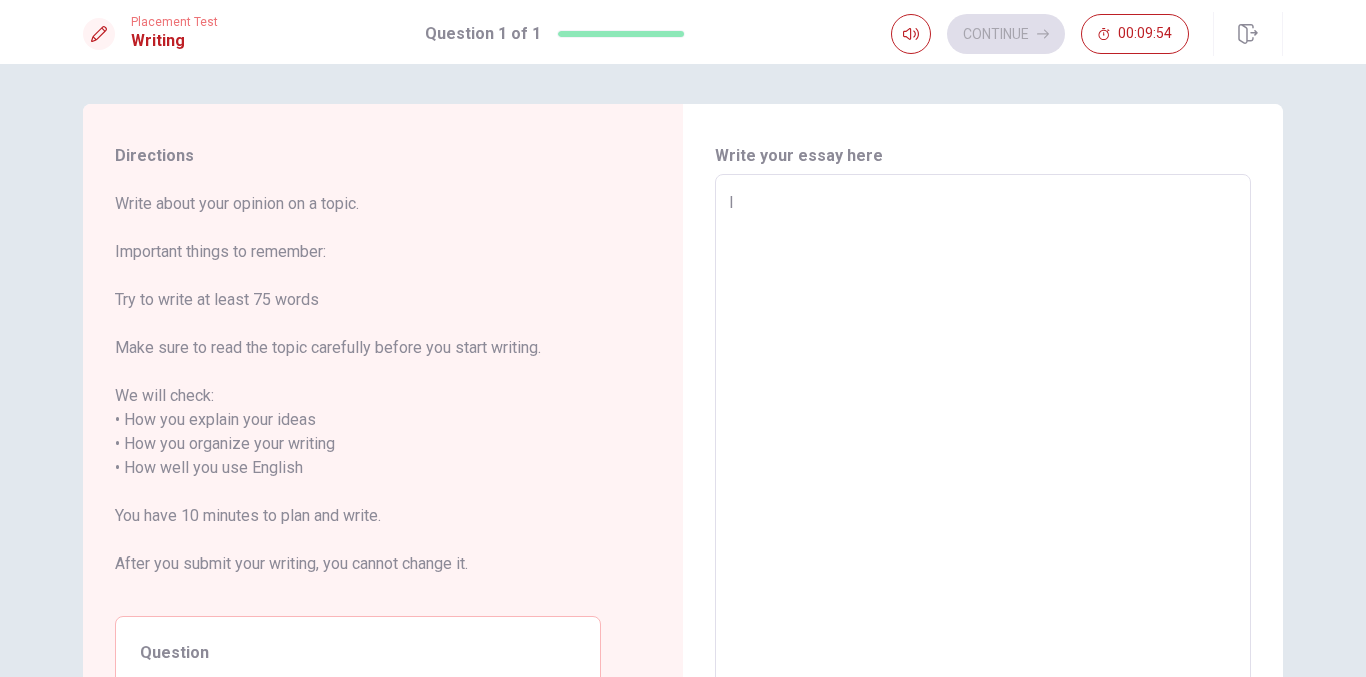 type on "I" 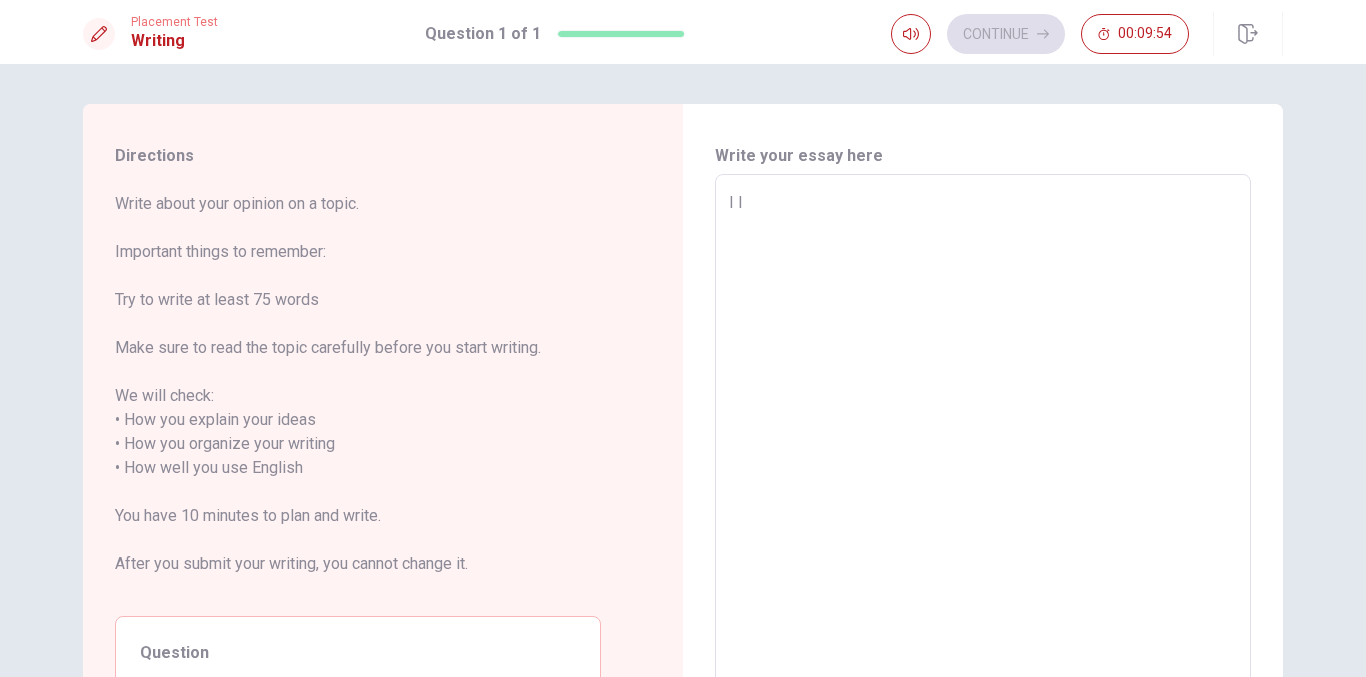 type on "x" 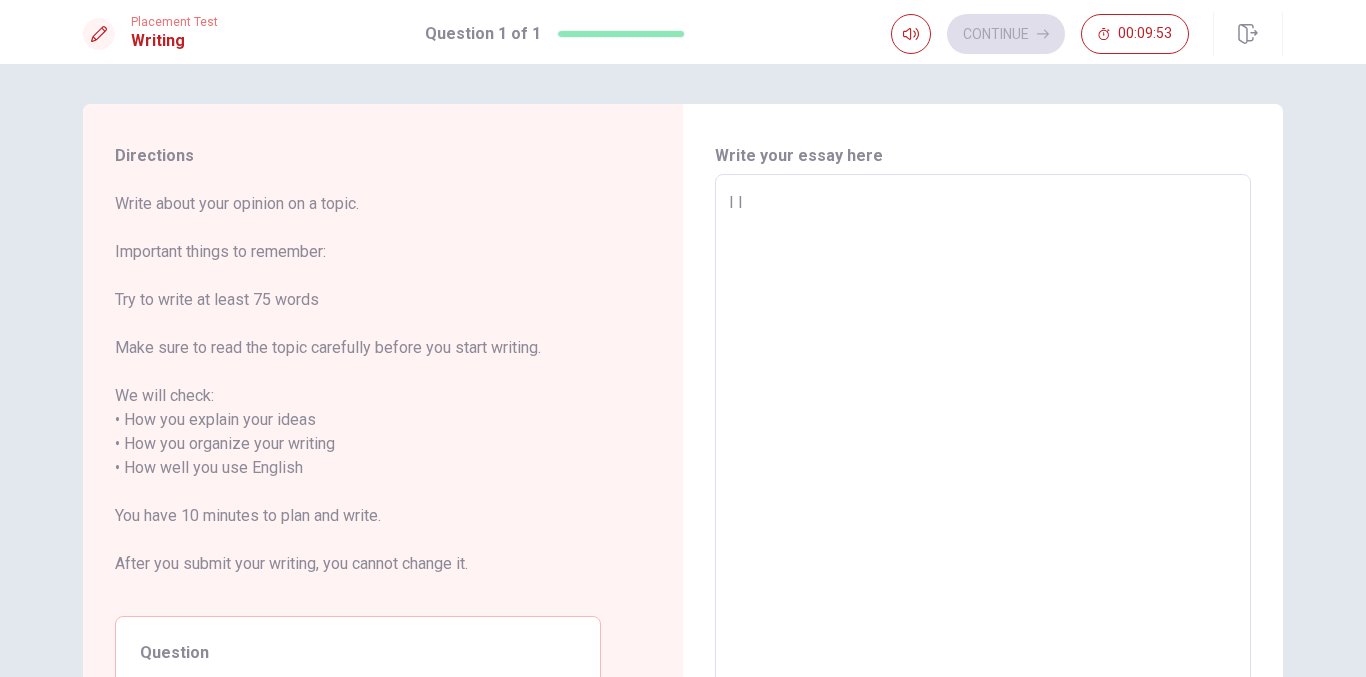 type on "I IM" 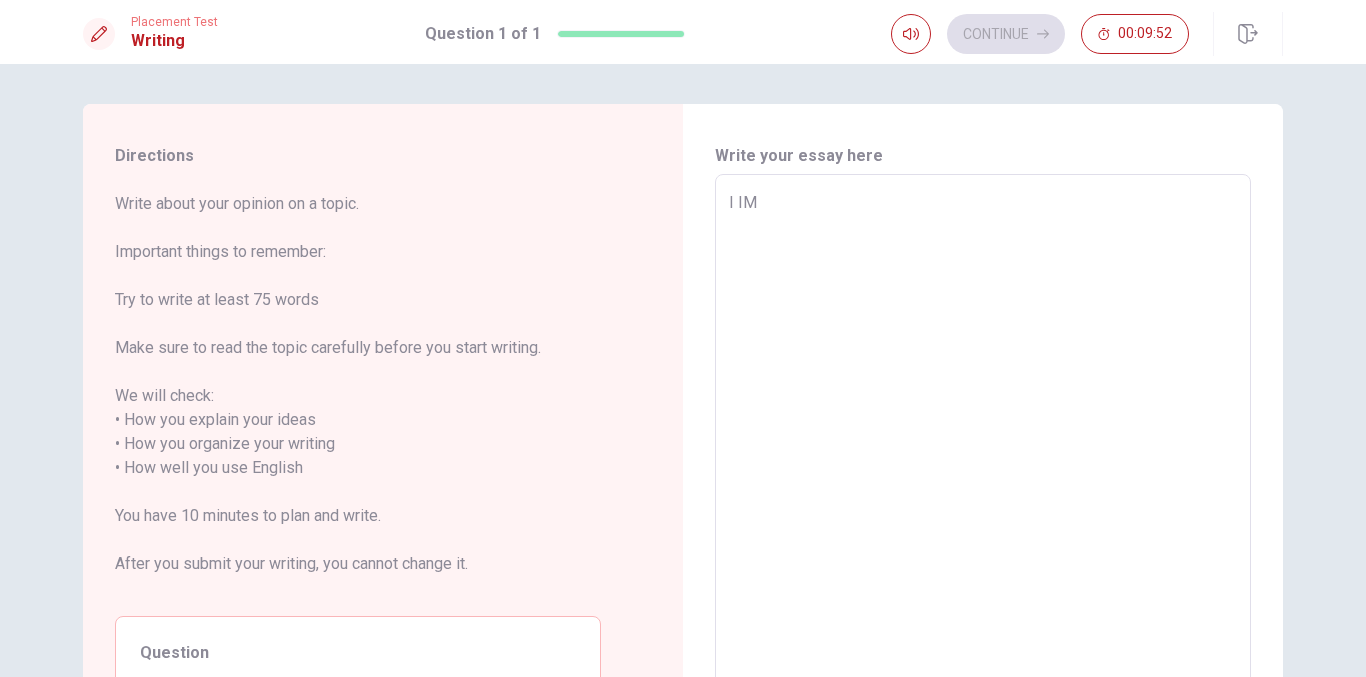 type on "x" 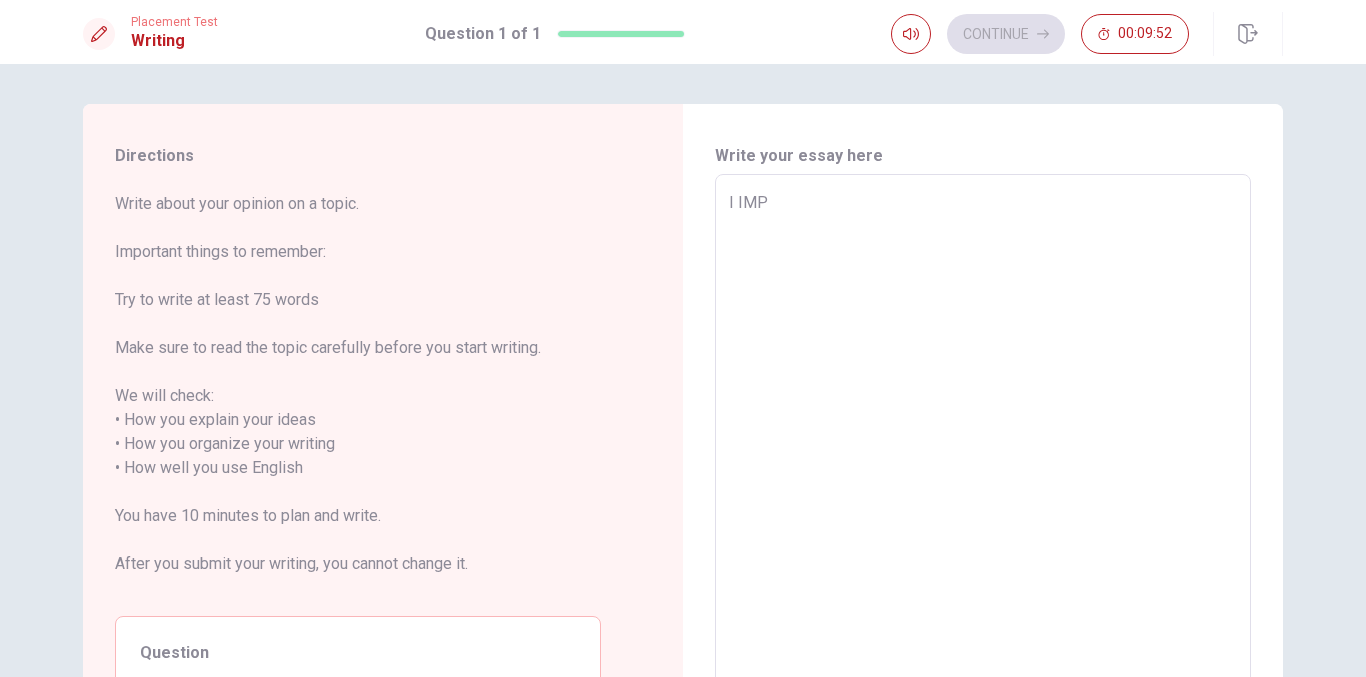 type on "x" 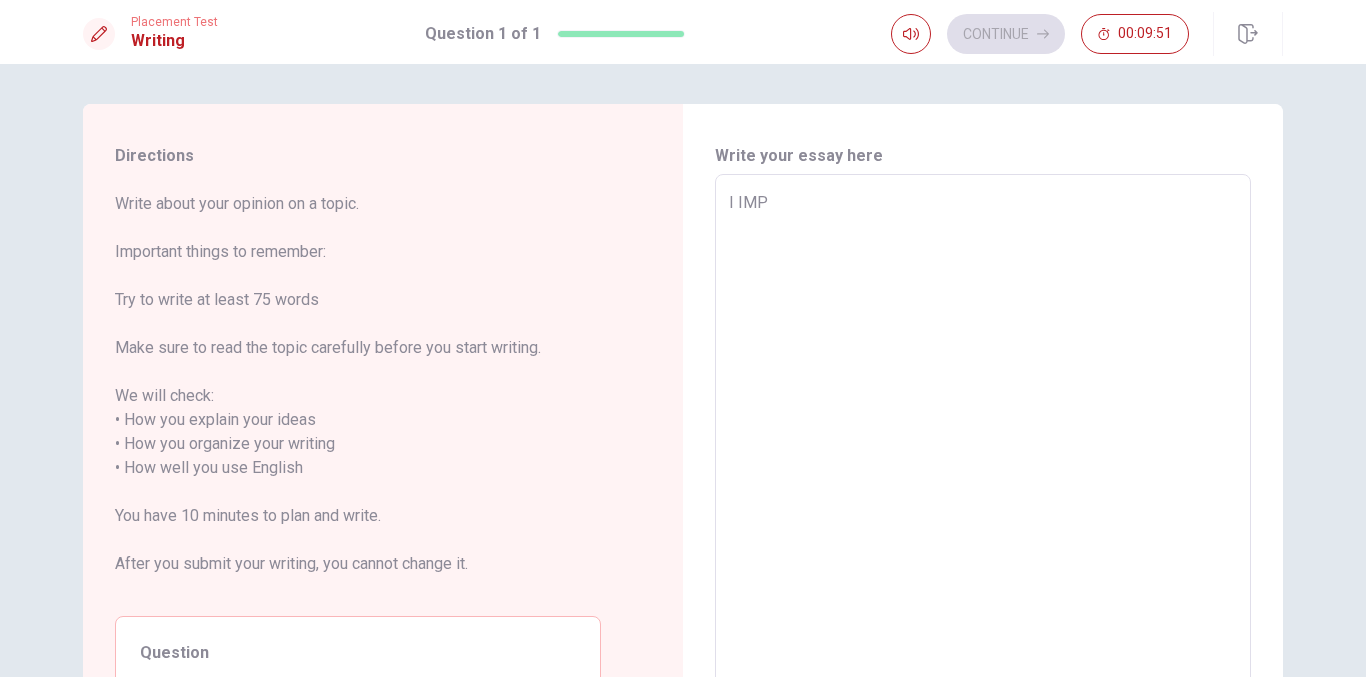 type on "I IMPO" 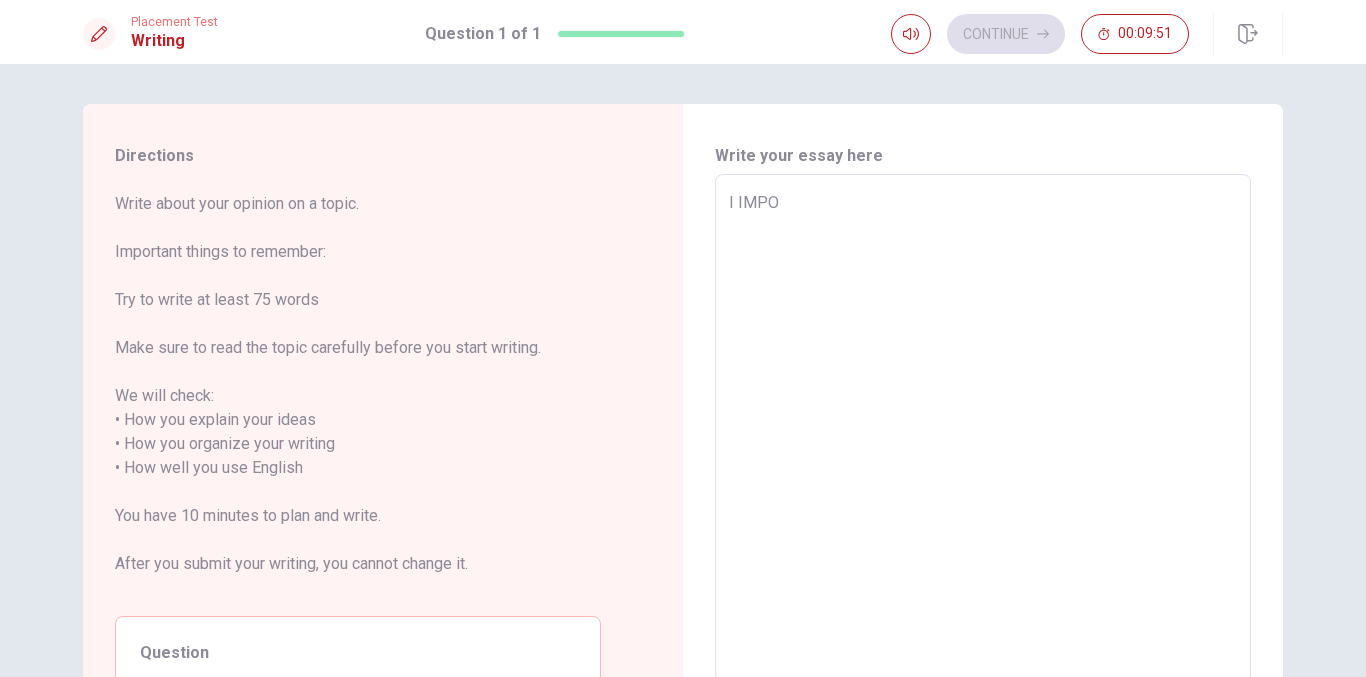 type on "x" 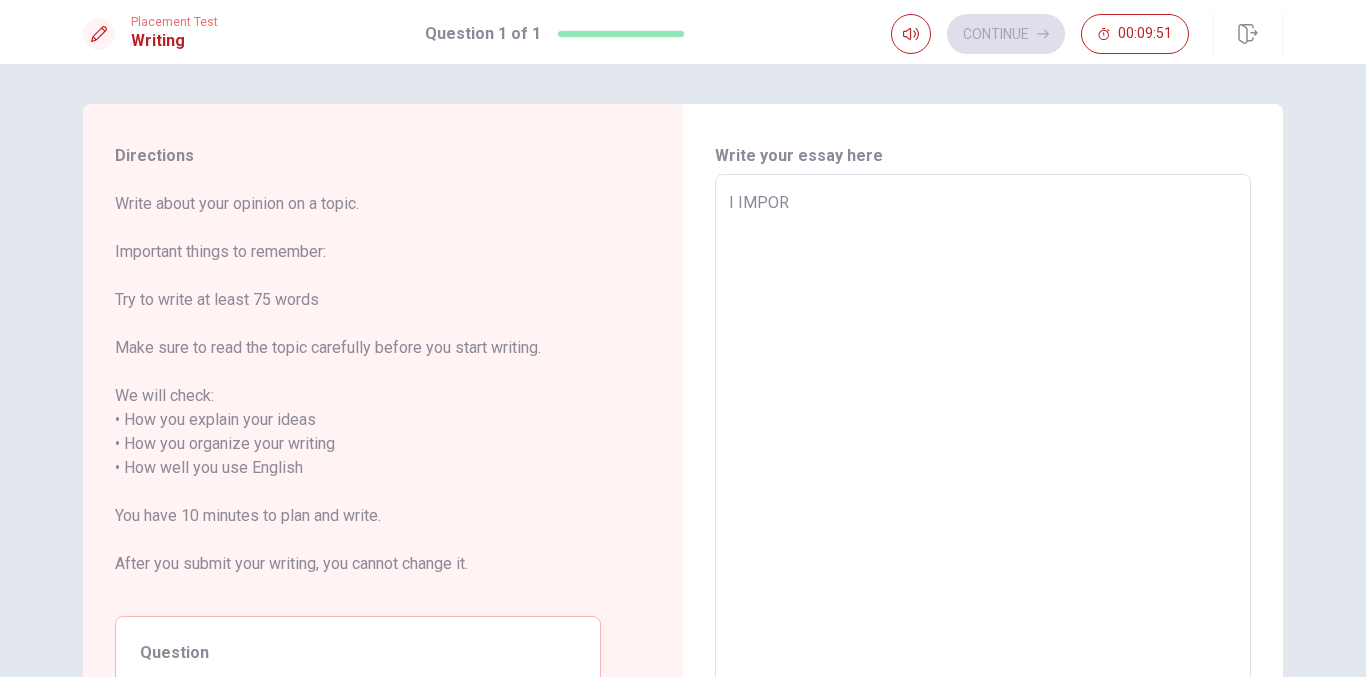 type on "x" 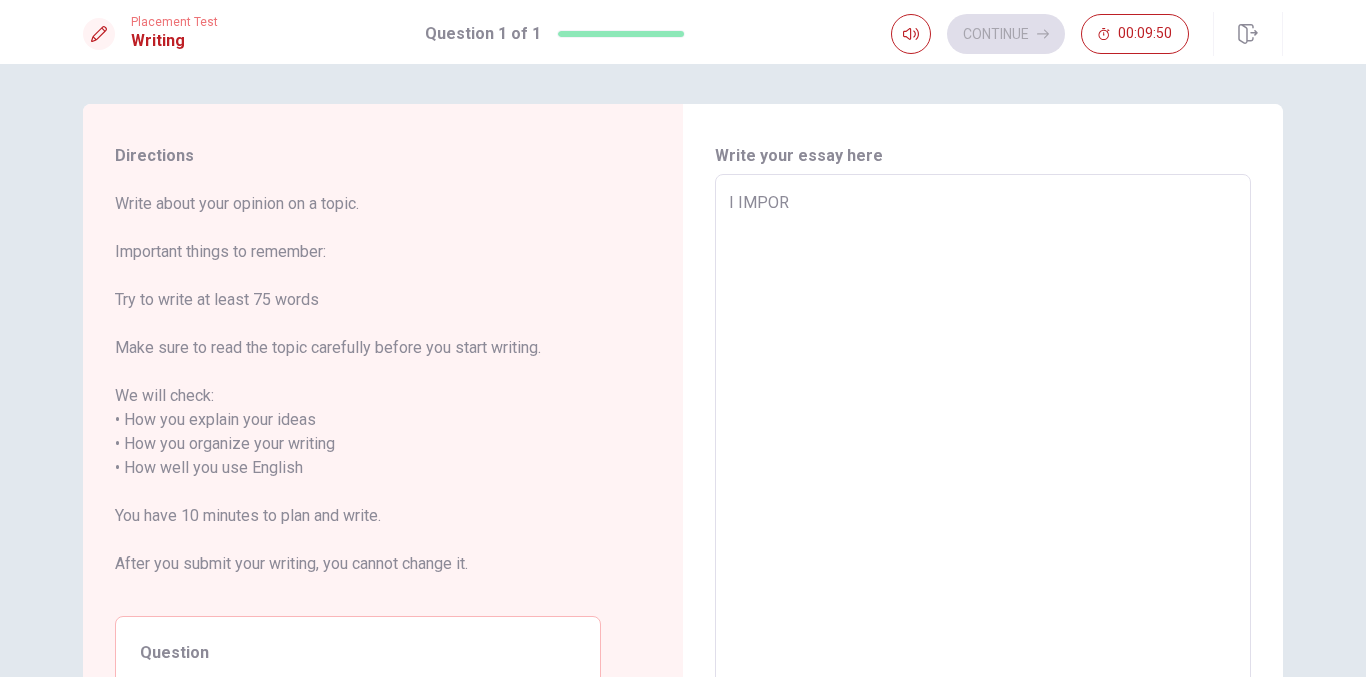 type on "I IMPORT" 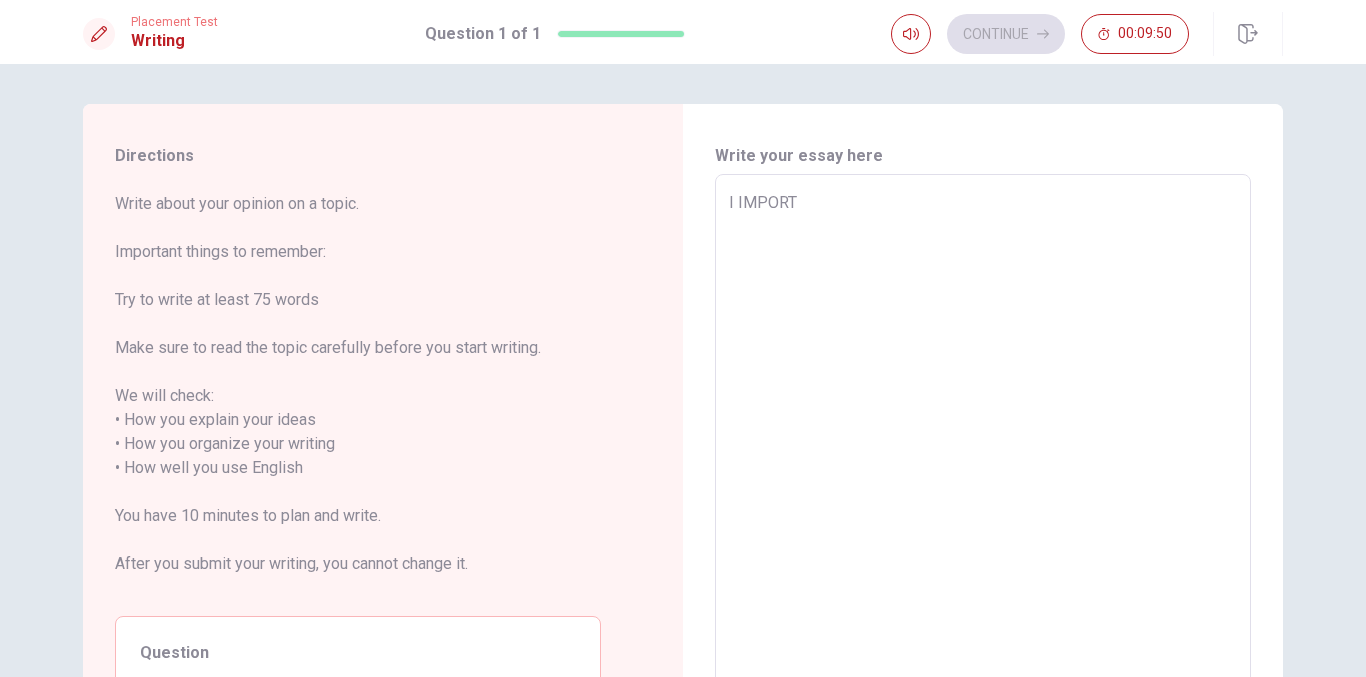 type on "x" 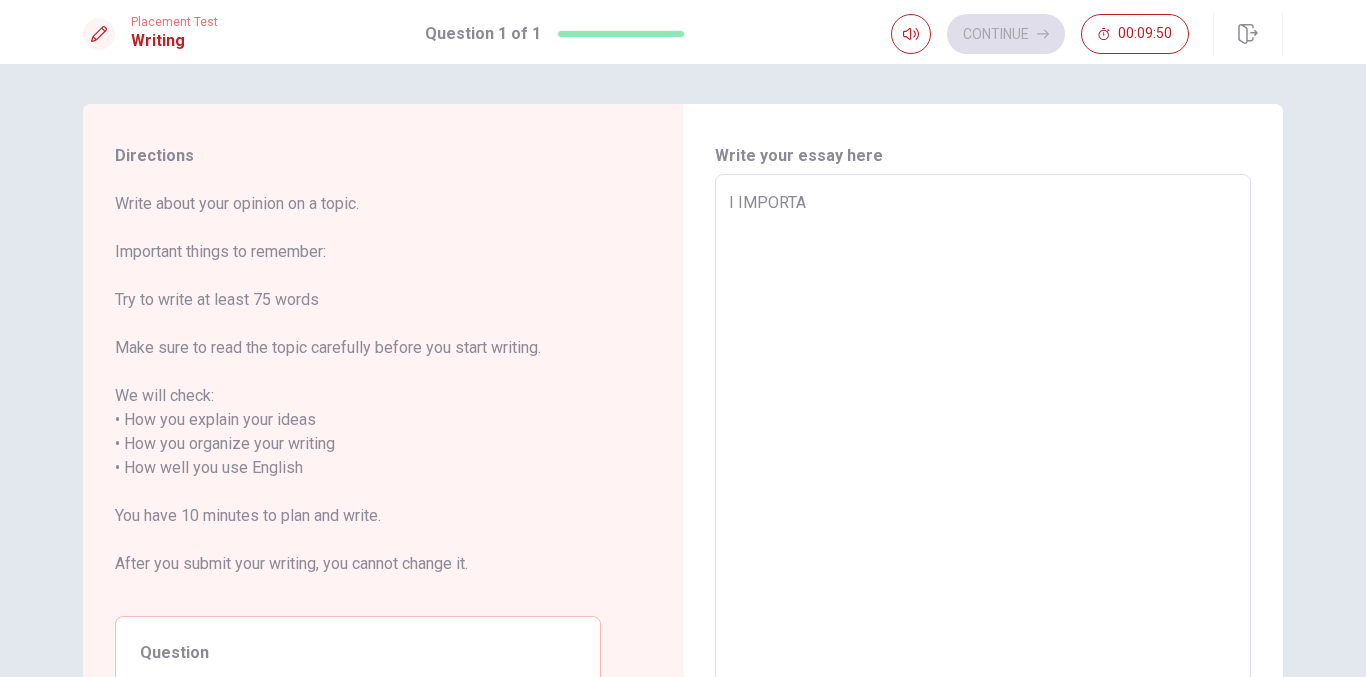 type on "x" 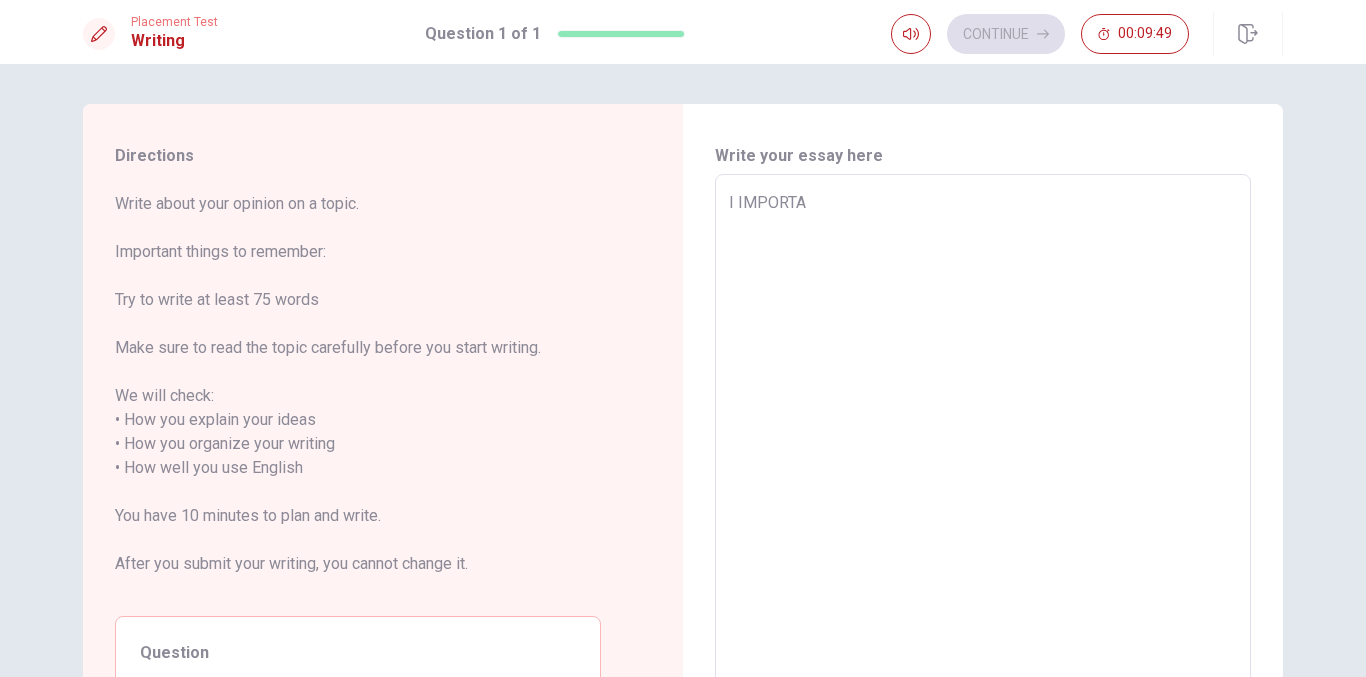 type on "I IMPORTAN" 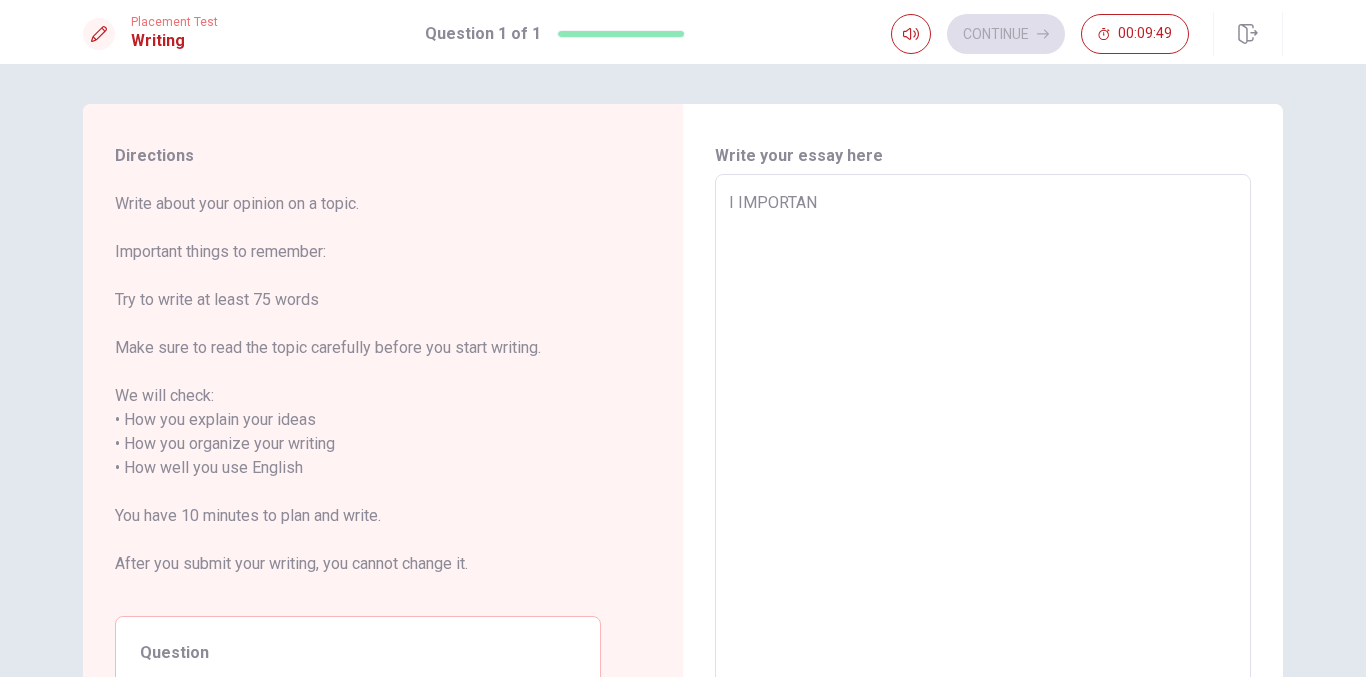 type on "x" 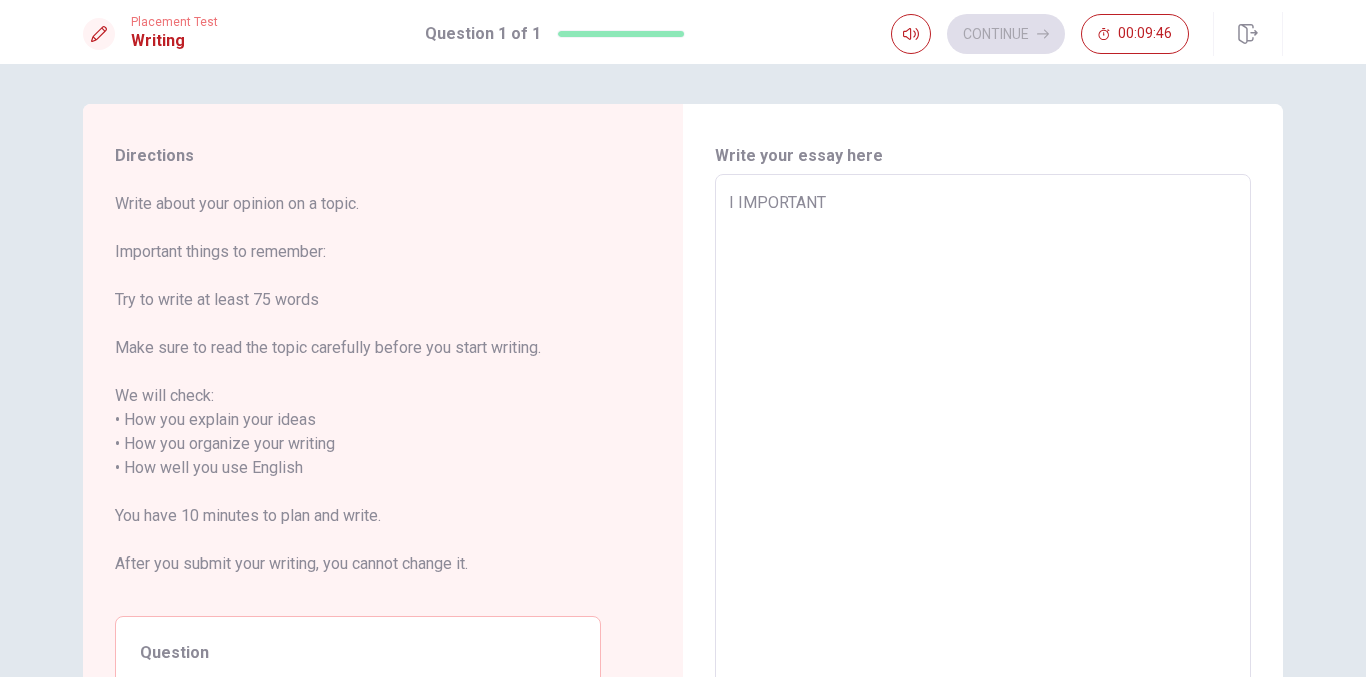 type on "x" 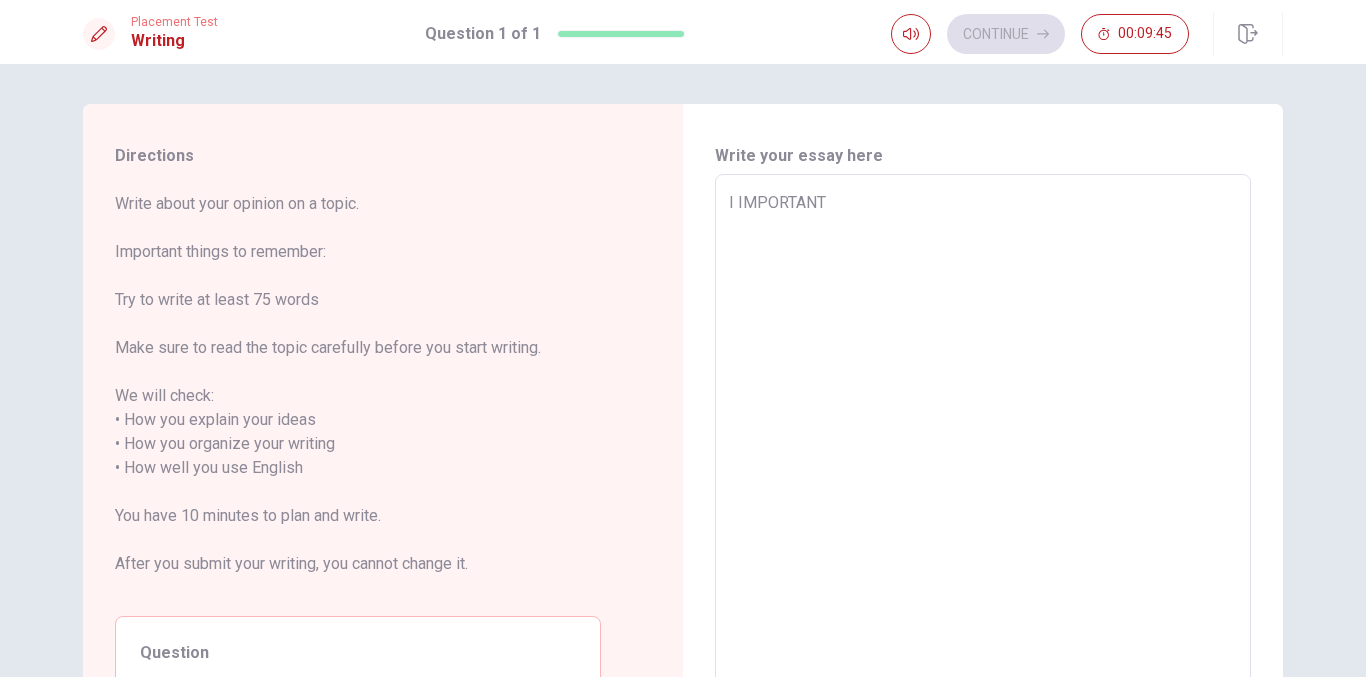 type on "I IMPORTANT" 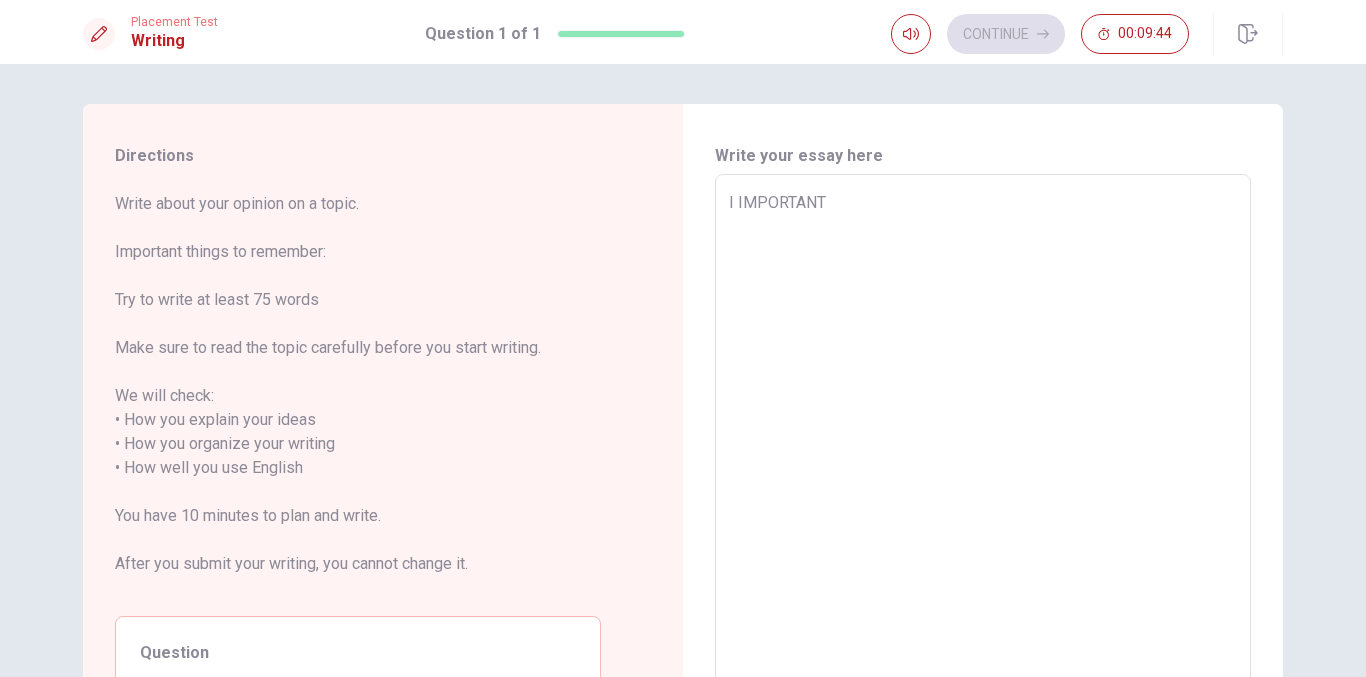 type on "I IMPORTANT T" 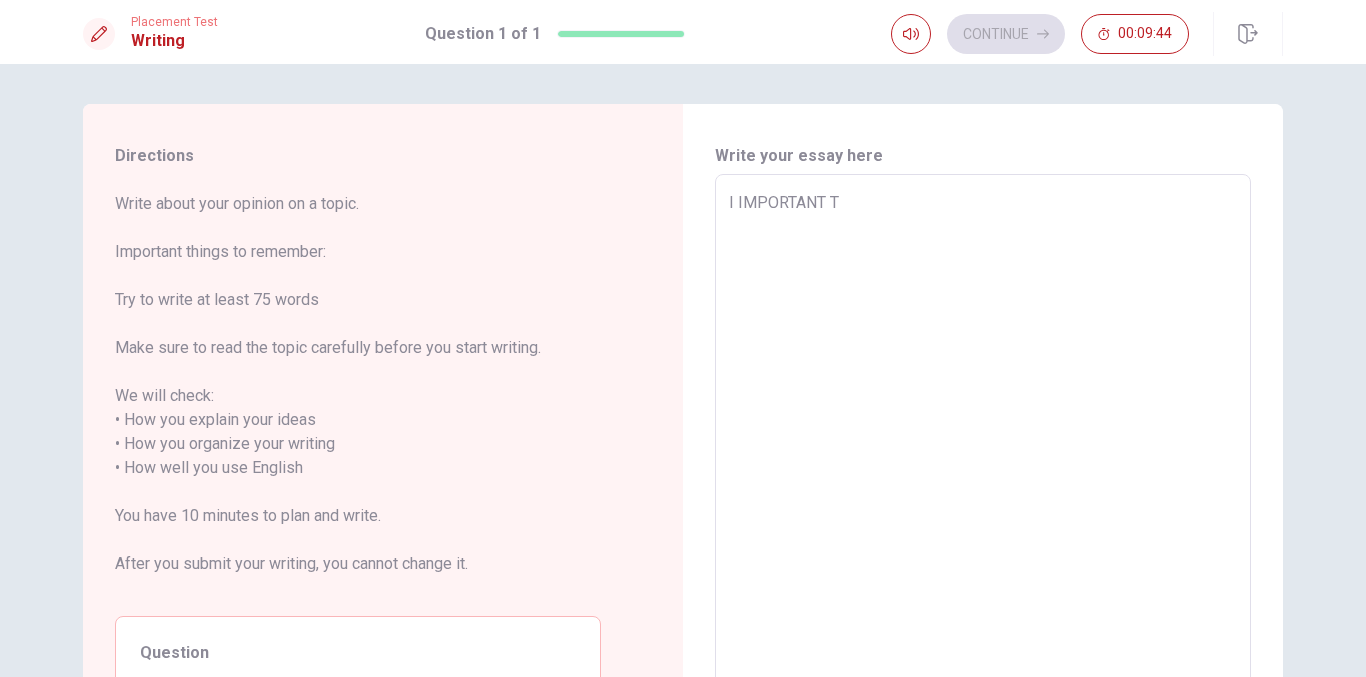 type on "x" 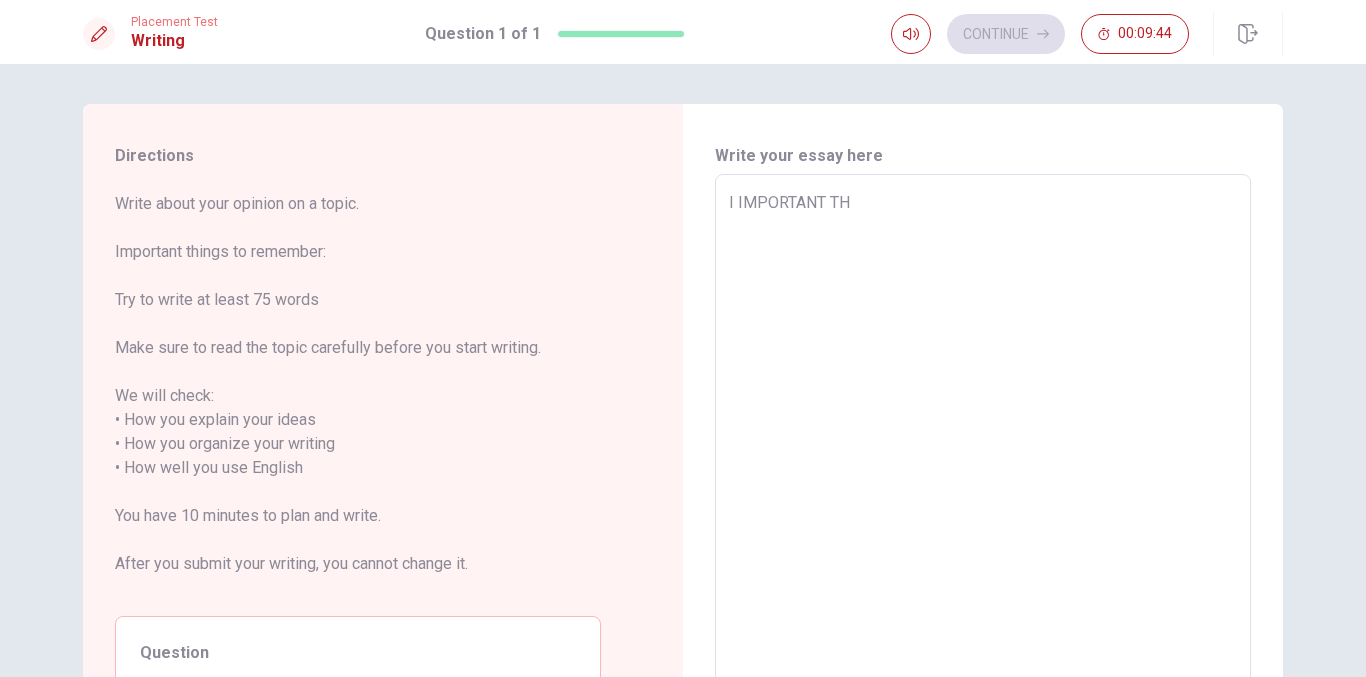 type on "x" 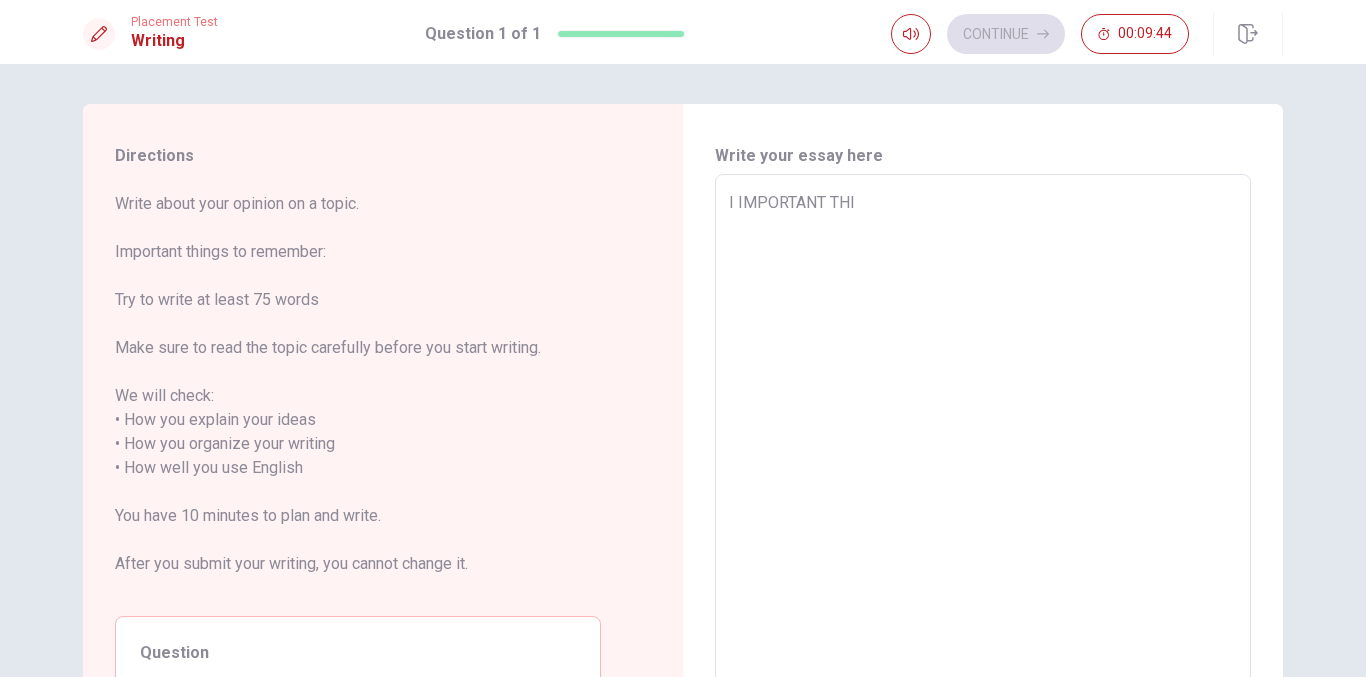 type on "x" 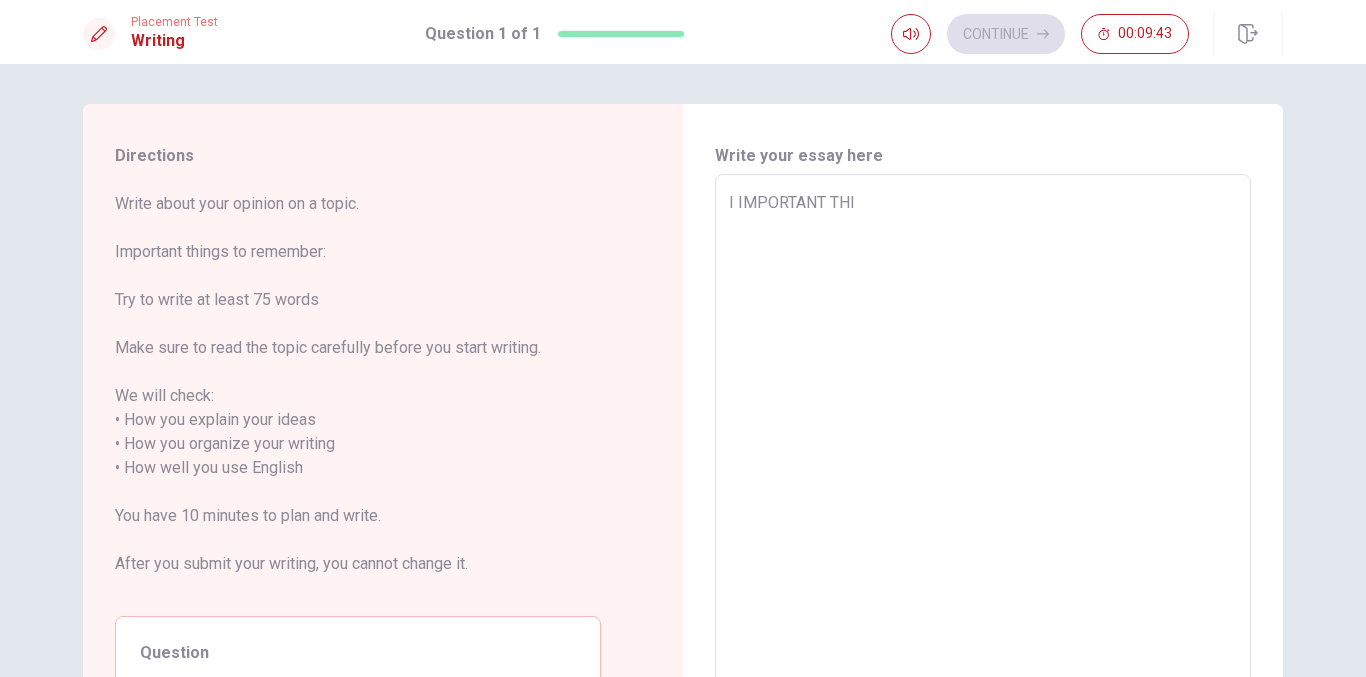 type on "I IMPORTANT THIN" 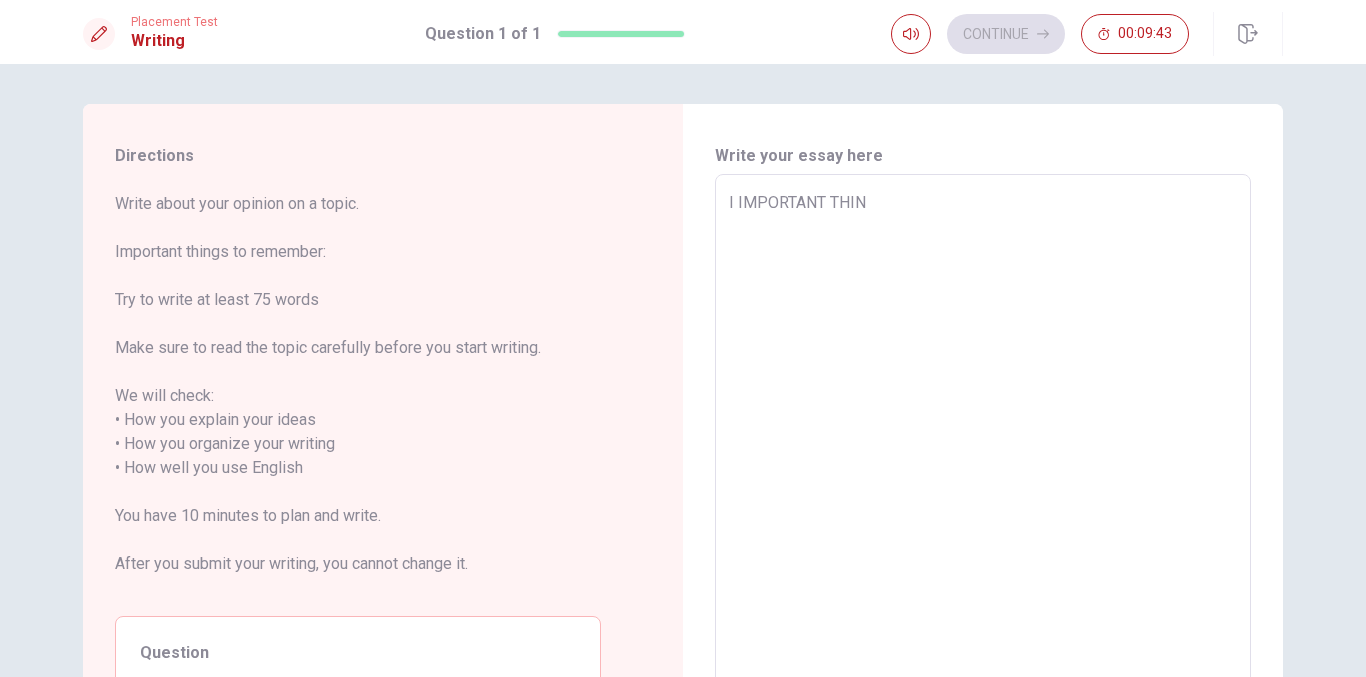 type on "x" 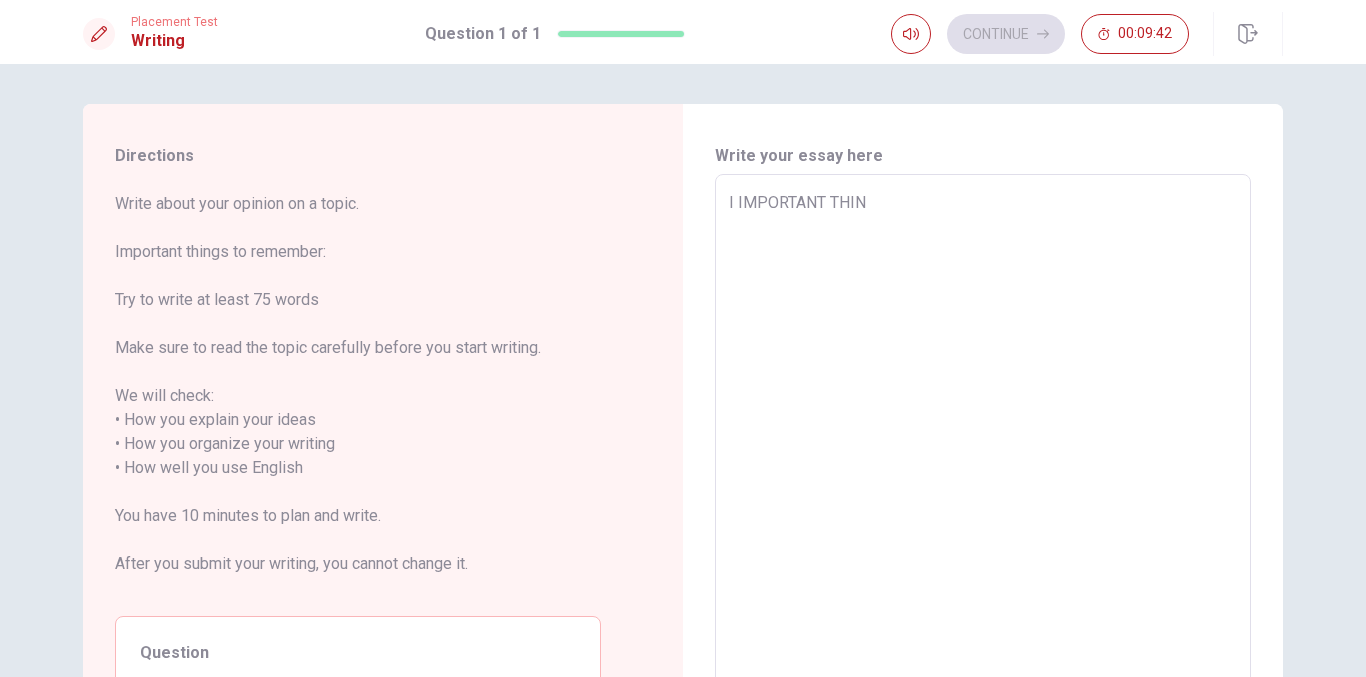type on "I IMPORTANT THING" 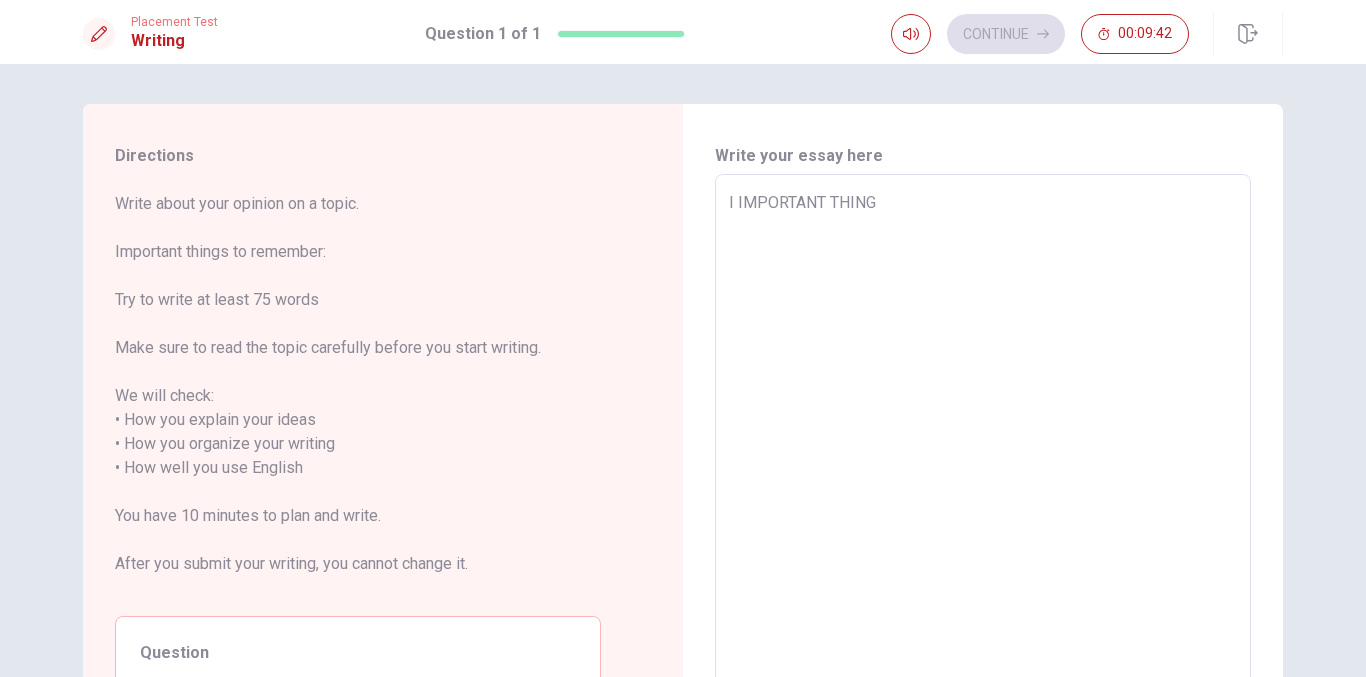 type on "x" 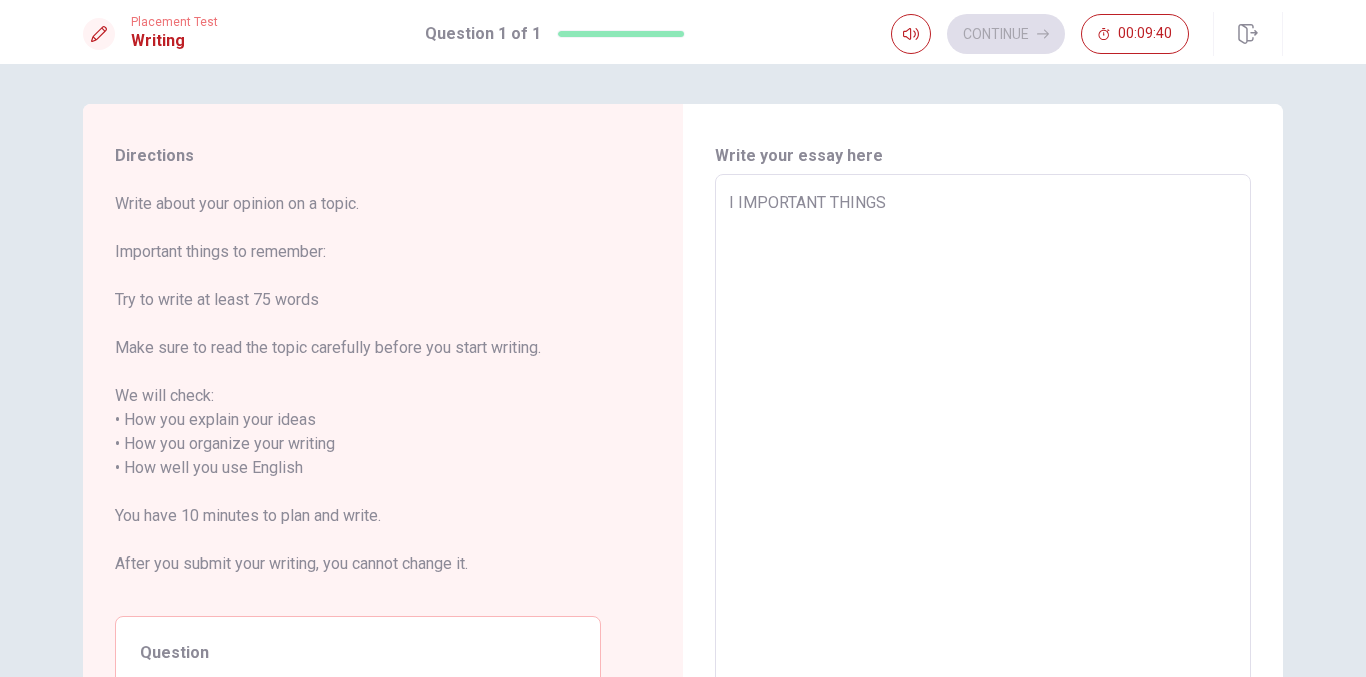 type on "x" 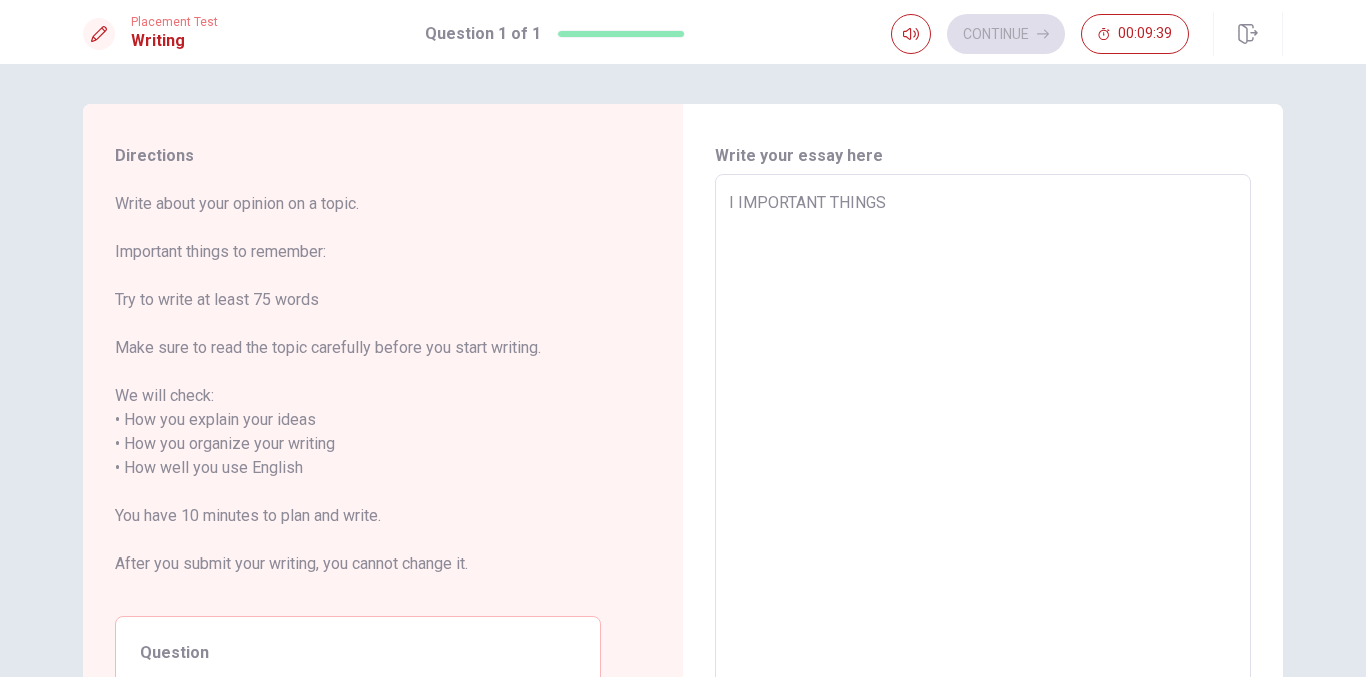 type on "I IMPORTANT THINGS" 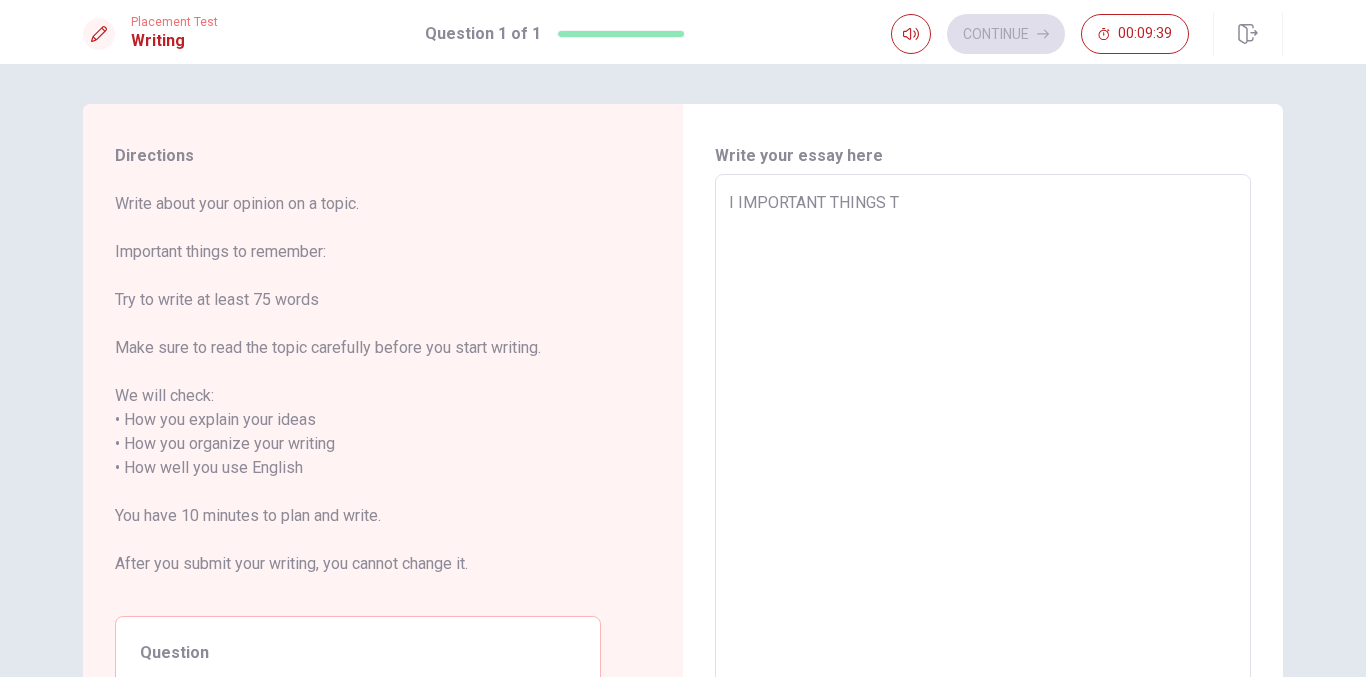type on "x" 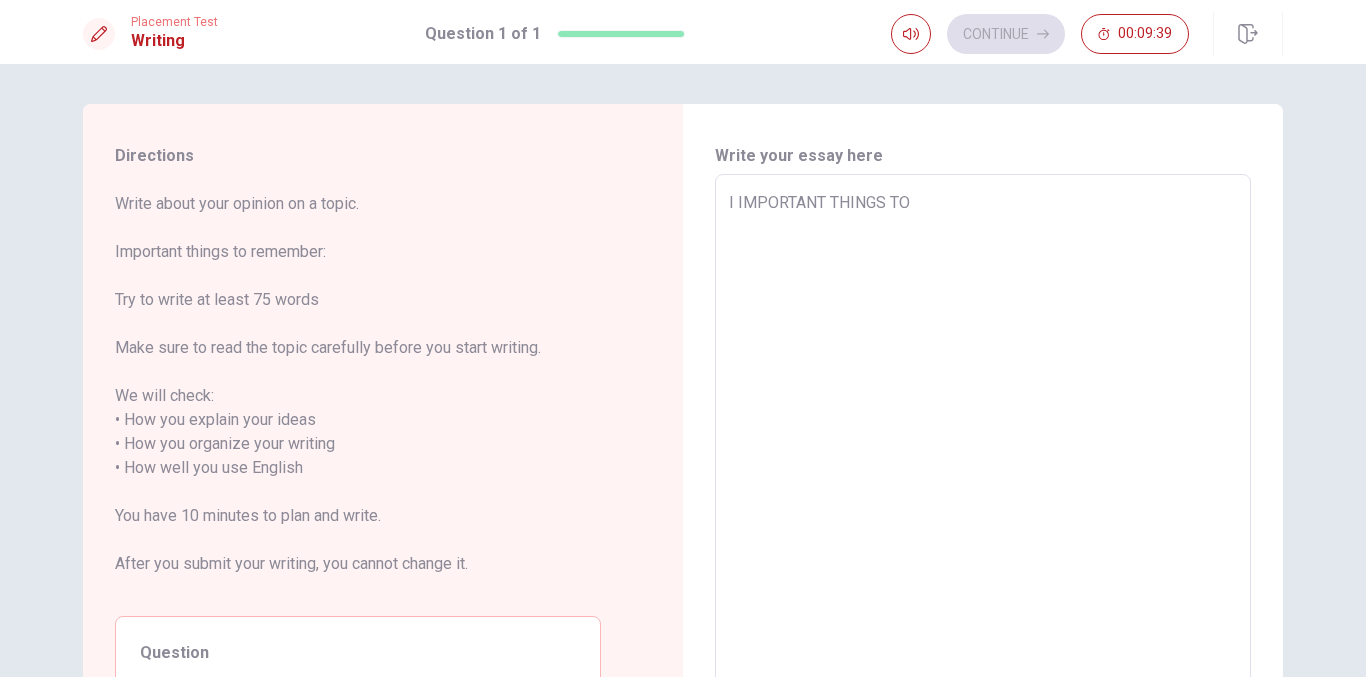 type on "x" 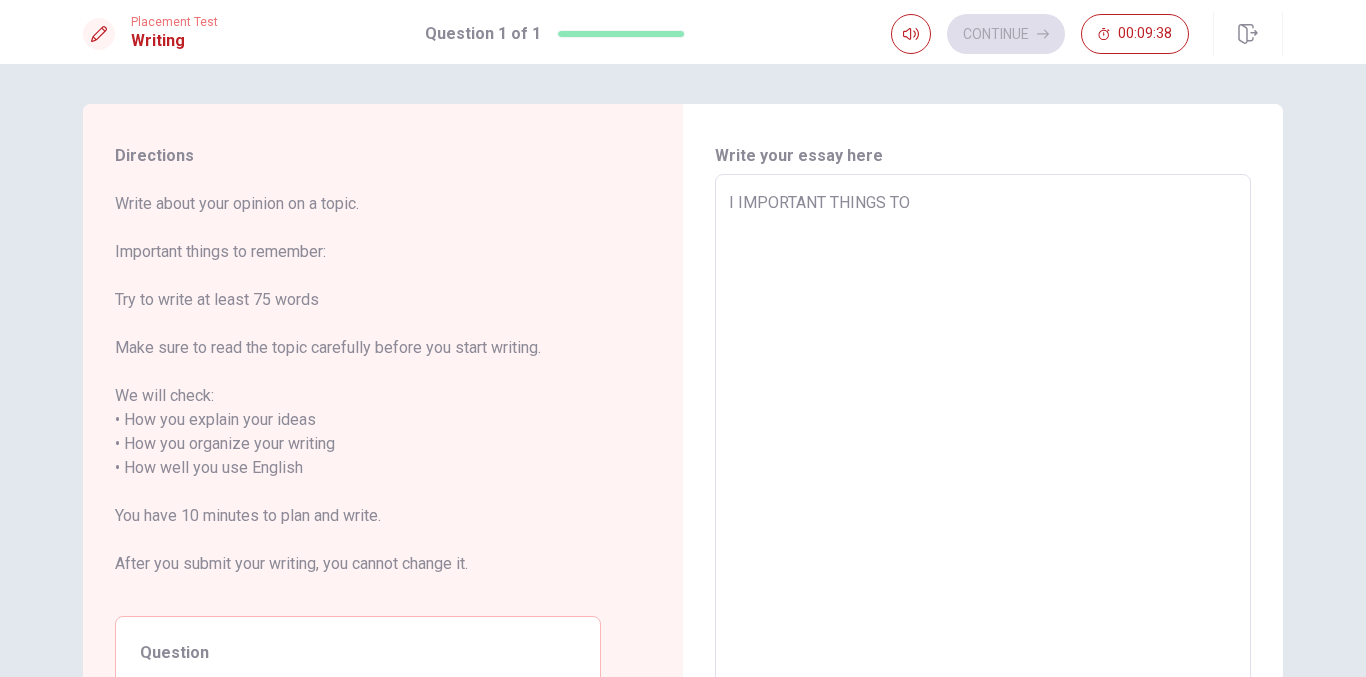 type on "I IMPORTANT THINGS TO" 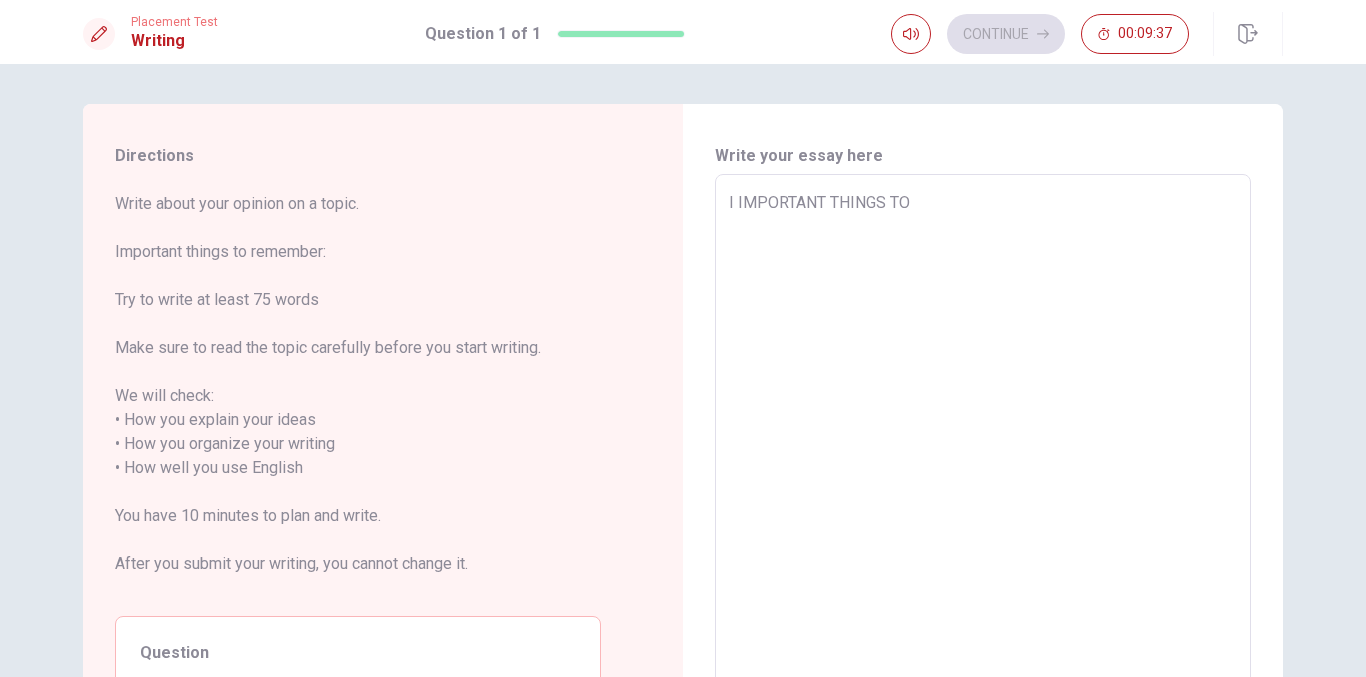 type on "x" 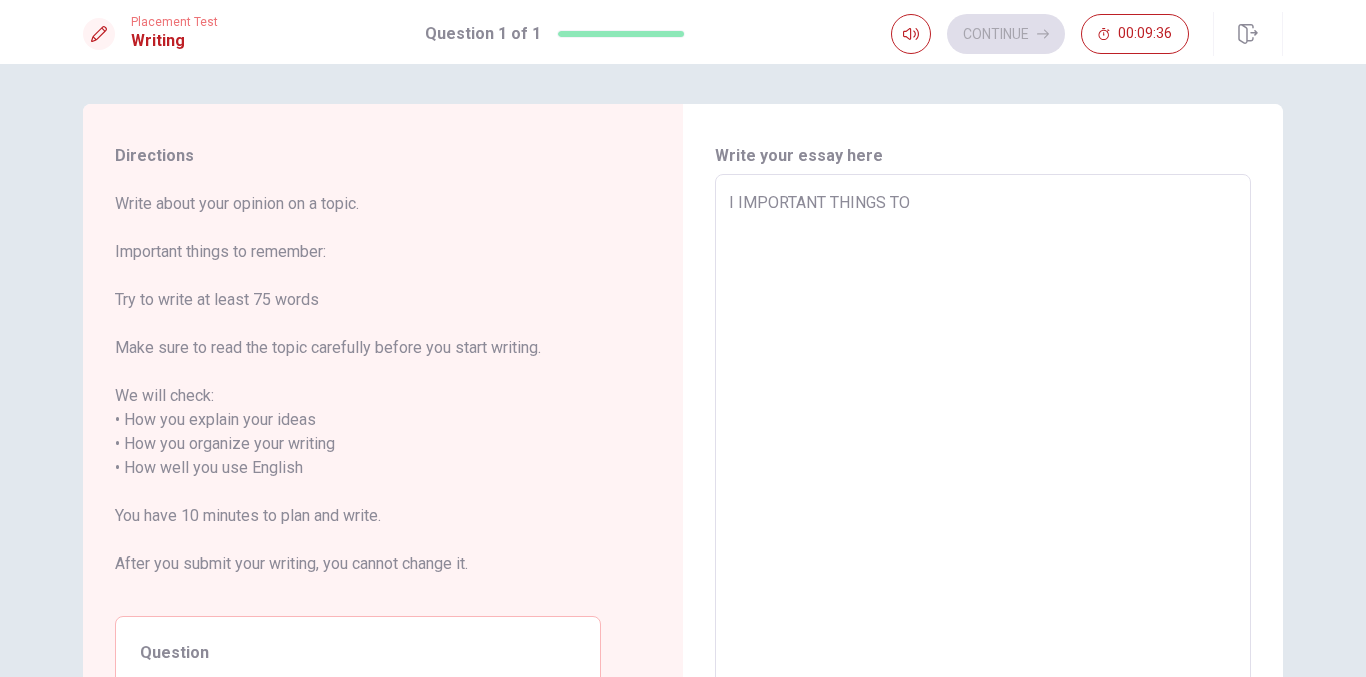 type on "I IMPORTANT THINGS TO R" 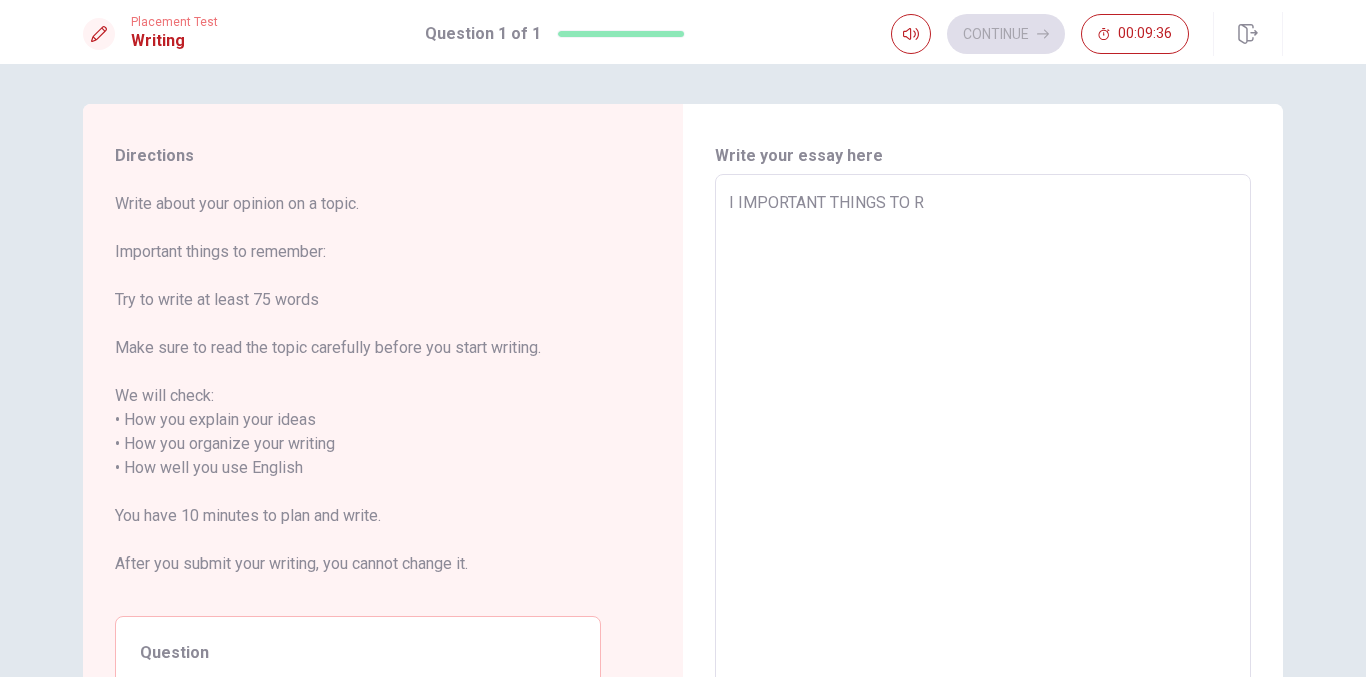 type on "x" 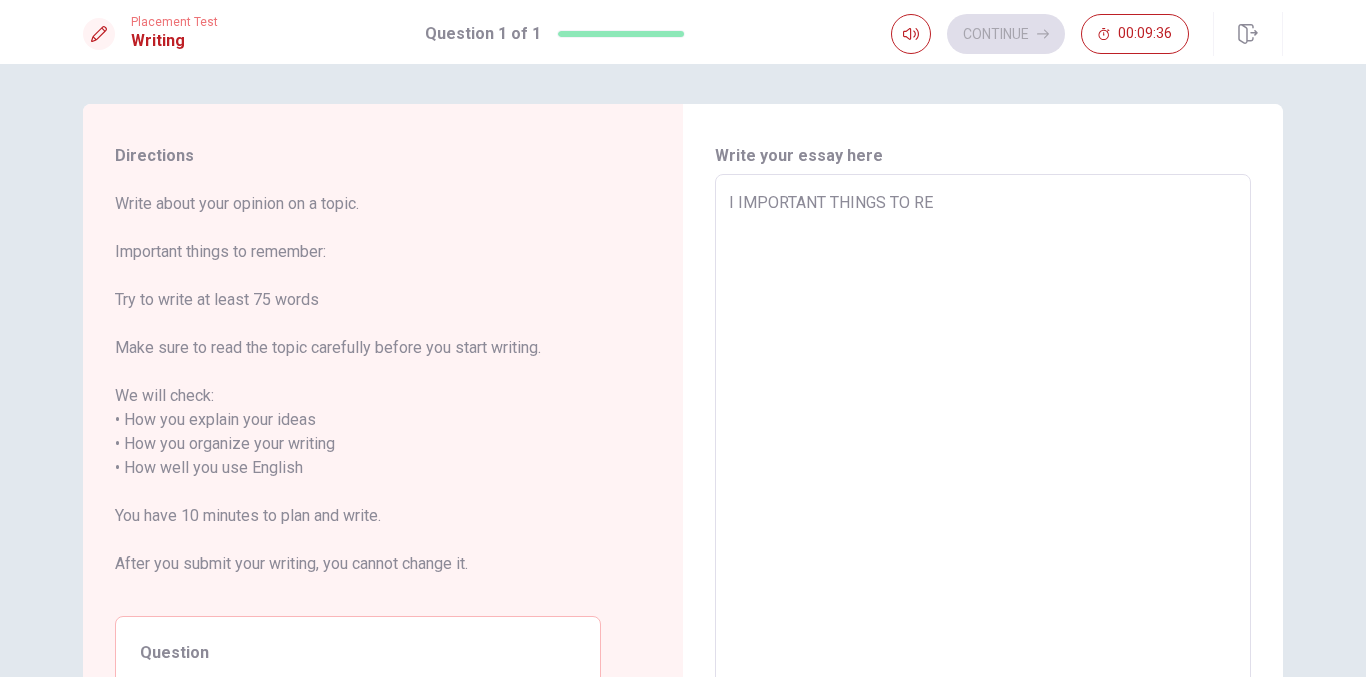 type on "x" 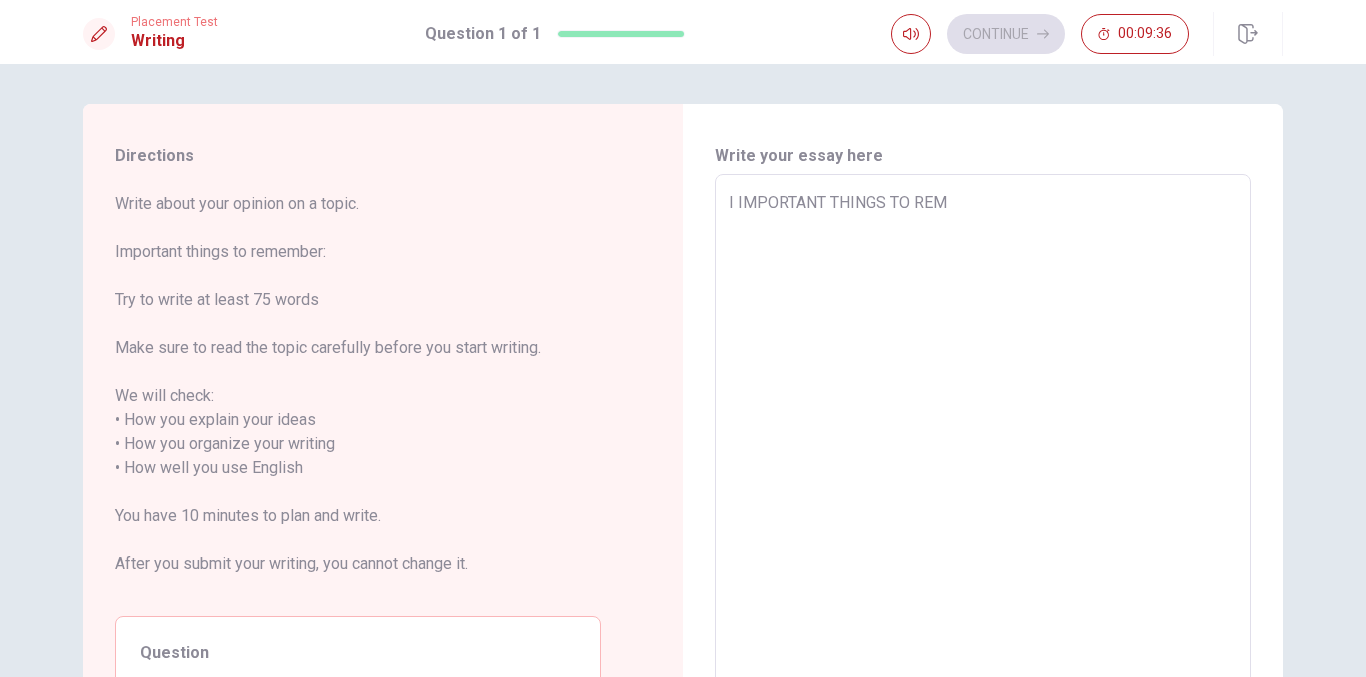 type on "x" 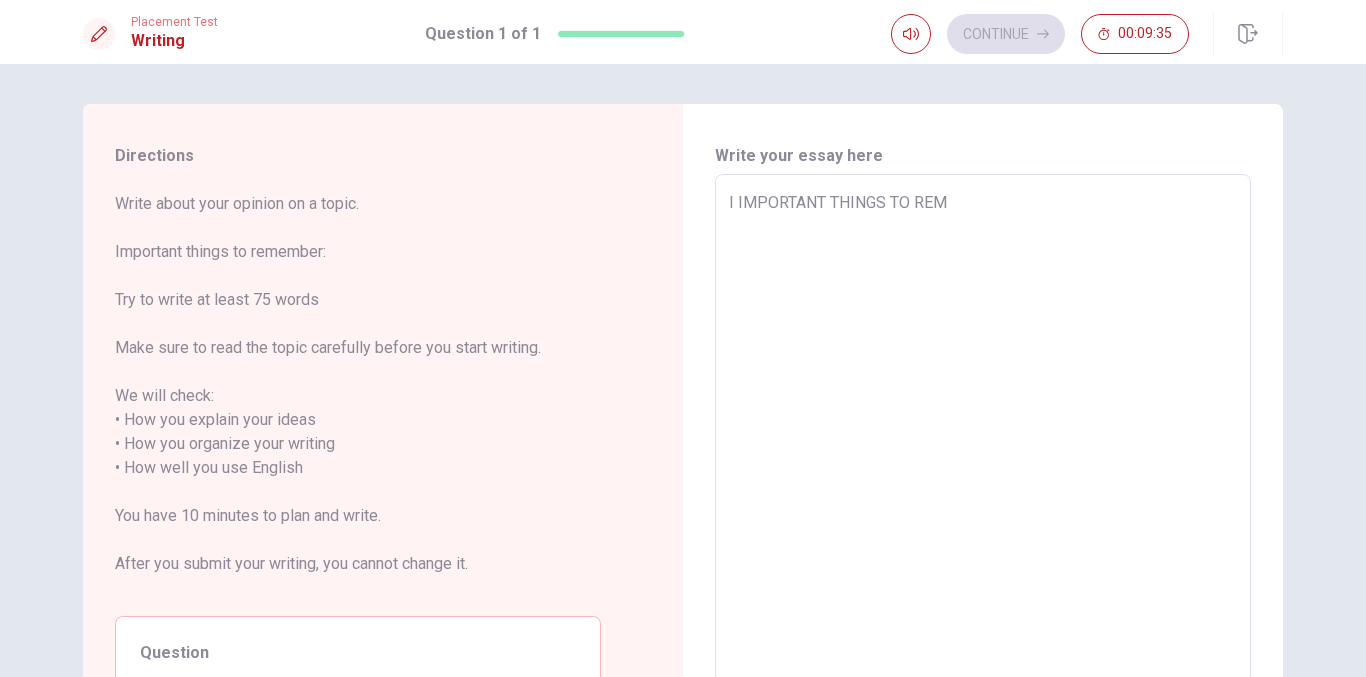 type on "I IMPORTANT THINGS TO REME" 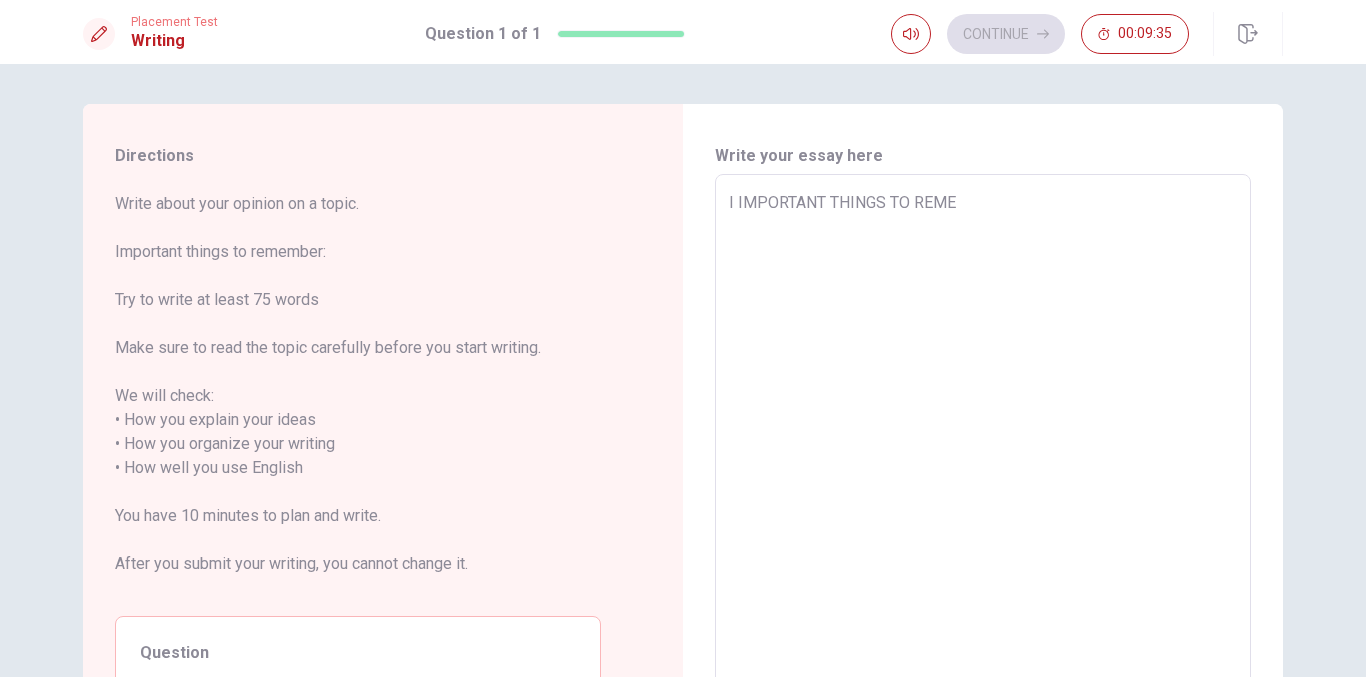 type on "x" 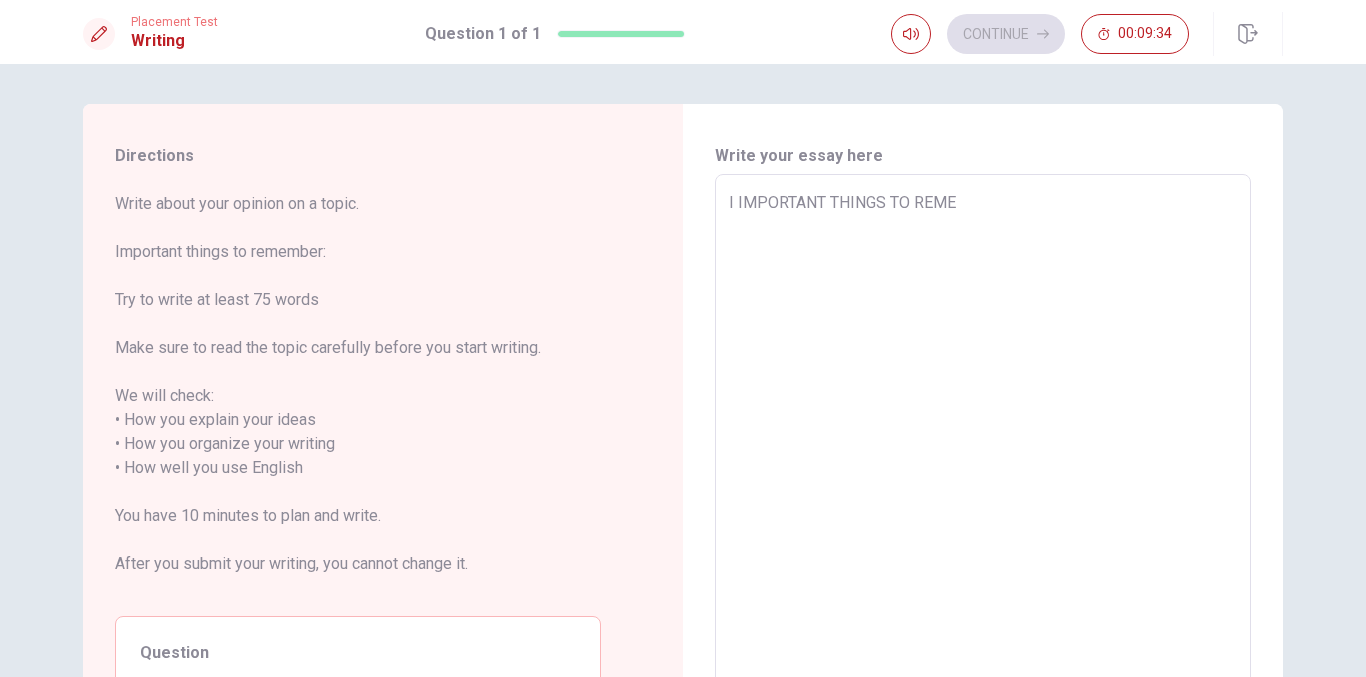 type on "I IMPORTANT THINGS TO REMEM" 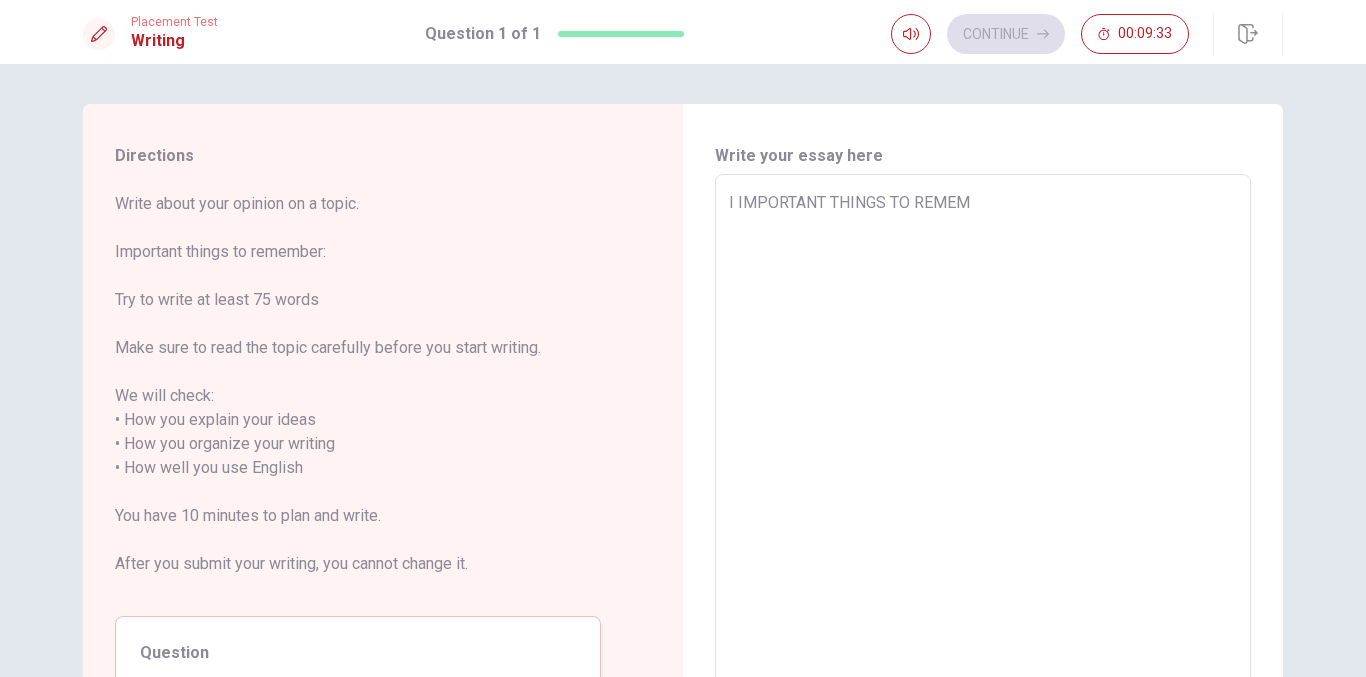 type on "x" 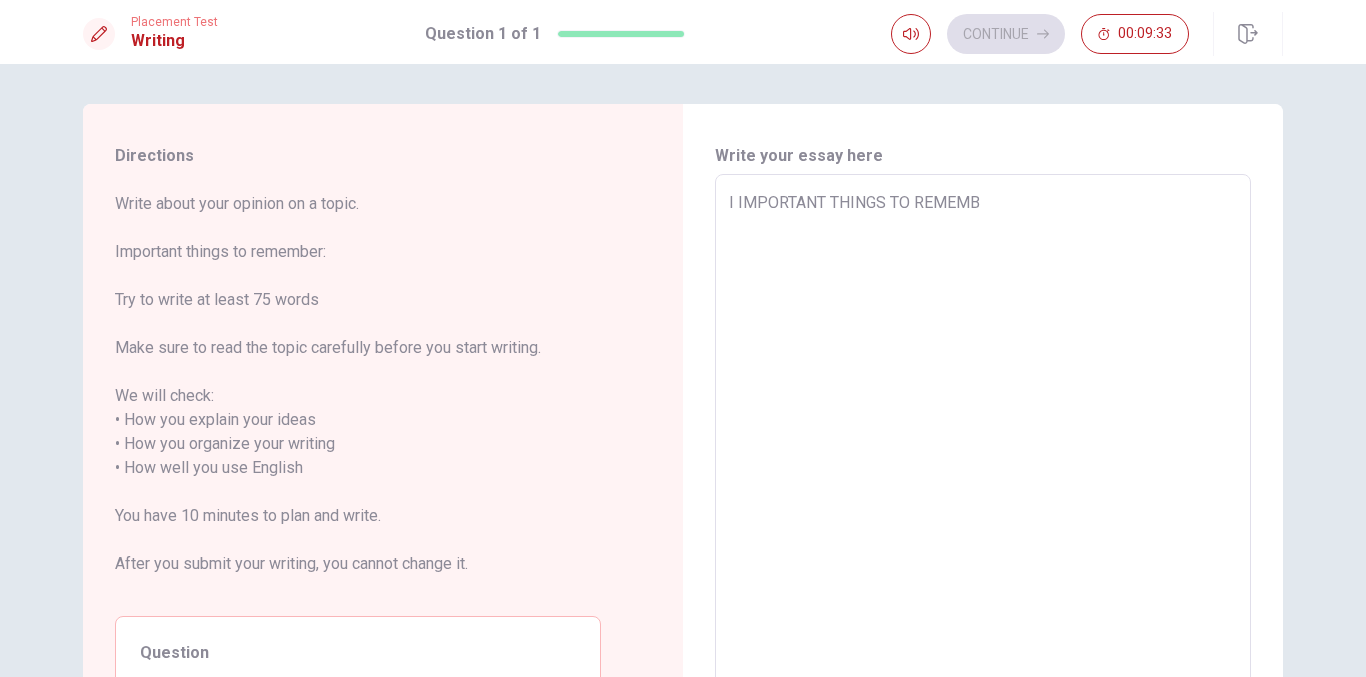 type on "x" 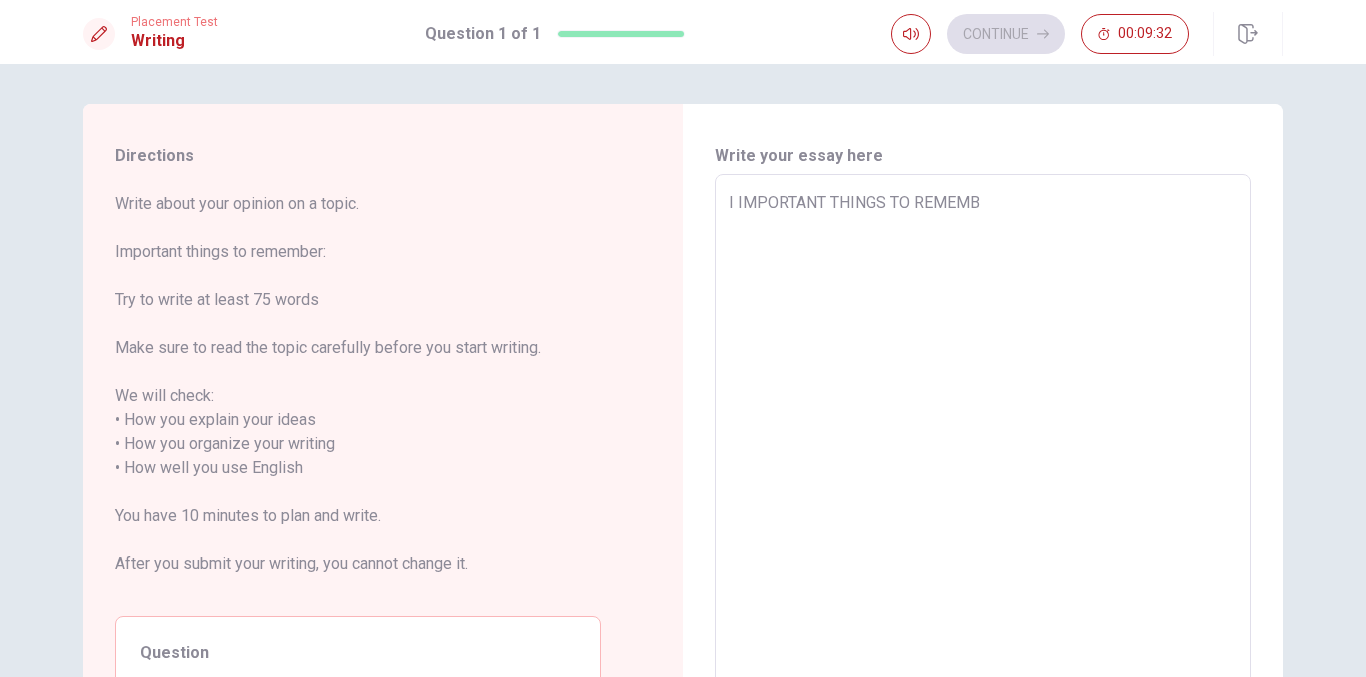 type on "I IMPORTANT THINGS TO REMEMBE" 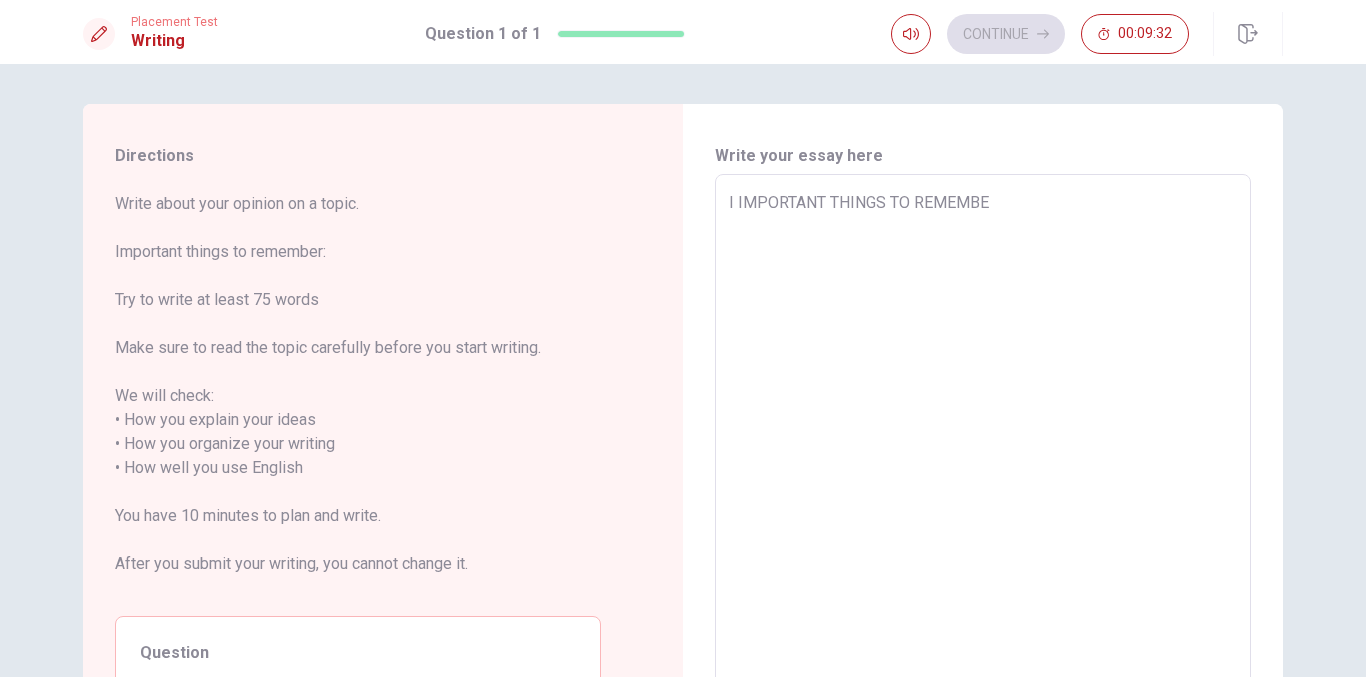 type on "x" 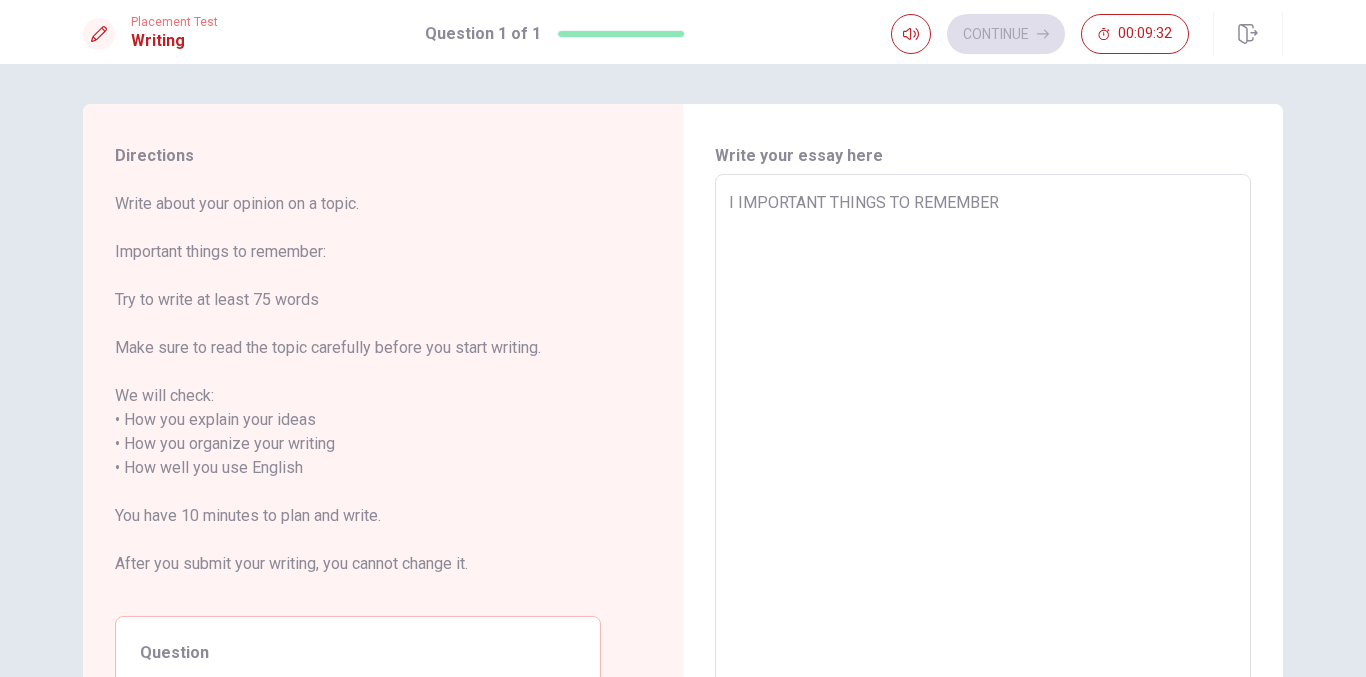 type on "x" 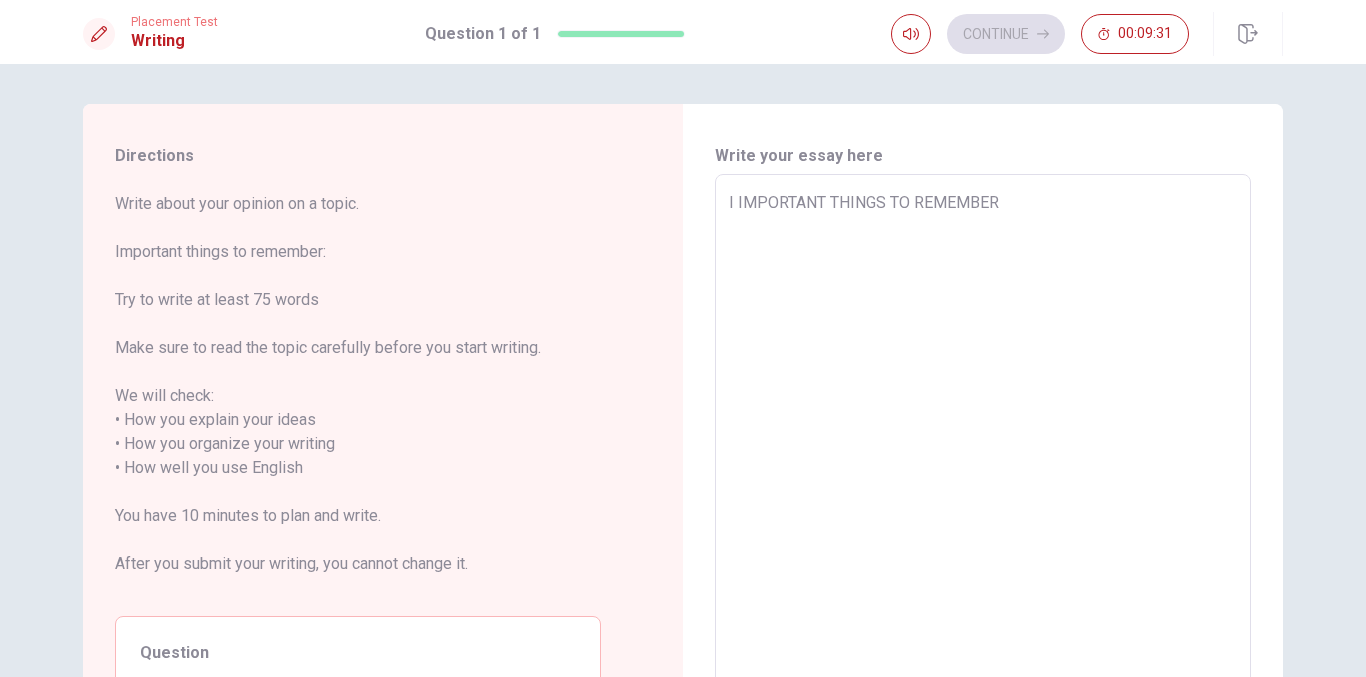type on "I IMPORTANT THINGS TO REMEMBER" 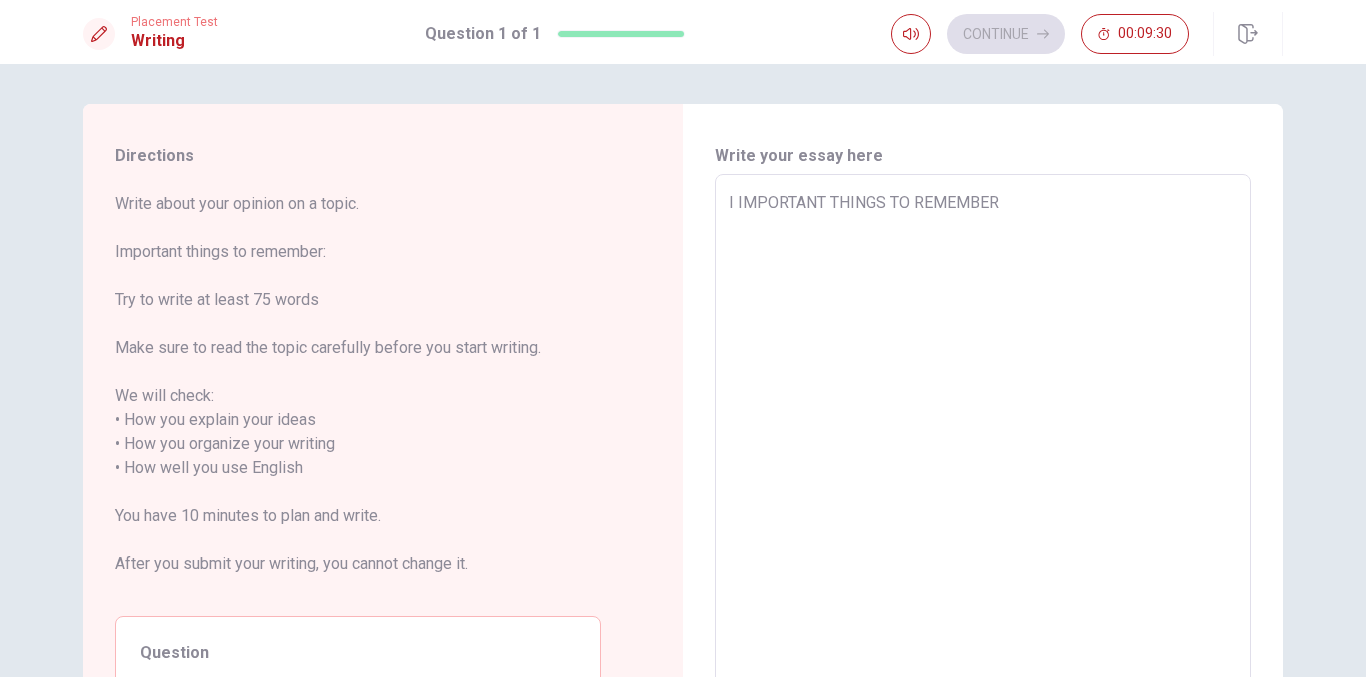 type on "I IMPORTANT THINGS TO REMEMBER A" 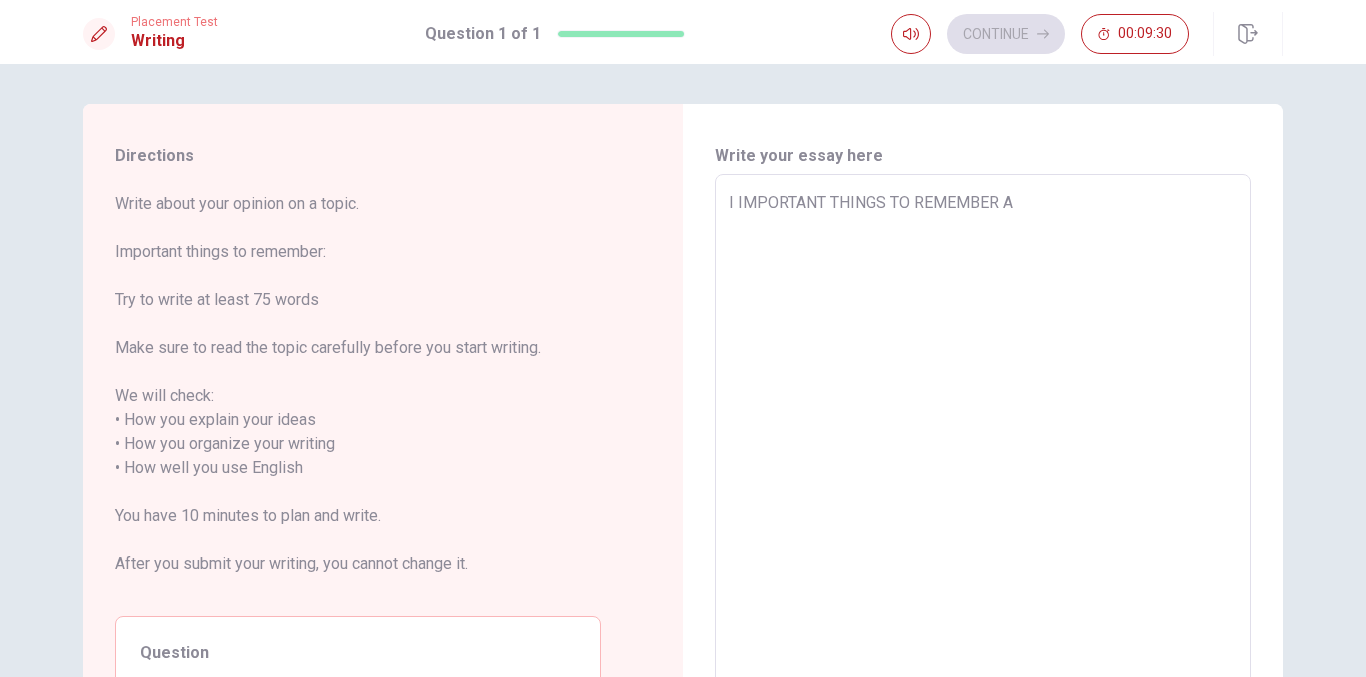 type on "x" 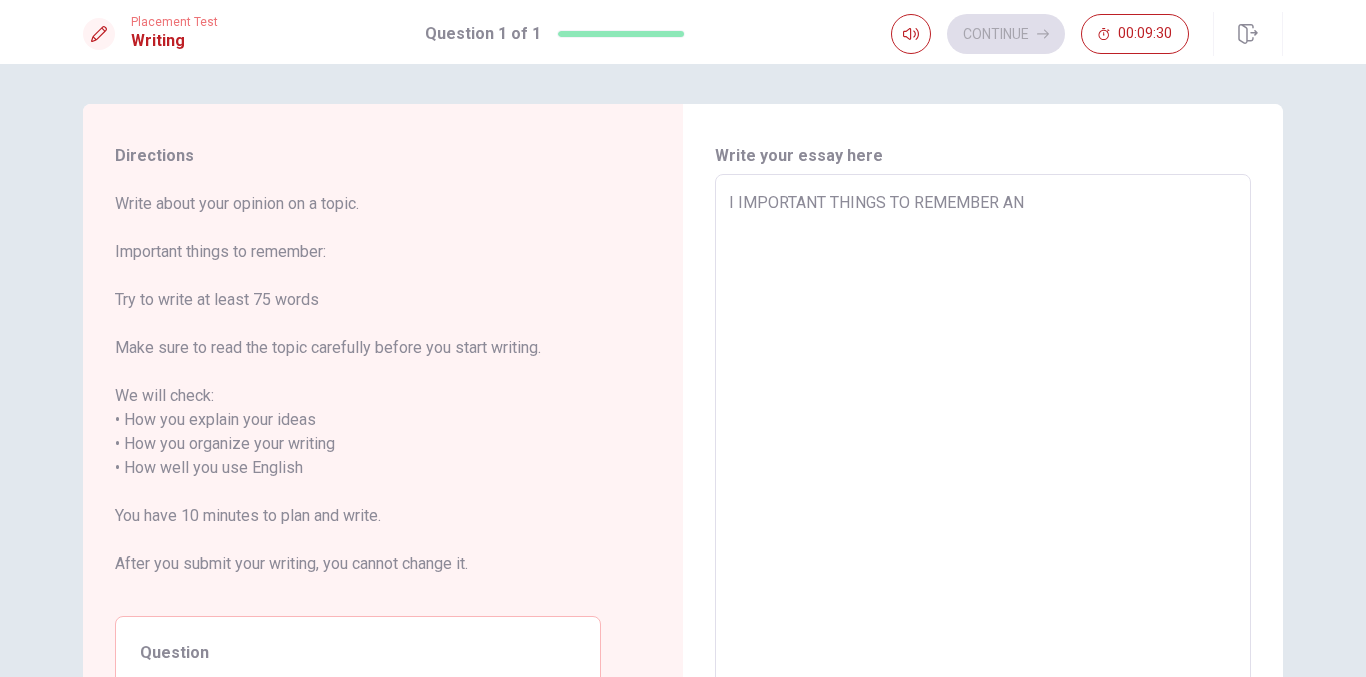 type on "x" 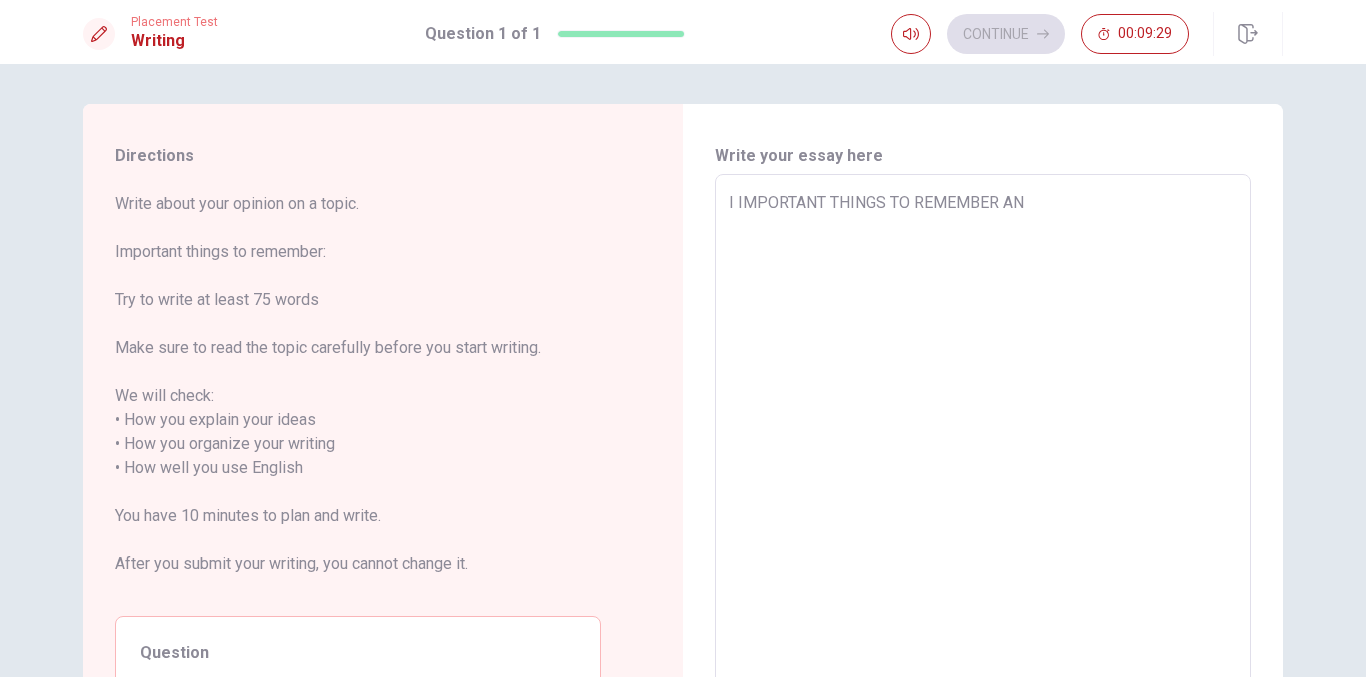 type on "I IMPORTANT THINGS TO REMEMBER AND" 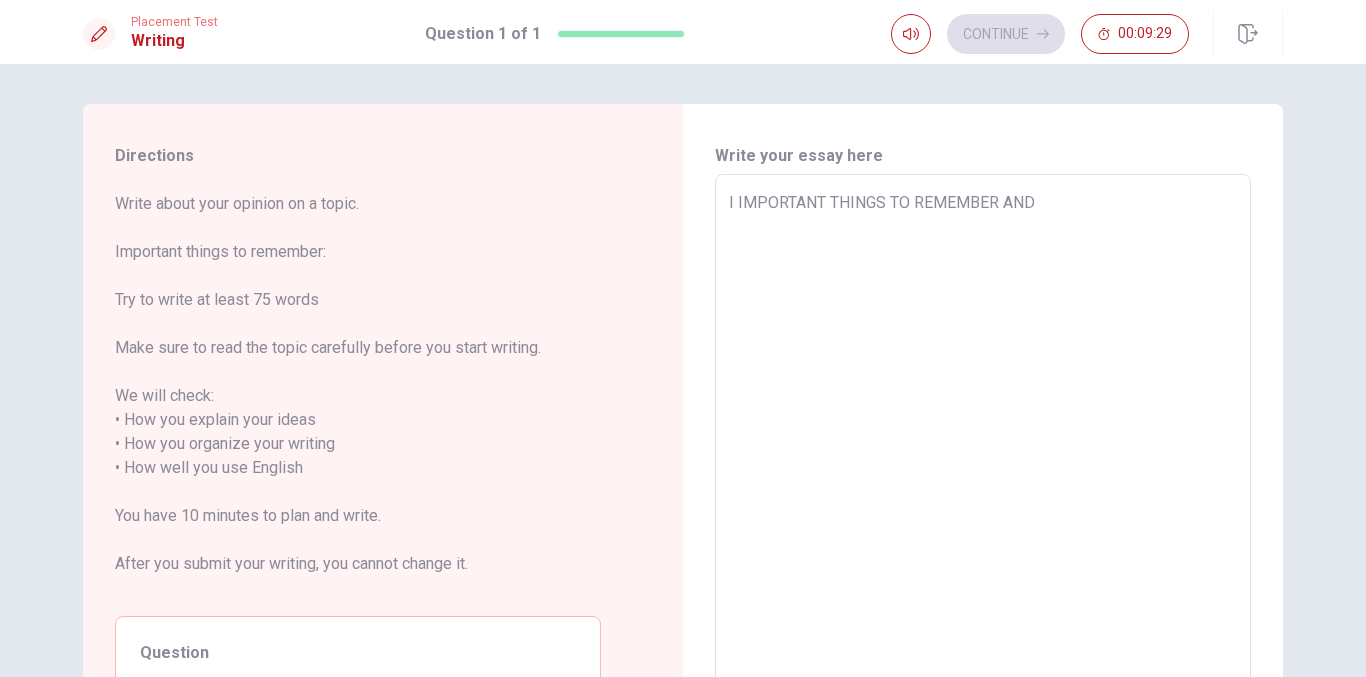 type on "x" 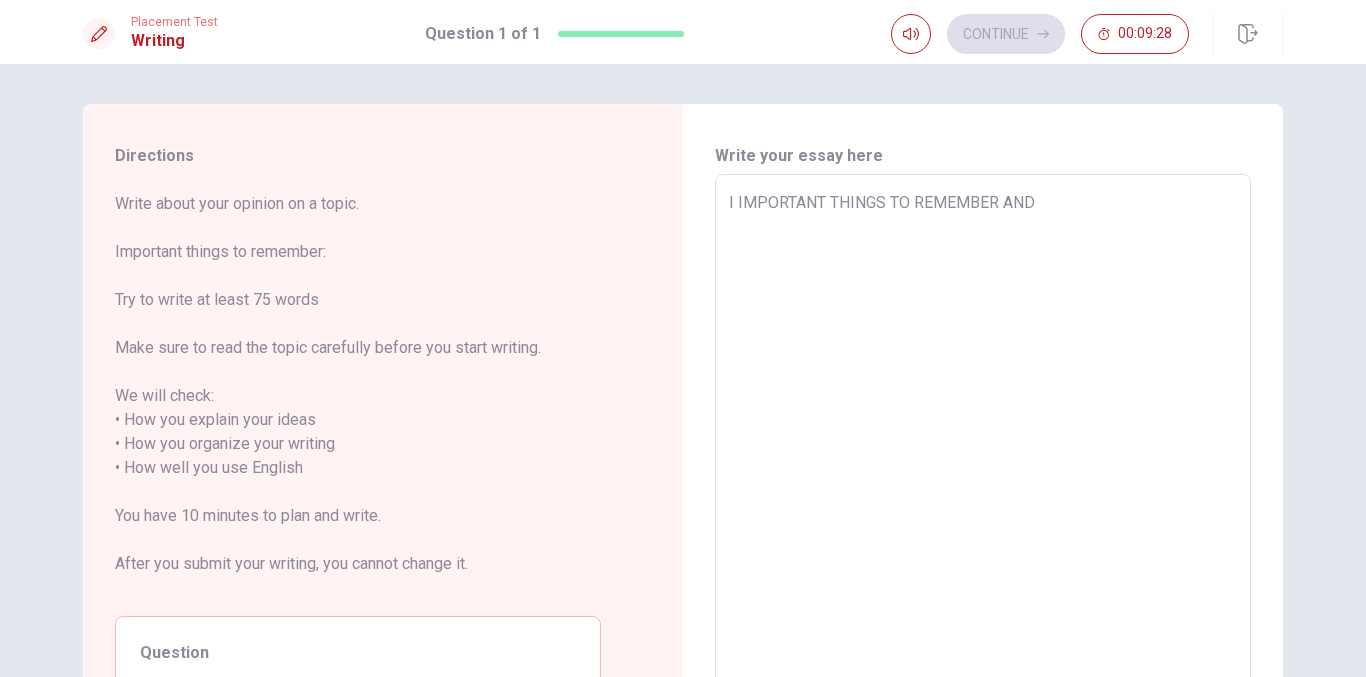 type on "x" 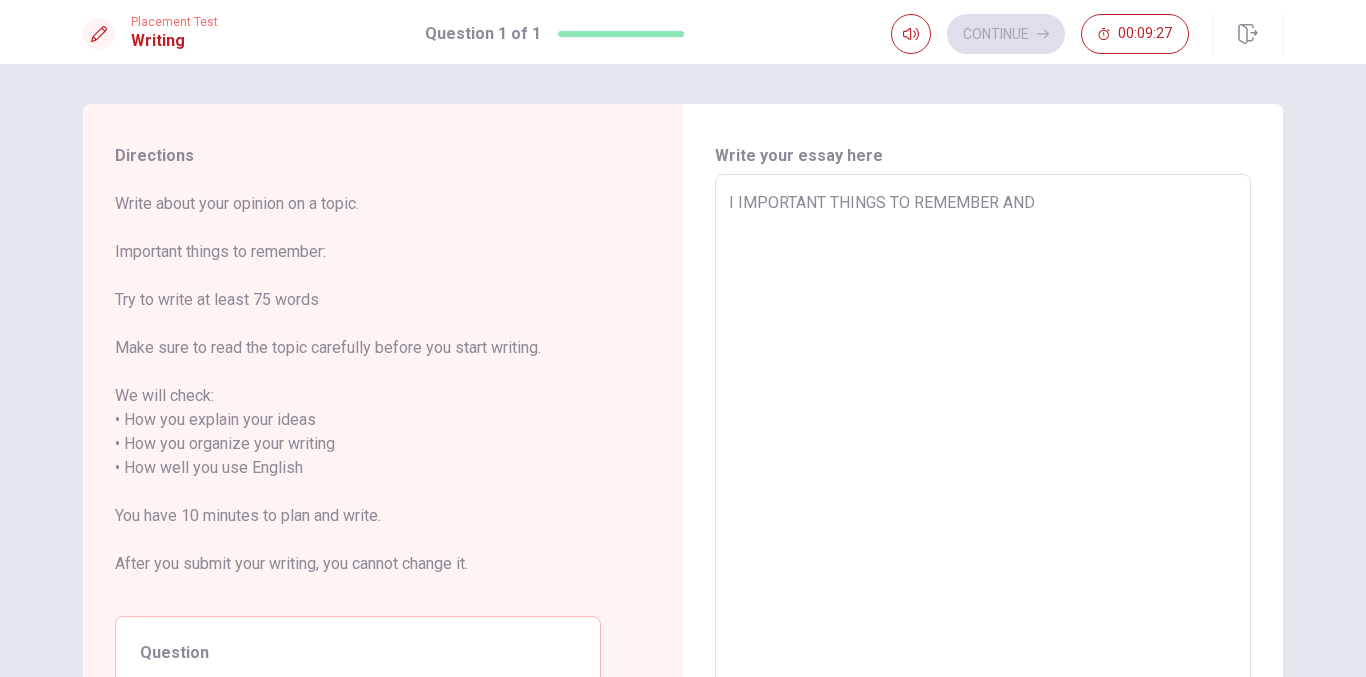 type on "I IMPORTANT THINGS TO REMEMBER AND W" 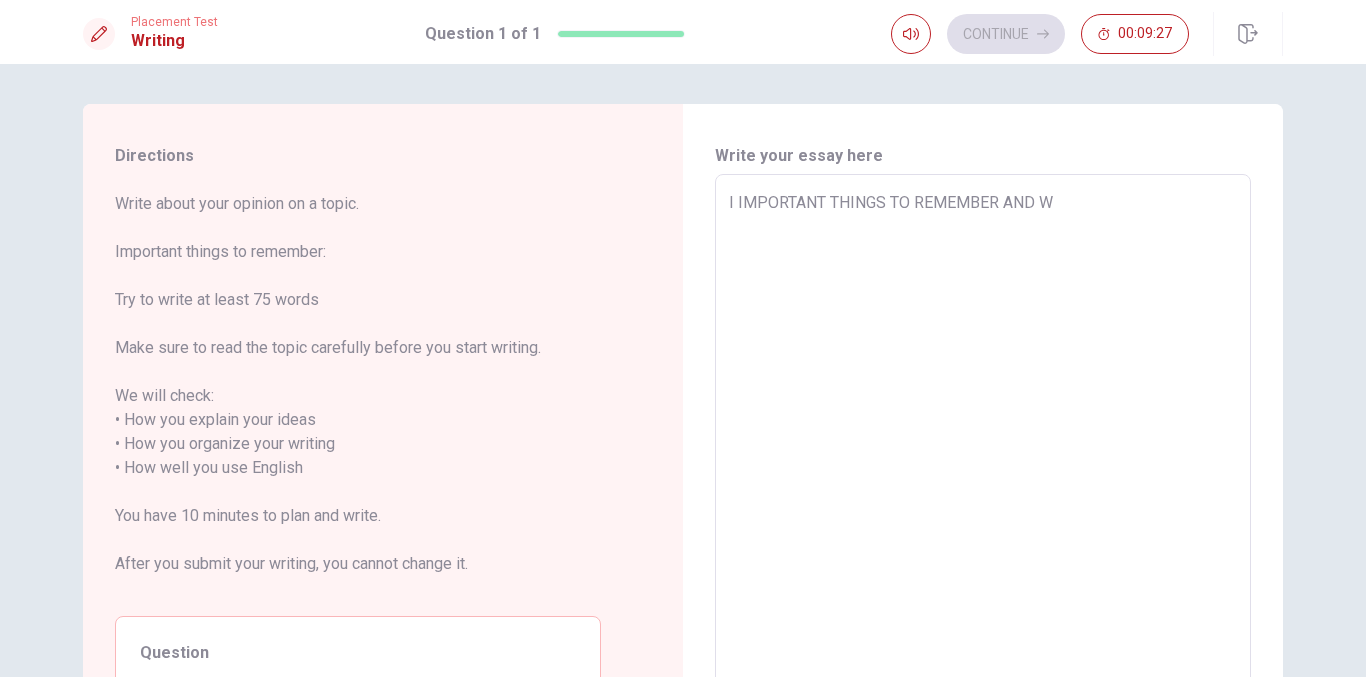 type on "x" 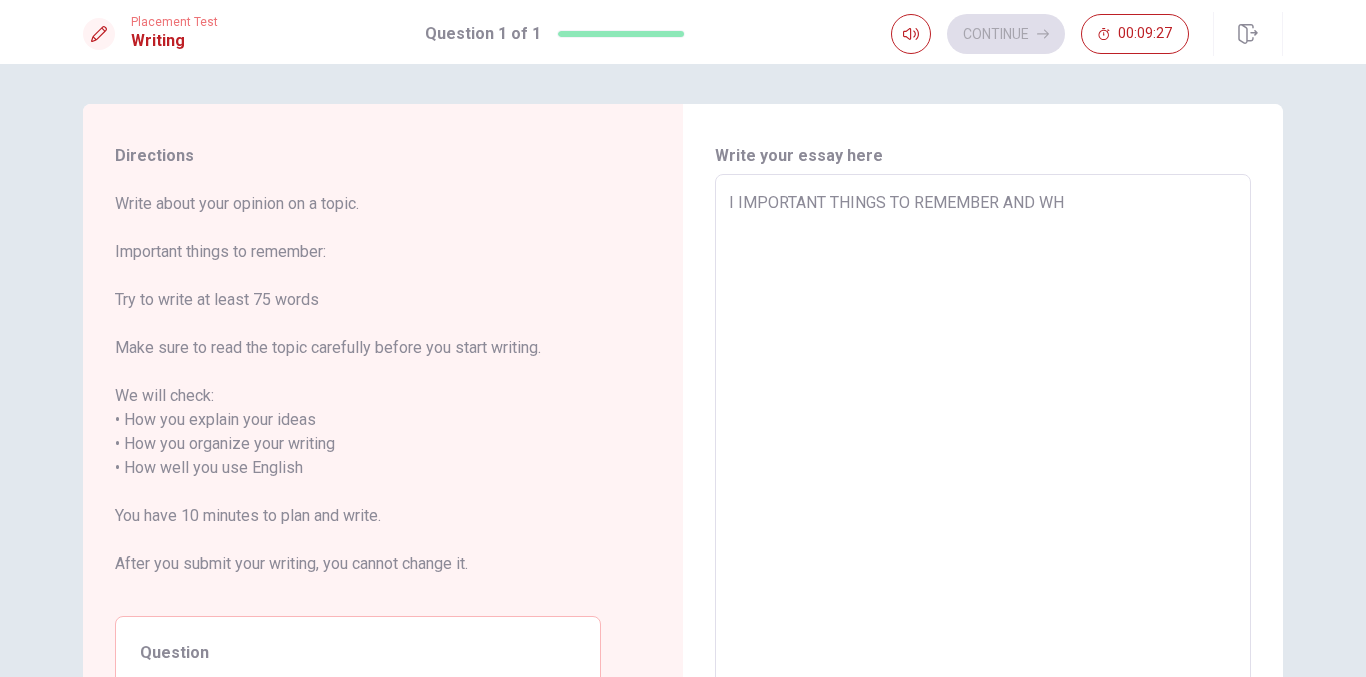 type on "x" 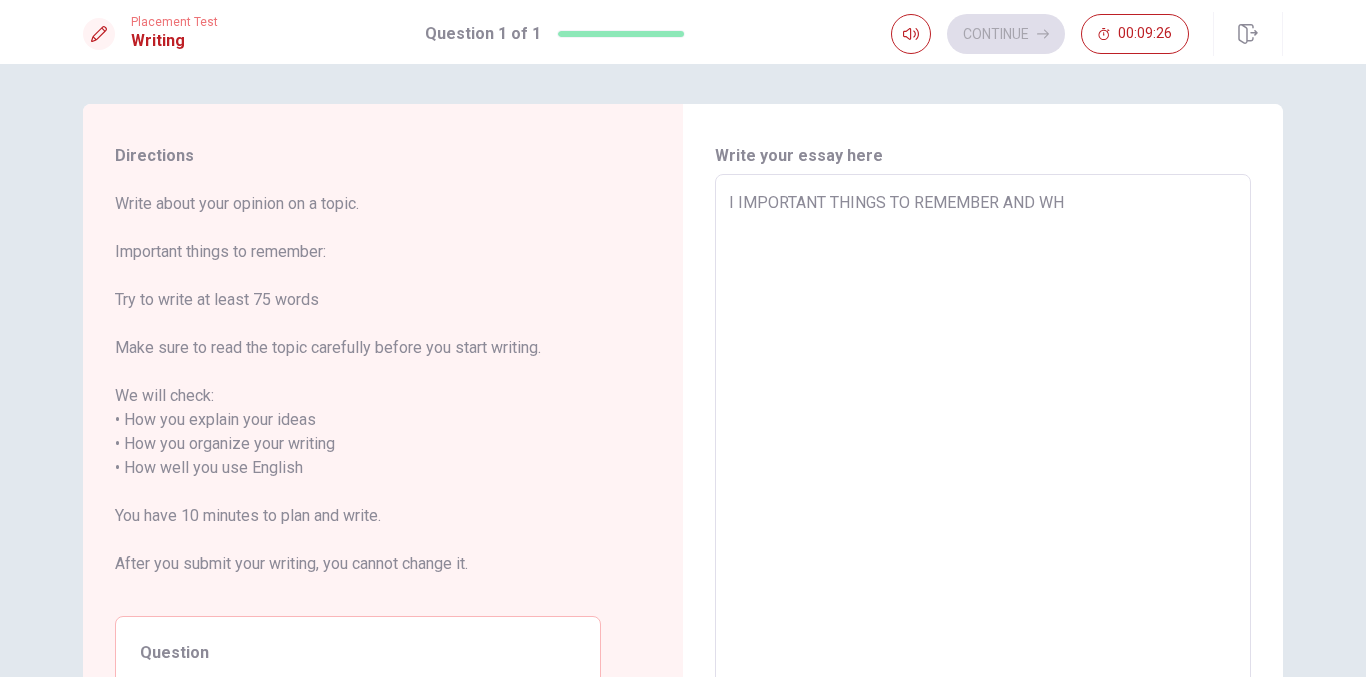 type on "I IMPORTANT THINGS TO REMEMBER AND WHE" 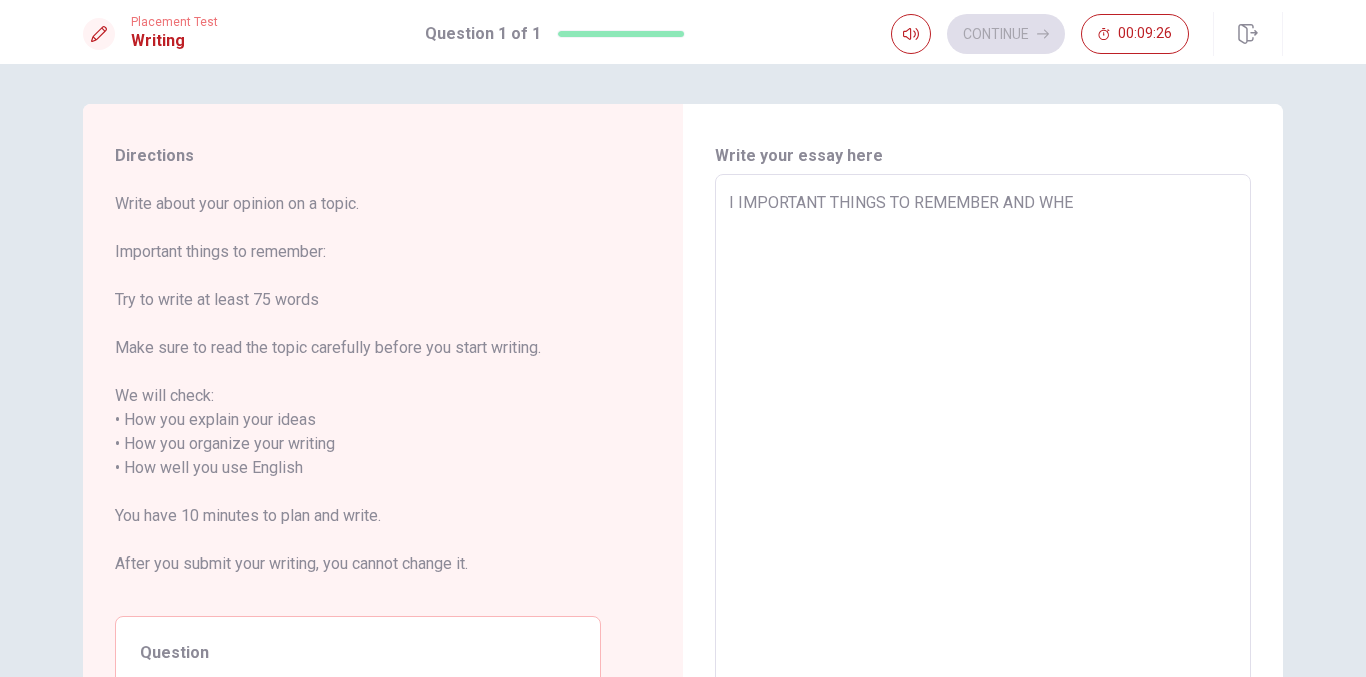 type on "x" 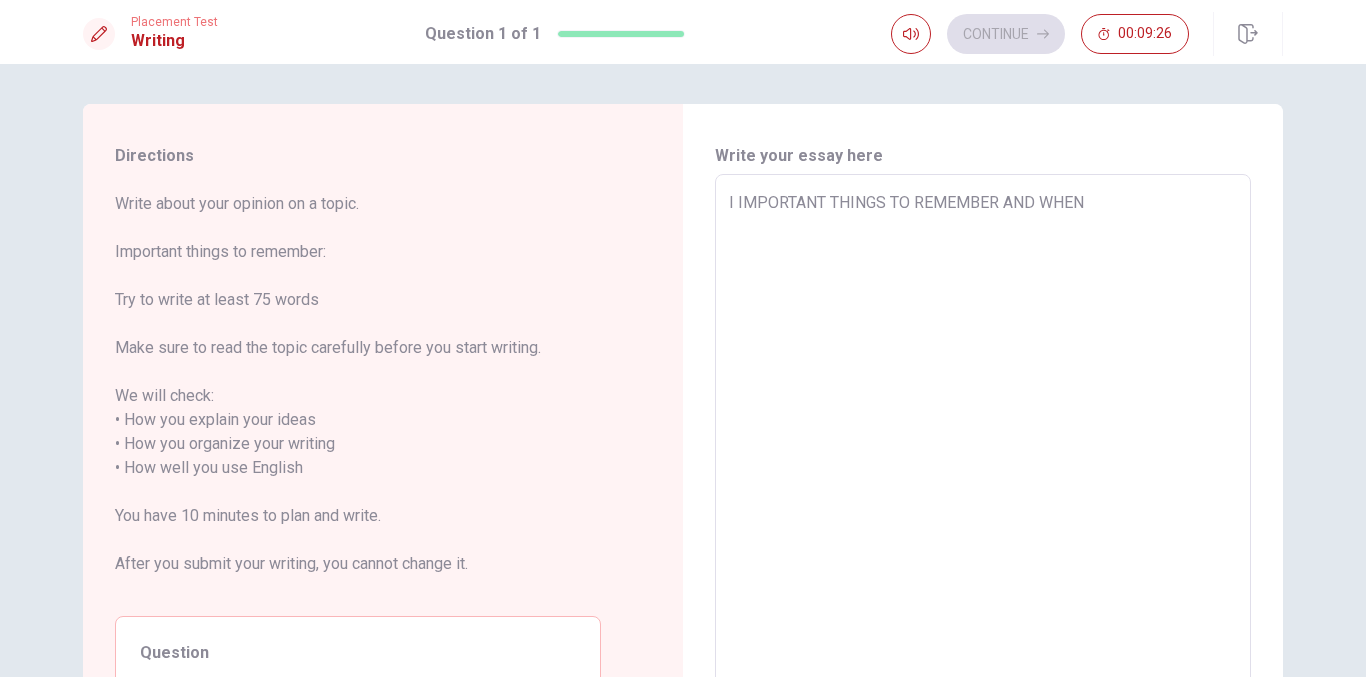 type on "x" 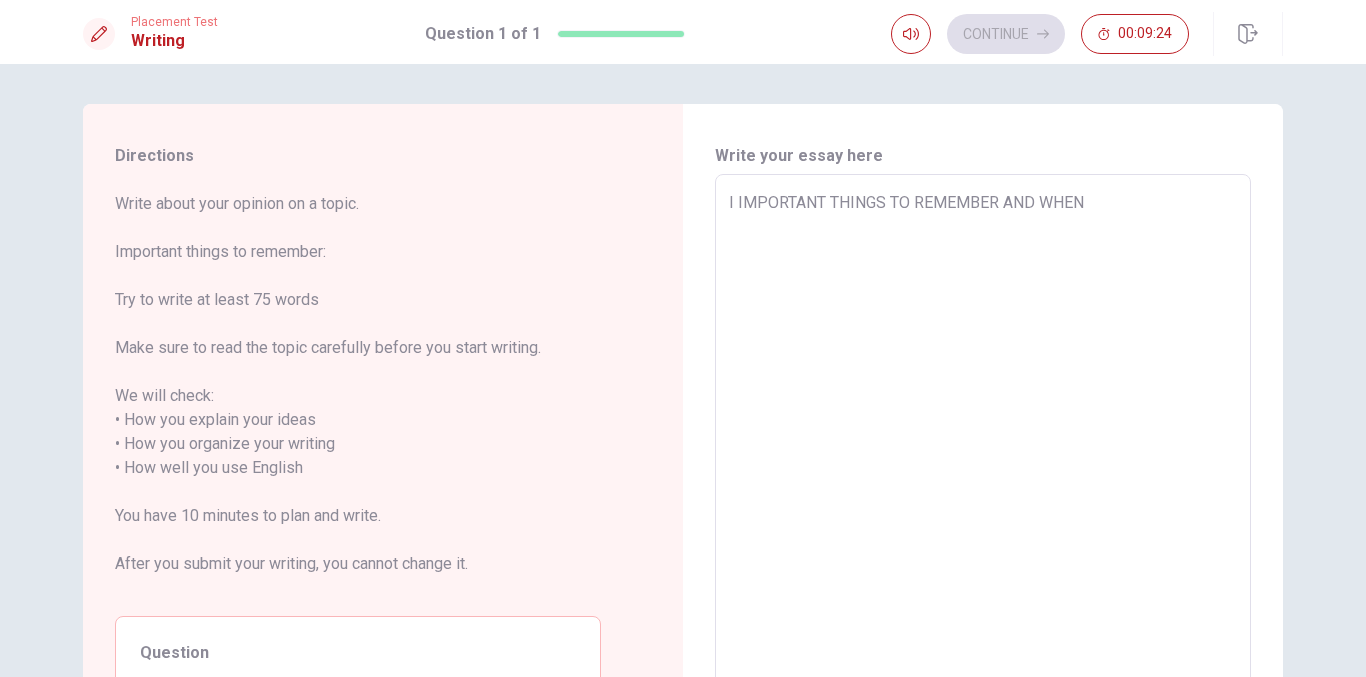 type on "x" 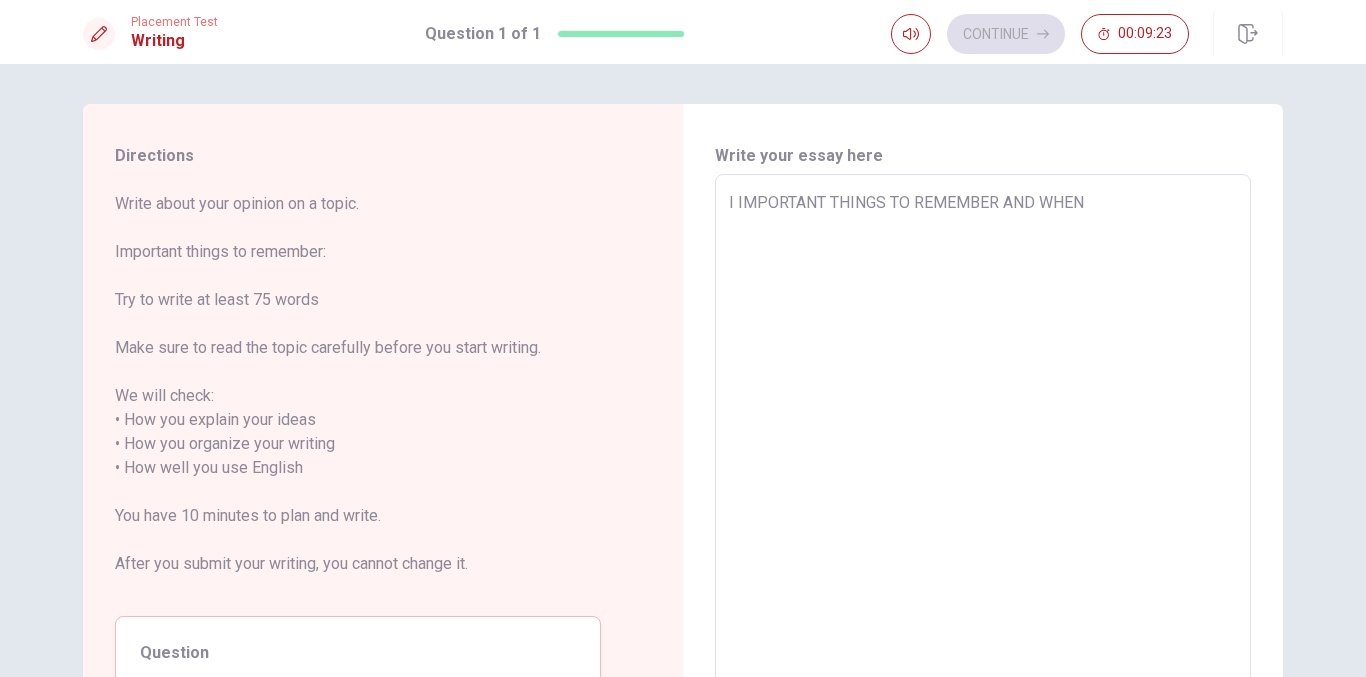 type on "I IMPORTANT THINGS TO REMEMBER AND WHEN I" 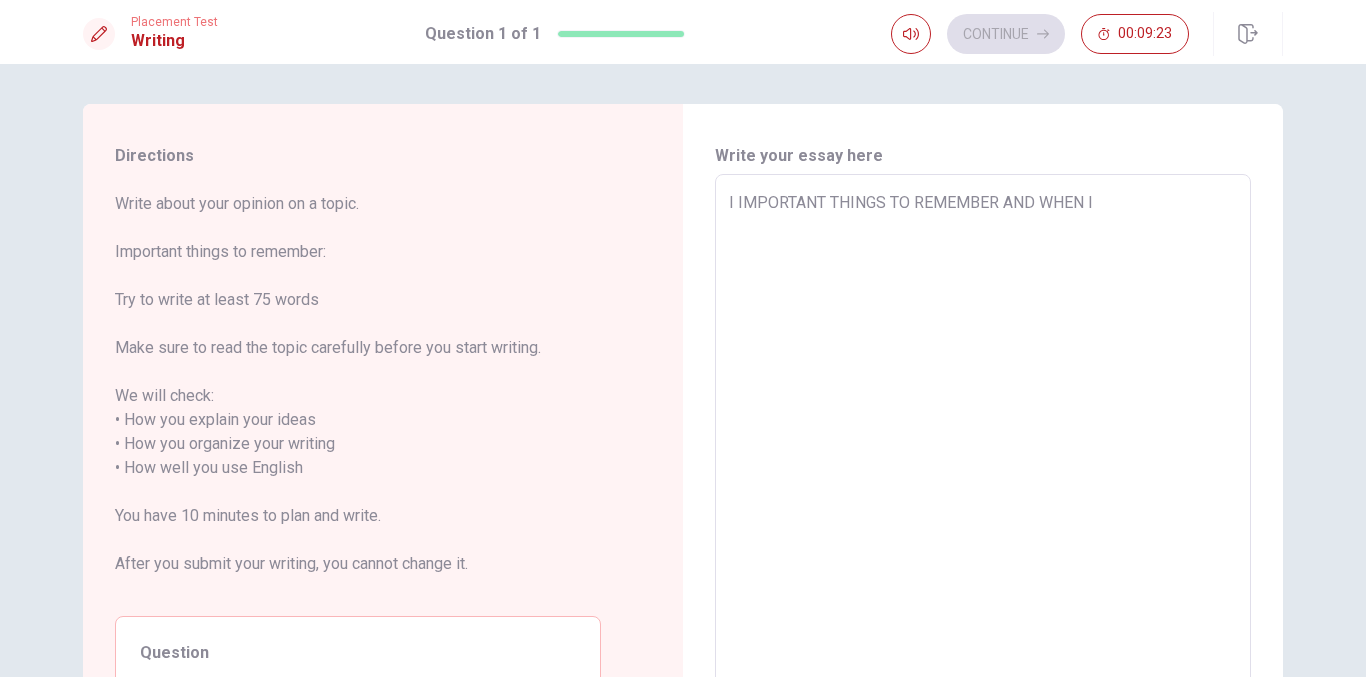type on "x" 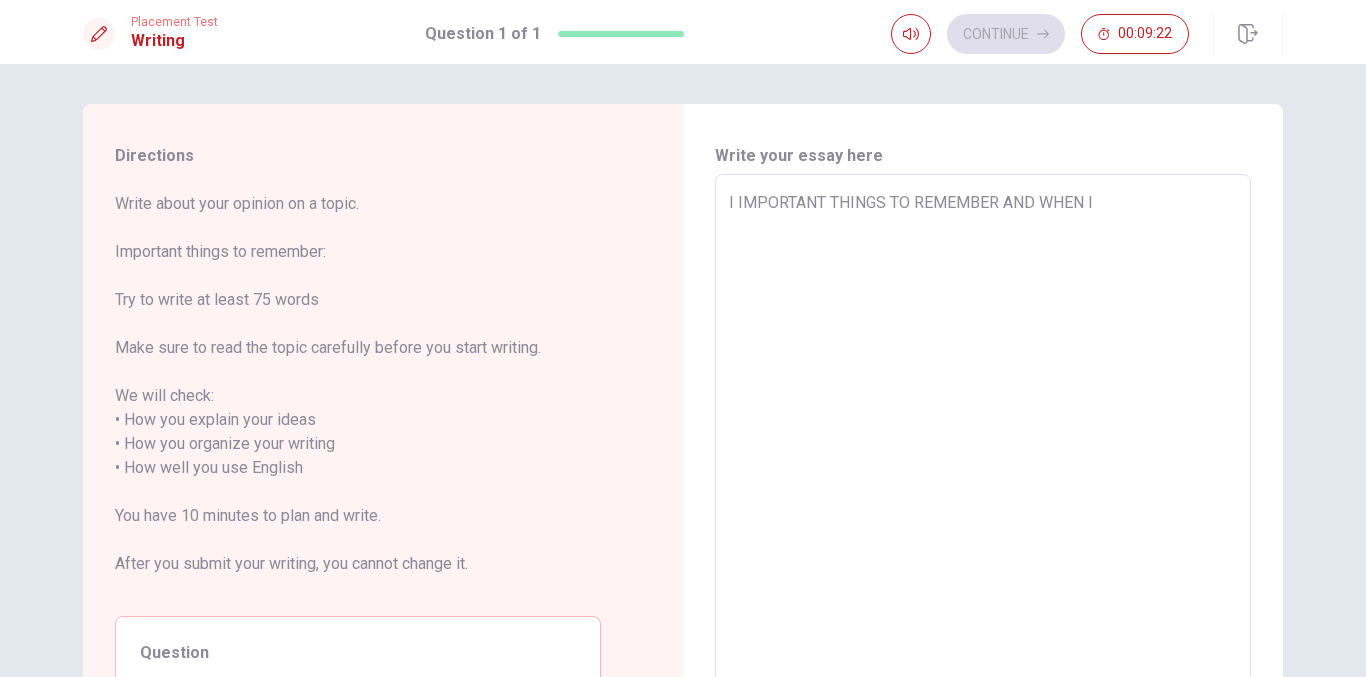 type on "I IMPORTANT THINGS TO REMEMBER AND WHEN I W" 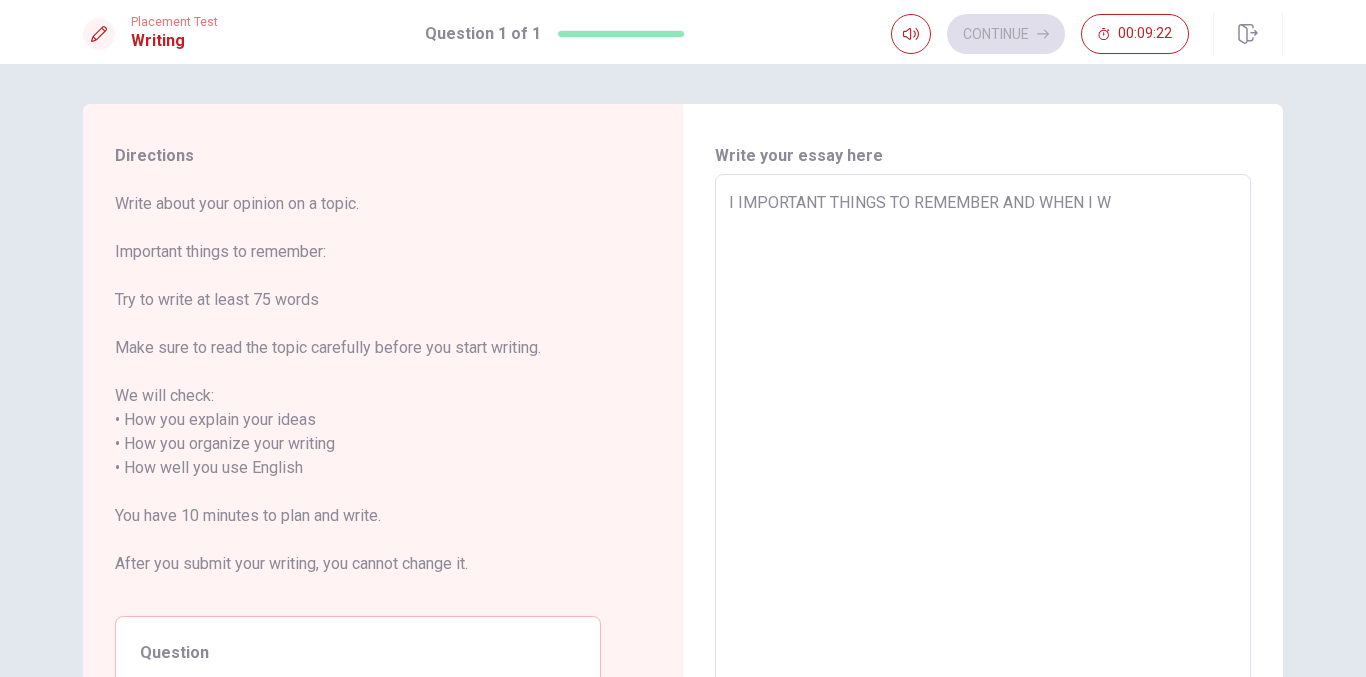 type on "x" 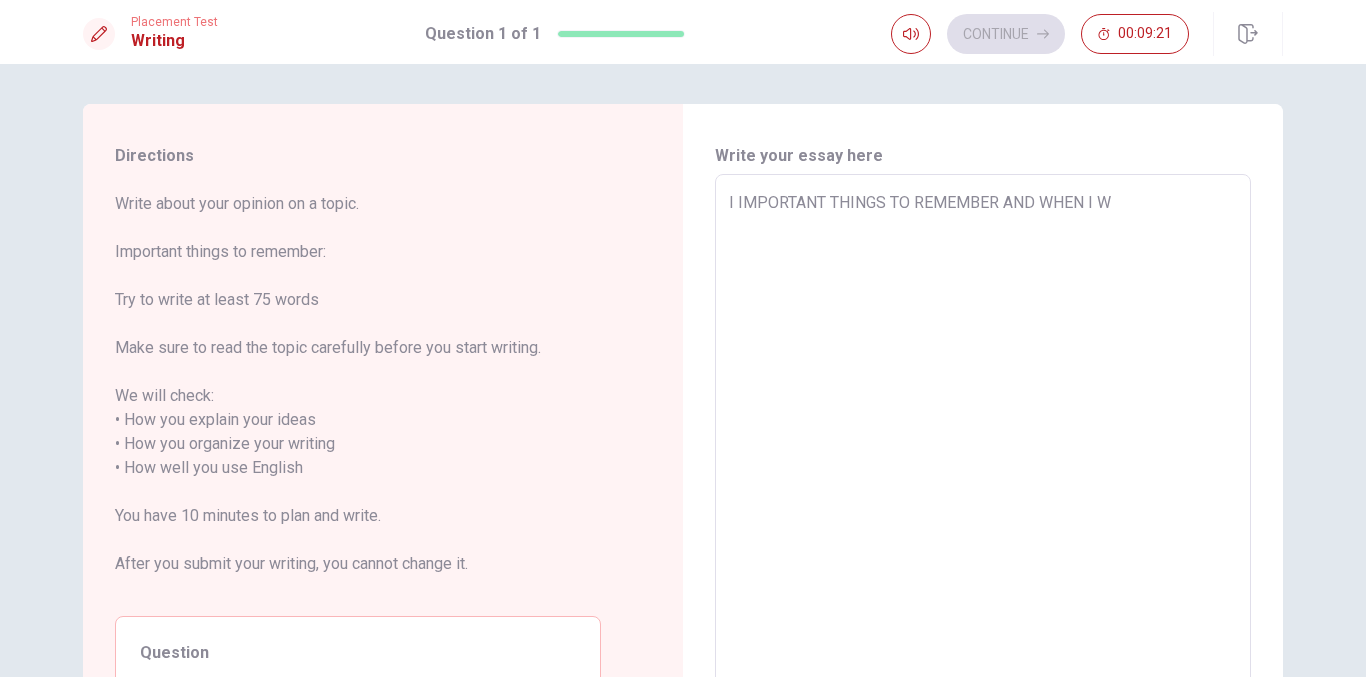 type on "I IMPORTANT THINGS TO REMEMBER AND WHEN I [GEOGRAPHIC_DATA]" 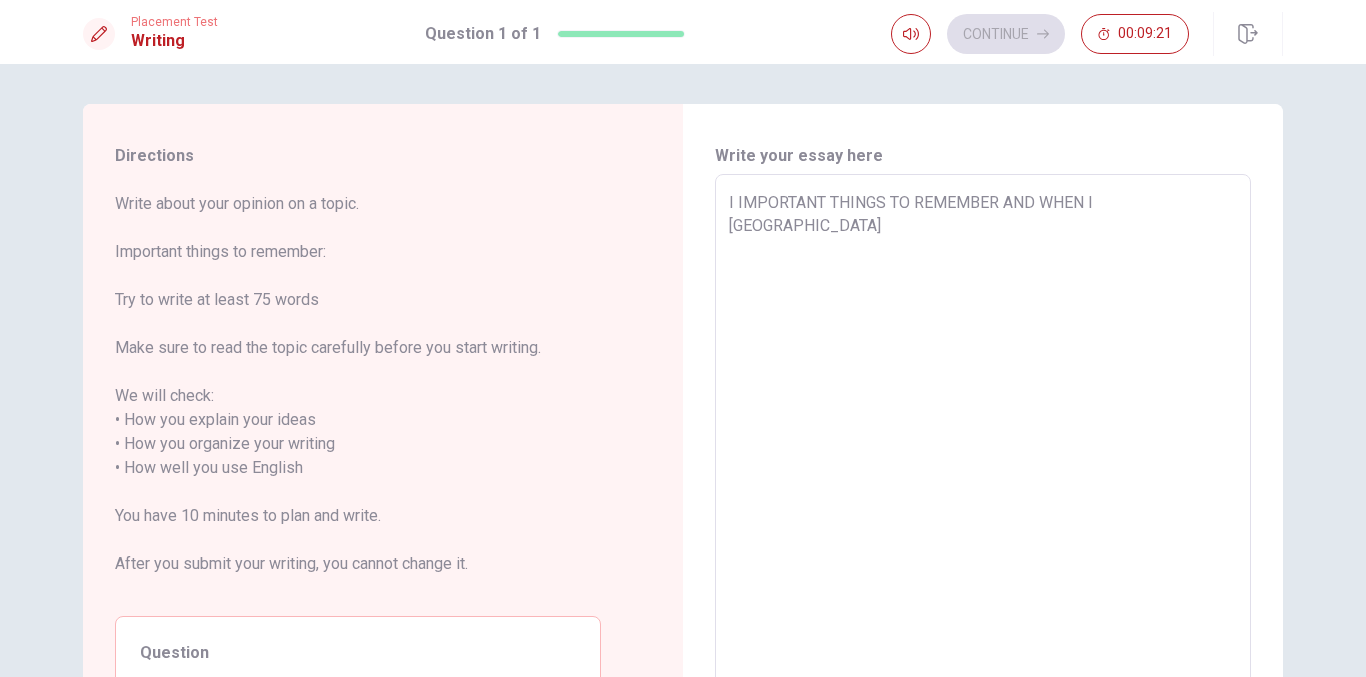 type on "x" 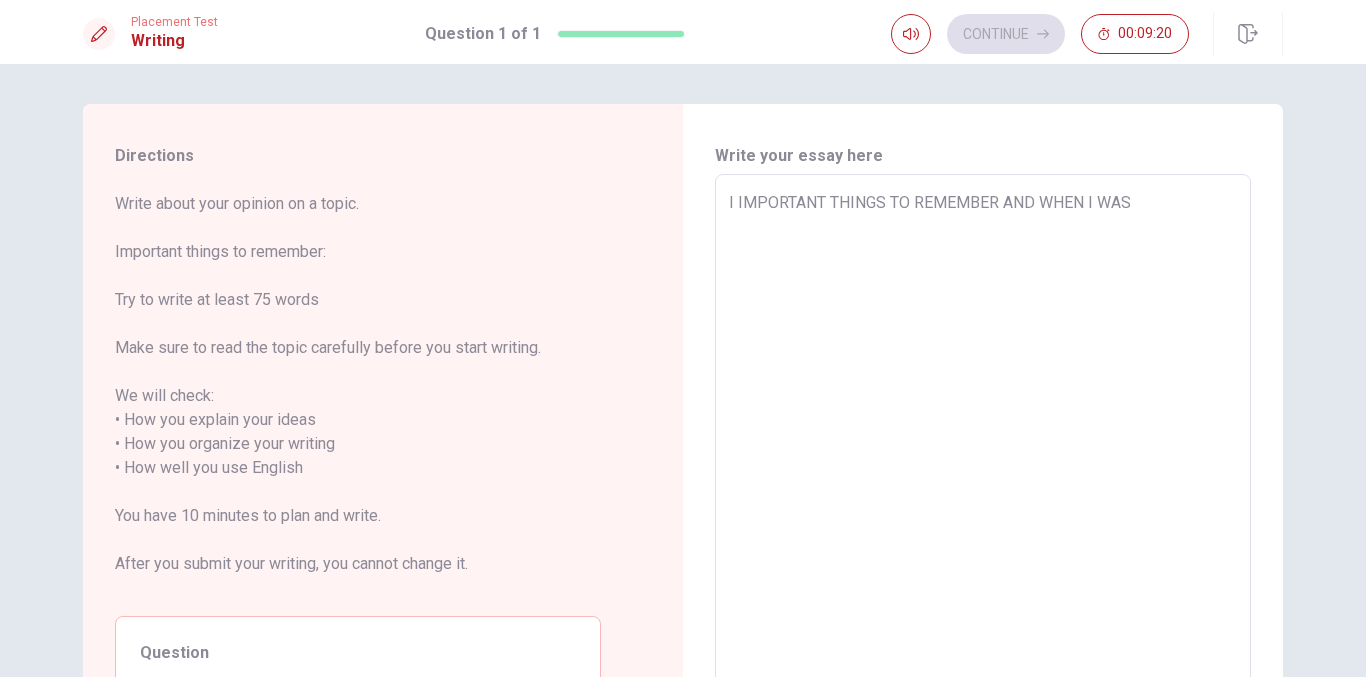 type on "x" 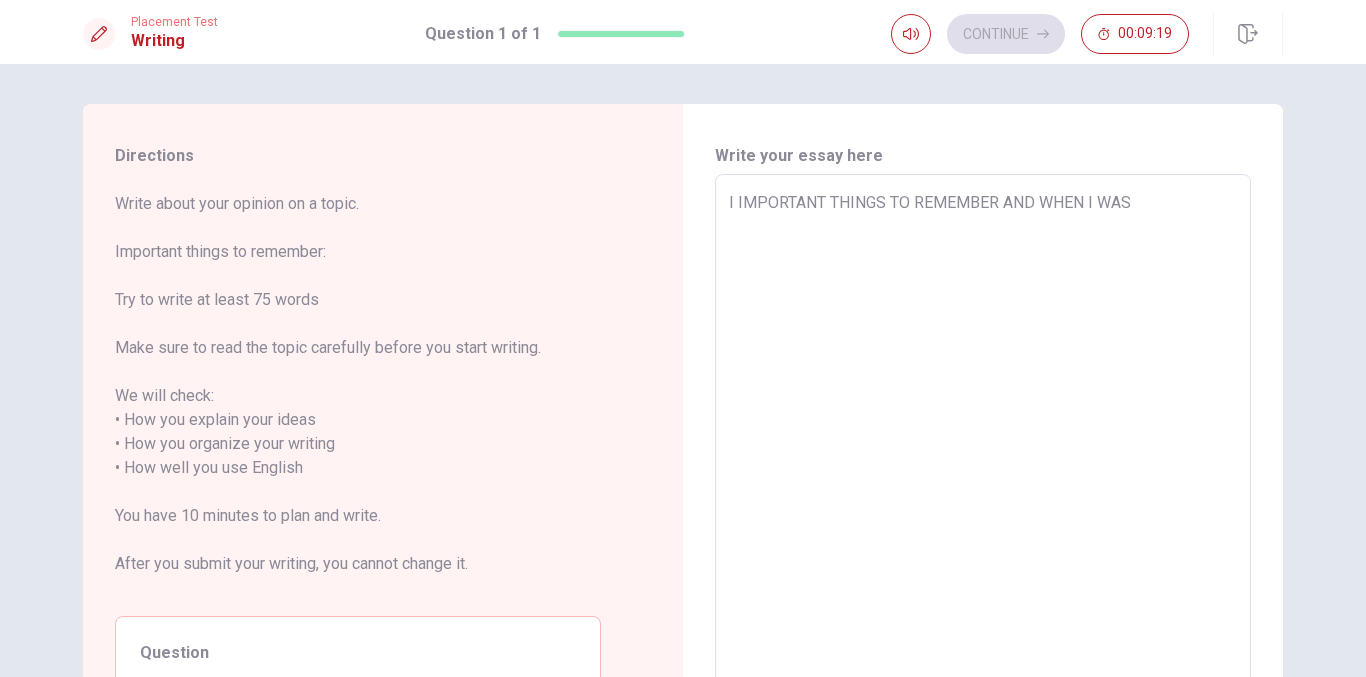 type on "I IMPORTANT THINGS TO REMEMBER AND WHEN I WAS A" 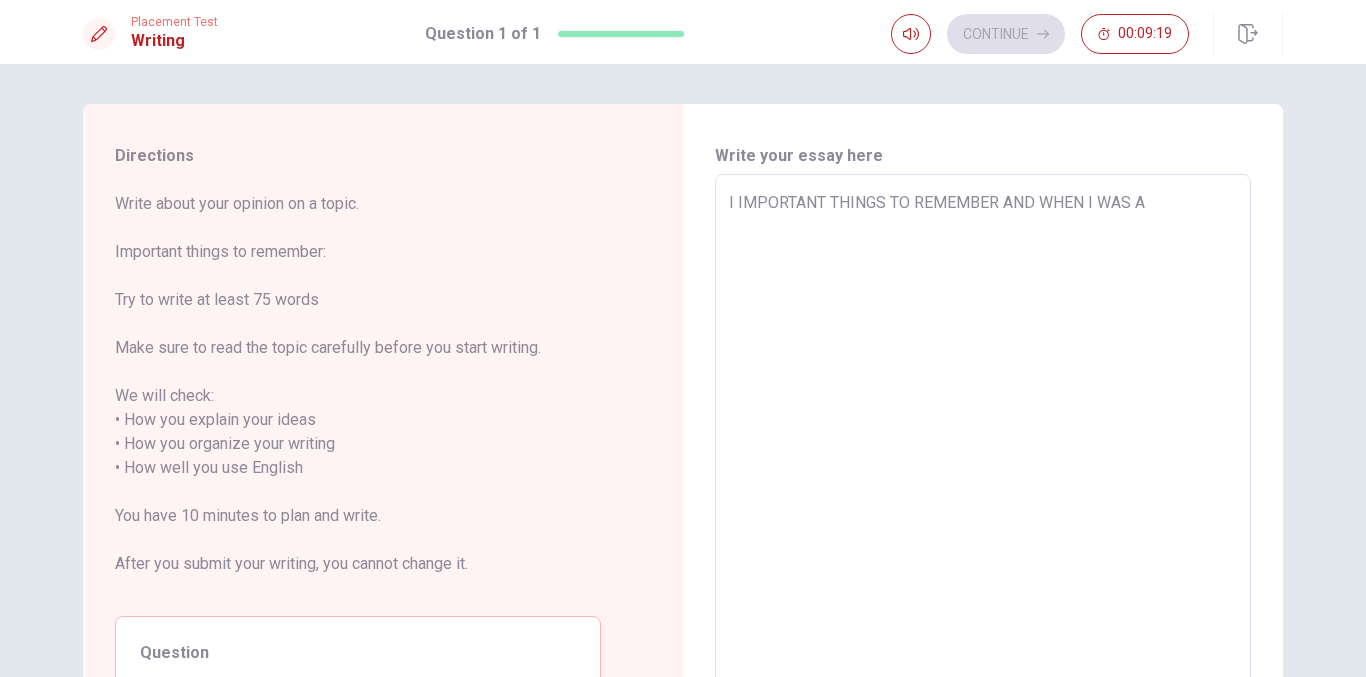 type on "x" 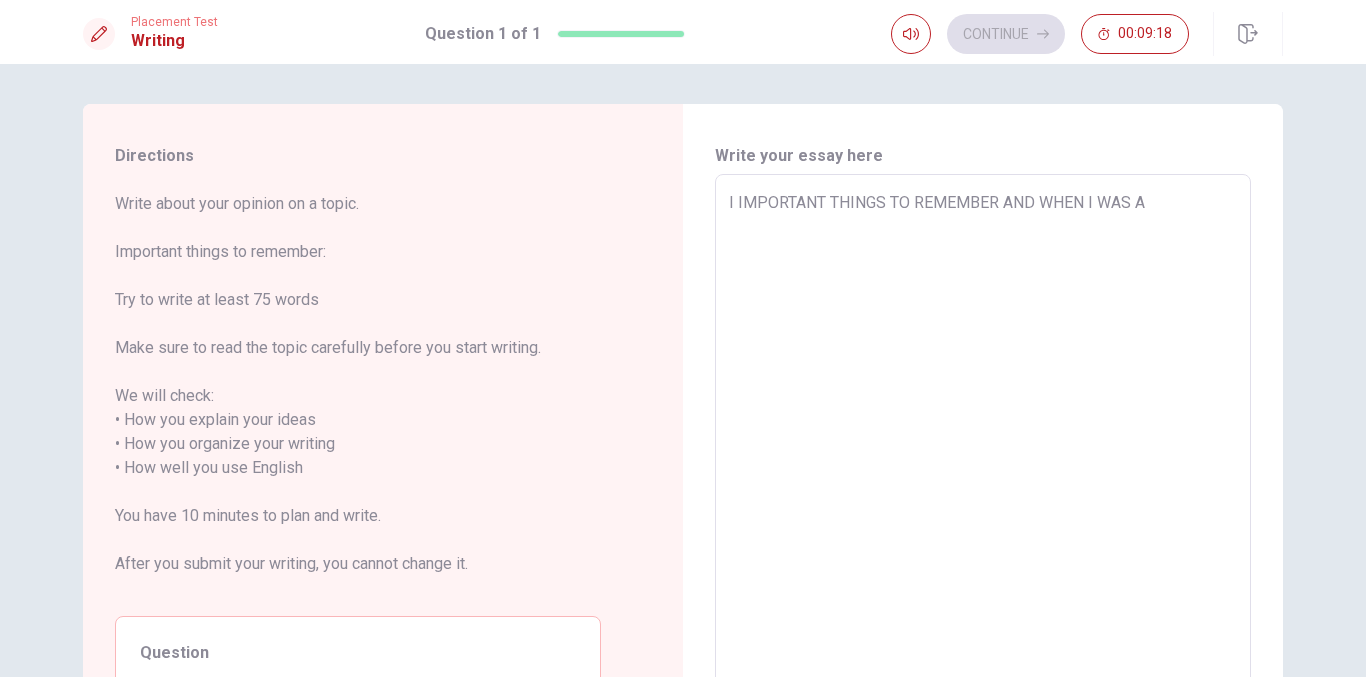 type on "I IMPORTANT THINGS TO REMEMBER AND WHEN I WAS A" 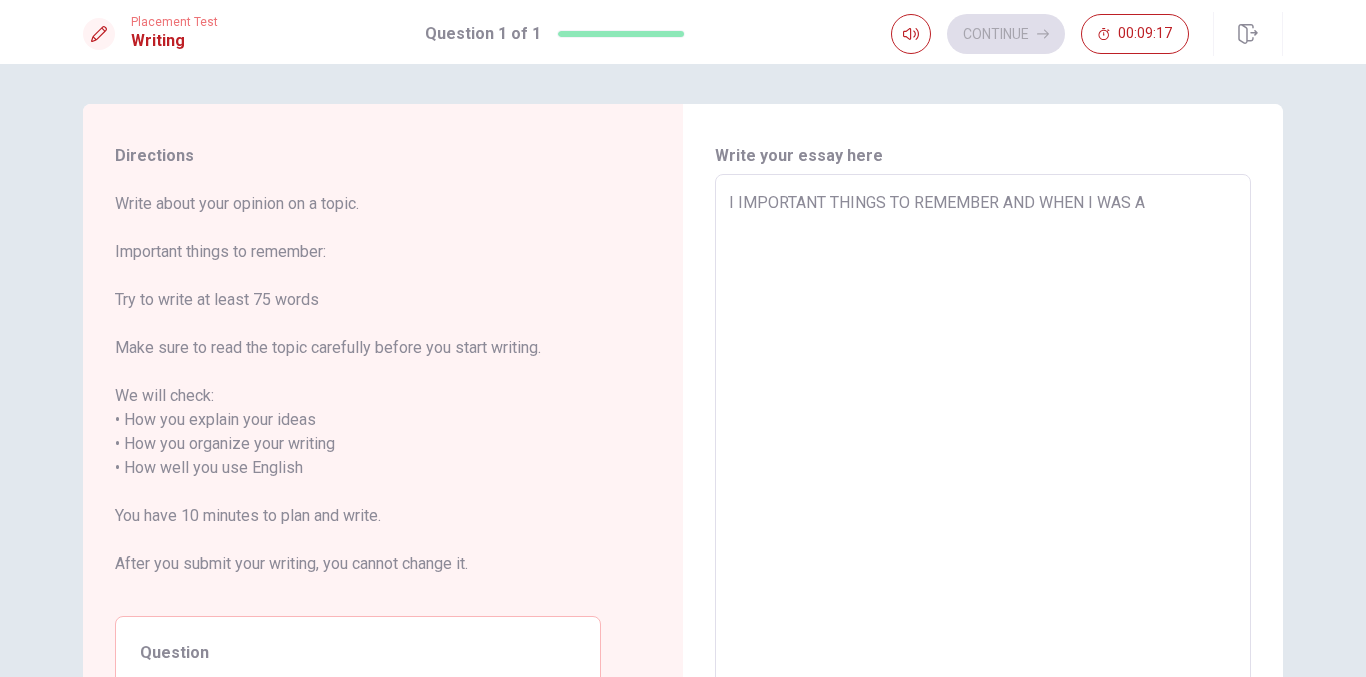type on "I IMPORTANT THINGS TO REMEMBER AND WHEN I WAS A C" 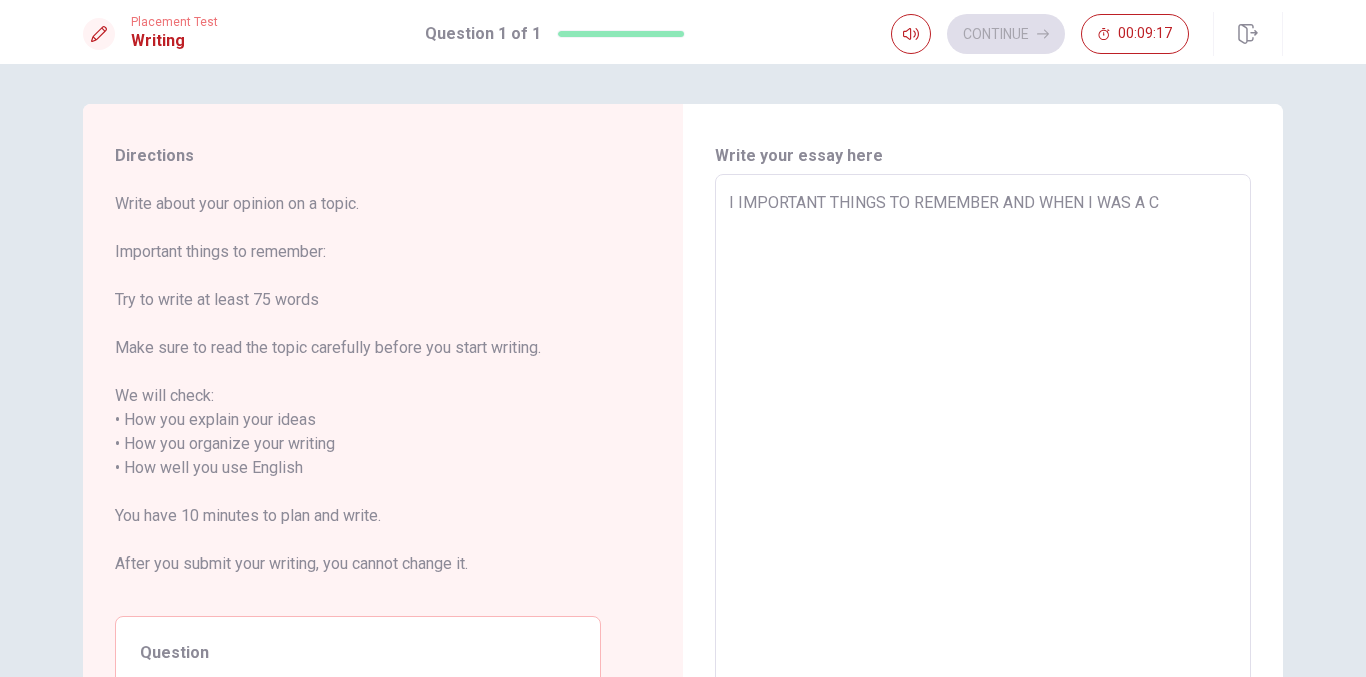 type on "x" 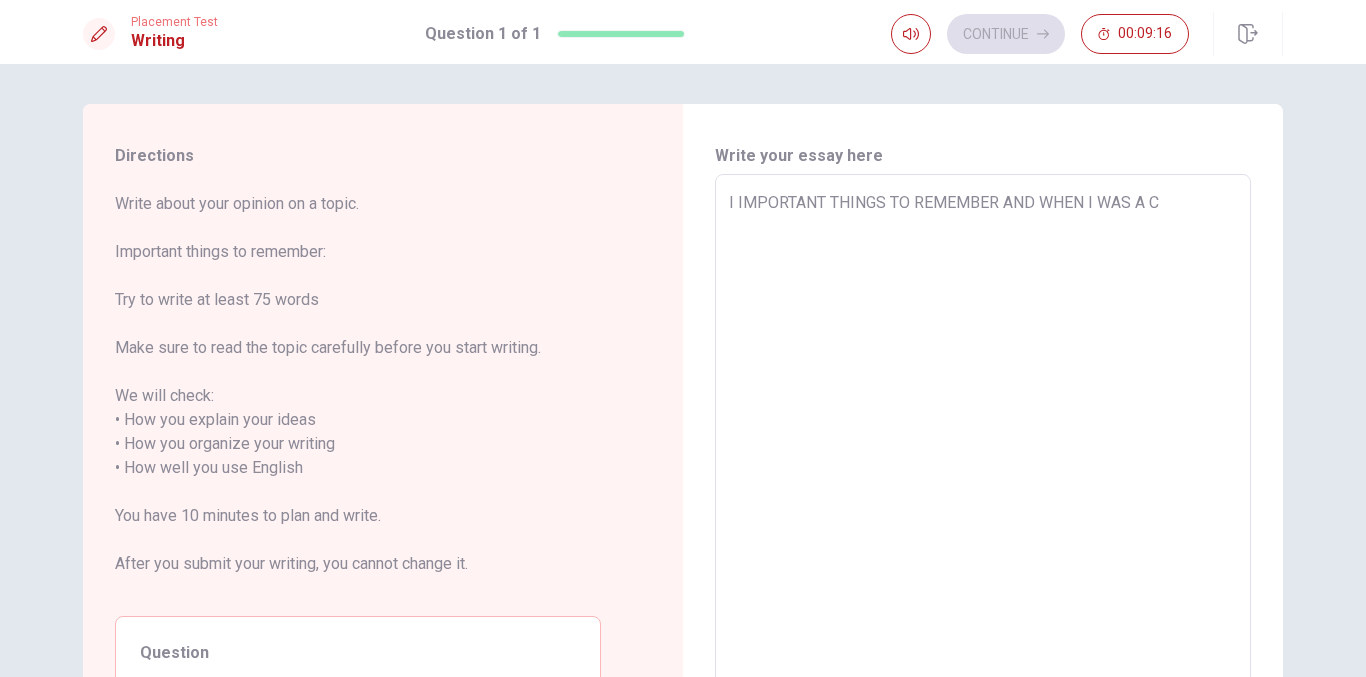 type on "I IMPORTANT THINGS TO REMEMBER AND WHEN I WAS A CH" 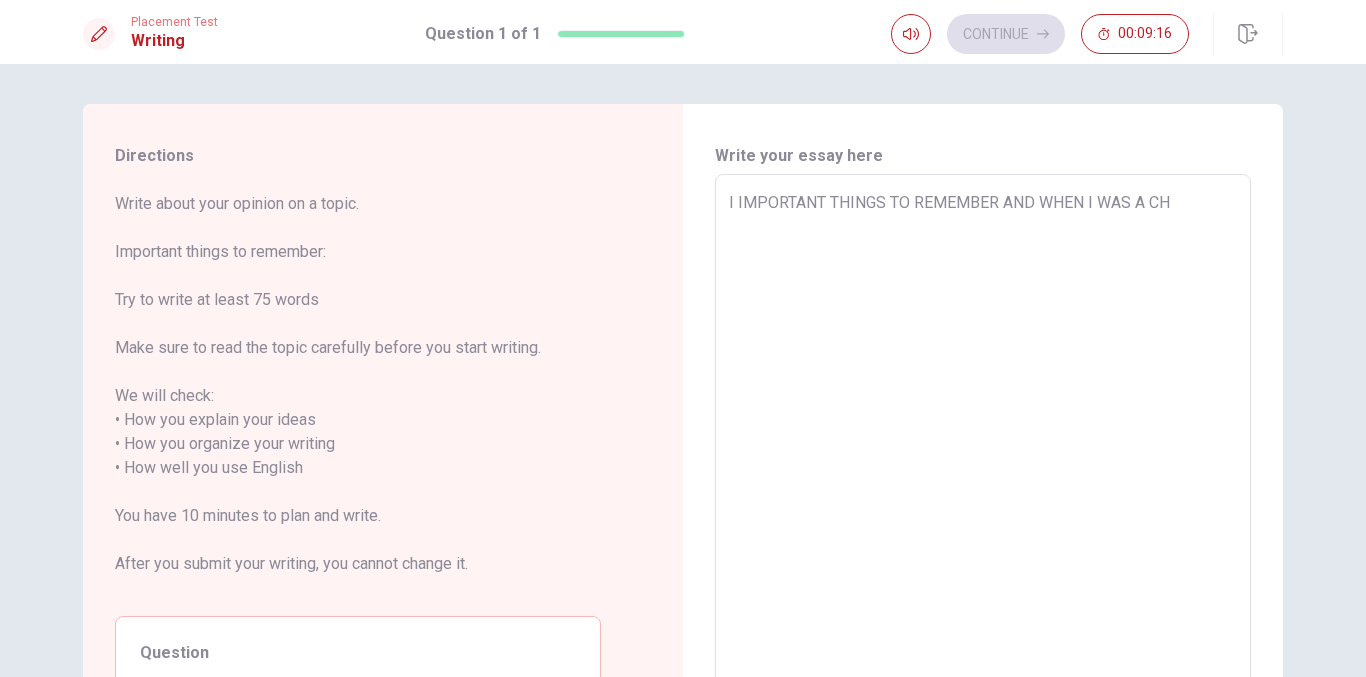 type on "x" 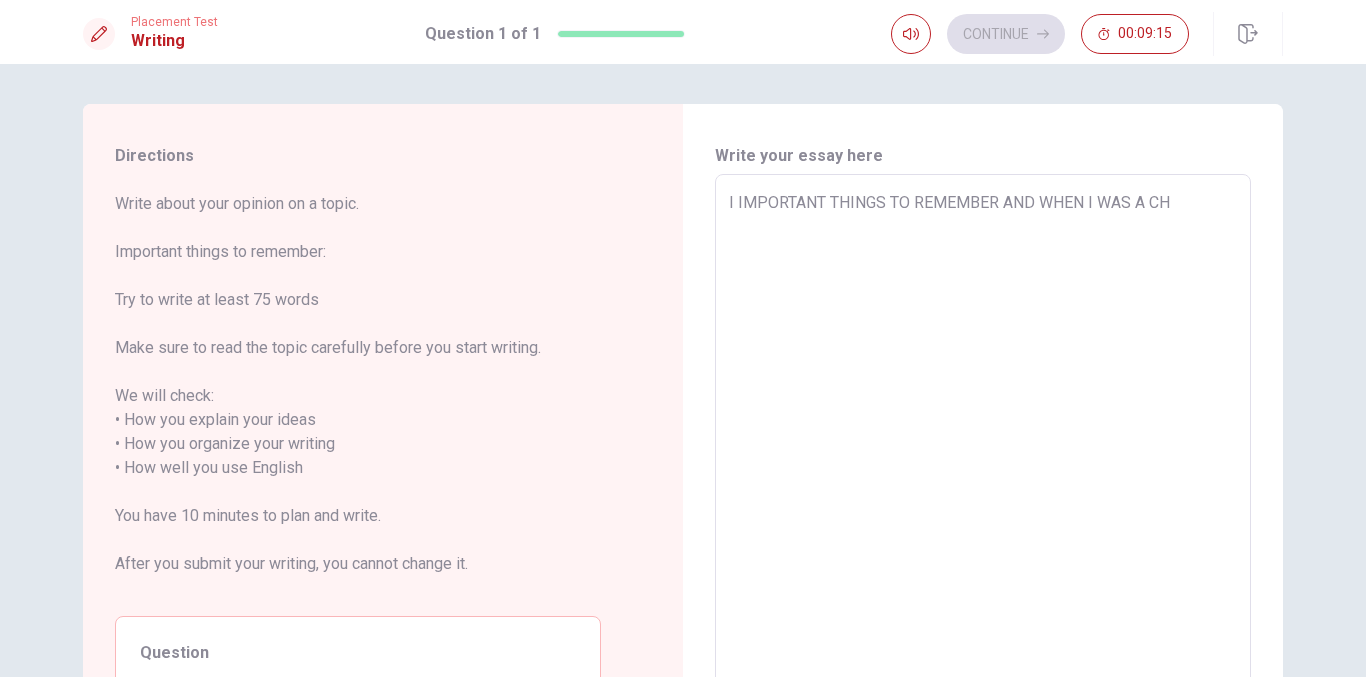 type on "I IMPORTANT THINGS TO REMEMBER AND WHEN I WAS A CHI" 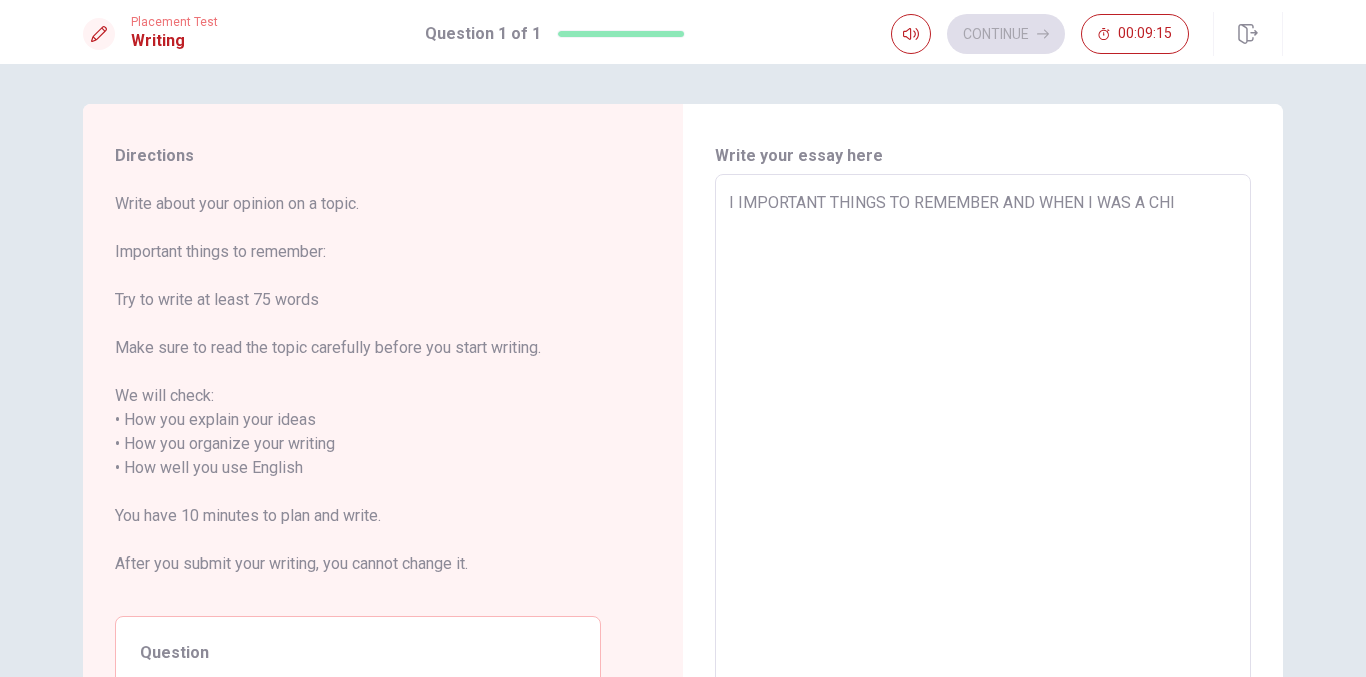 type on "x" 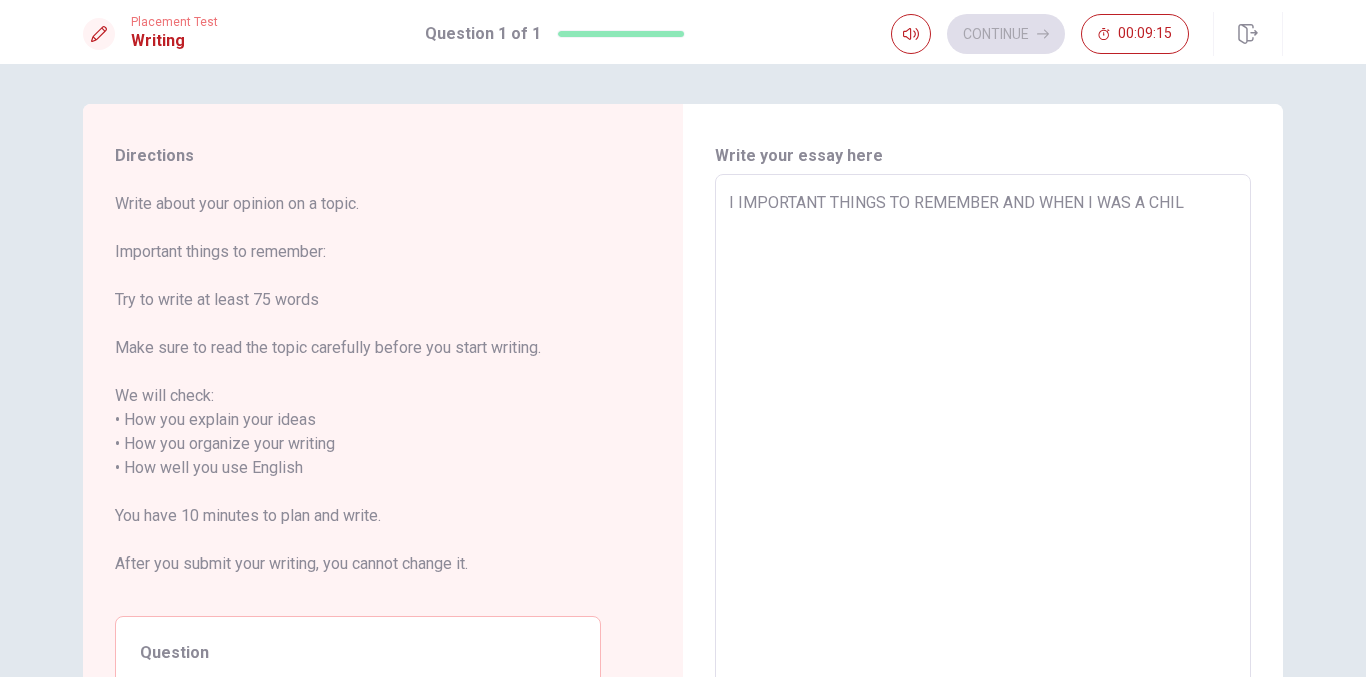 type on "x" 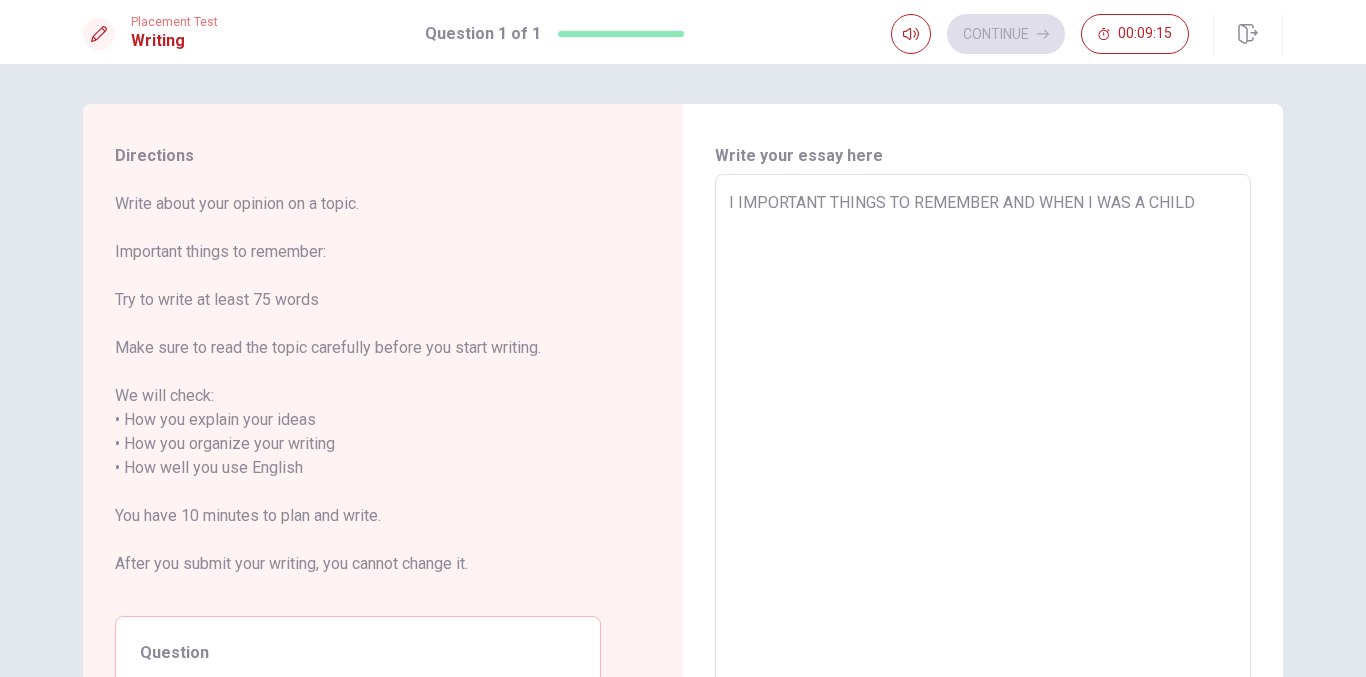 type on "x" 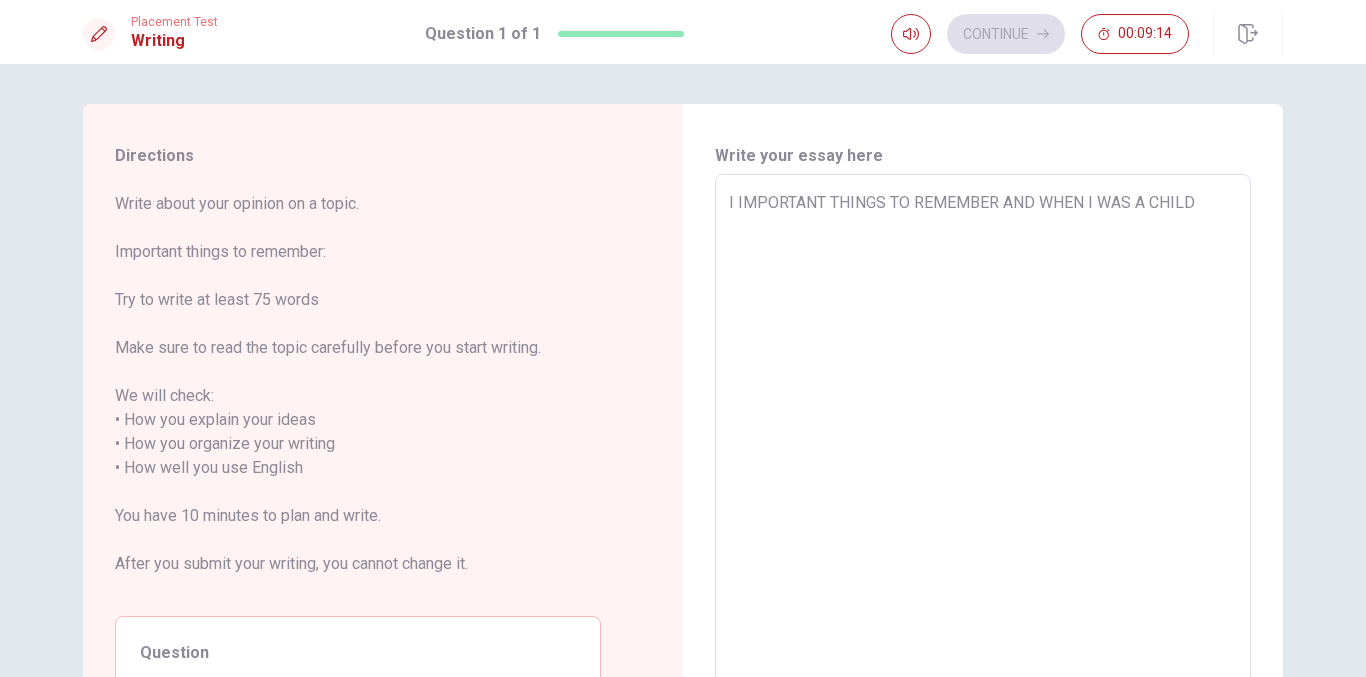 type on "I IMPORTANT THINGS TO REMEMBER AND WHEN I WAS A CHILDR" 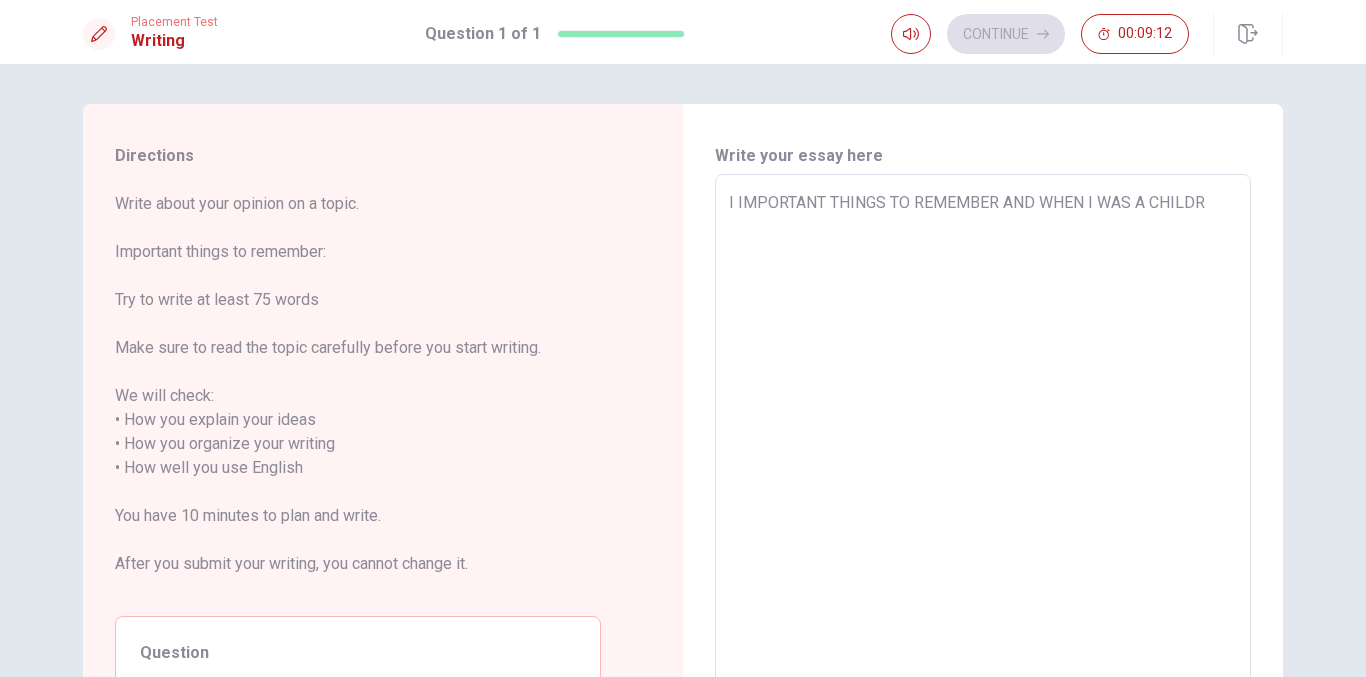 type on "x" 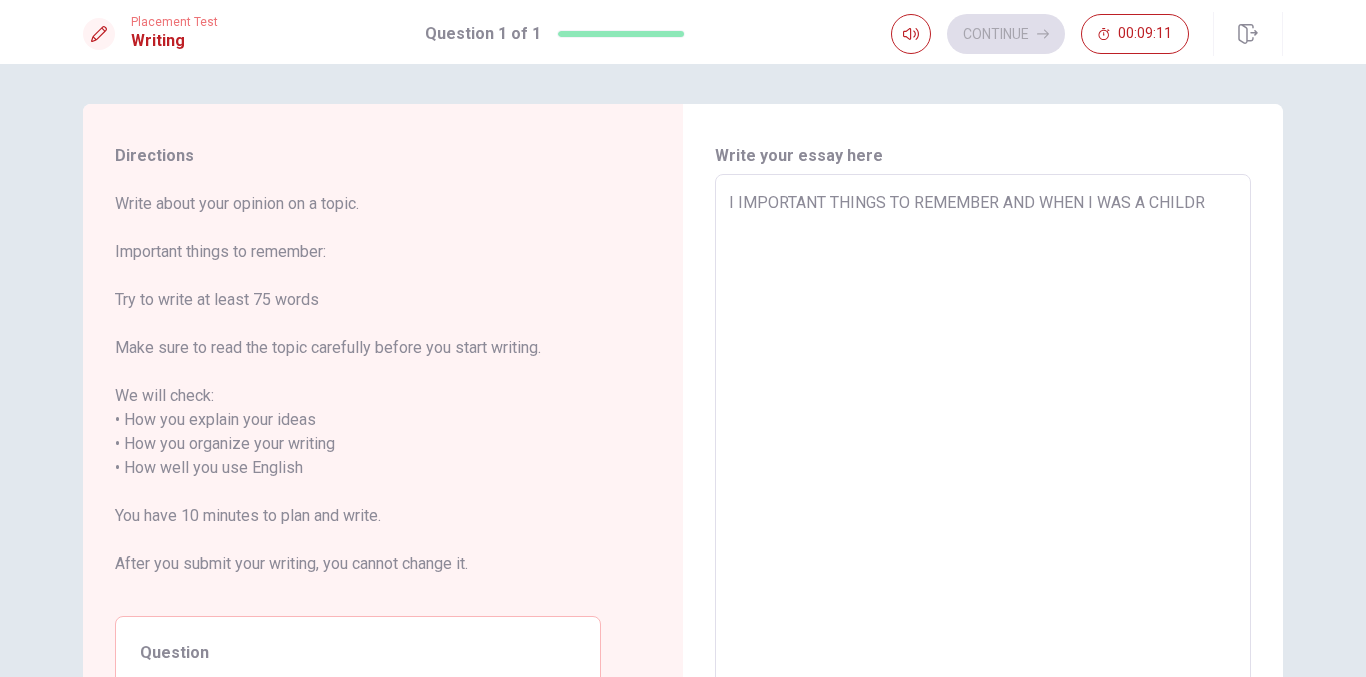 type on "I IMPORTANT THINGS TO REMEMBER AND WHEN I WAS A CHILD" 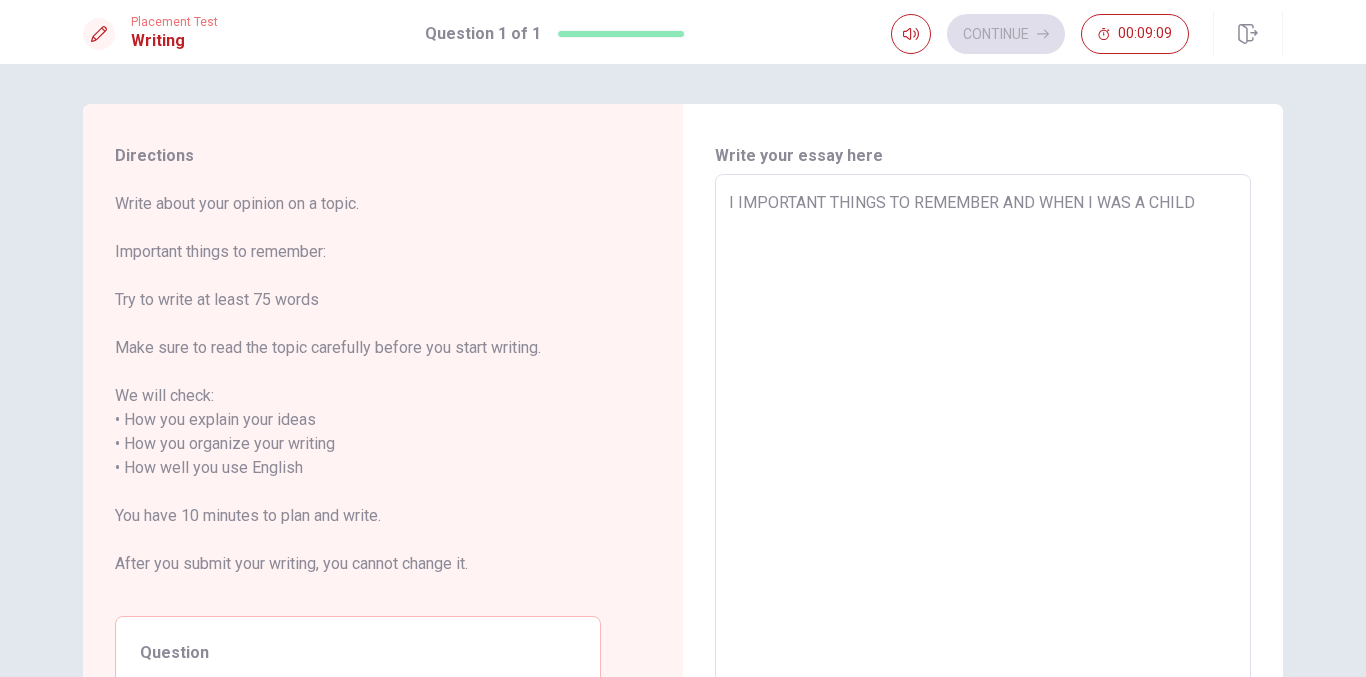 type on "x" 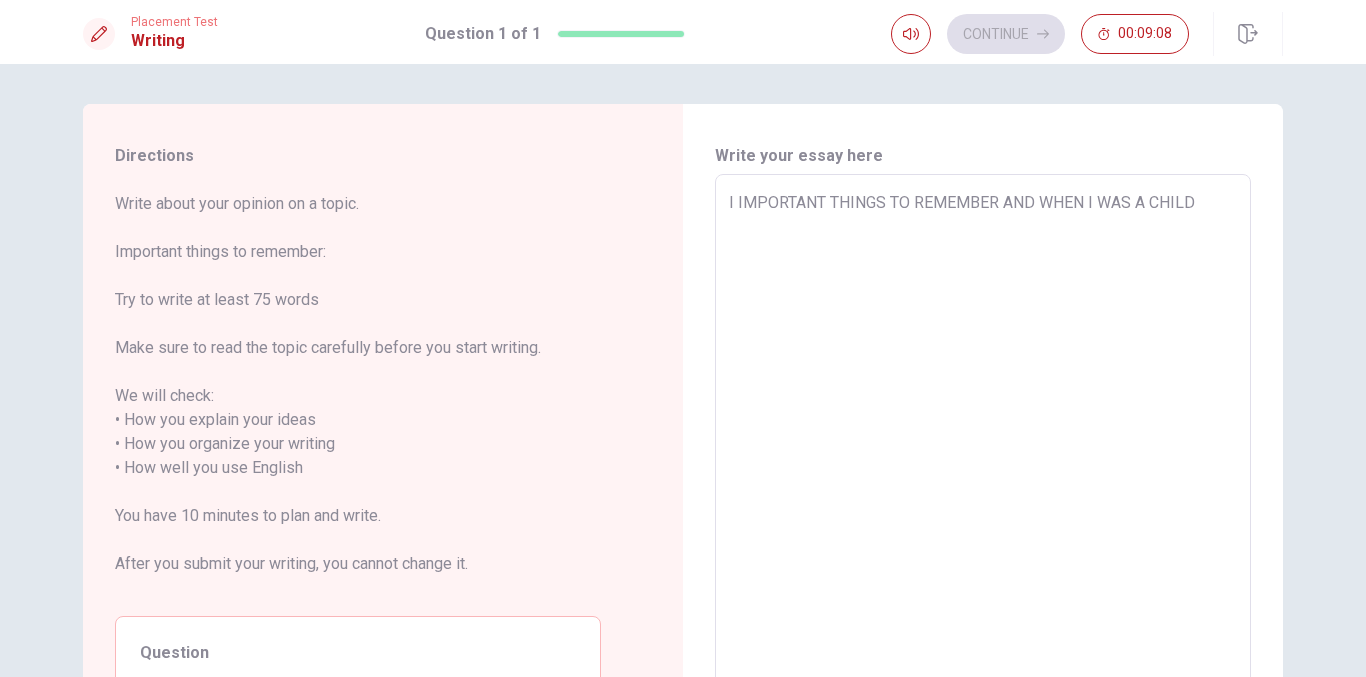 type on "I IMPORTANT THINGS TO REMEMBER AND WHEN I WAS A CHILD," 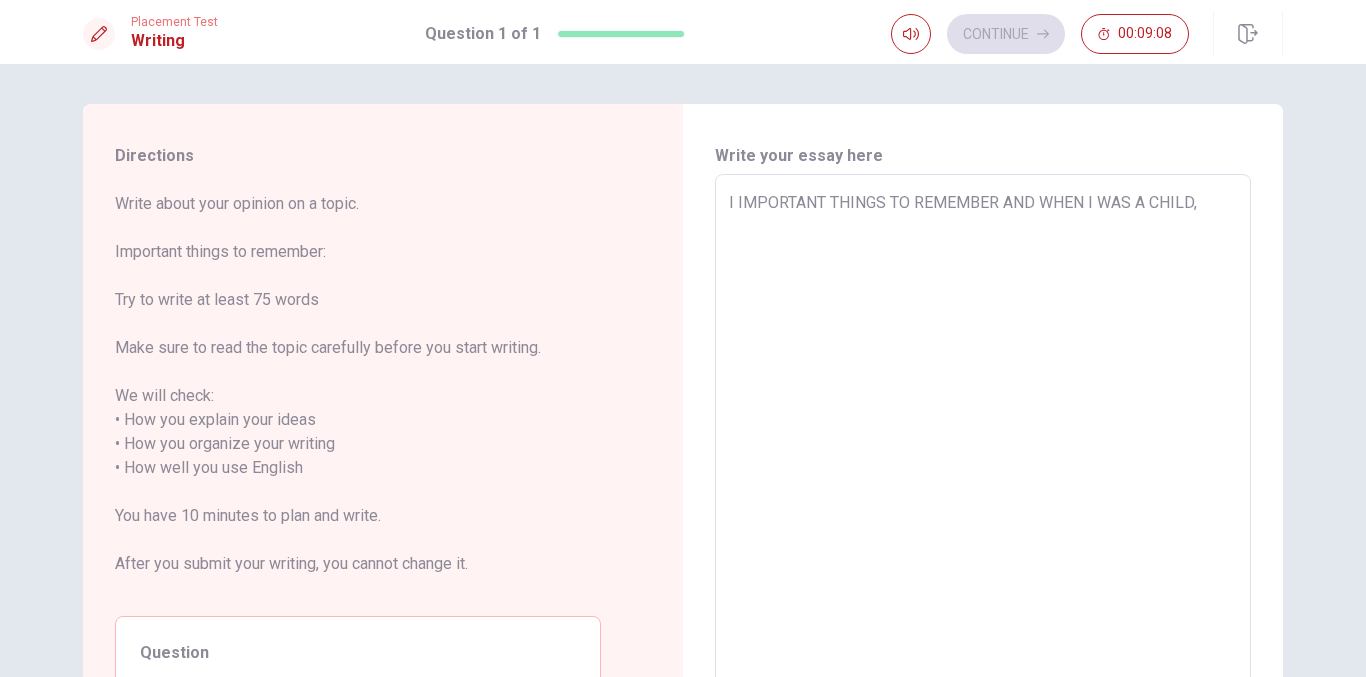 type on "x" 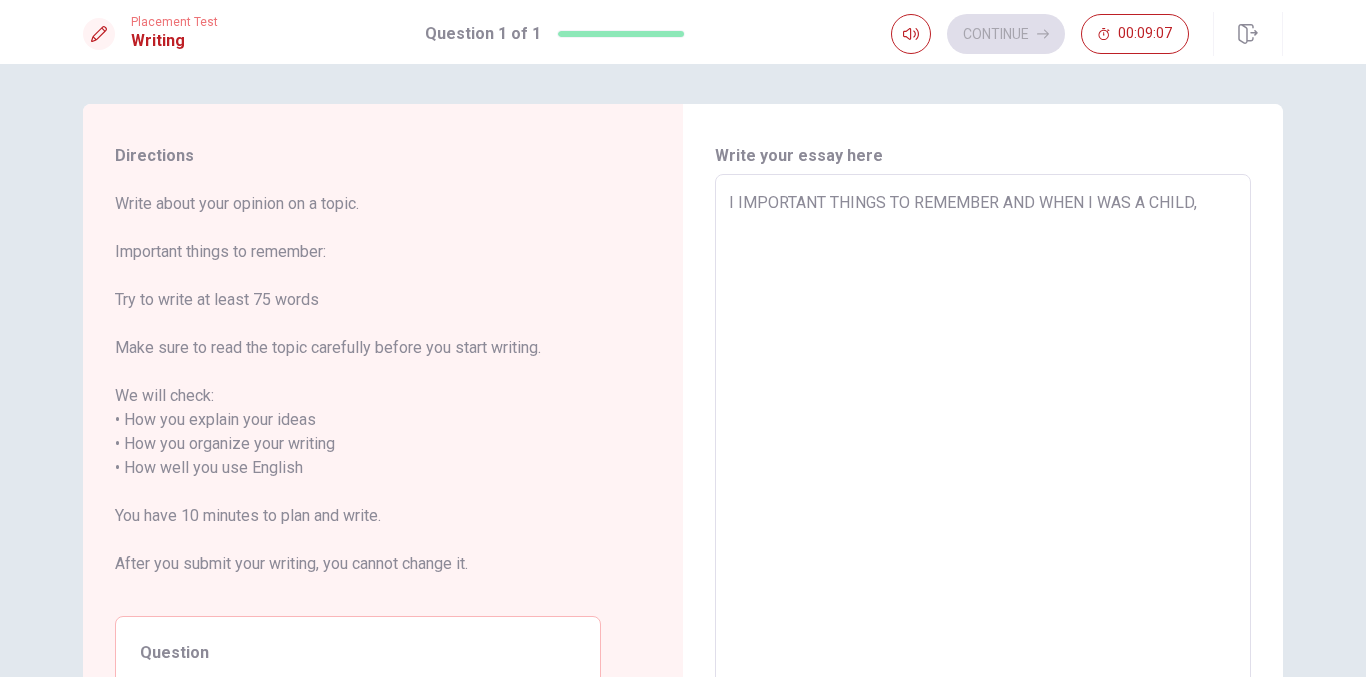type on "I IMPORTANT THINGS TO REMEMBER AND WHEN I WAS A CHILD,T" 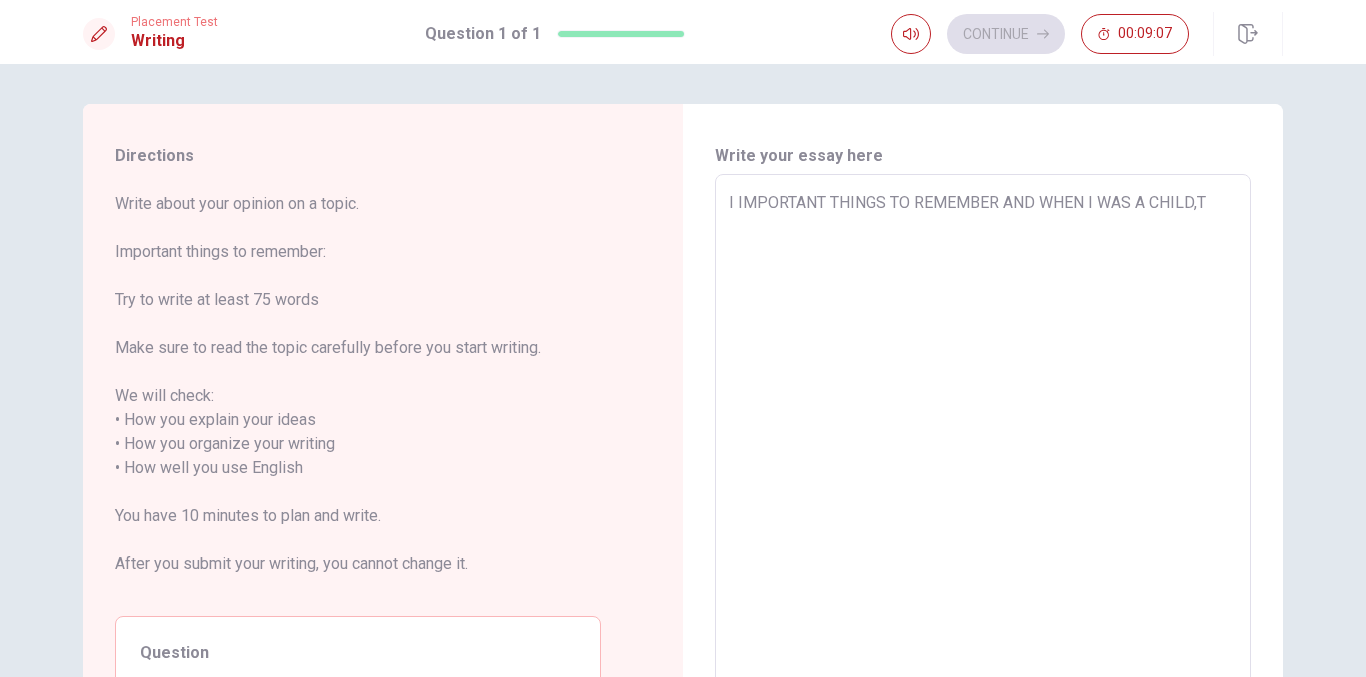 type on "x" 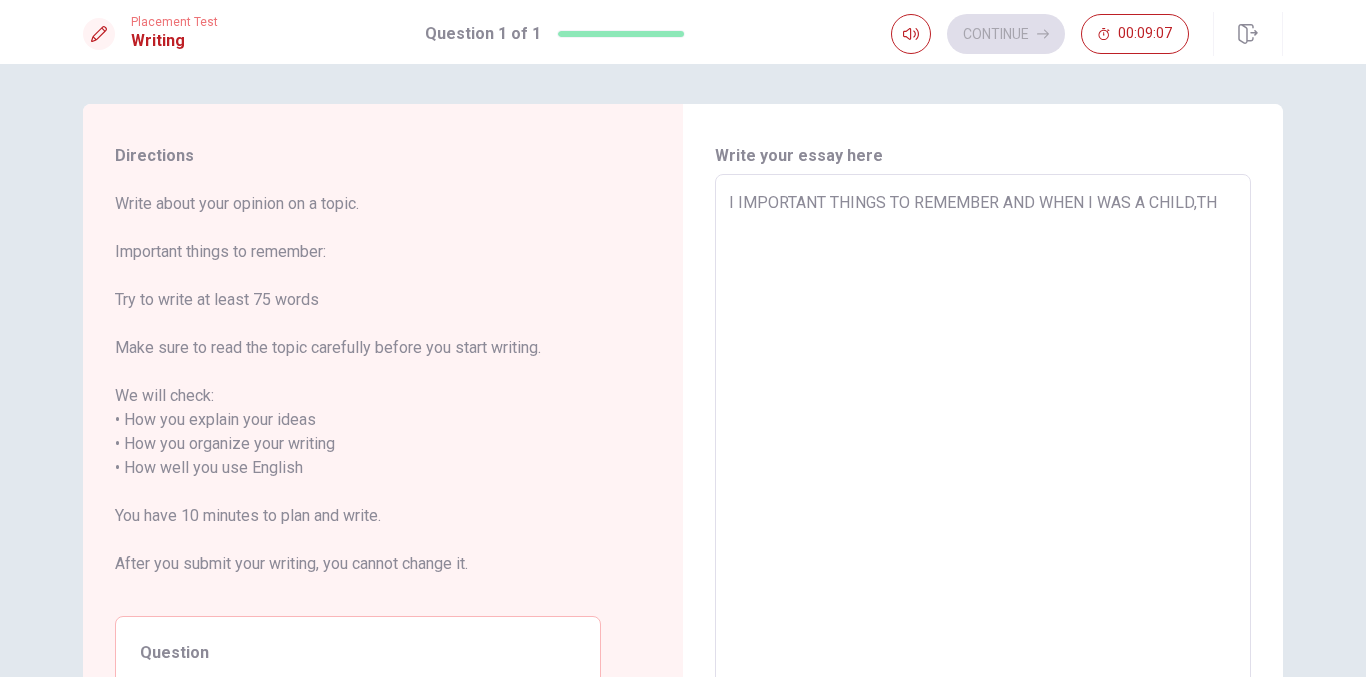 type on "x" 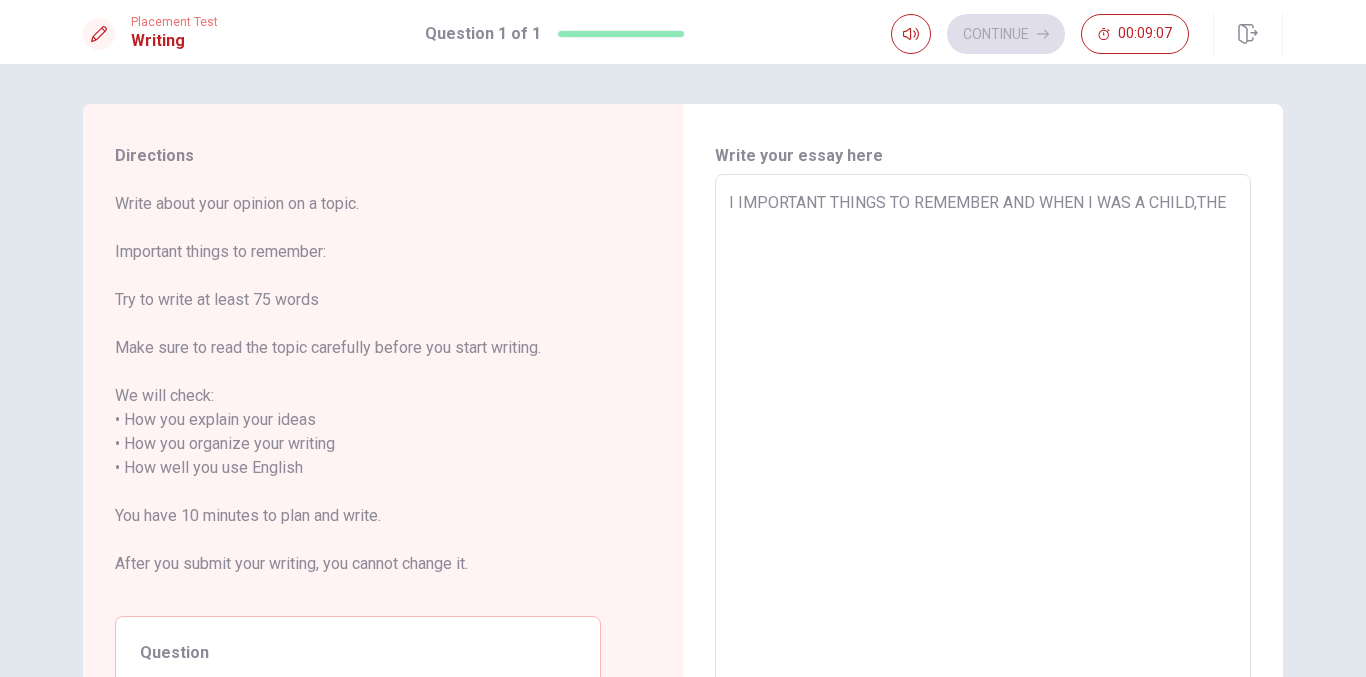 type on "x" 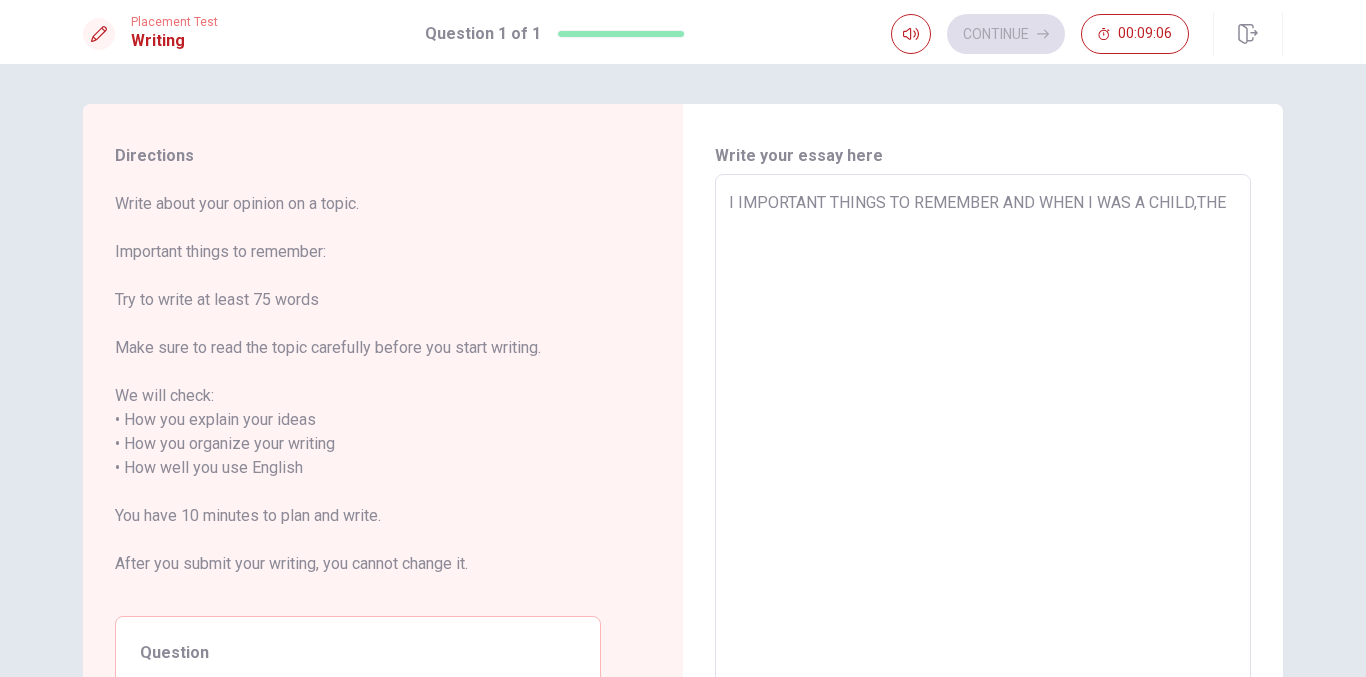 type on "I IMPORTANT THINGS TO REMEMBER AND WHEN I WAS A CHILD,THER" 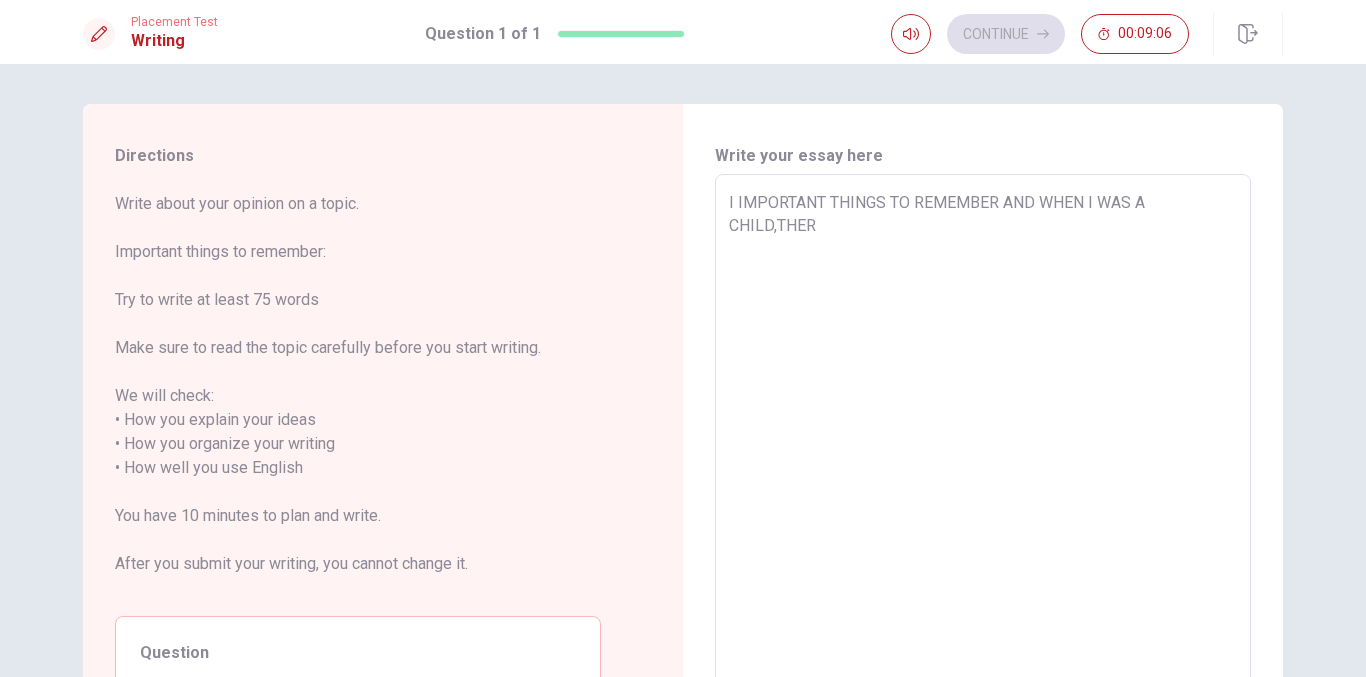 type on "x" 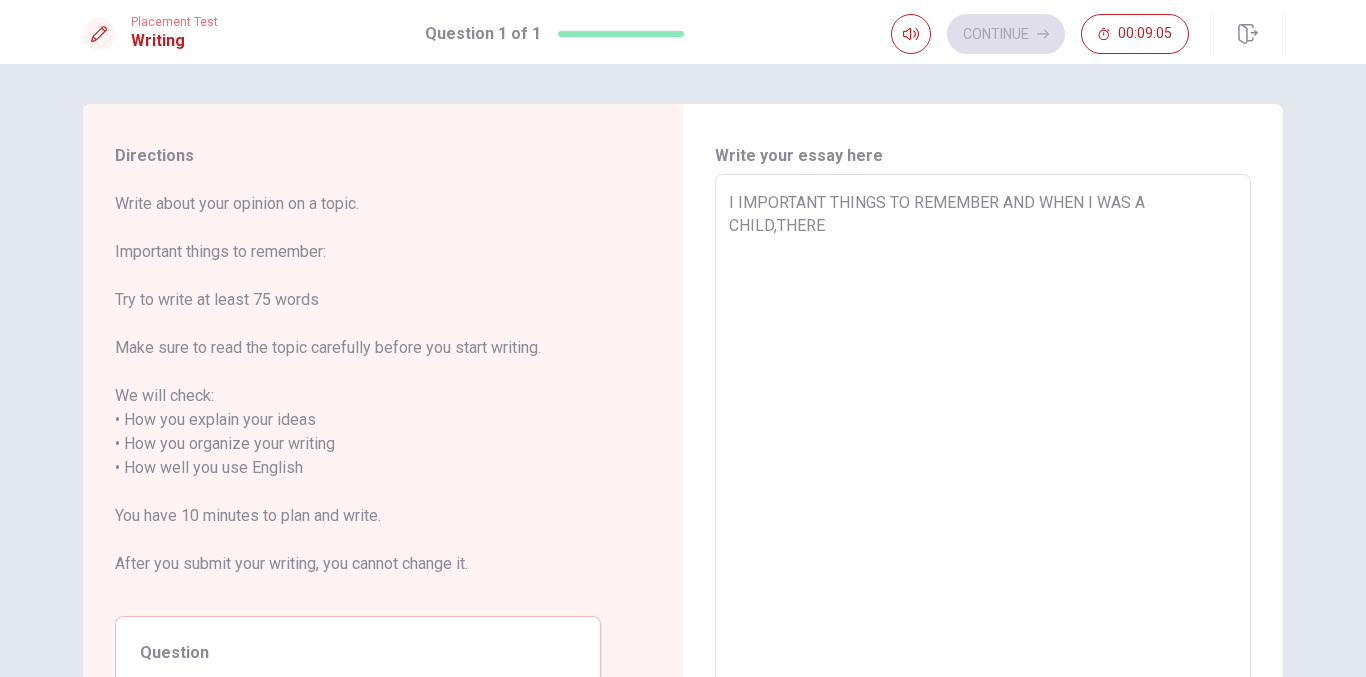 type on "x" 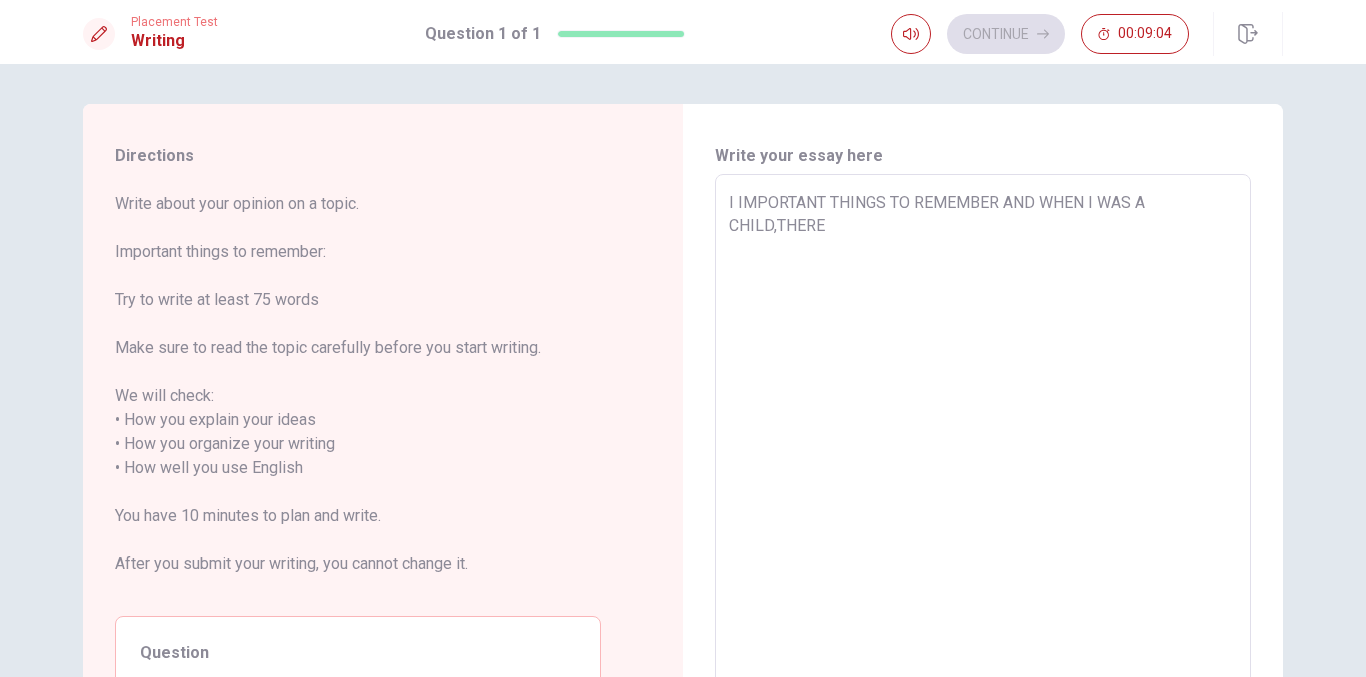 type on "I IMPORTANT THINGS TO REMEMBER AND WHEN I WAS A CHILD,THERE" 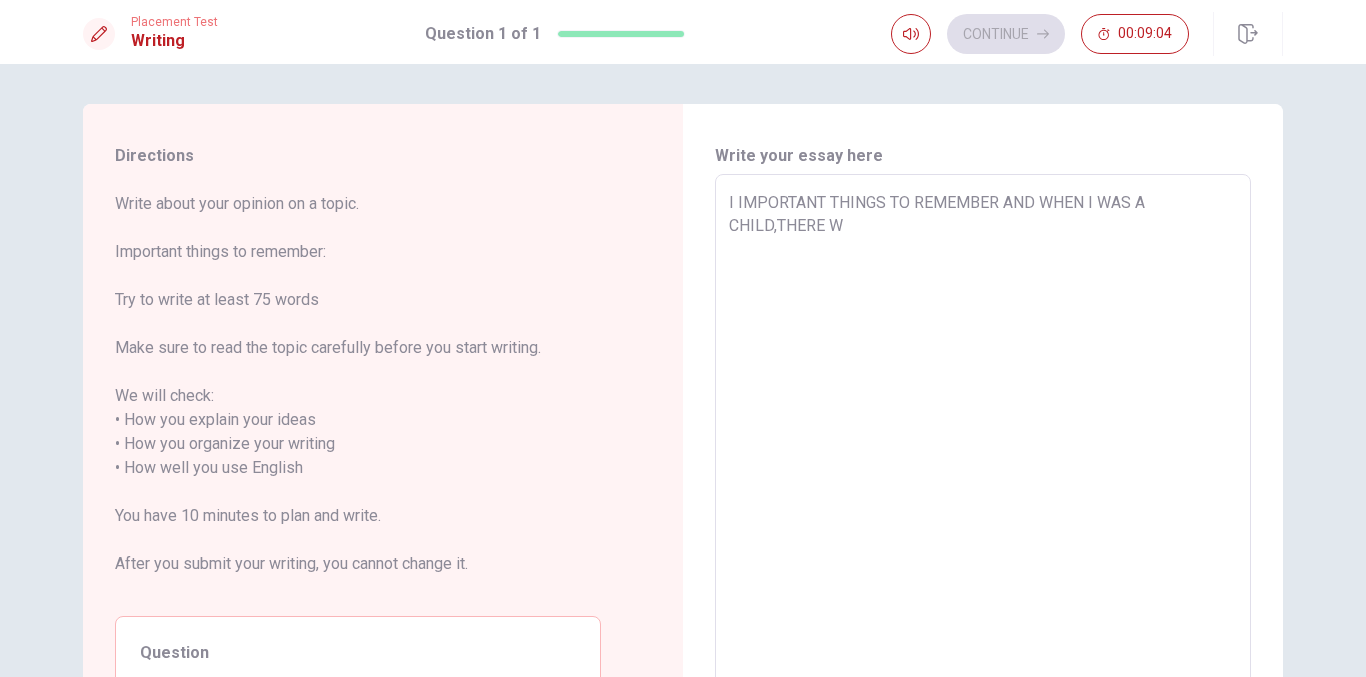 type on "x" 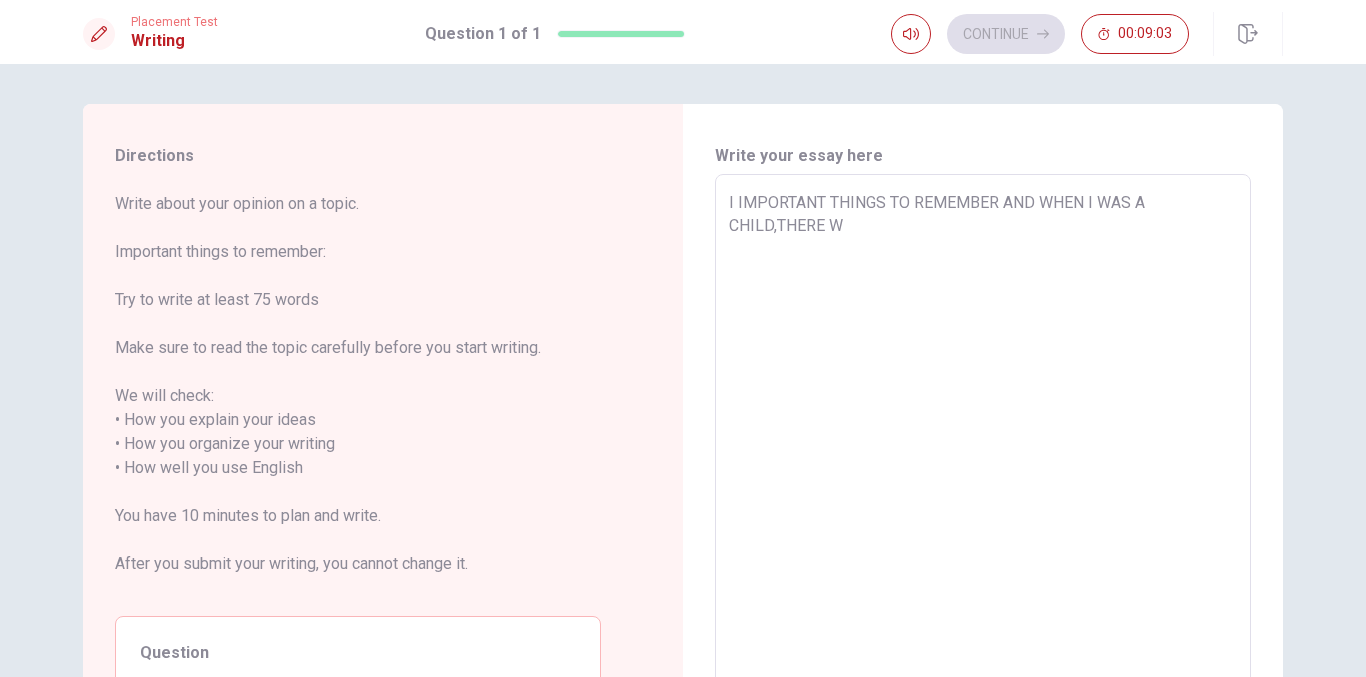 type on "I IMPORTANT THINGS TO REMEMBER AND WHEN I WAS A CHILD,THERE WE" 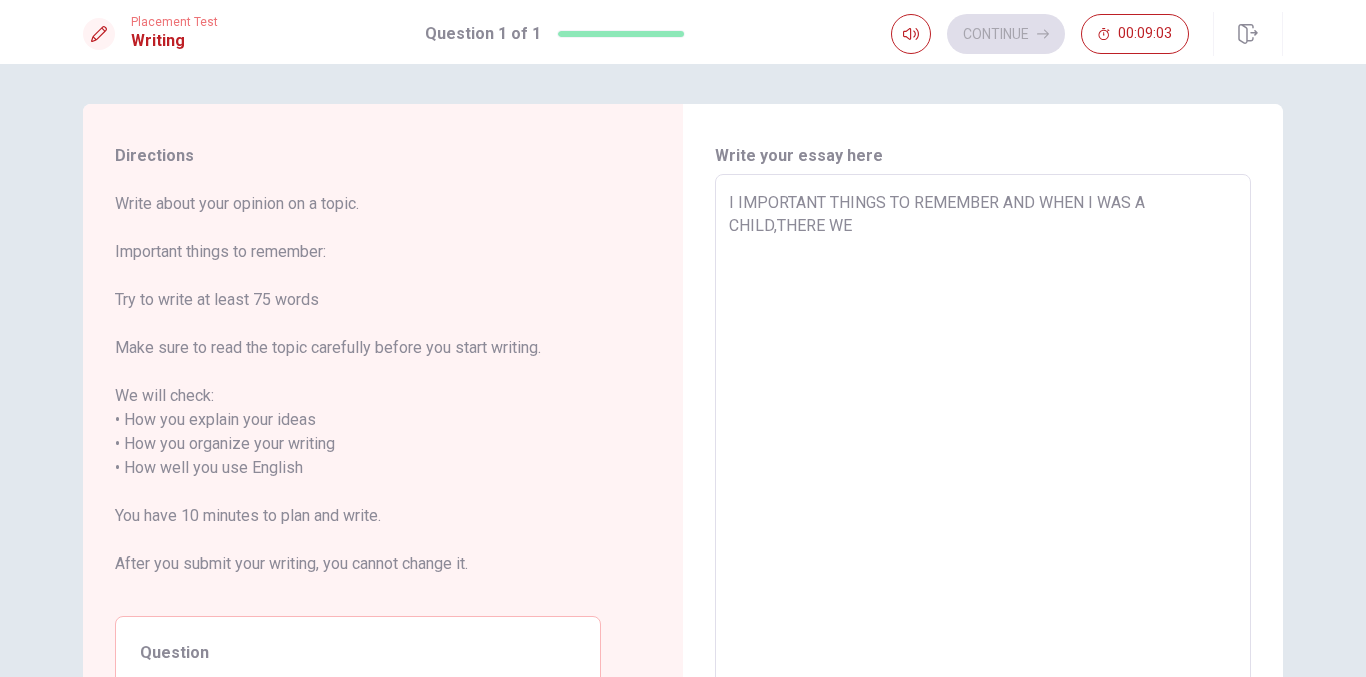 type on "x" 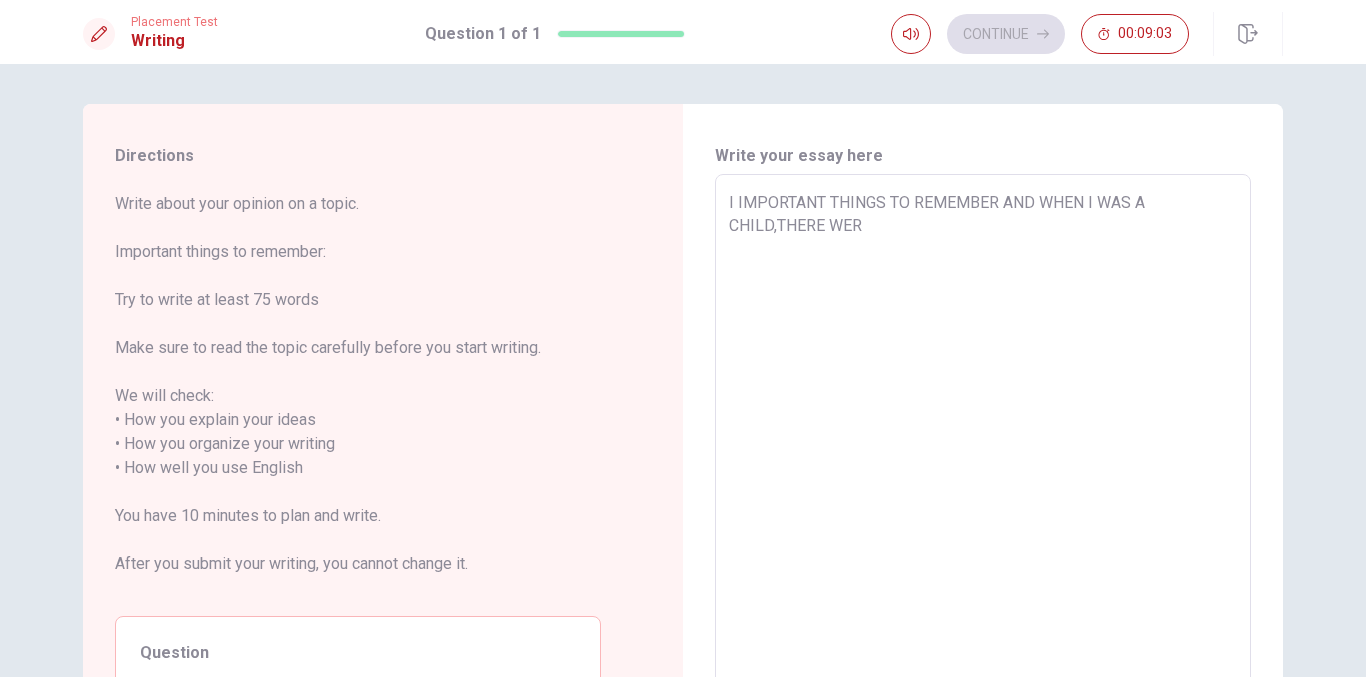 type on "x" 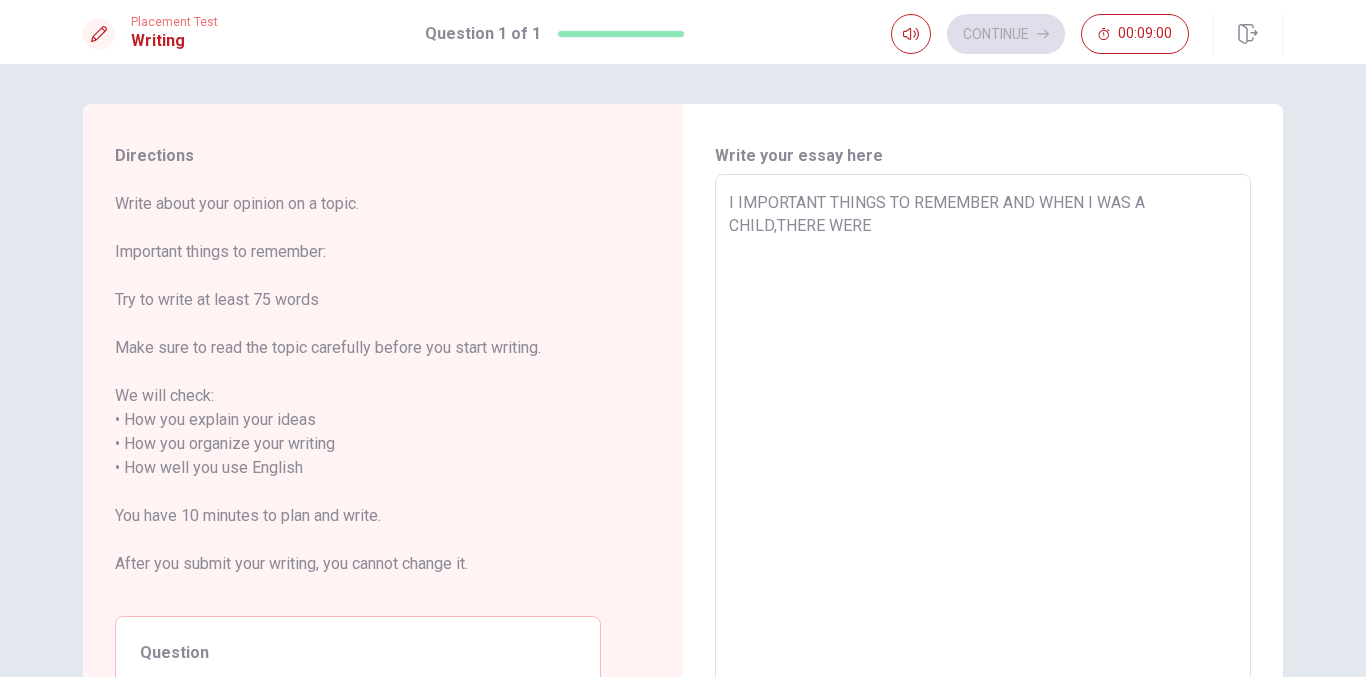 type on "x" 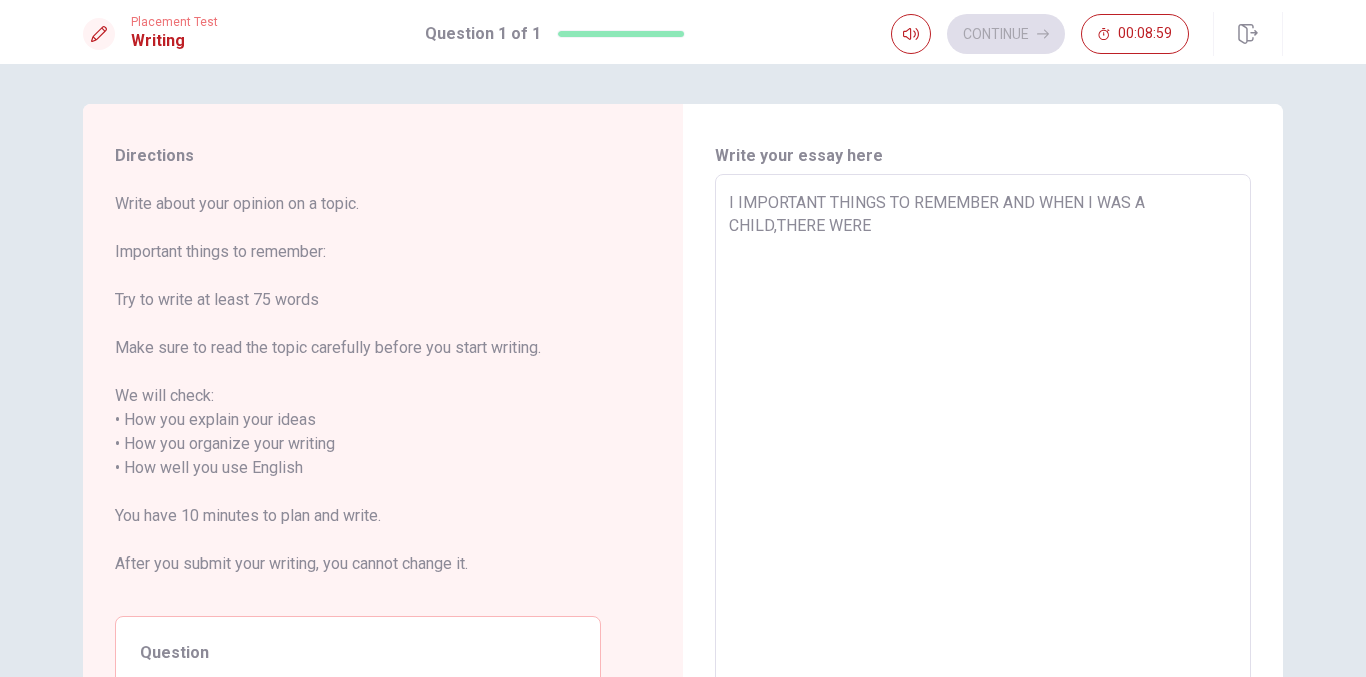 type on "I IMPORTANT THINGS TO REMEMBER AND WHEN I WAS A CHILD,THERE WERE" 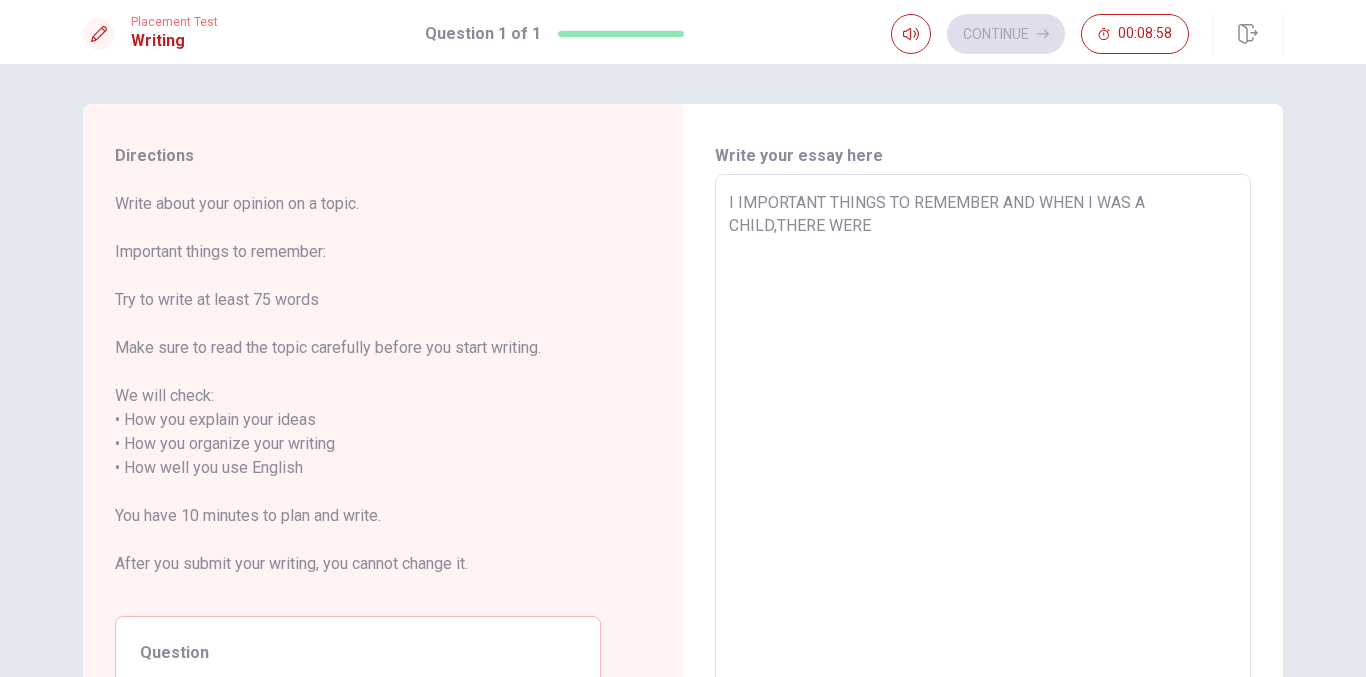 type on "I IMPORTANT THINGS TO REMEMBER AND WHEN I WAS A CHILD,THERE WERE 9" 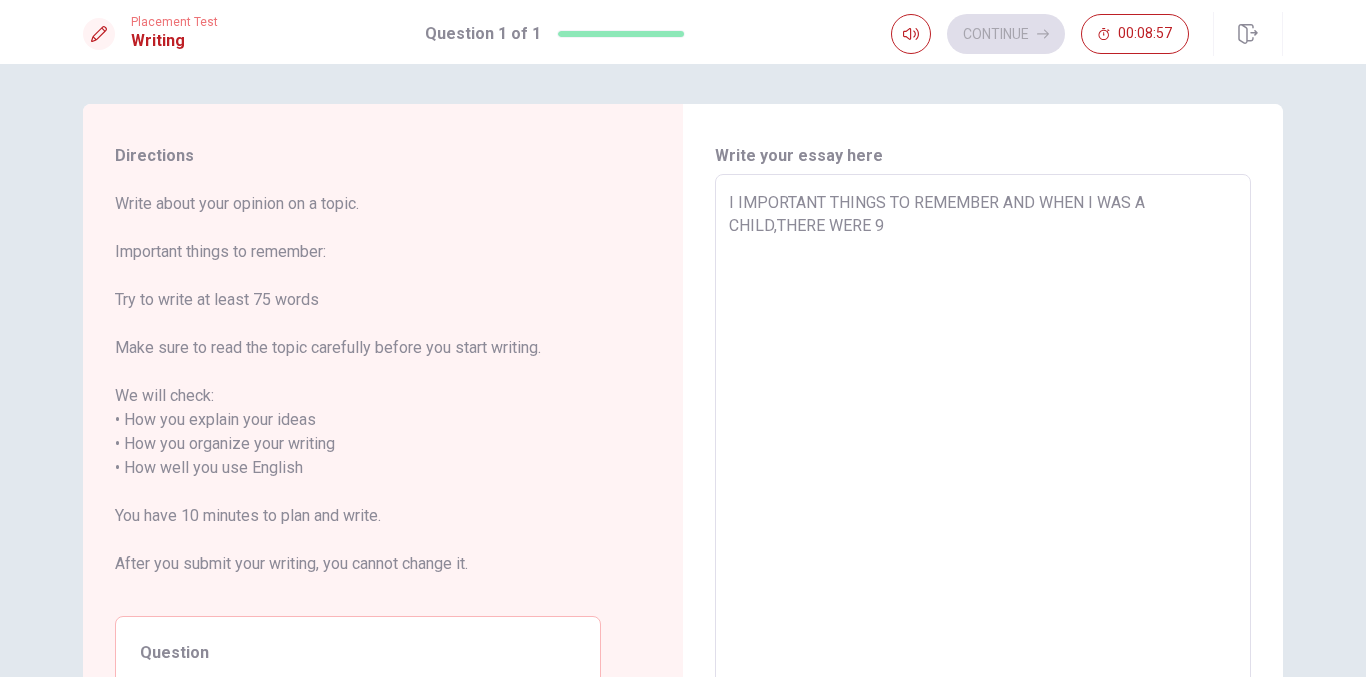 type on "x" 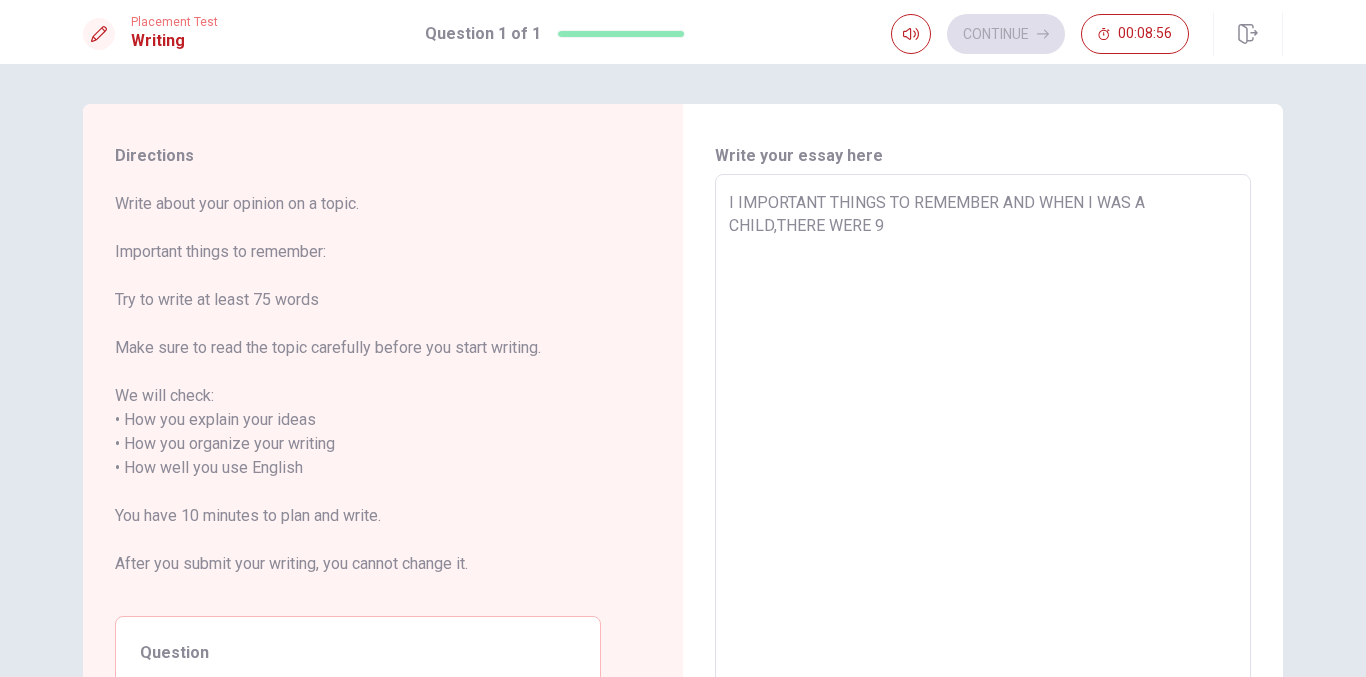 type on "I IMPORTANT THINGS TO REMEMBER AND WHEN I WAS A CHILD,THERE WERE 9" 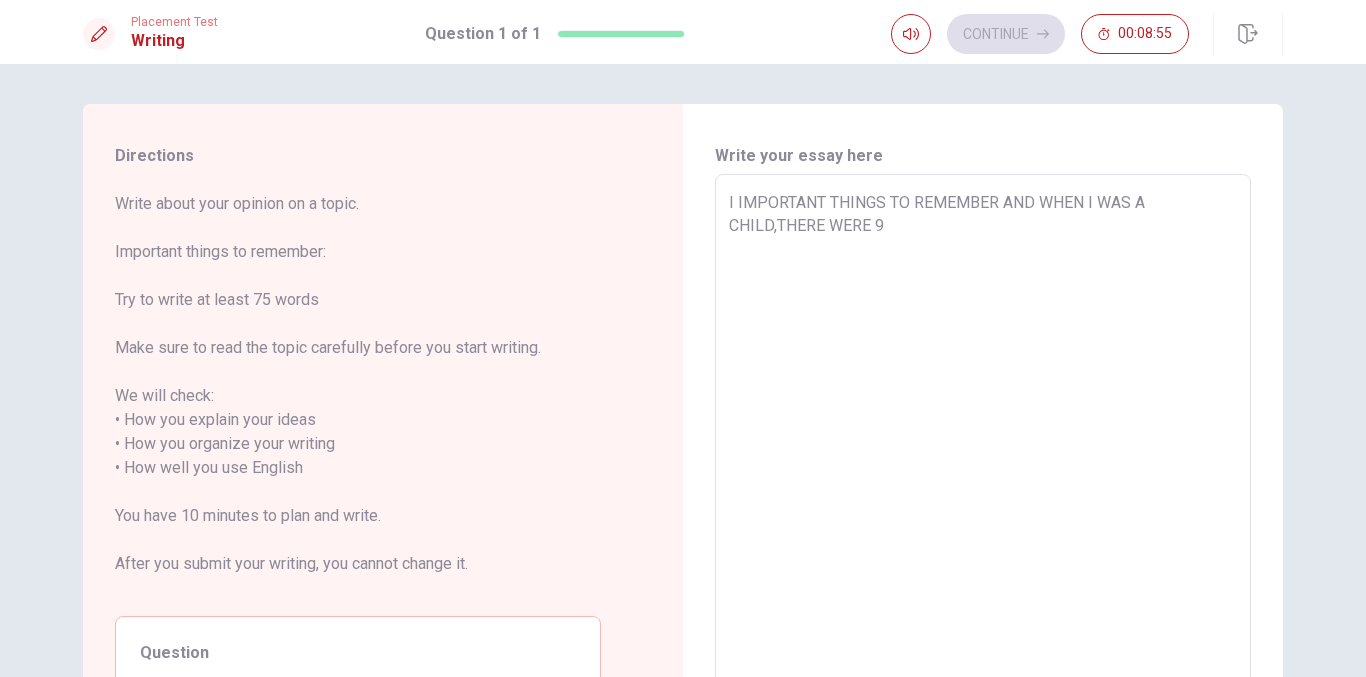 type on "I IMPORTANT THINGS TO REMEMBER AND WHEN I WAS A CHILD,THERE WERE 9 O" 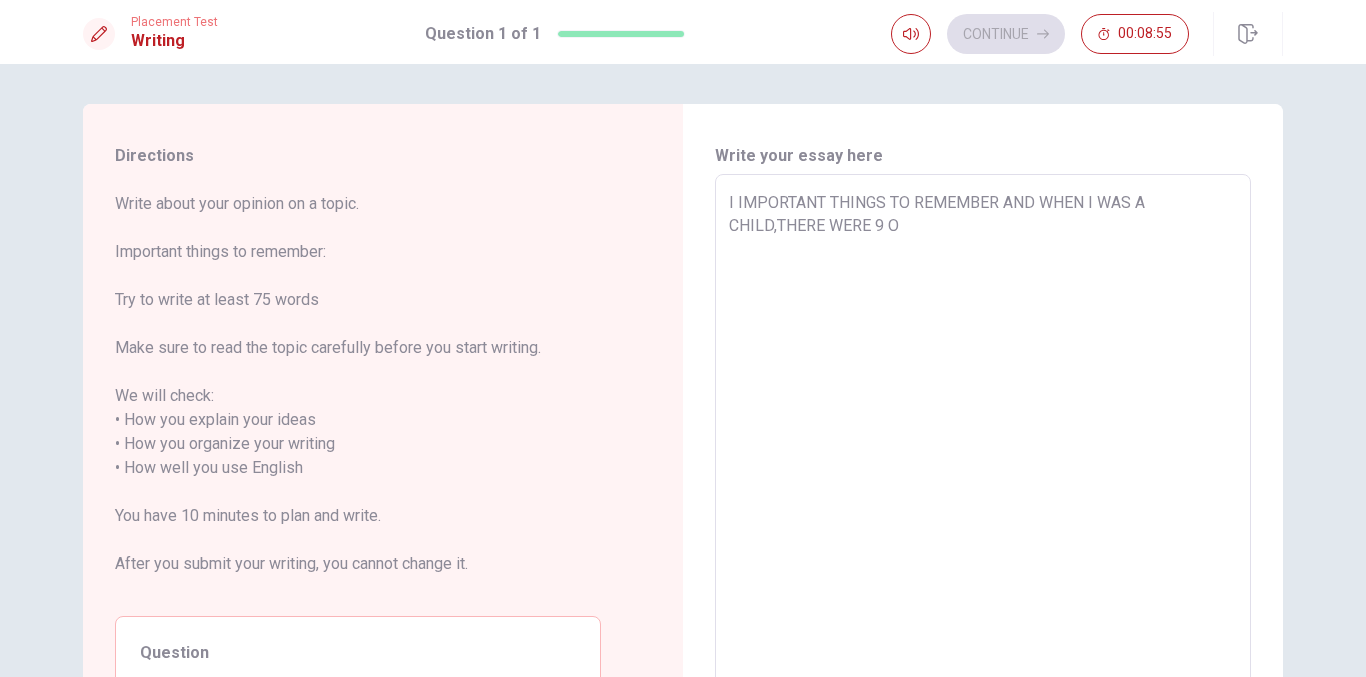 type on "x" 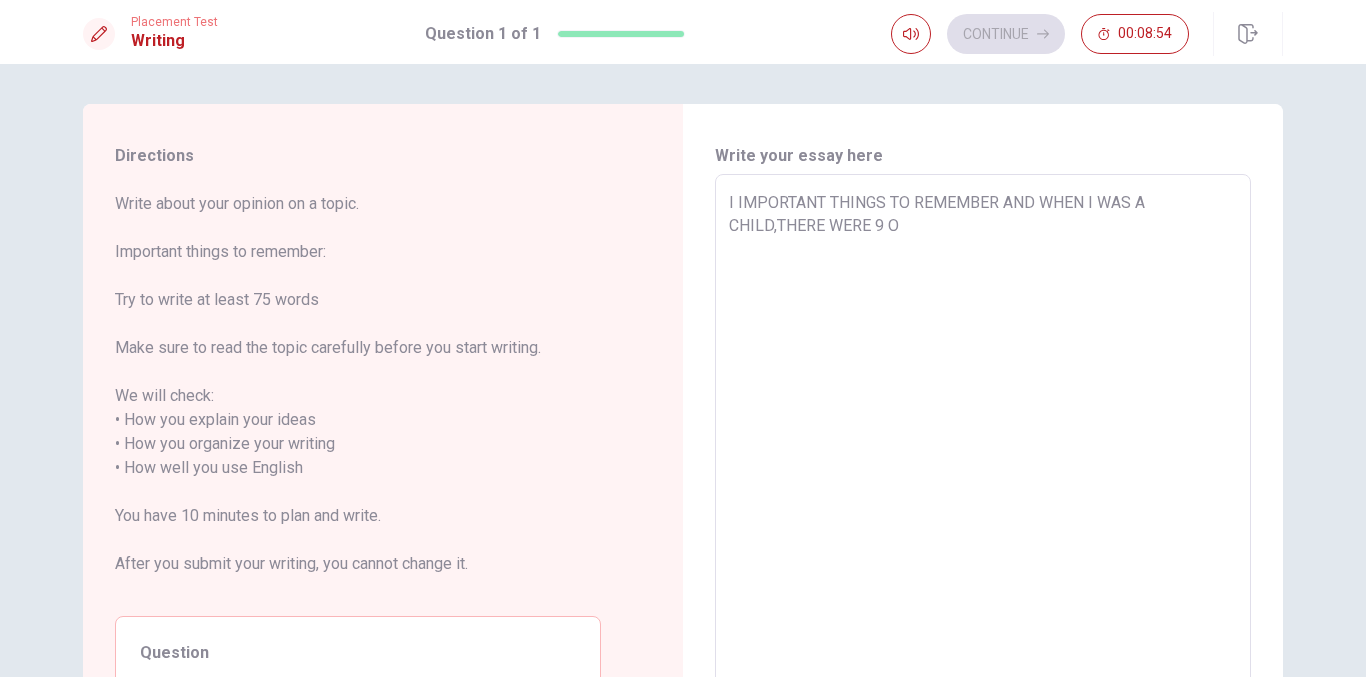 type on "I IMPORTANT THINGS TO REMEMBER AND WHEN I WAS A CHILD,THERE WERE 9 OF" 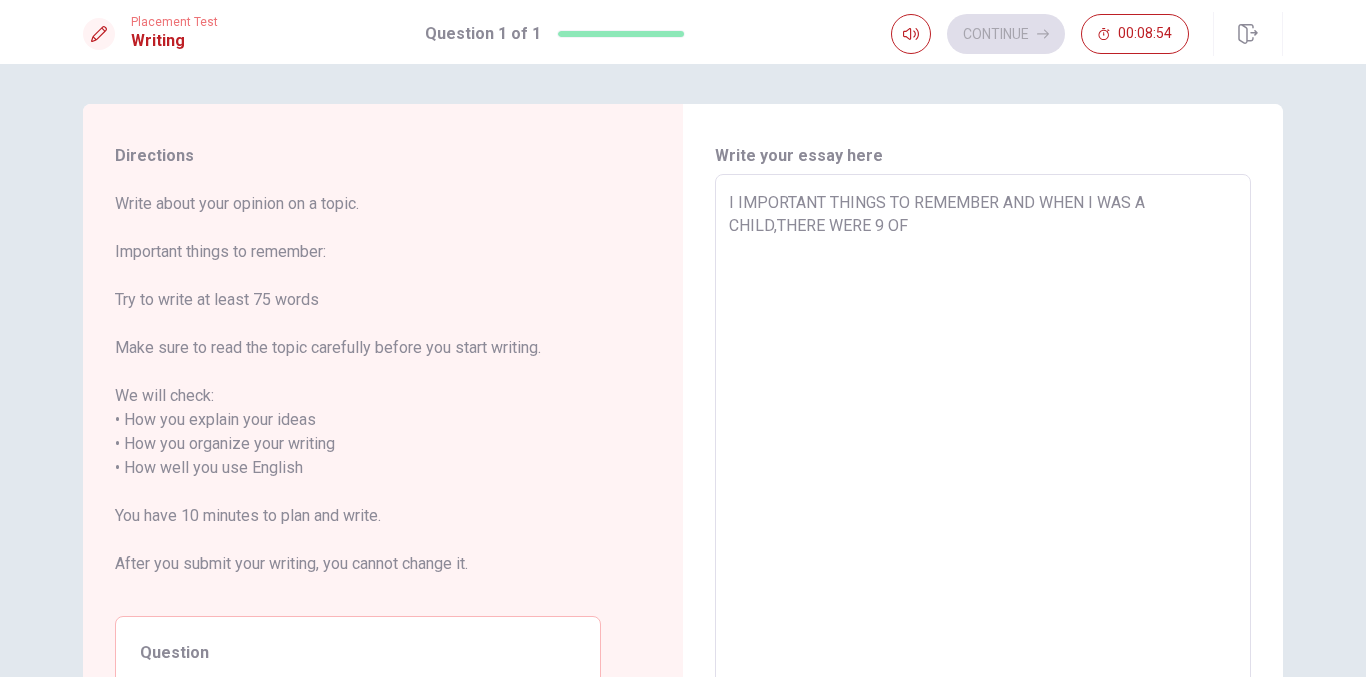 type on "x" 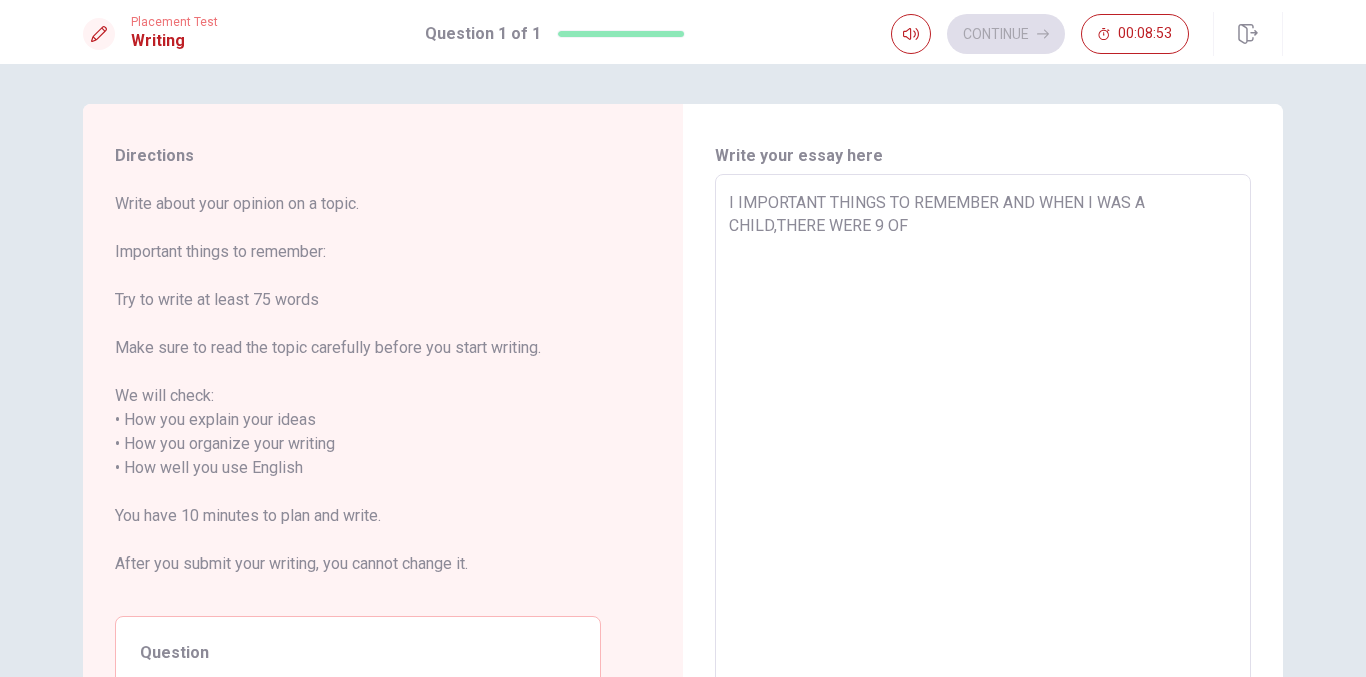 type on "x" 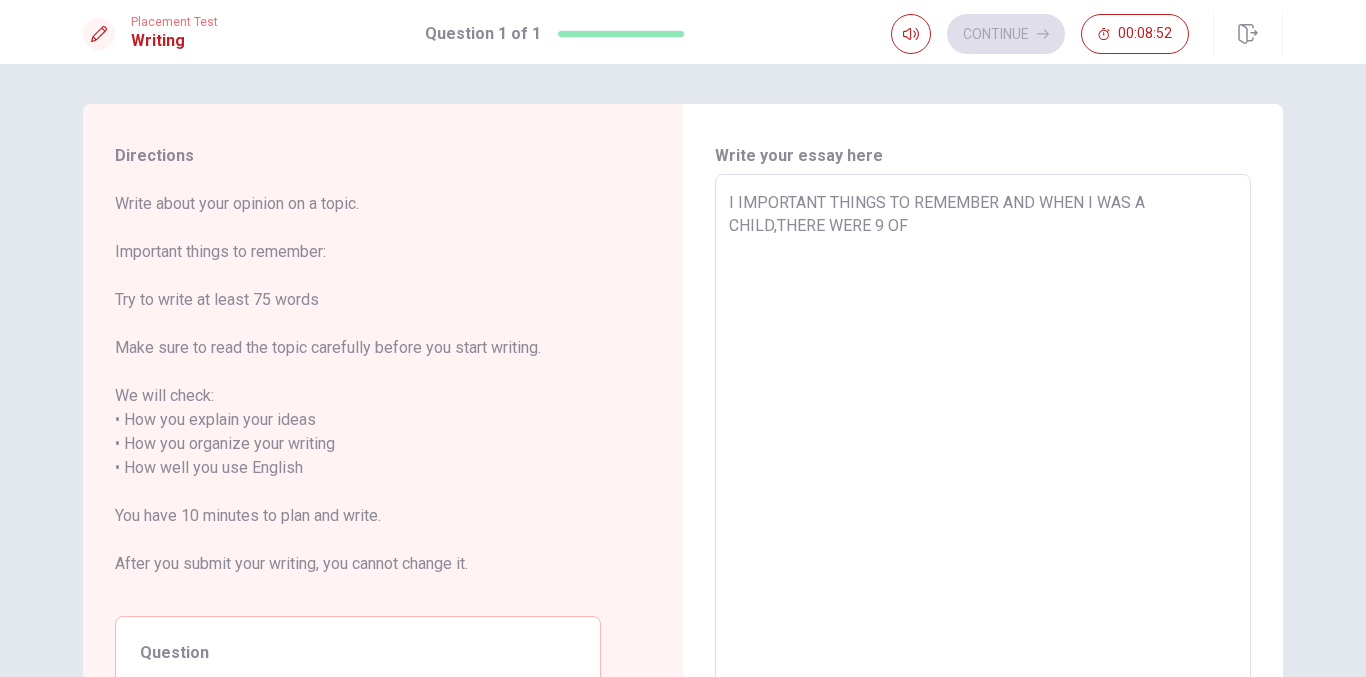 type on "I IMPORTANT THINGS TO REMEMBER AND WHEN I WAS A CHILD,THERE WERE 9 OF U" 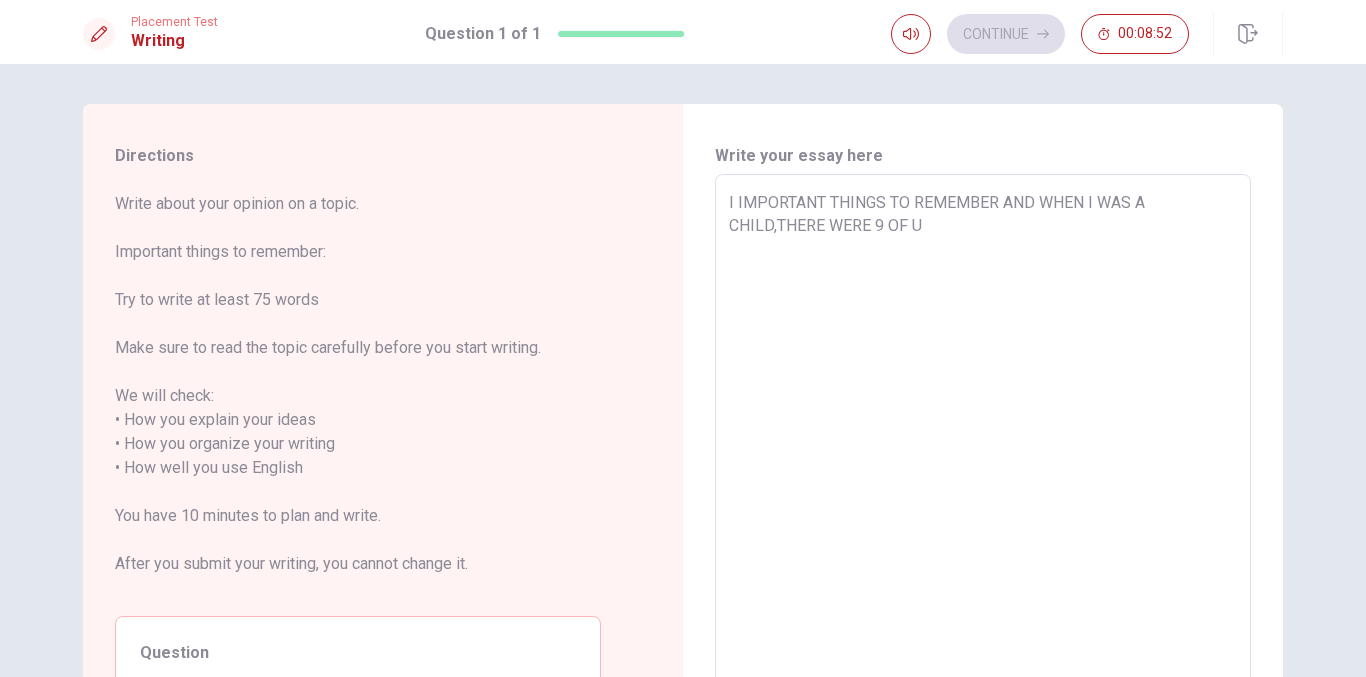 type on "x" 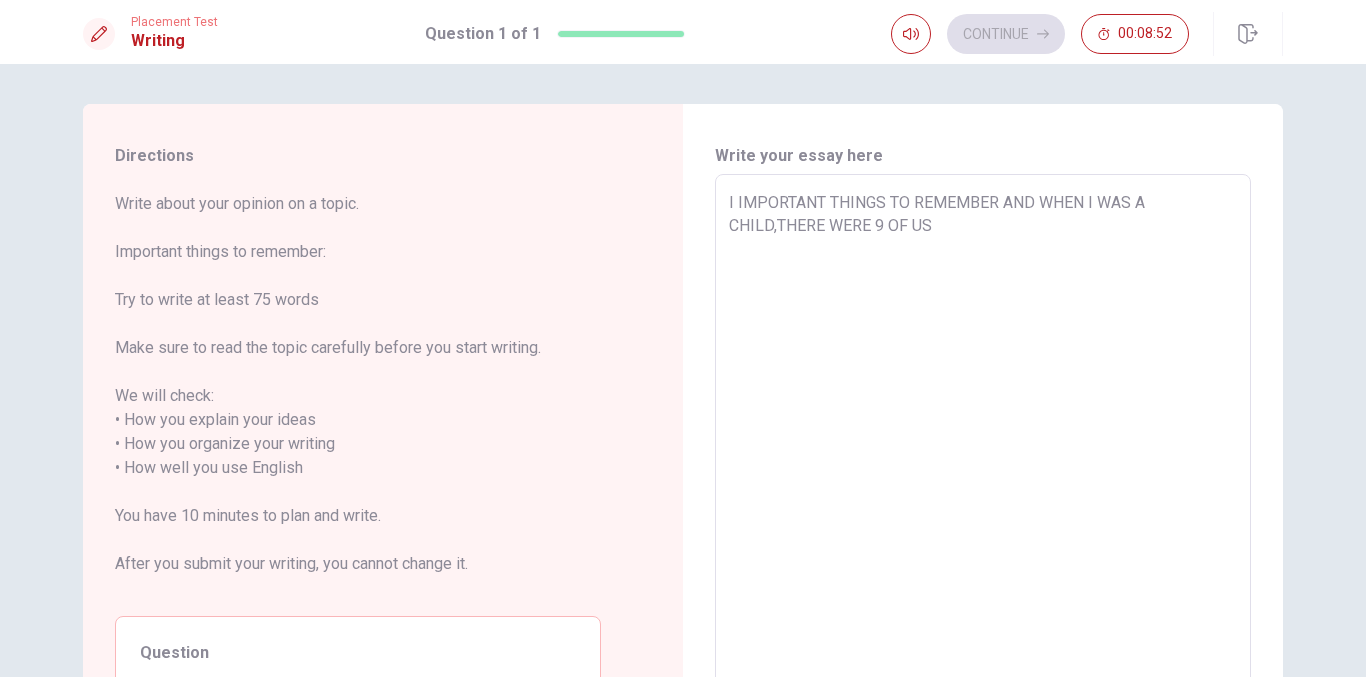 type on "x" 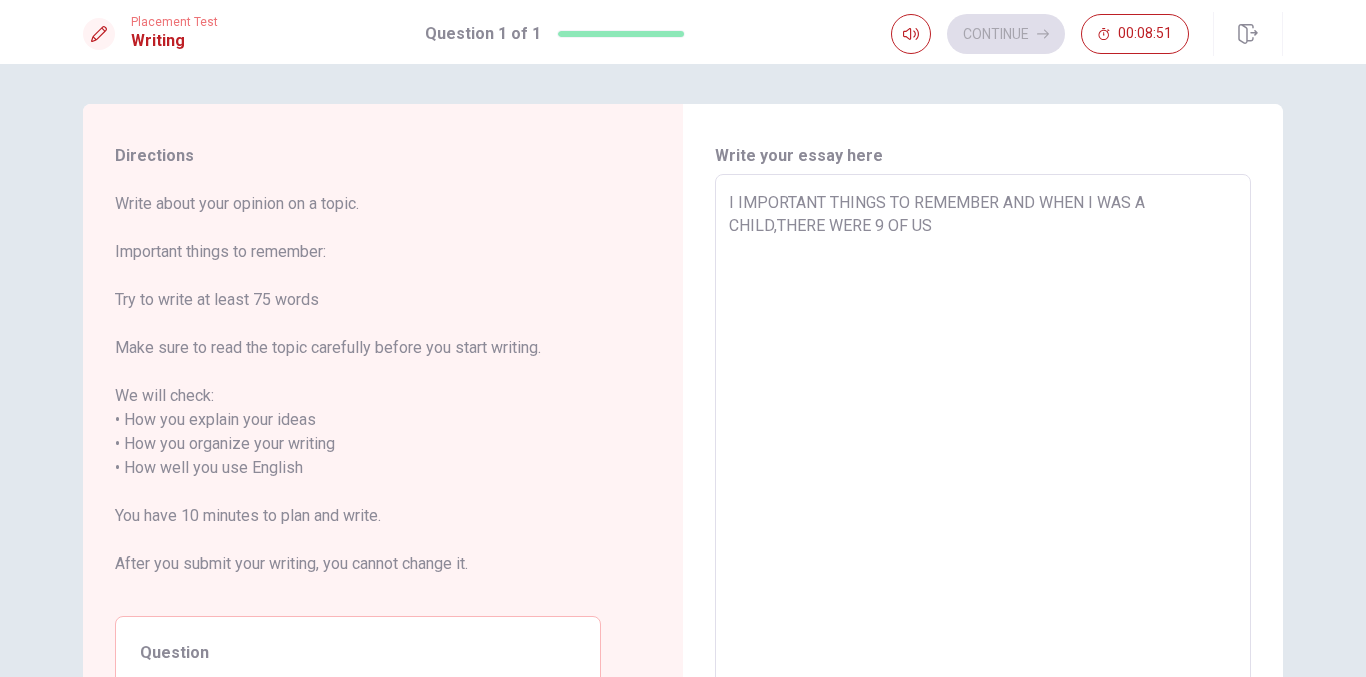 type on "I IMPORTANT THINGS TO REMEMBER AND WHEN I WAS A CHILD,THERE WERE 9 OF US B" 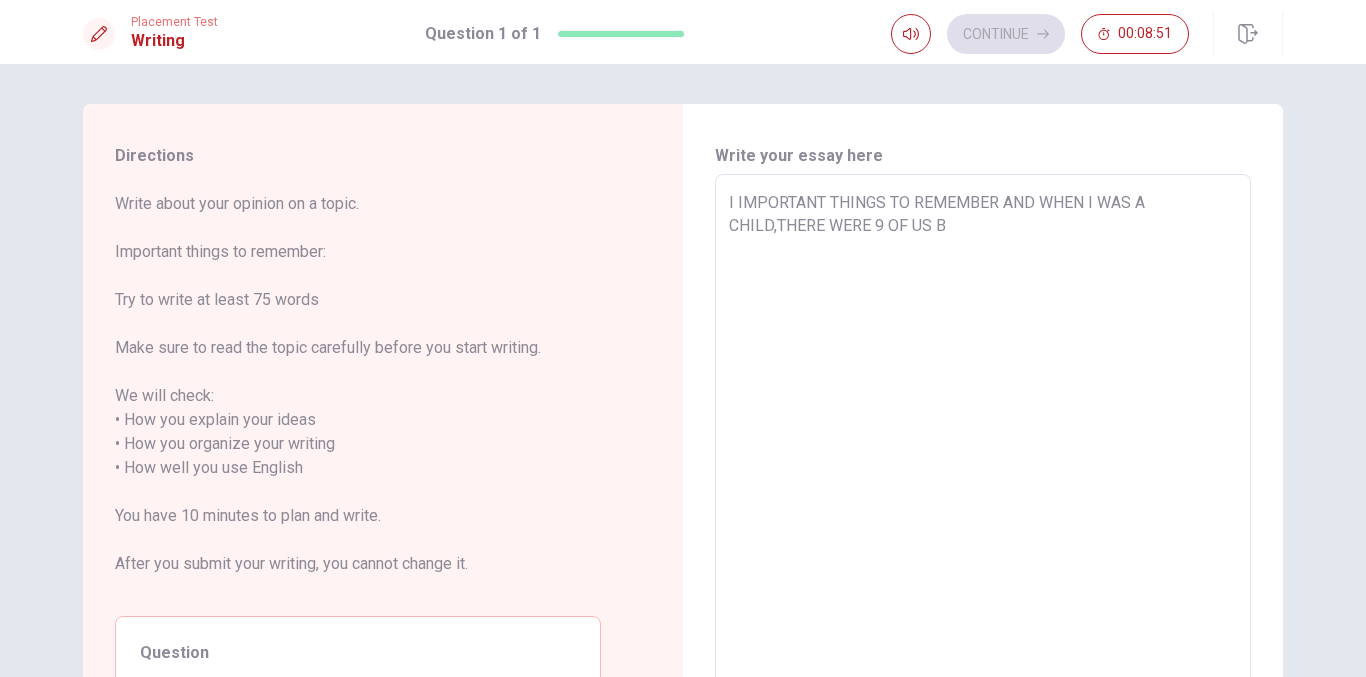 type on "x" 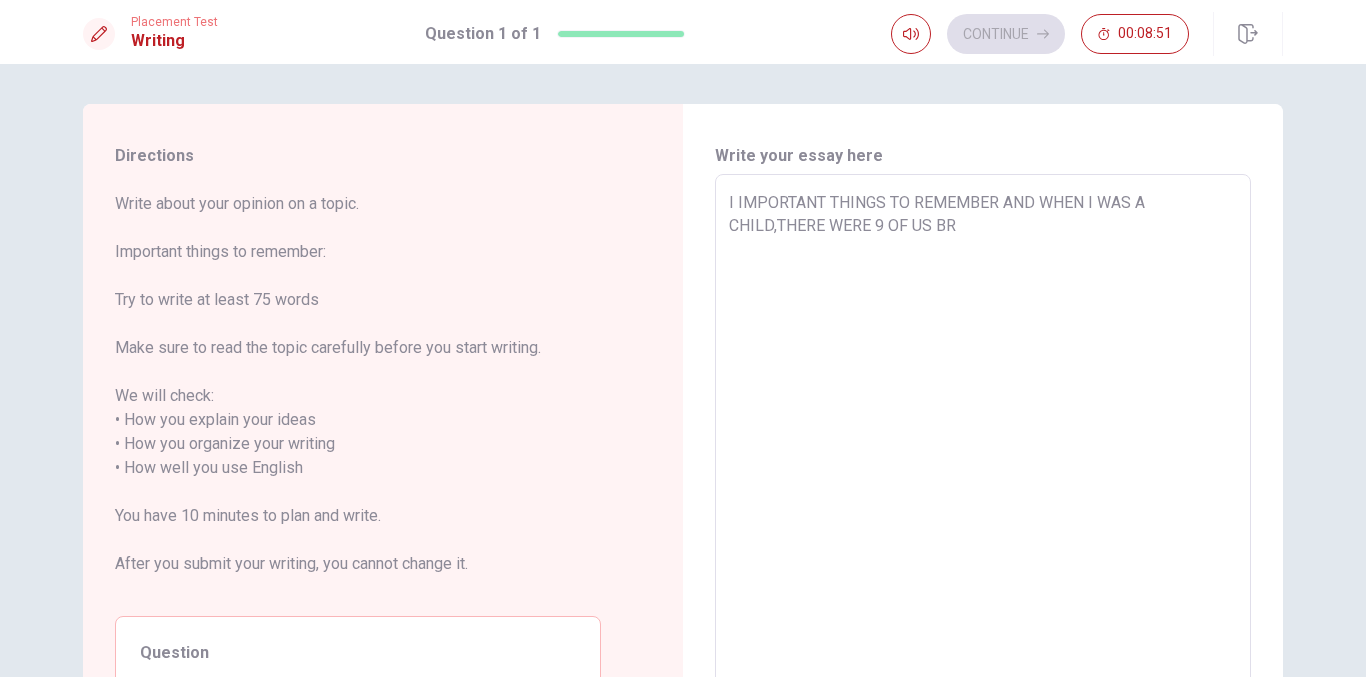 type on "x" 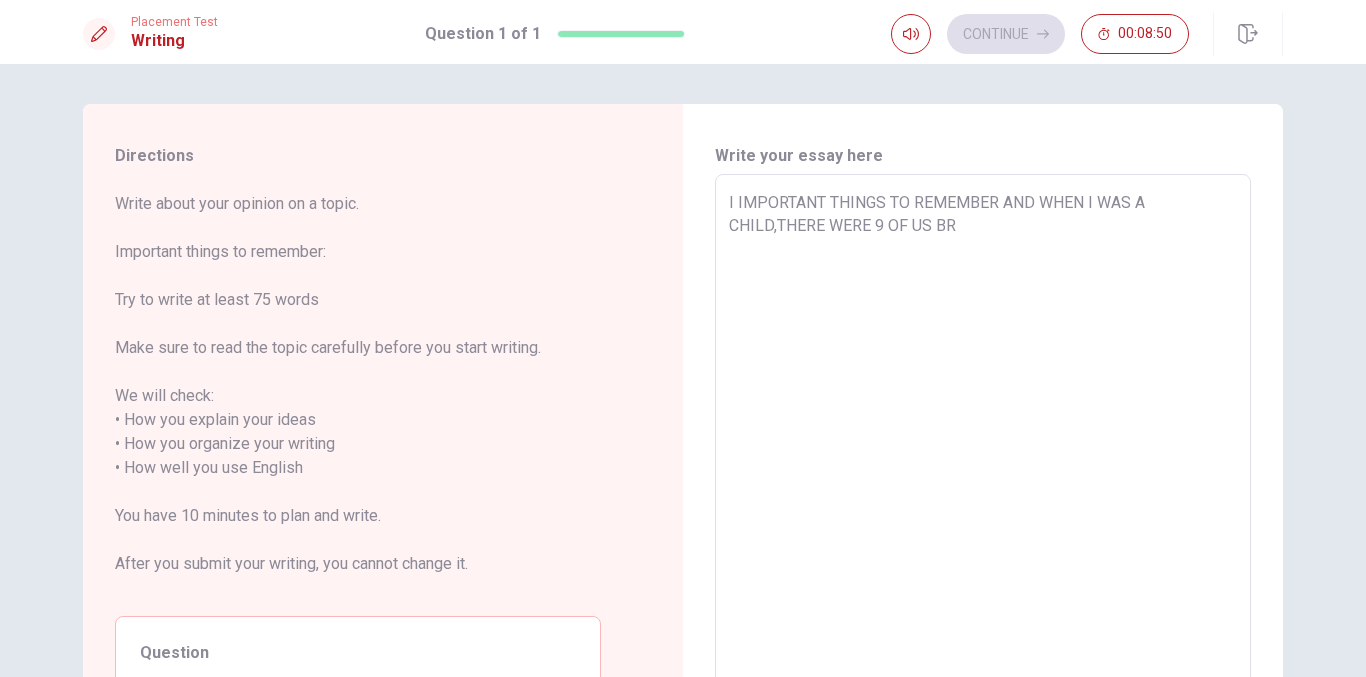 type on "I IMPORTANT THINGS TO REMEMBER AND WHEN I WAS A CHILD,THERE WERE 9 OF US BRO" 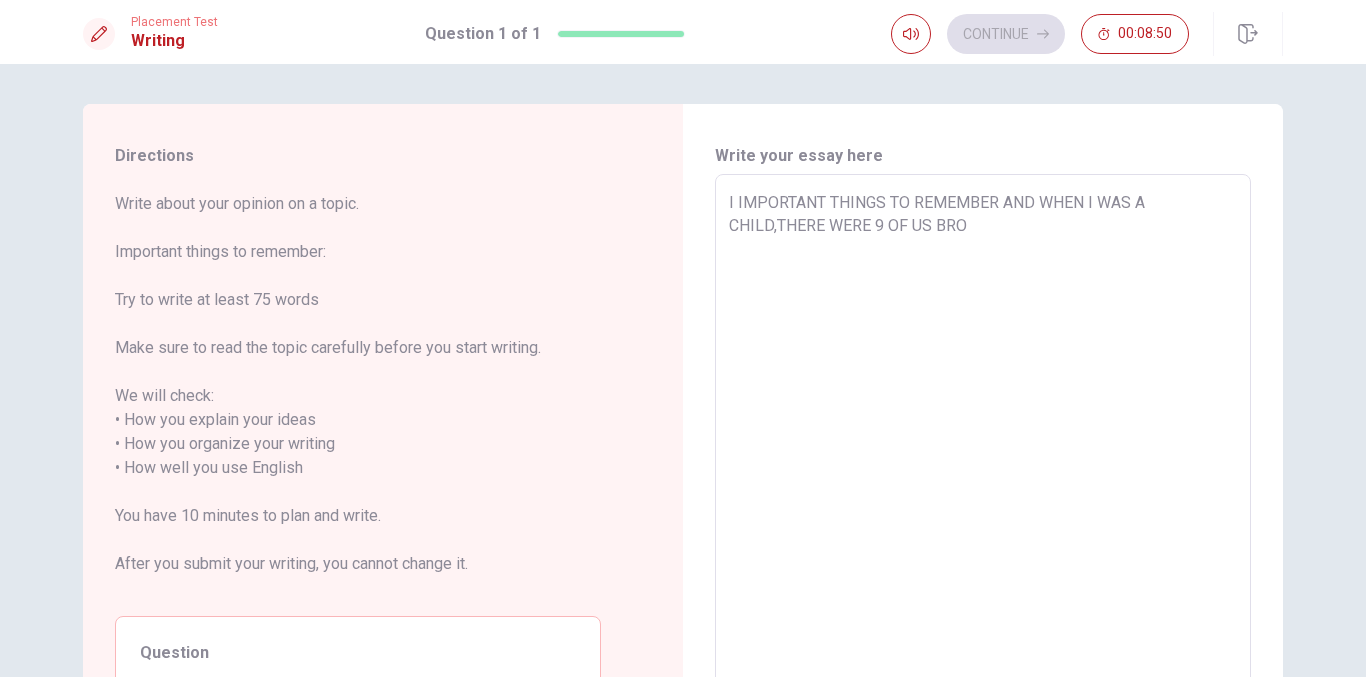 type on "x" 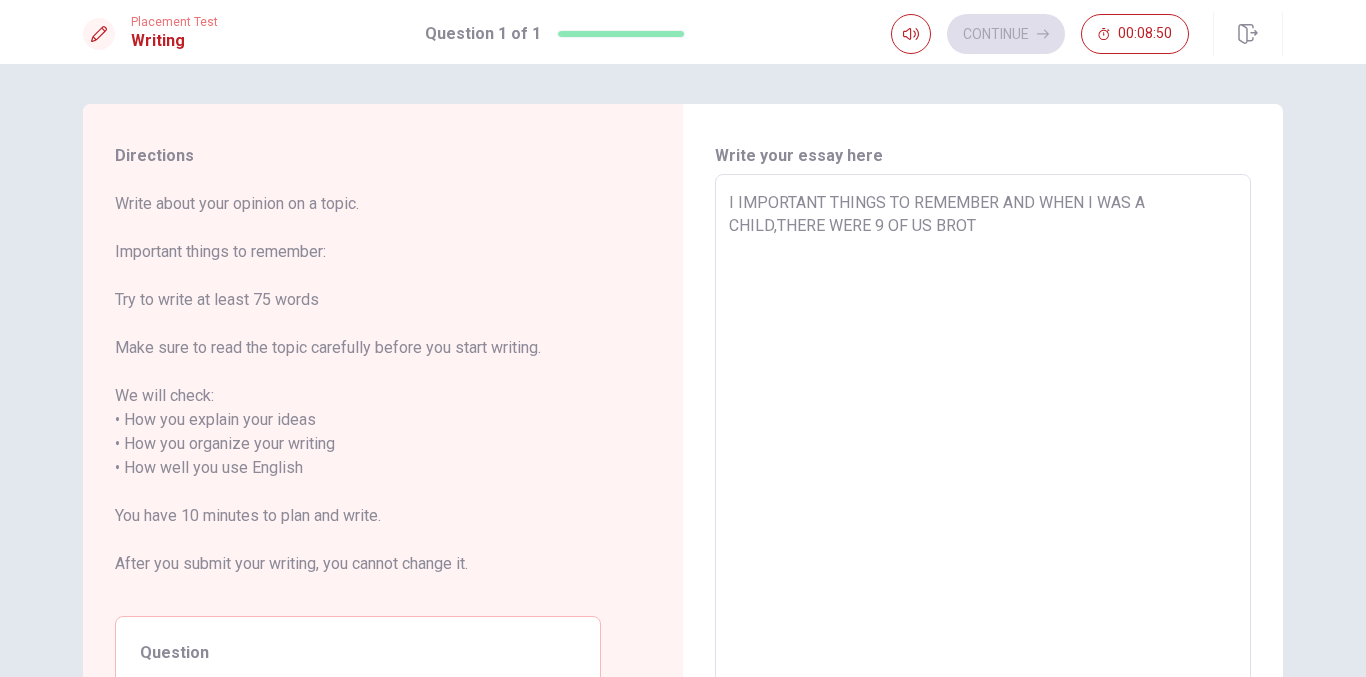 type on "x" 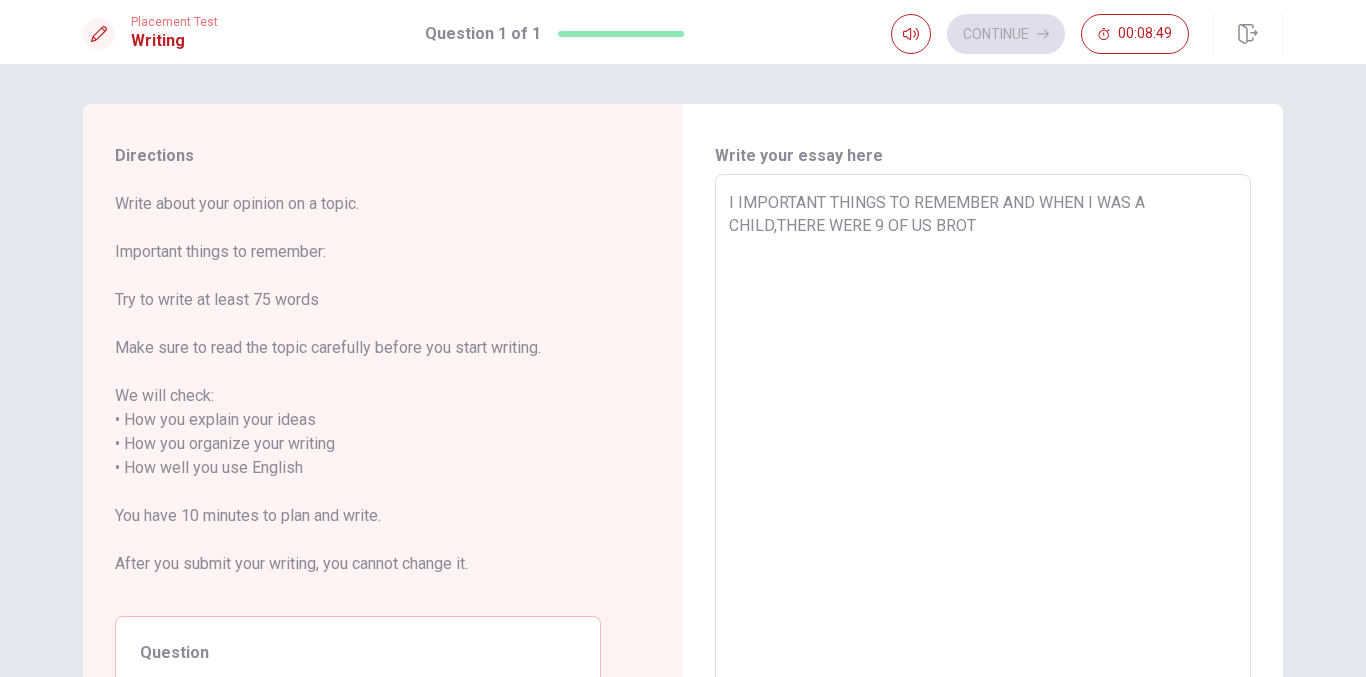 type on "I IMPORTANT THINGS TO REMEMBER AND WHEN I WAS A CHILD,THERE WERE 9 OF US BROTH" 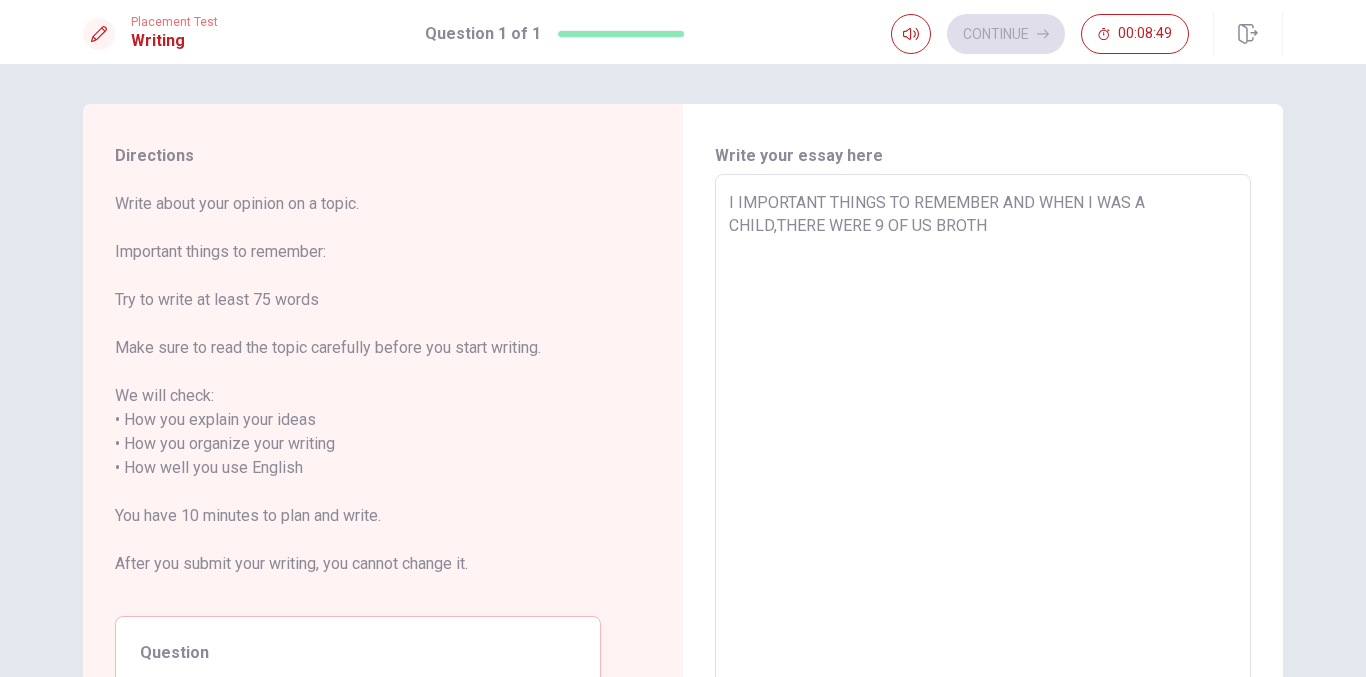 type on "x" 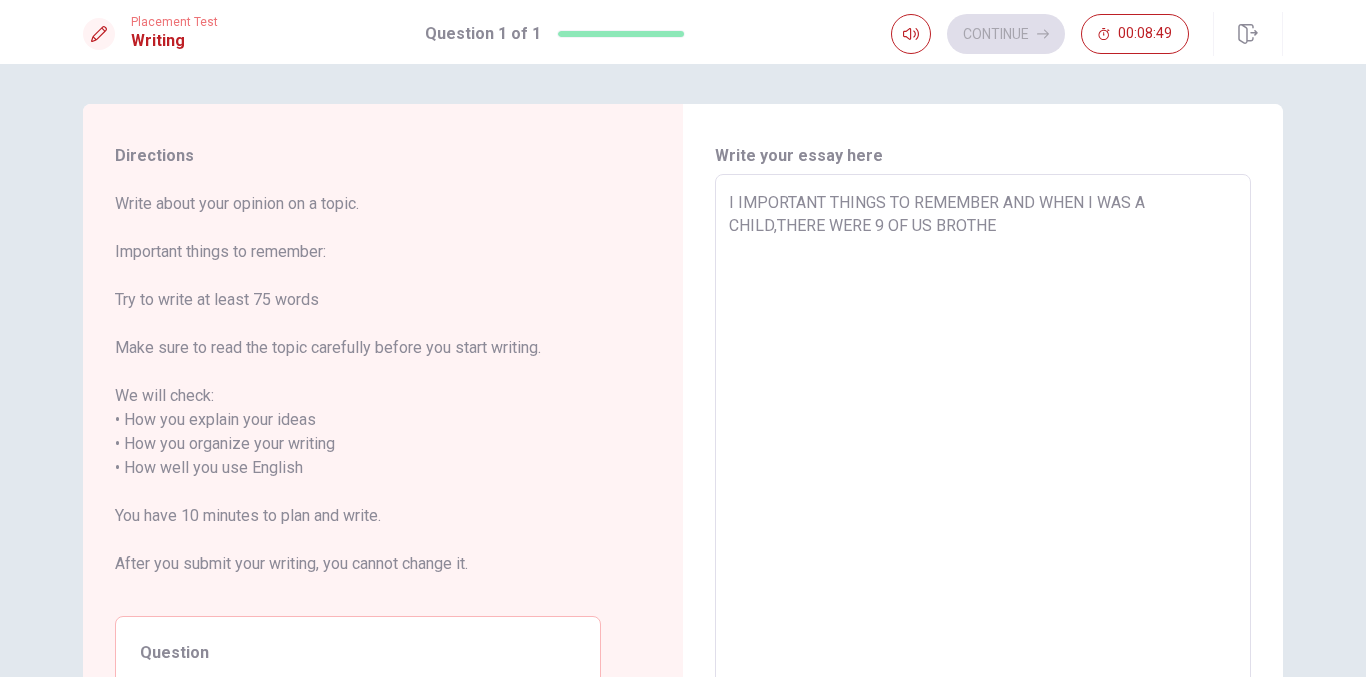 type on "x" 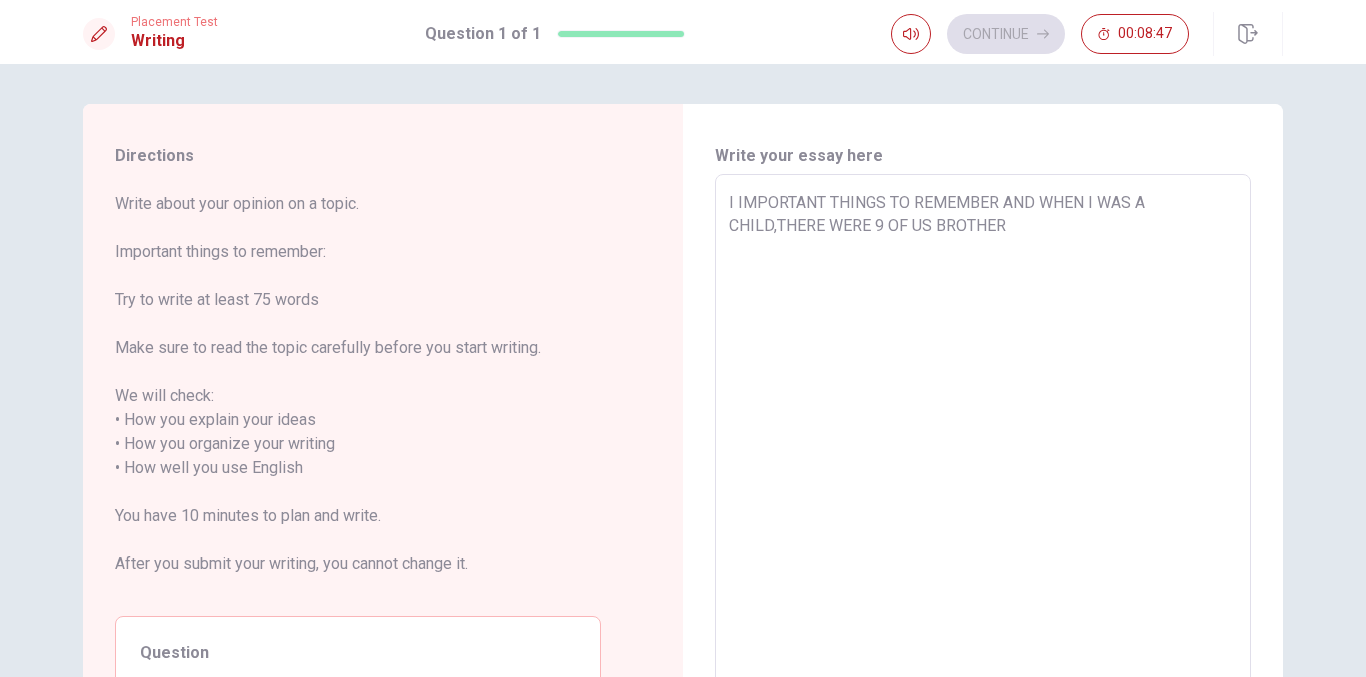 type on "x" 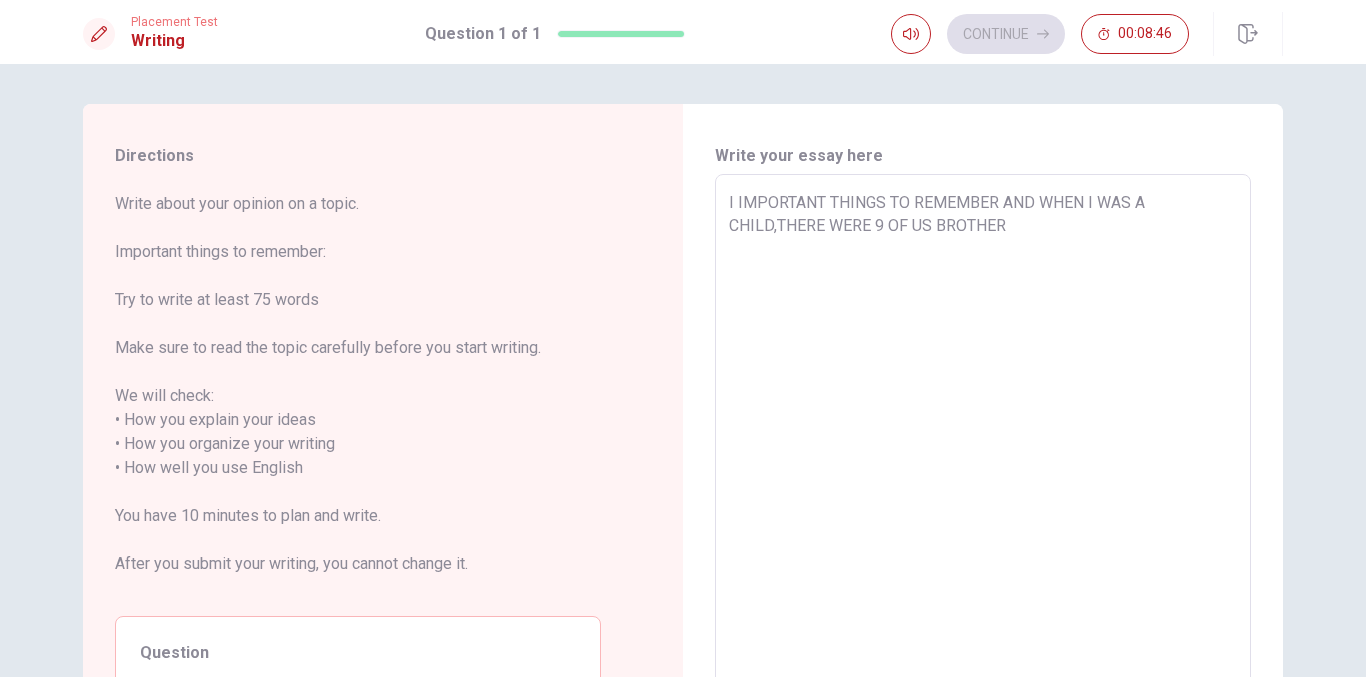 type on "I IMPORTANT THINGS TO REMEMBER AND WHEN I WAS A CHILD,THERE WERE 9 OF US BROTHERS" 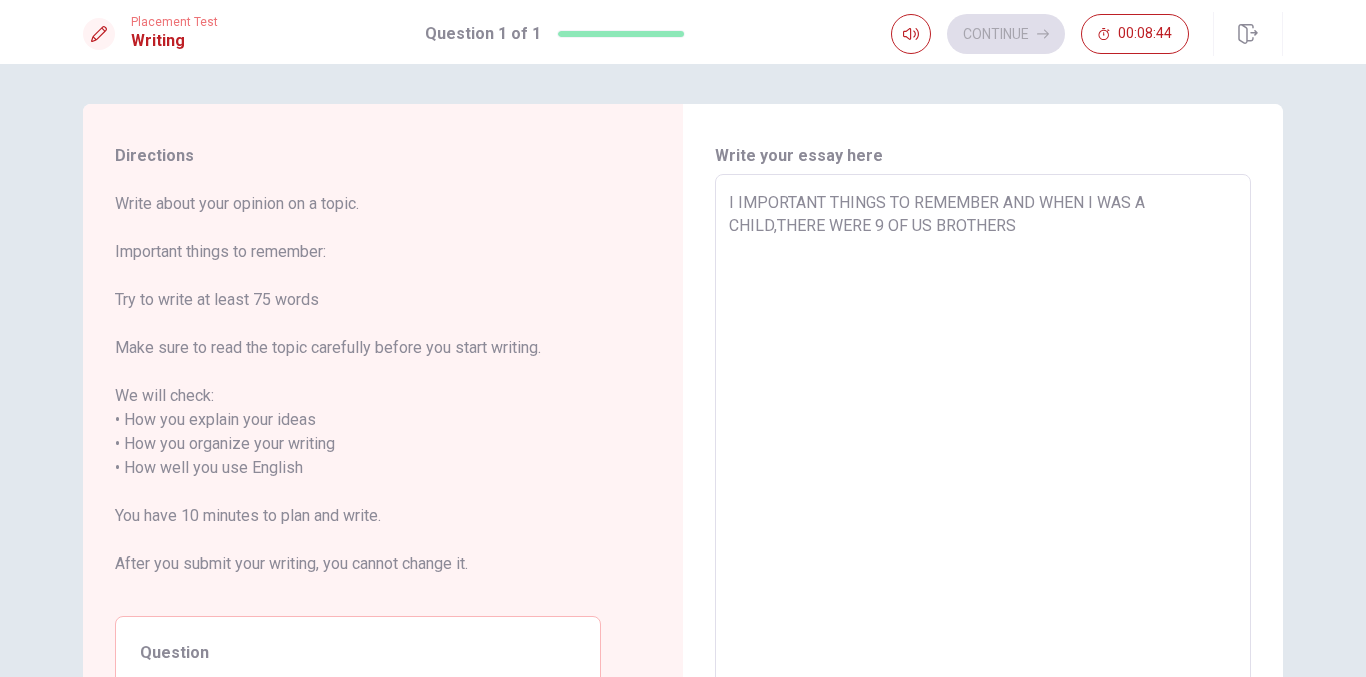 type on "x" 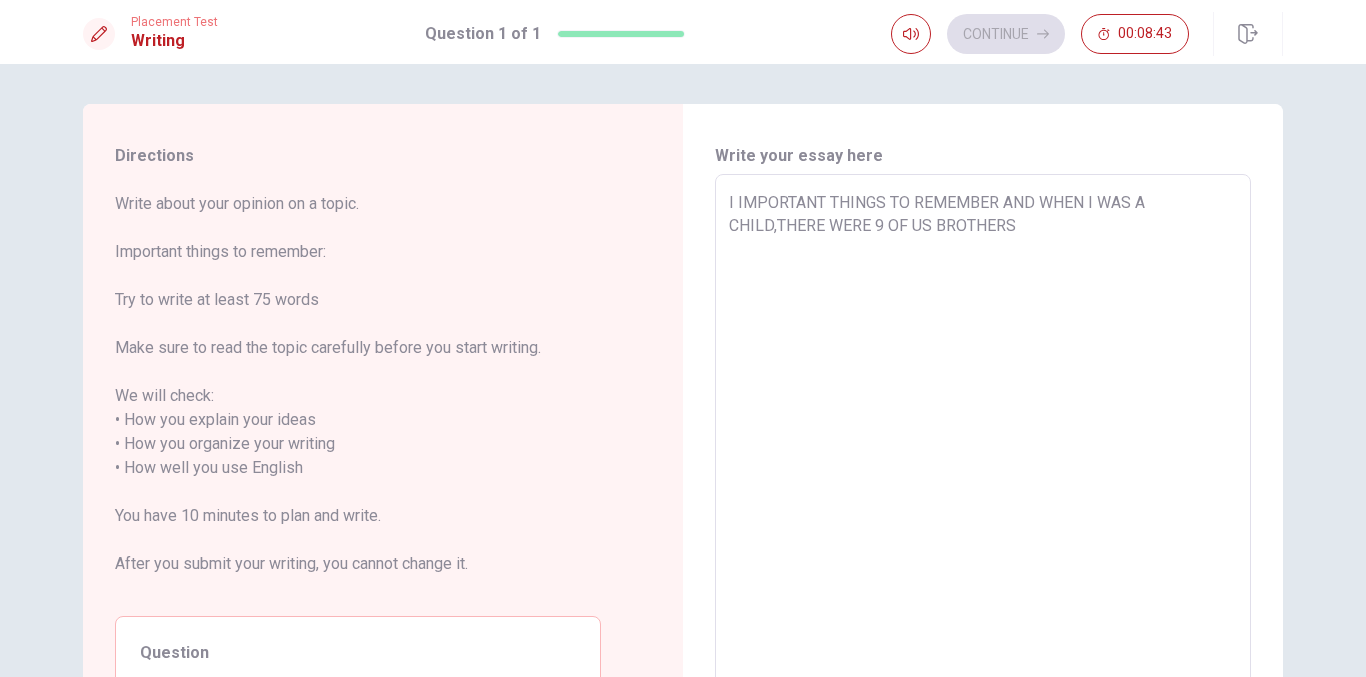type on "I IMPORTANT THINGS TO REMEMBER AND WHEN I WAS A CHILD,THERE WERE 9 OF US BROTHERS," 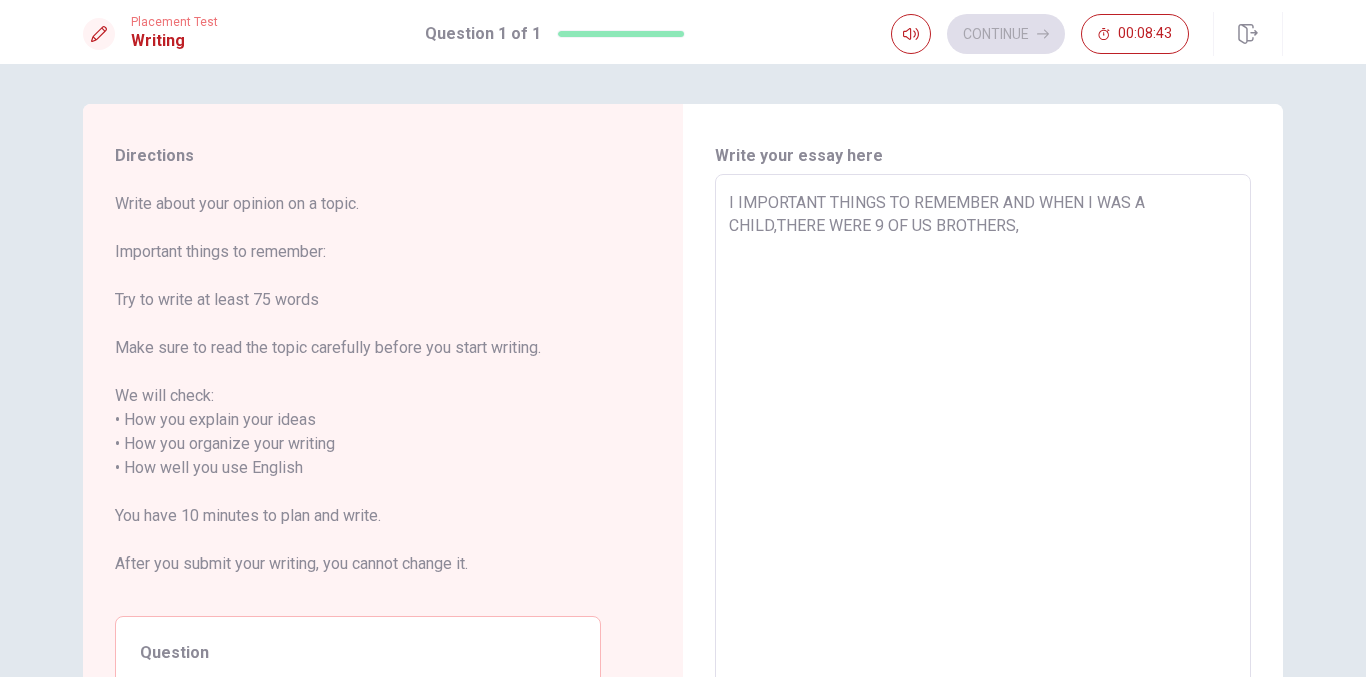 type on "x" 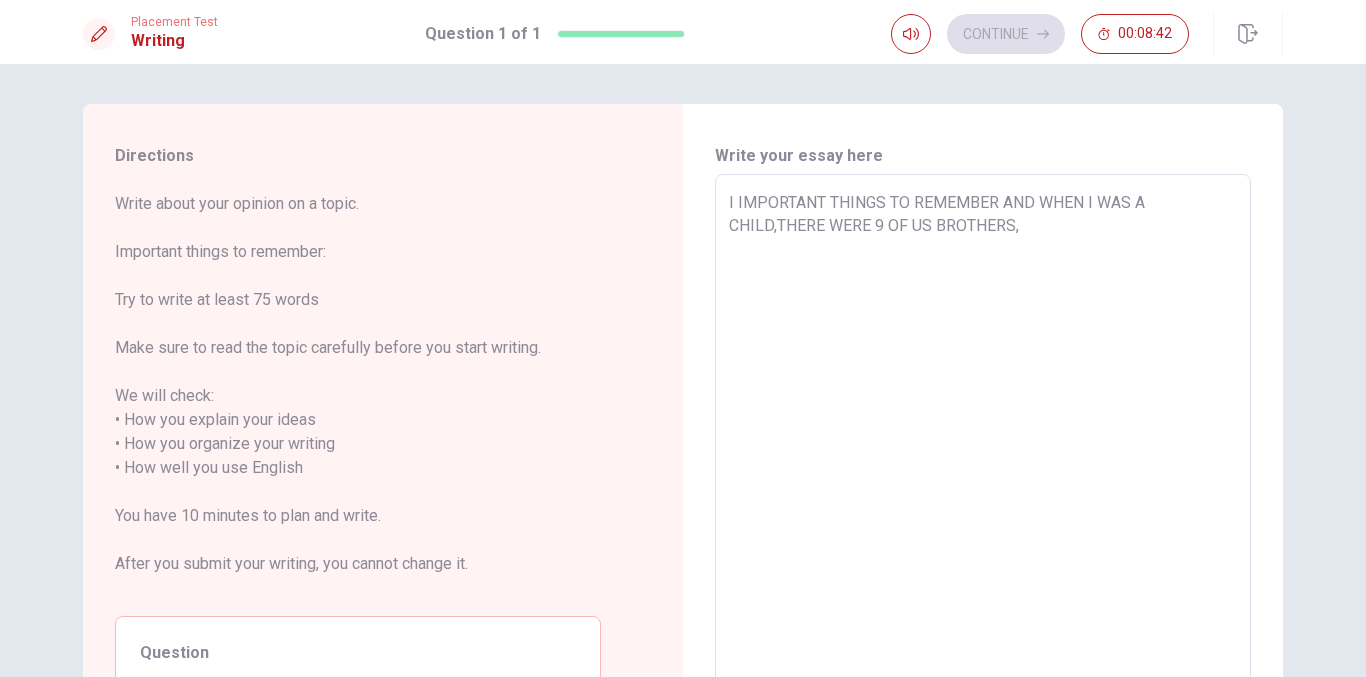 type on "I IMPORTANT THINGS TO REMEMBER AND WHEN I WAS A CHILD,THERE WERE 9 OF US BROTHERS,W" 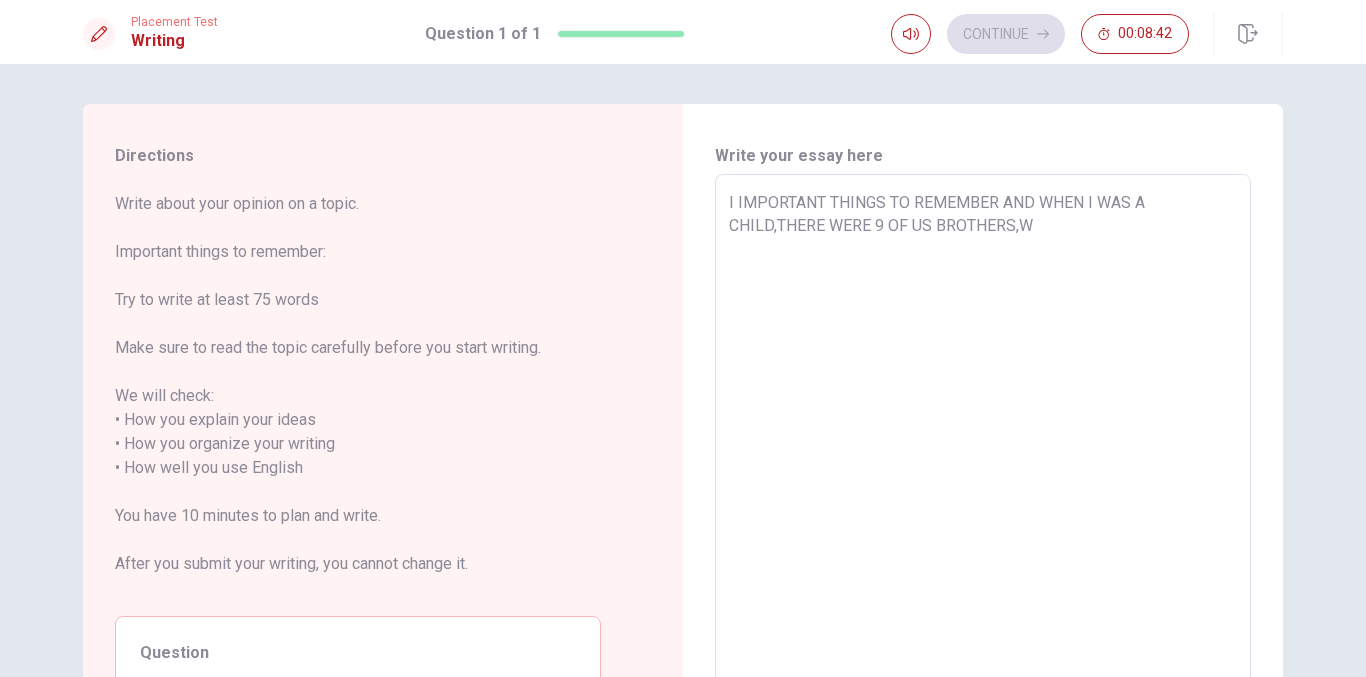 type on "x" 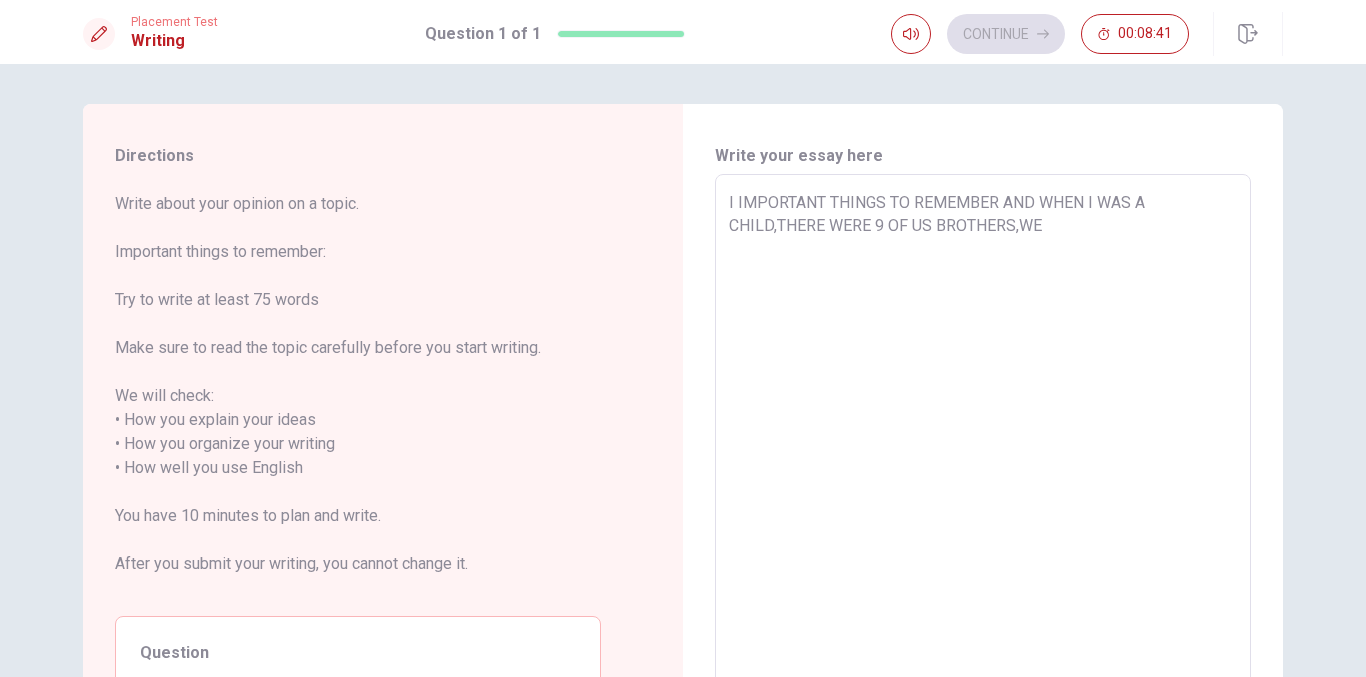 type on "x" 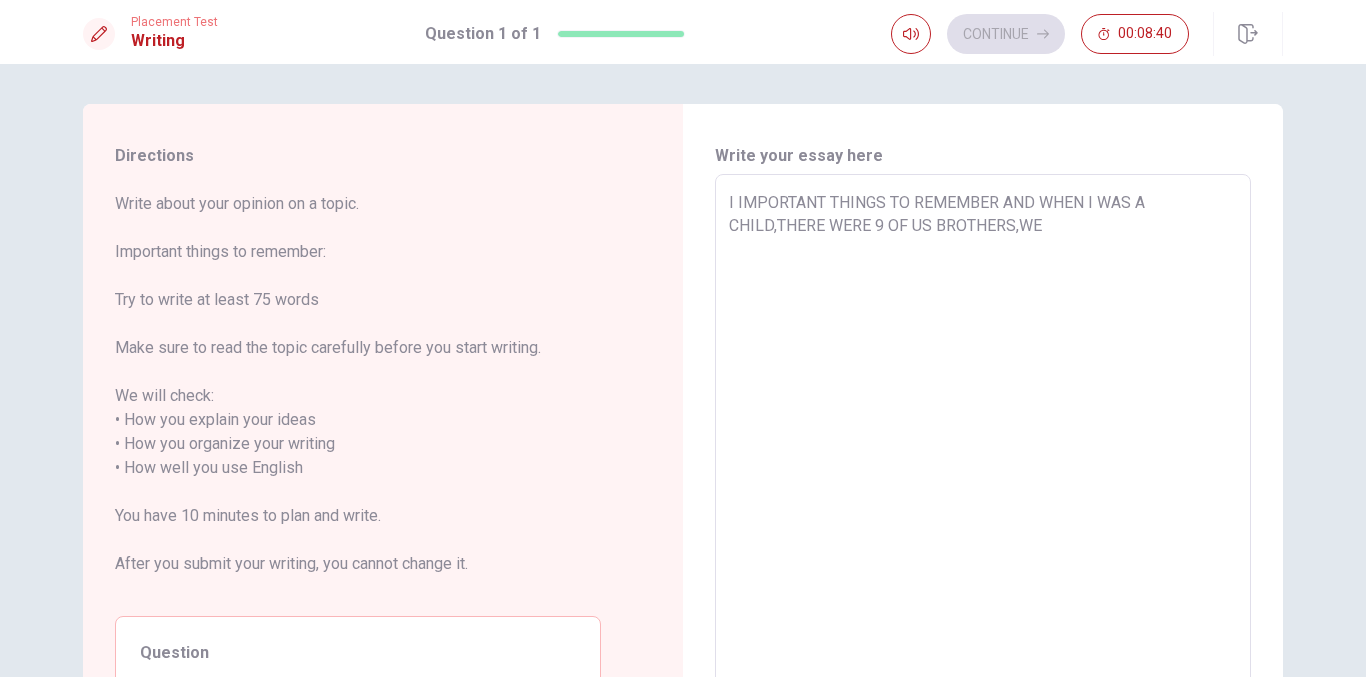 type on "I IMPORTANT THINGS TO REMEMBER AND WHEN I WAS A CHILD,THERE WERE 9 OF US BROTHERS,WE" 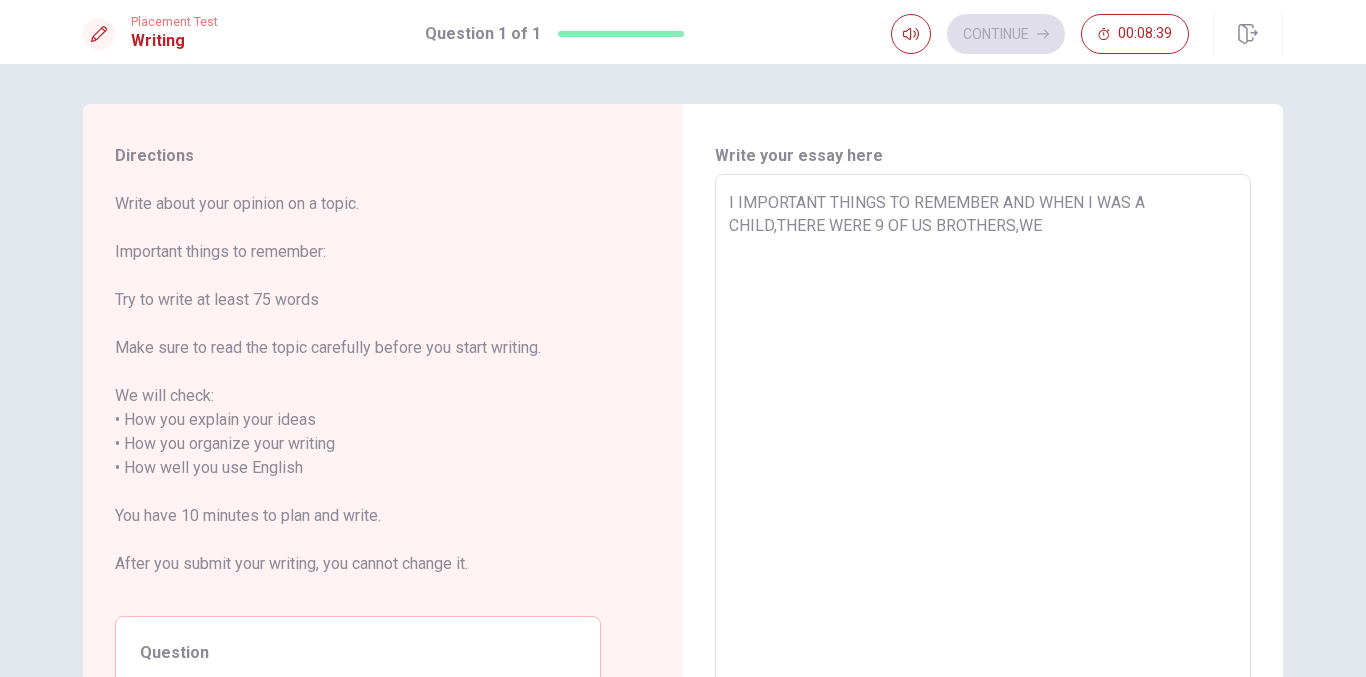 type on "I IMPORTANT THINGS TO REMEMBER AND WHEN I WAS A CHILD,THERE WERE 9 OF US BROTHERS,WE L" 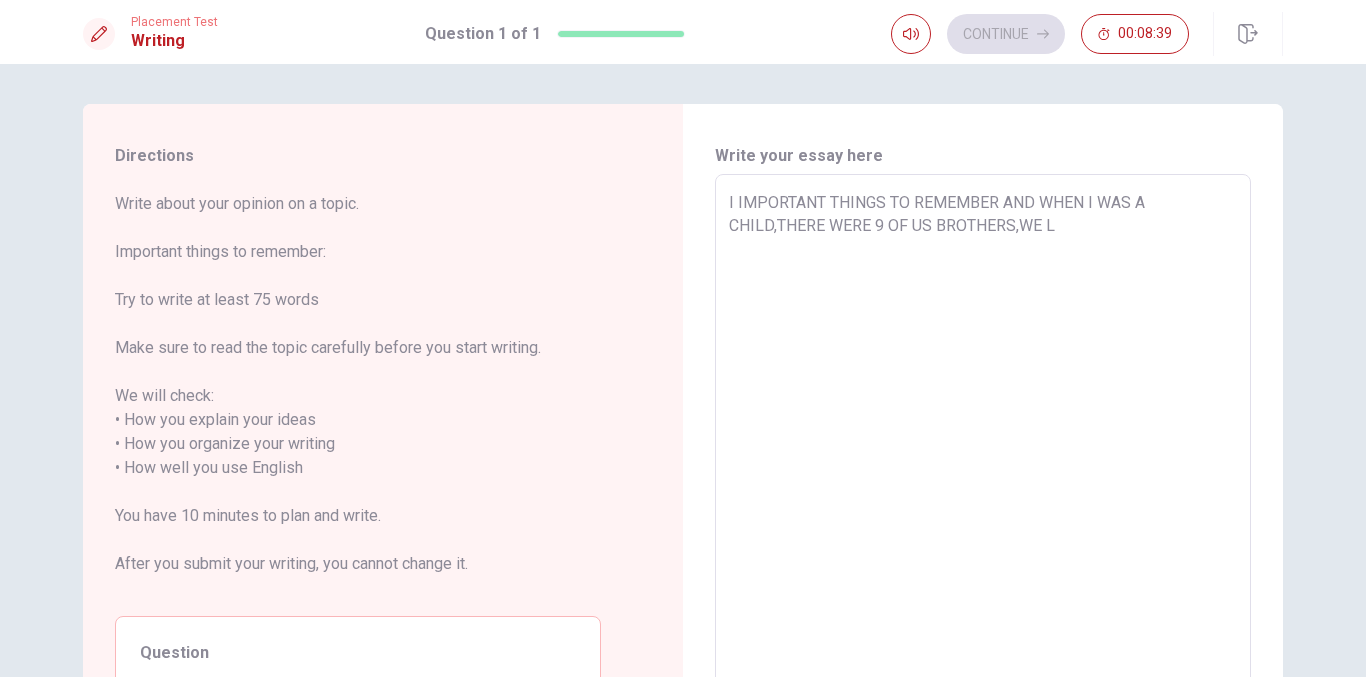 type on "x" 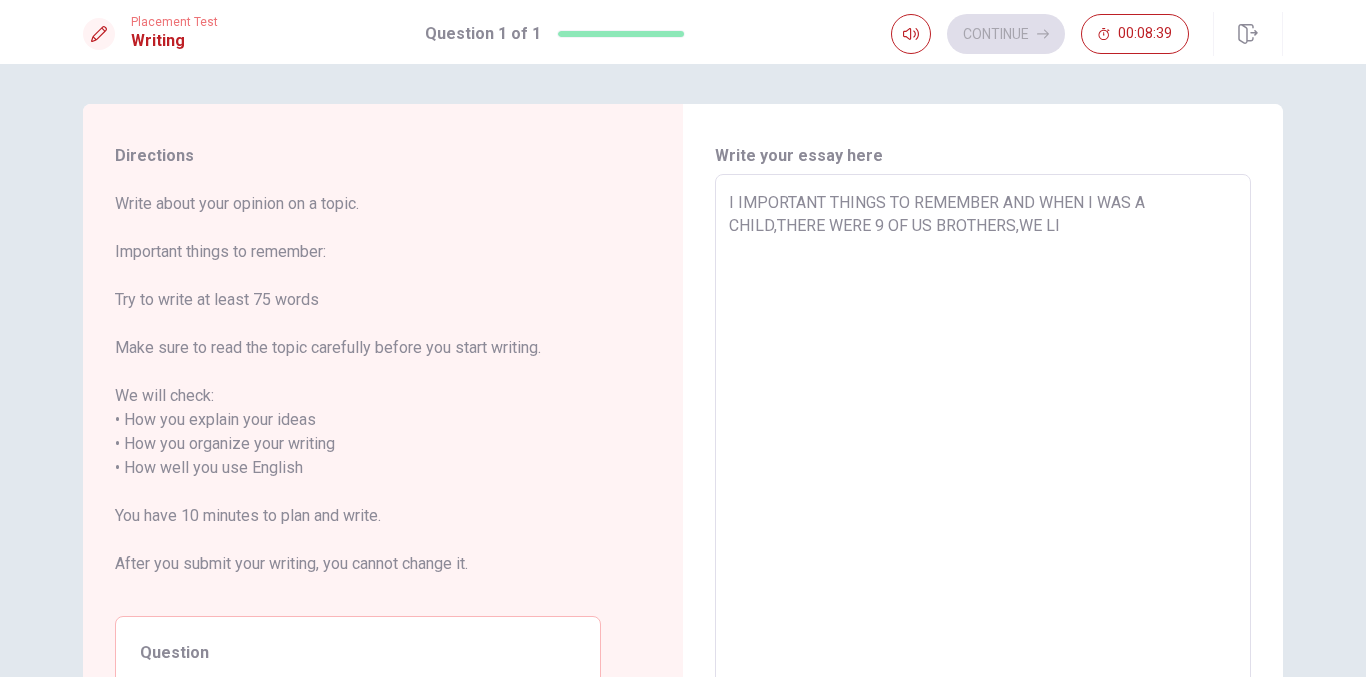 type on "x" 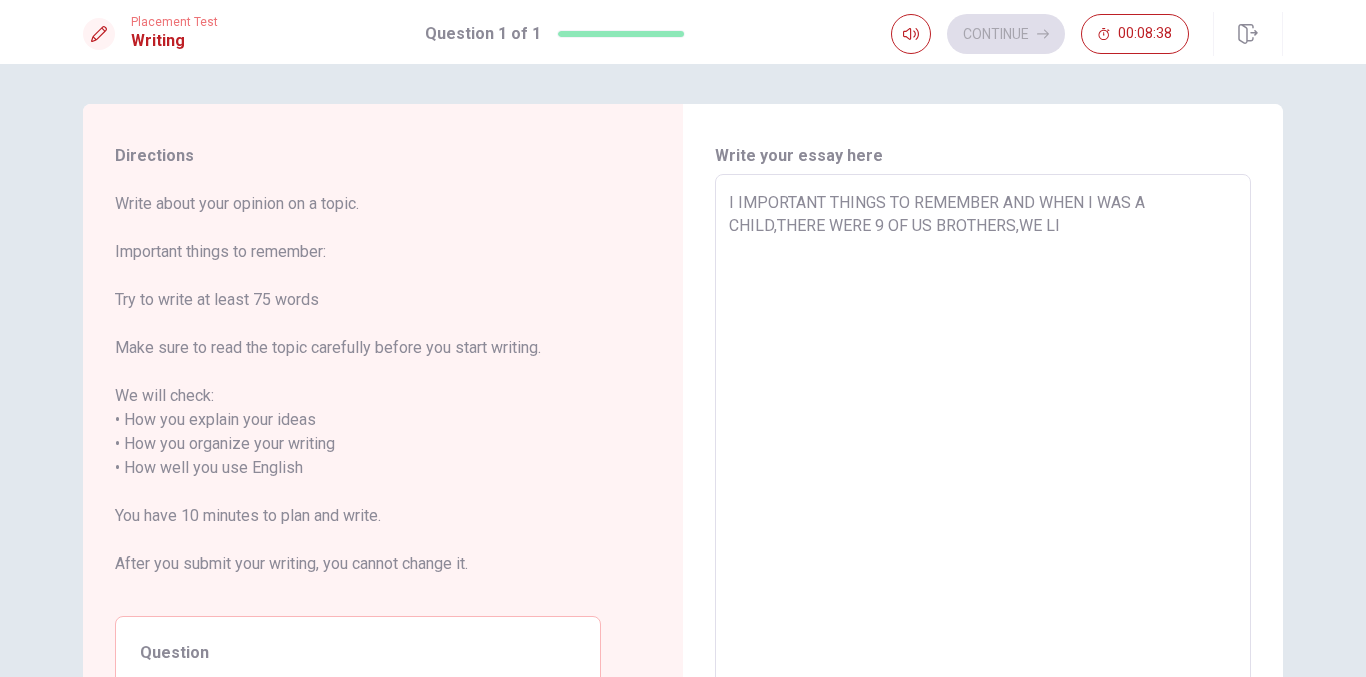 type on "I IMPORTANT THINGS TO REMEMBER AND WHEN I WAS A CHILD,THERE WERE 9 OF US BROTHERS,WE LIV" 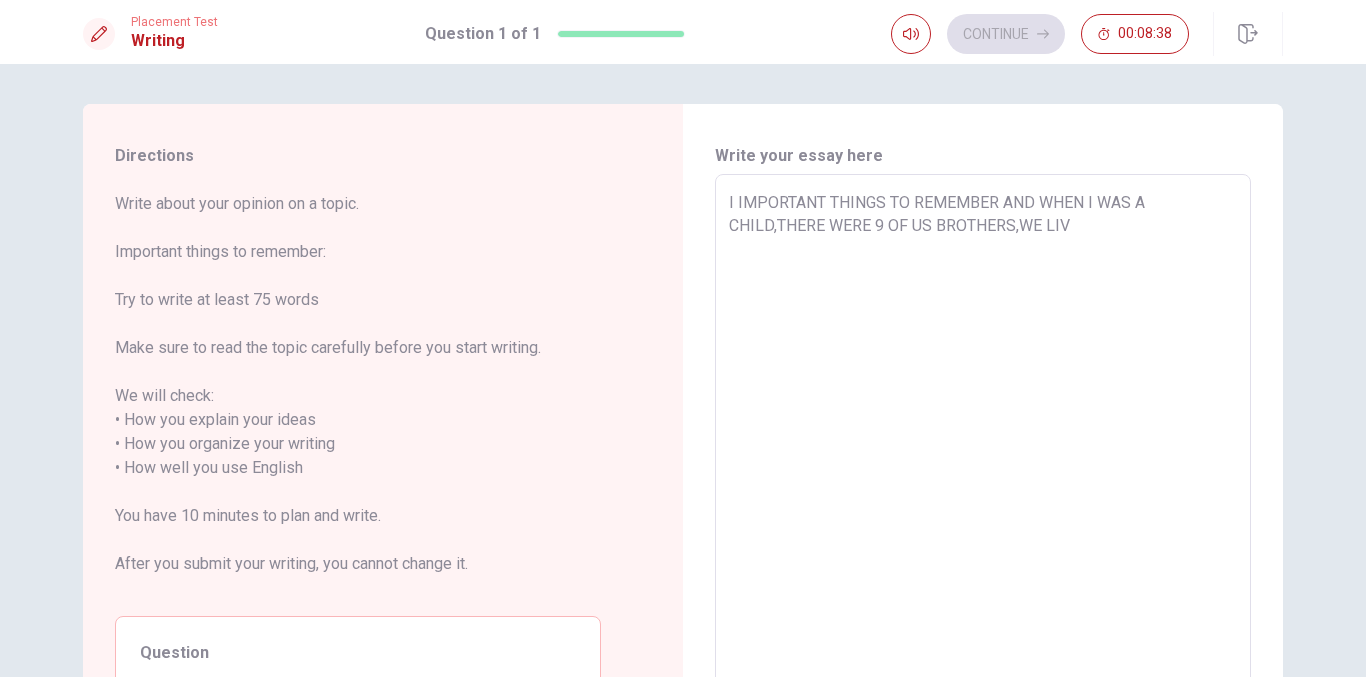 type on "x" 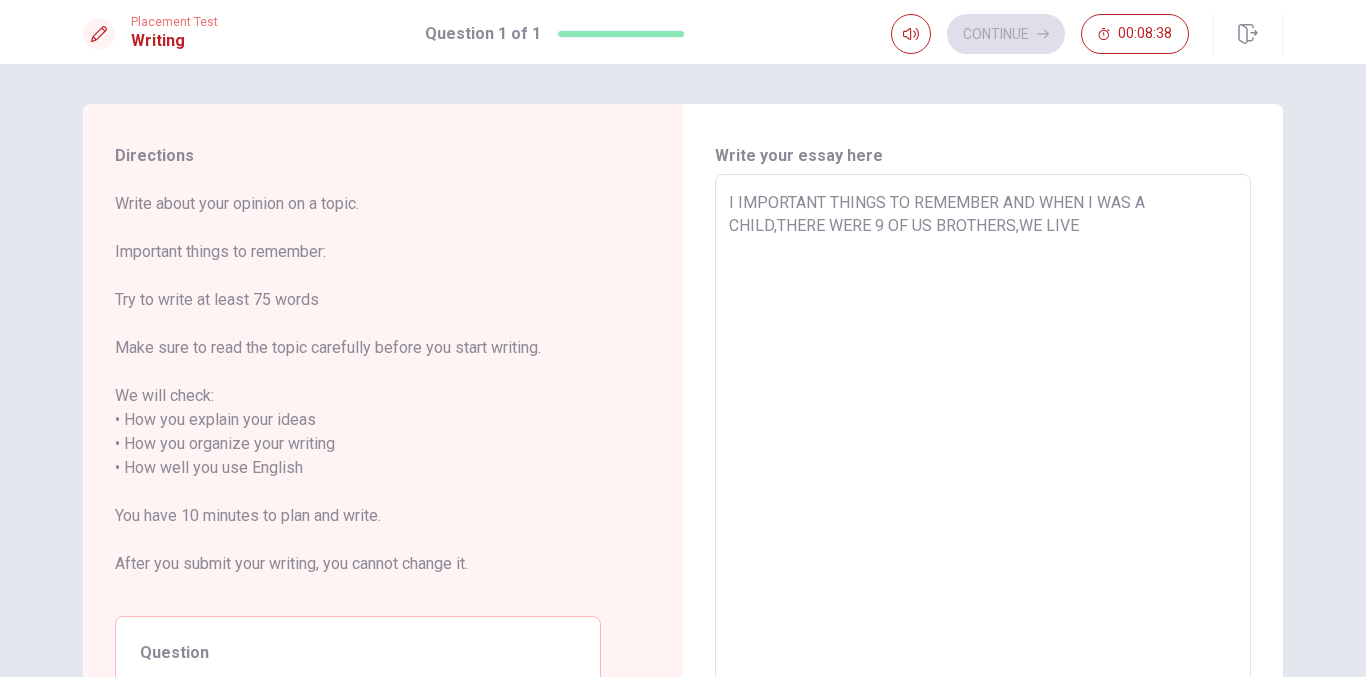 type on "x" 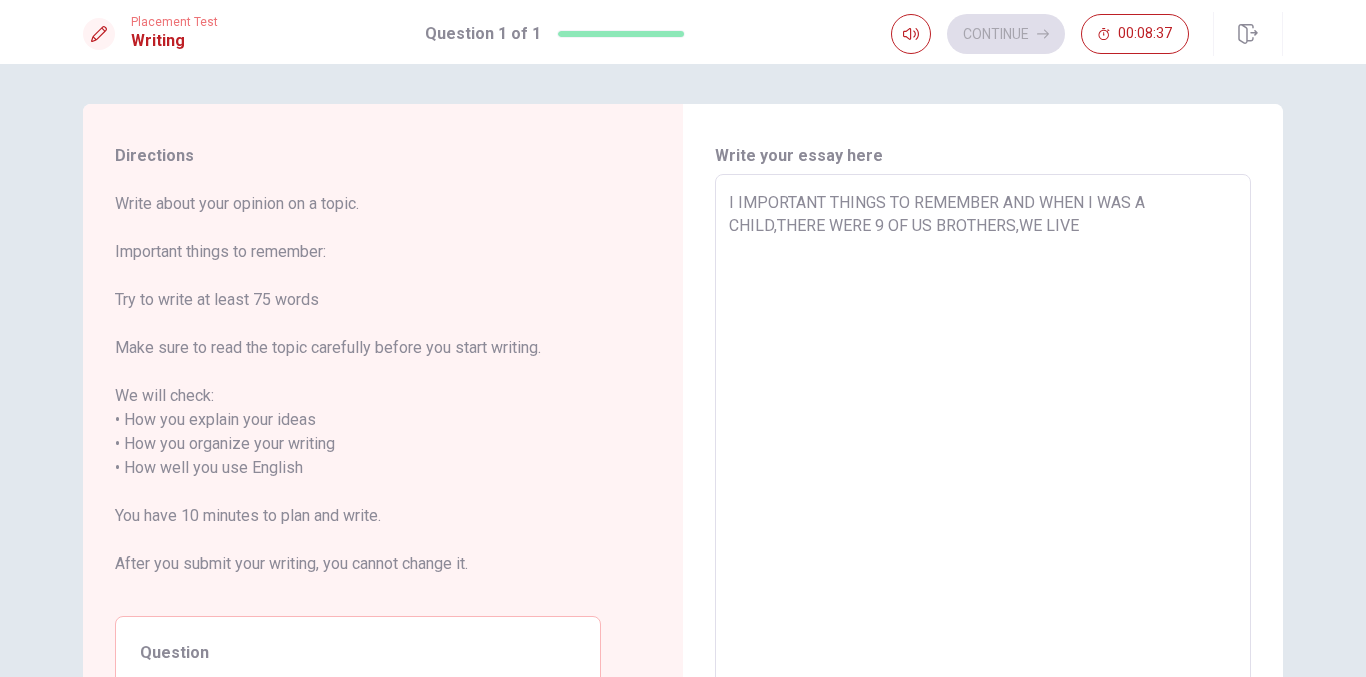 type on "I IMPORTANT THINGS TO REMEMBER AND WHEN I WAS A CHILD,THERE WERE 9 OF US BROTHERS,WE LIVED" 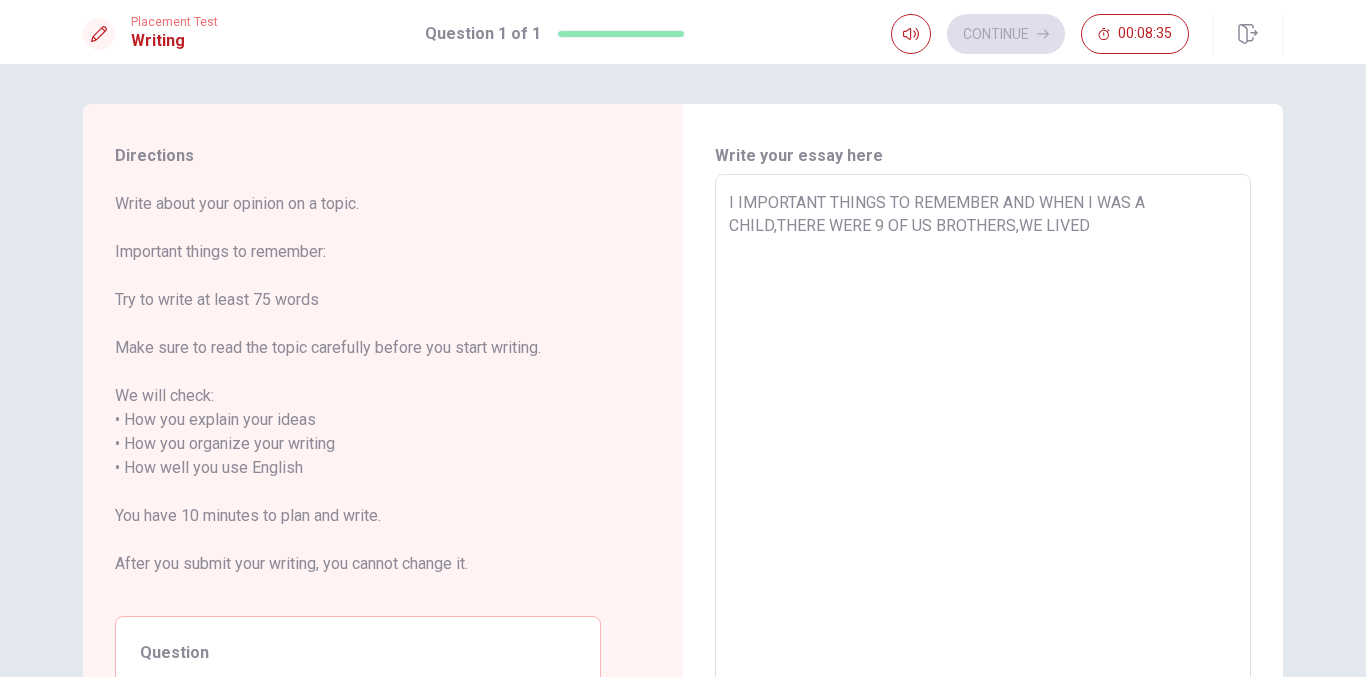 type on "x" 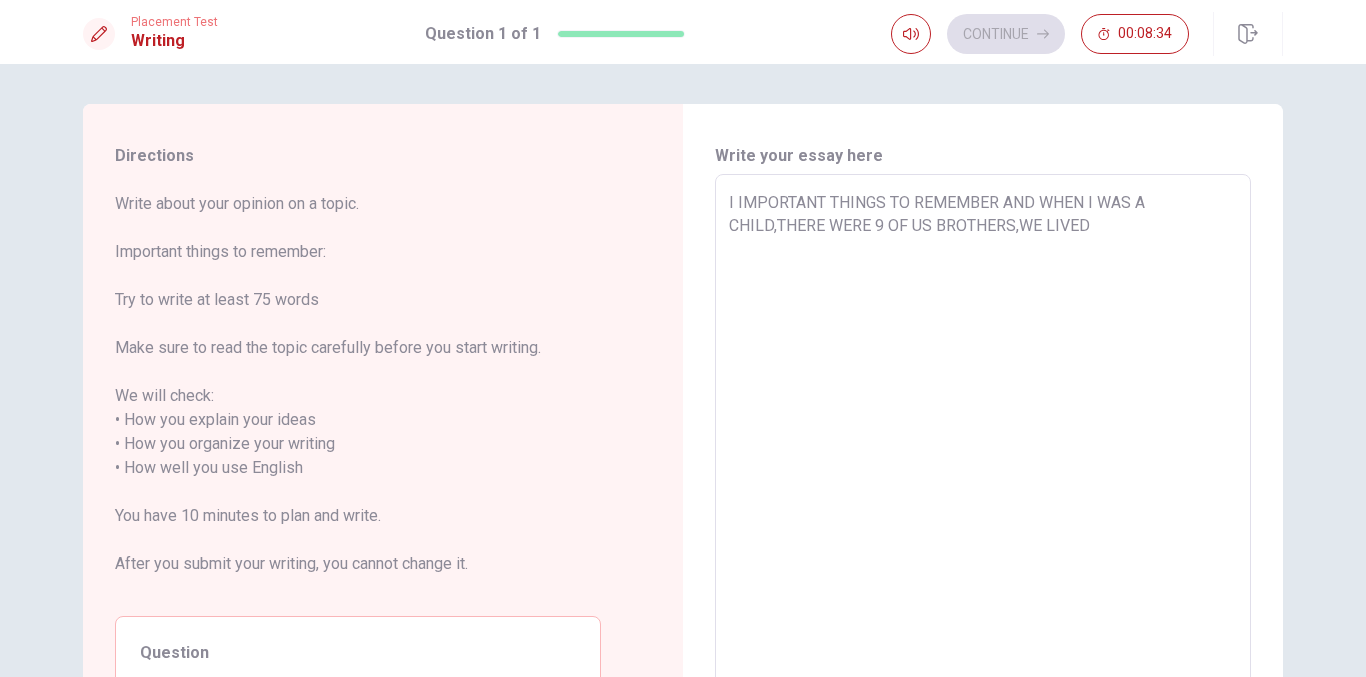type on "I IMPORTANT THINGS TO REMEMBER AND WHEN I WAS A CHILD,THERE WERE 9 OF US BROTHERS,WE LIVED" 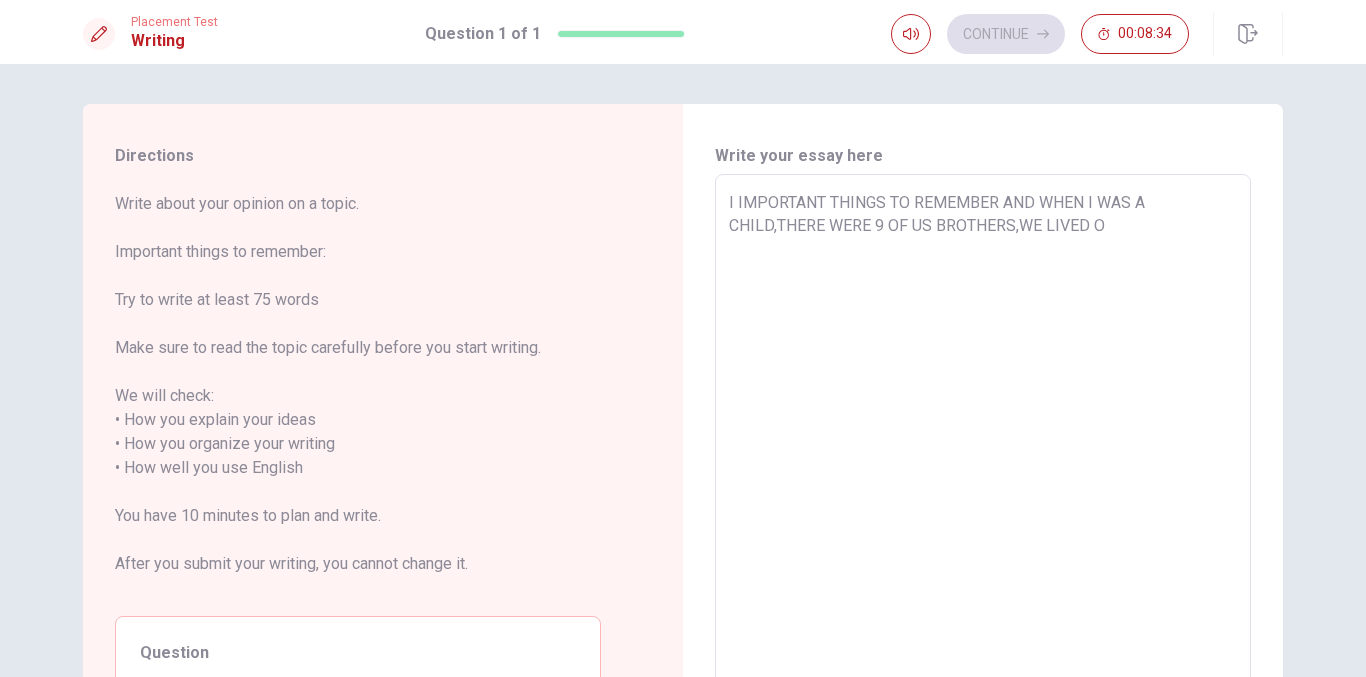 type on "x" 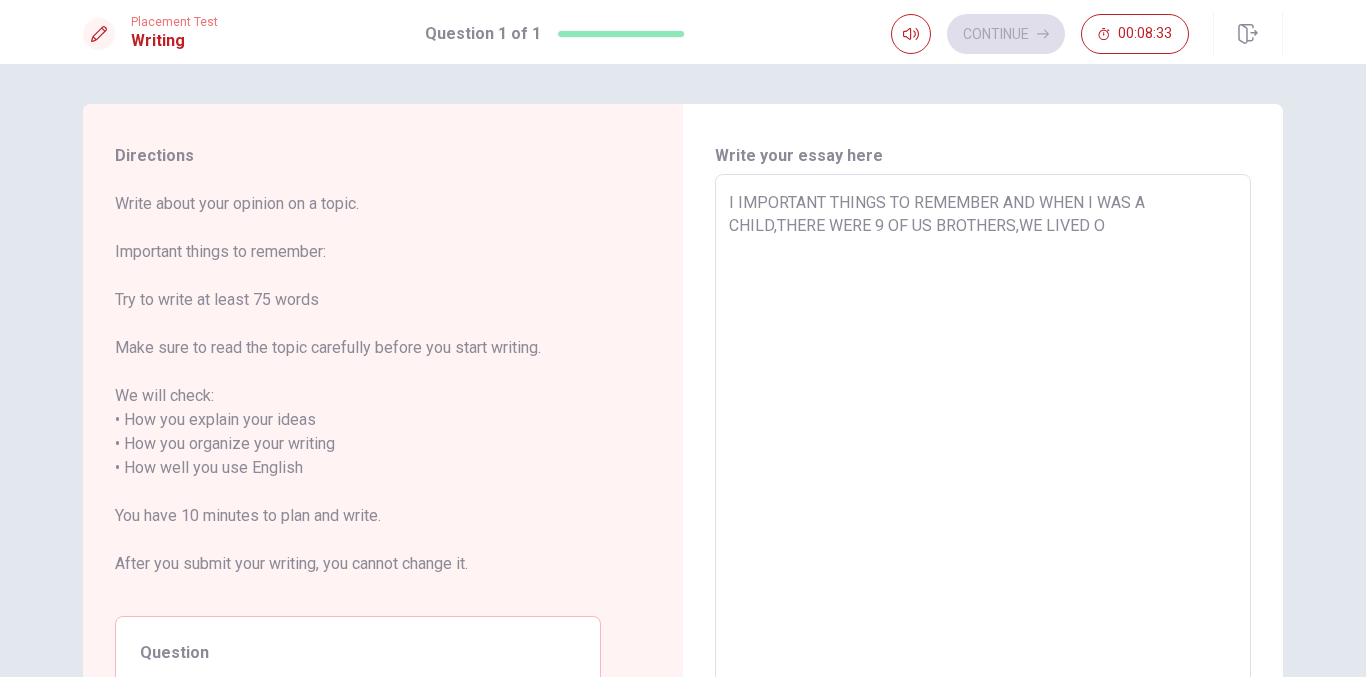 type on "I IMPORTANT THINGS TO REMEMBER AND WHEN I WAS A CHILD,THERE WERE 9 OF US BROTHERS,WE LIVED ON" 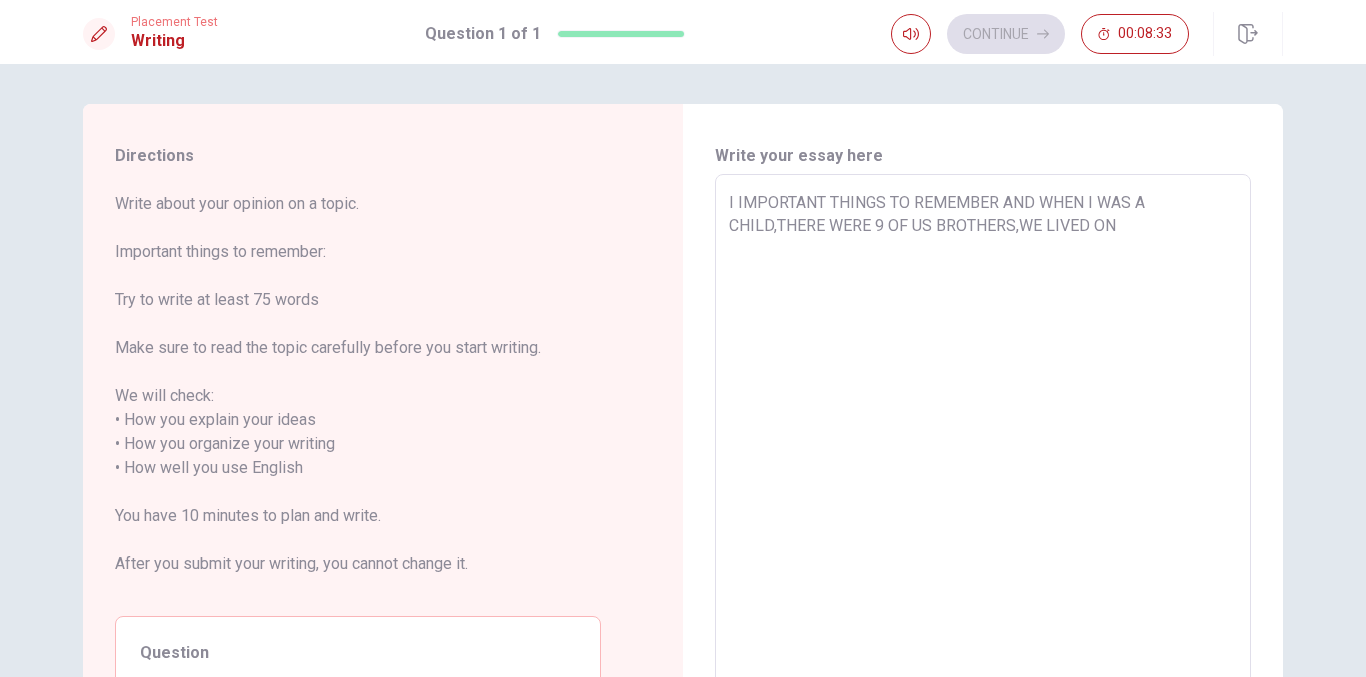type on "x" 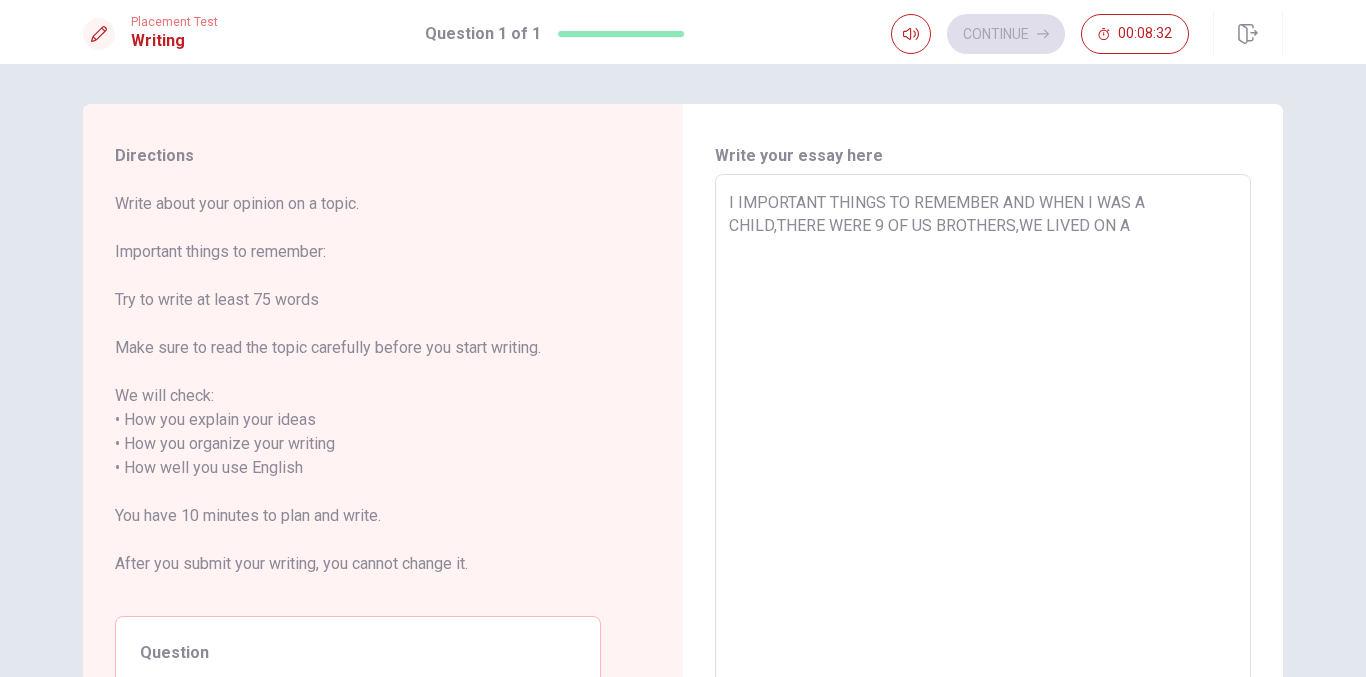 type on "x" 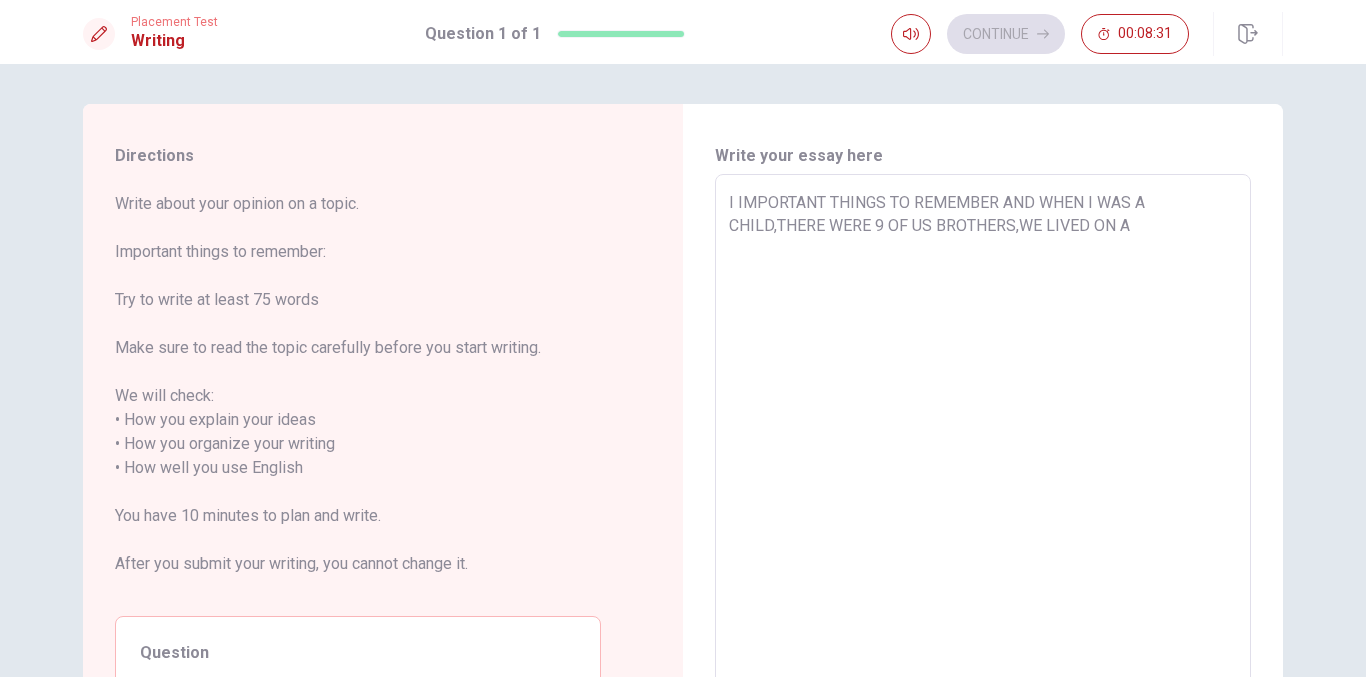 type on "I IMPORTANT THINGS TO REMEMBER AND WHEN I WAS A CHILD,THERE WERE 9 OF US BROTHERS,WE LIVED ON A" 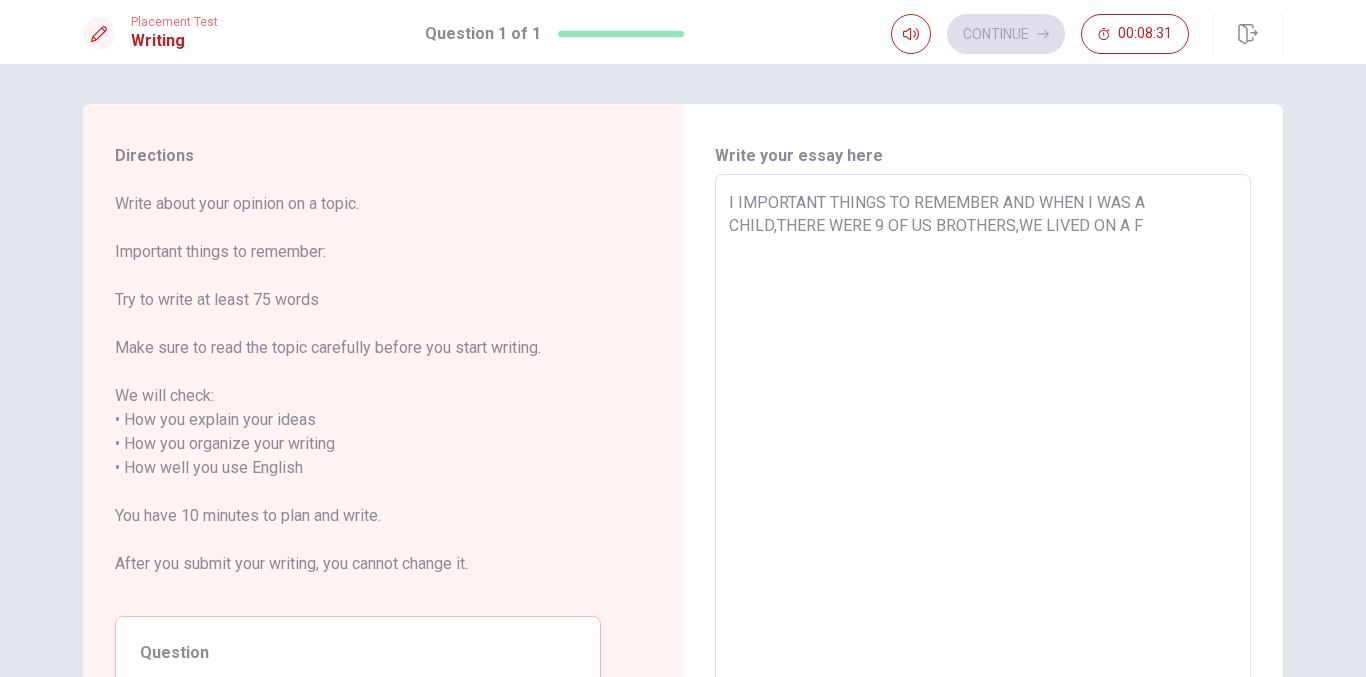 type 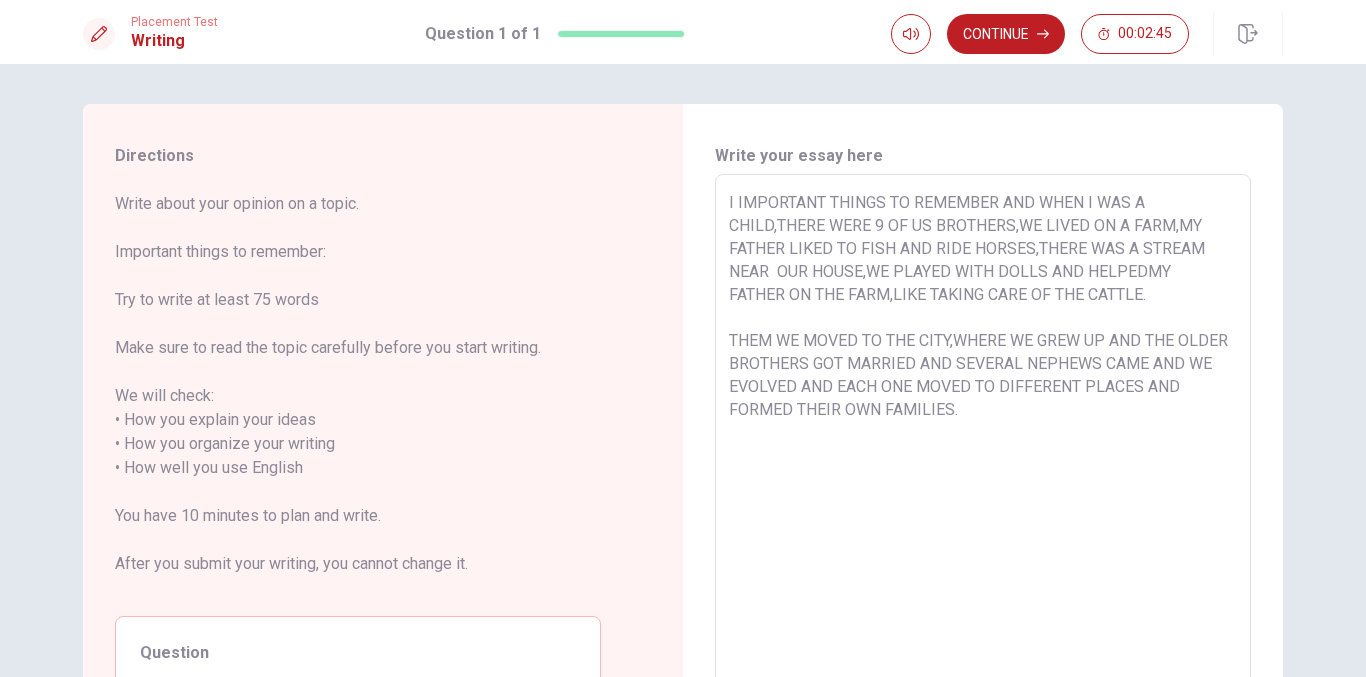 click on "Directions Write about your opinion on a topic.
Important things to remember:
Try to write at least 75 words
Make sure to read the topic carefully before you start writing.
We will check:
• How you explain your ideas
• How you organize your writing
• How well you use English
You have 10 minutes to plan and write.
After you submit your writing, you cannot change it.  Question Describe a favorite way to relax and why it helps you recharge. Give reasons and details in your response. Write your essay here I IMPORTANT THINGS TO REMEMBER AND WHEN I WAS A CHILD,THERE WERE 9 OF US BROTHERS,WE LIVED ON A FARM,MY FATHER LIKED TO FISH AND RIDE HORSES,THERE WAS A STREAM NEAR  OUR HOUSE,WE PLAYED WITH DOLLS AND HELPEDMY FATHER ON THE FARM,LIKE TAKING CARE OF THE CATTLE.
THEM WE MOVED TO THE CITY,WHERE WE GREW UP AND THE OLDER BROTHERS GOT MARRIED AND SEVERAL NEPHEWS CAME AND WE EVOLVED AND EACH ONE MOVED TO DIFFERENT PLACES AND FORMED THEIR OWN FAMILIES. x ​ Word count :  88" at bounding box center (683, 457) 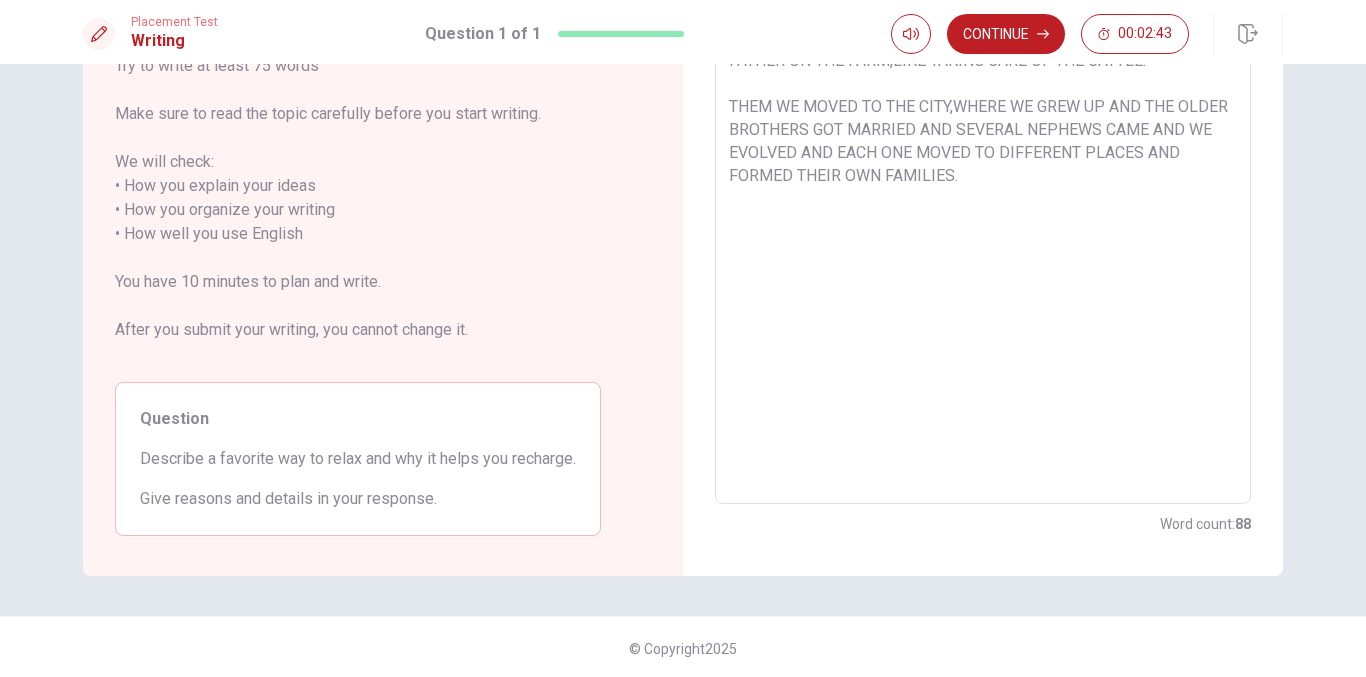 scroll, scrollTop: 237, scrollLeft: 0, axis: vertical 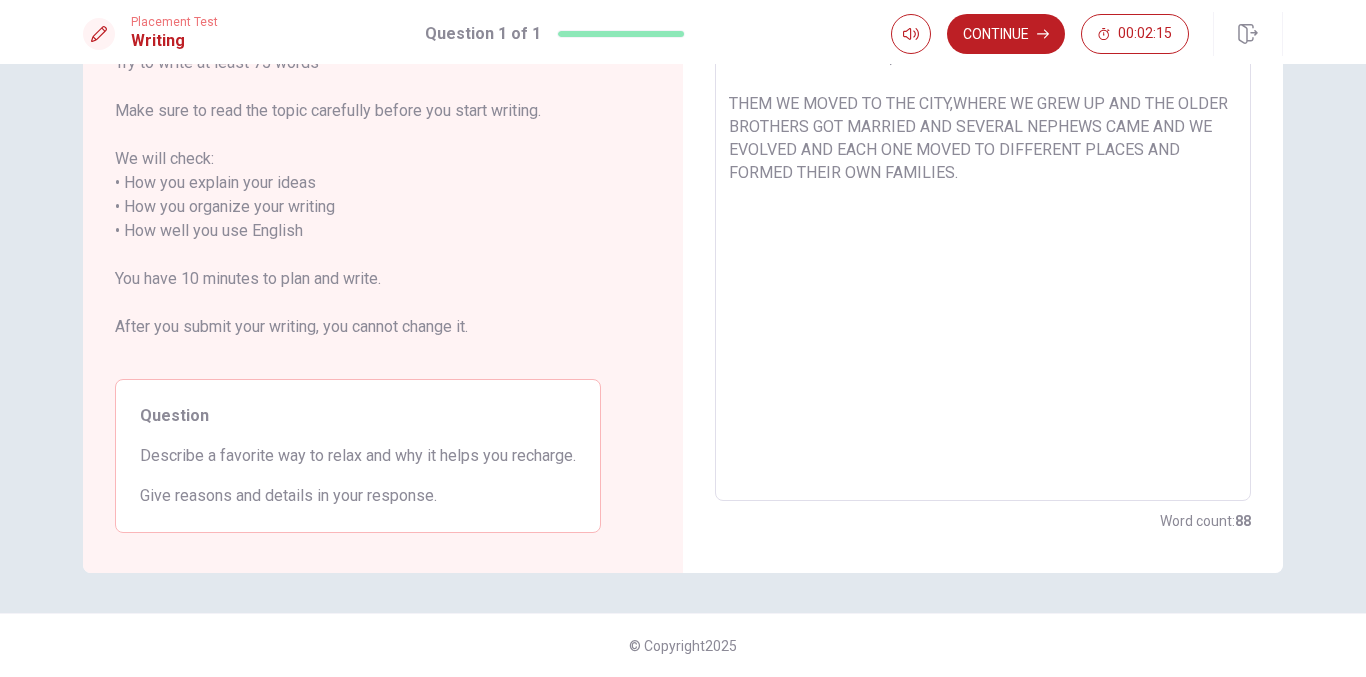 click on "I IMPORTANT THINGS TO REMEMBER AND WHEN I WAS A CHILD,THERE WERE 9 OF US BROTHERS,WE LIVED ON A FARM,MY FATHER LIKED TO FISH AND RIDE HORSES,THERE WAS A STREAM NEAR  OUR HOUSE,WE PLAYED WITH DOLLS AND HELPEDMY FATHER ON THE FARM,LIKE TAKING CARE OF THE CATTLE.
THEM WE MOVED TO THE CITY,WHERE WE GREW UP AND THE OLDER BROTHERS GOT MARRIED AND SEVERAL NEPHEWS CAME AND WE EVOLVED AND EACH ONE MOVED TO DIFFERENT PLACES AND FORMED THEIR OWN FAMILIES." at bounding box center [983, 219] 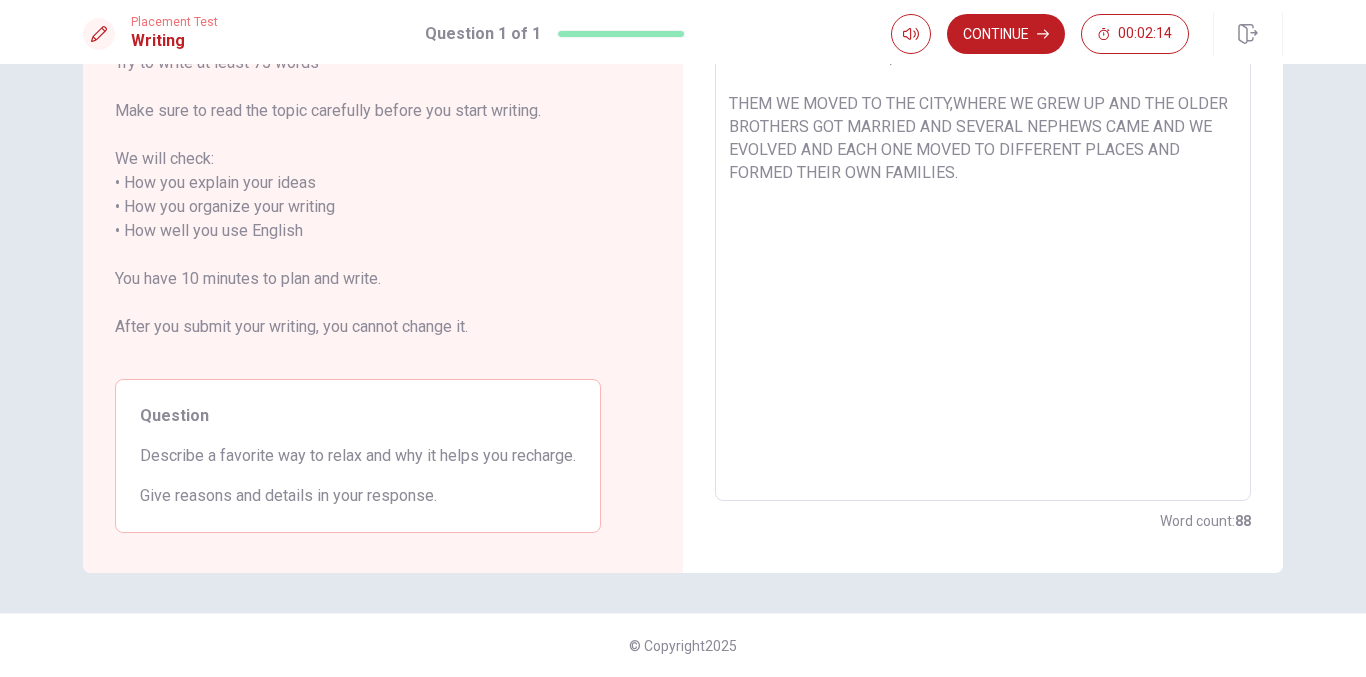 click on "I IMPORTANT THINGS TO REMEMBER AND WHEN I WAS A CHILD,THERE WERE 9 OF US BROTHERS,WE LIVED ON A FARM,MY FATHER LIKED TO FISH AND RIDE HORSES,THERE WAS A STREAM NEAR  OUR HOUSE,WE PLAYED WITH DOLLS AND HELPEDMY FATHER ON THE FARM,LIKE TAKING CARE OF THE CATTLE.
THEM WE MOVED TO THE CITY,WHERE WE GREW UP AND THE OLDER BROTHERS GOT MARRIED AND SEVERAL NEPHEWS CAME AND WE EVOLVED AND EACH ONE MOVED TO DIFFERENT PLACES AND FORMED THEIR OWN FAMILIES." at bounding box center (983, 219) 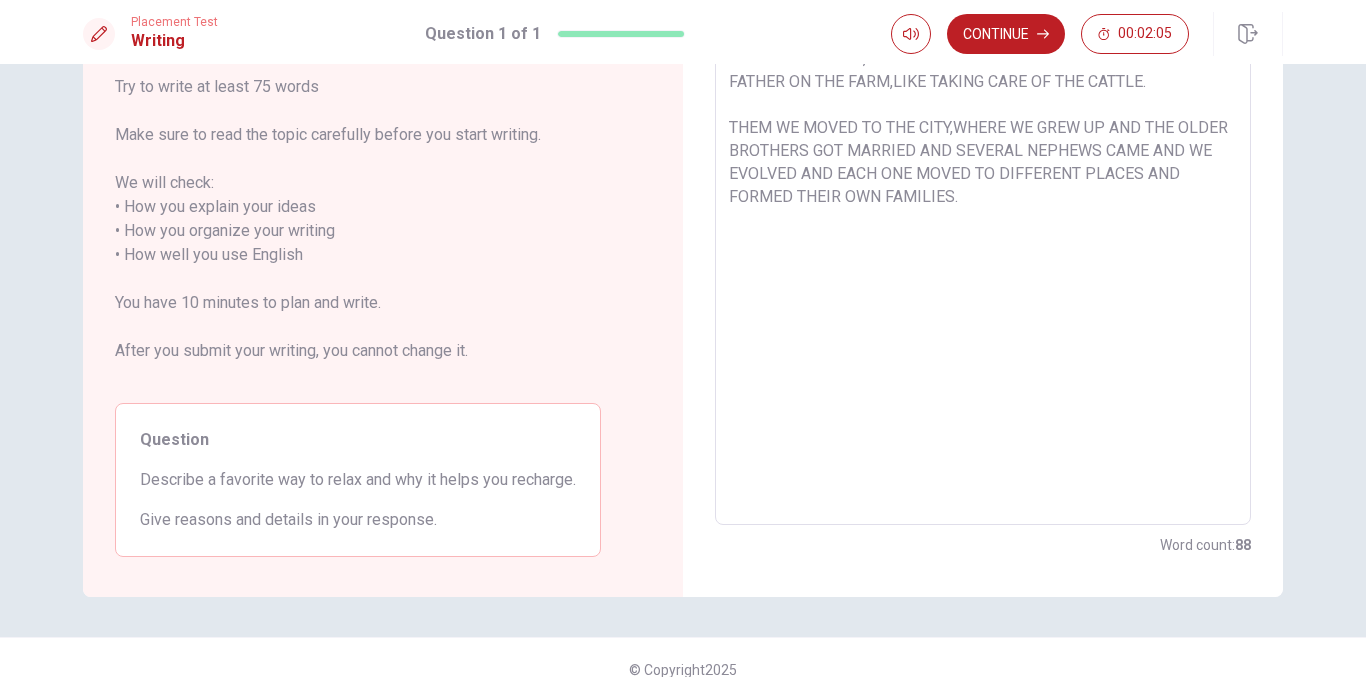 scroll, scrollTop: 237, scrollLeft: 0, axis: vertical 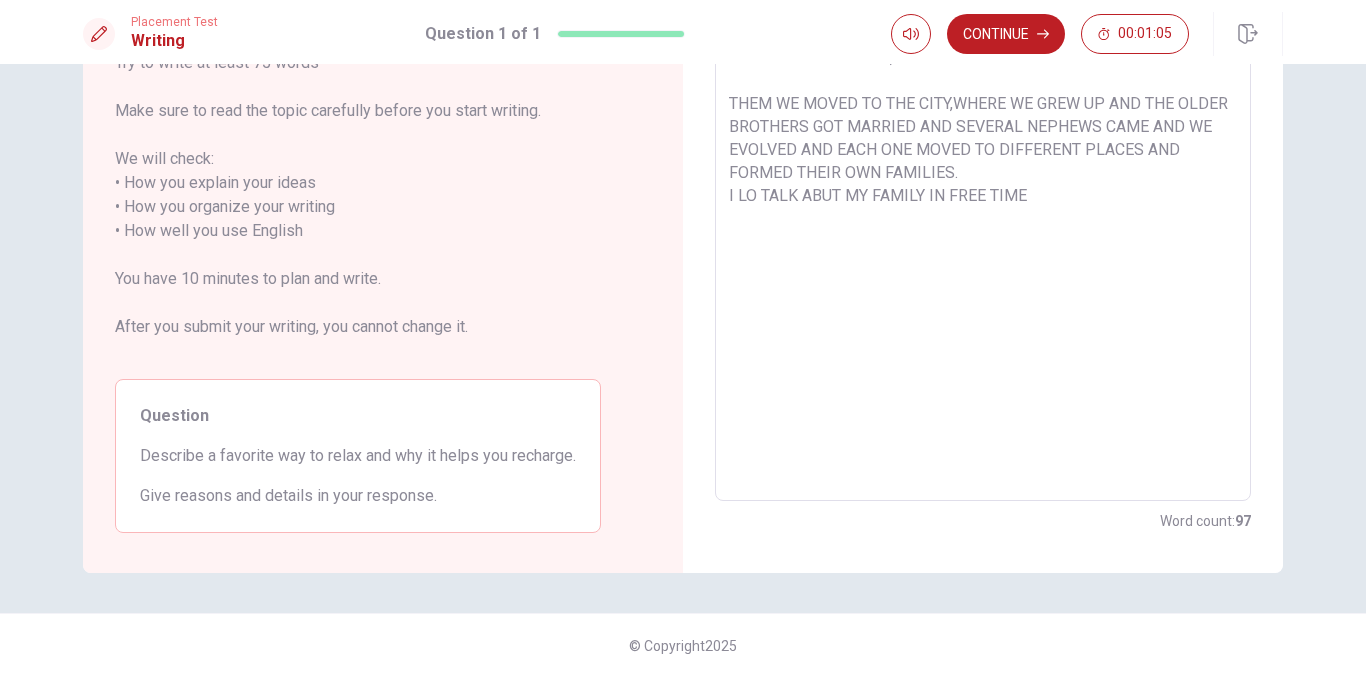 click on "I IMPORTANT THINGS TO REMEMBER AND WHEN I WAS A CHILD,THERE WERE 9 OF US BROTHERS,WE LIVED ON A FARM,MY FATHER LIKED TO FISH AND RIDE HORSES,THERE WAS A STREAM NEAR  OUR HOUSE,WE PLAYED WITH DOLLS AND HELPEDMY FATHER ON THE FARM,LIKE TAKING CARE OF THE CATTLE.
THEM WE MOVED TO THE CITY,WHERE WE GREW UP AND THE OLDER BROTHERS GOT MARRIED AND SEVERAL NEPHEWS CAME AND WE EVOLVED AND EACH ONE MOVED TO DIFFERENT PLACES AND FORMED THEIR OWN FAMILIES.
I LO TALK ABUT MY FAMILY IN FREE TIME" at bounding box center (983, 219) 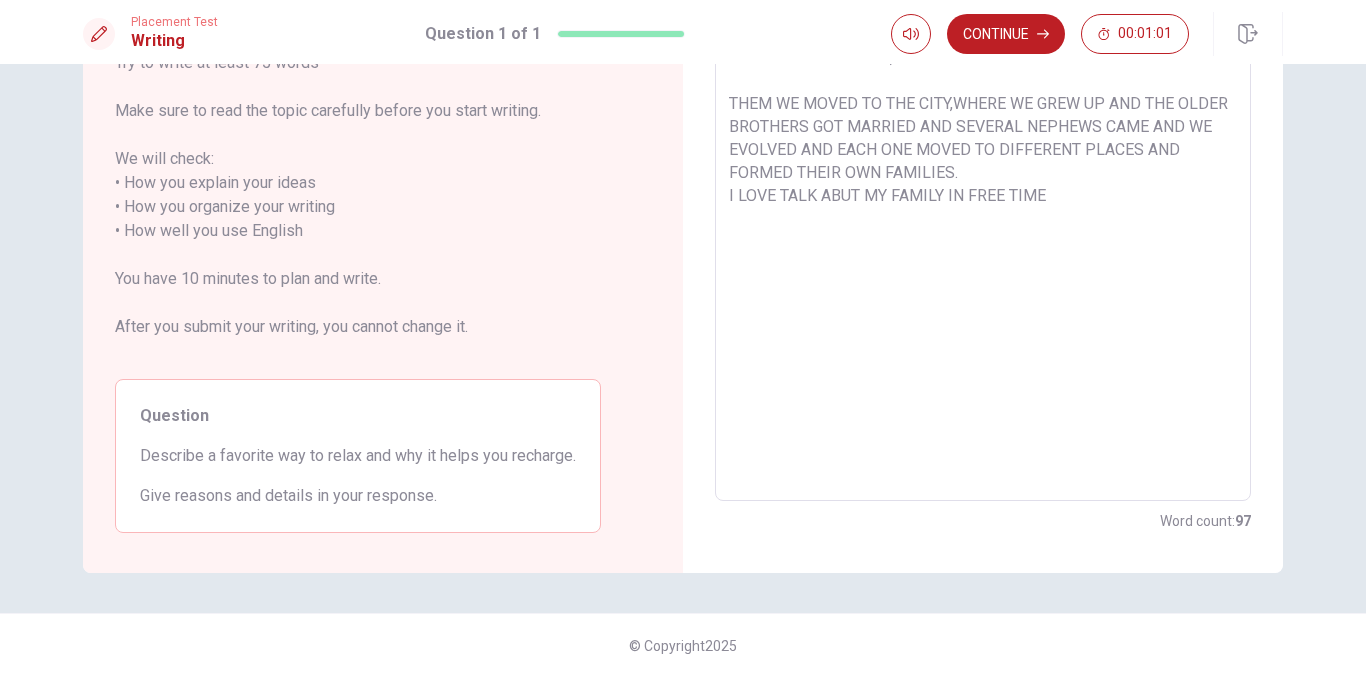 click on "I IMPORTANT THINGS TO REMEMBER AND WHEN I WAS A CHILD,THERE WERE 9 OF US BROTHERS,WE LIVED ON A FARM,MY FATHER LIKED TO FISH AND RIDE HORSES,THERE WAS A STREAM NEAR  OUR HOUSE,WE PLAYED WITH DOLLS AND HELPEDMY FATHER ON THE FARM,LIKE TAKING CARE OF THE CATTLE.
THEM WE MOVED TO THE CITY,WHERE WE GREW UP AND THE OLDER BROTHERS GOT MARRIED AND SEVERAL NEPHEWS CAME AND WE EVOLVED AND EACH ONE MOVED TO DIFFERENT PLACES AND FORMED THEIR OWN FAMILIES.
I LOVE TALK ABUT MY FAMILY IN FREE TIME" at bounding box center [983, 219] 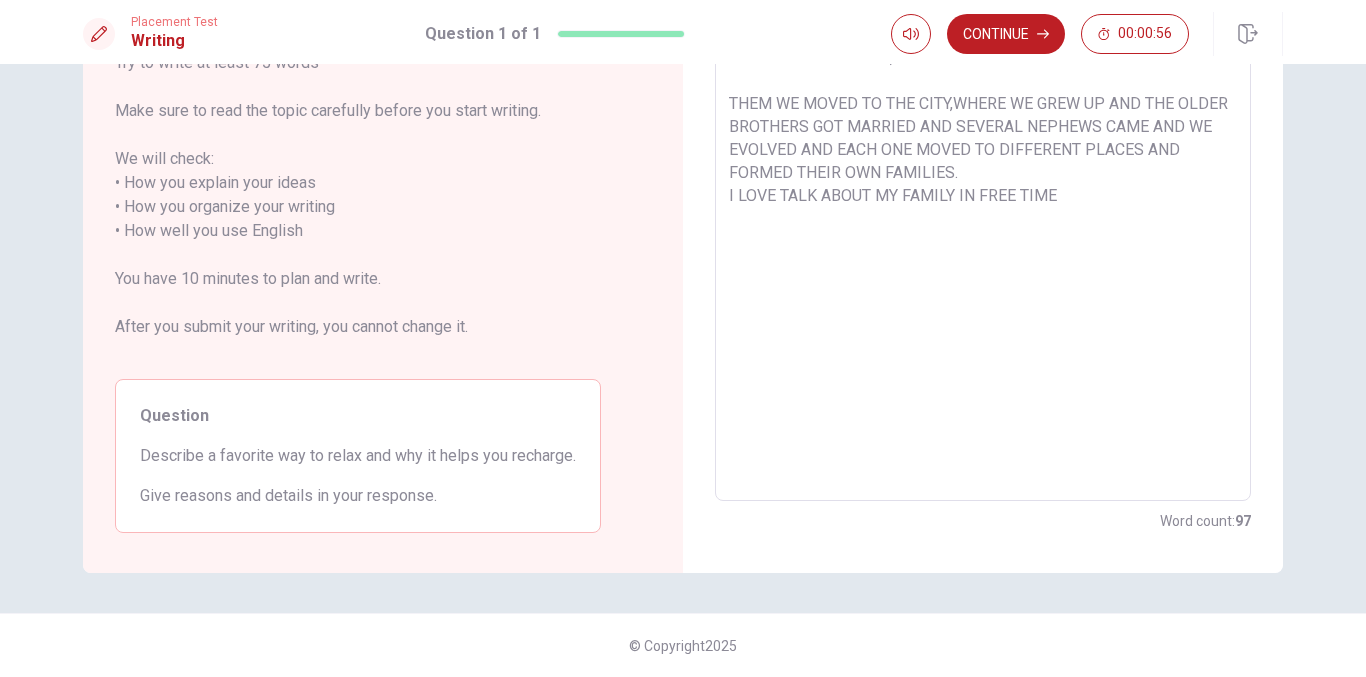 click on "I IMPORTANT THINGS TO REMEMBER AND WHEN I WAS A CHILD,THERE WERE 9 OF US BROTHERS,WE LIVED ON A FARM,MY FATHER LIKED TO FISH AND RIDE HORSES,THERE WAS A STREAM NEAR  OUR HOUSE,WE PLAYED WITH DOLLS AND HELPEDMY FATHER ON THE FARM,LIKE TAKING CARE OF THE CATTLE.
THEM WE MOVED TO THE CITY,WHERE WE GREW UP AND THE OLDER BROTHERS GOT MARRIED AND SEVERAL NEPHEWS CAME AND WE EVOLVED AND EACH ONE MOVED TO DIFFERENT PLACES AND FORMED THEIR OWN FAMILIES.
I LOVE TALK ABOUT MY FAMILY IN FREE TIME" at bounding box center (983, 219) 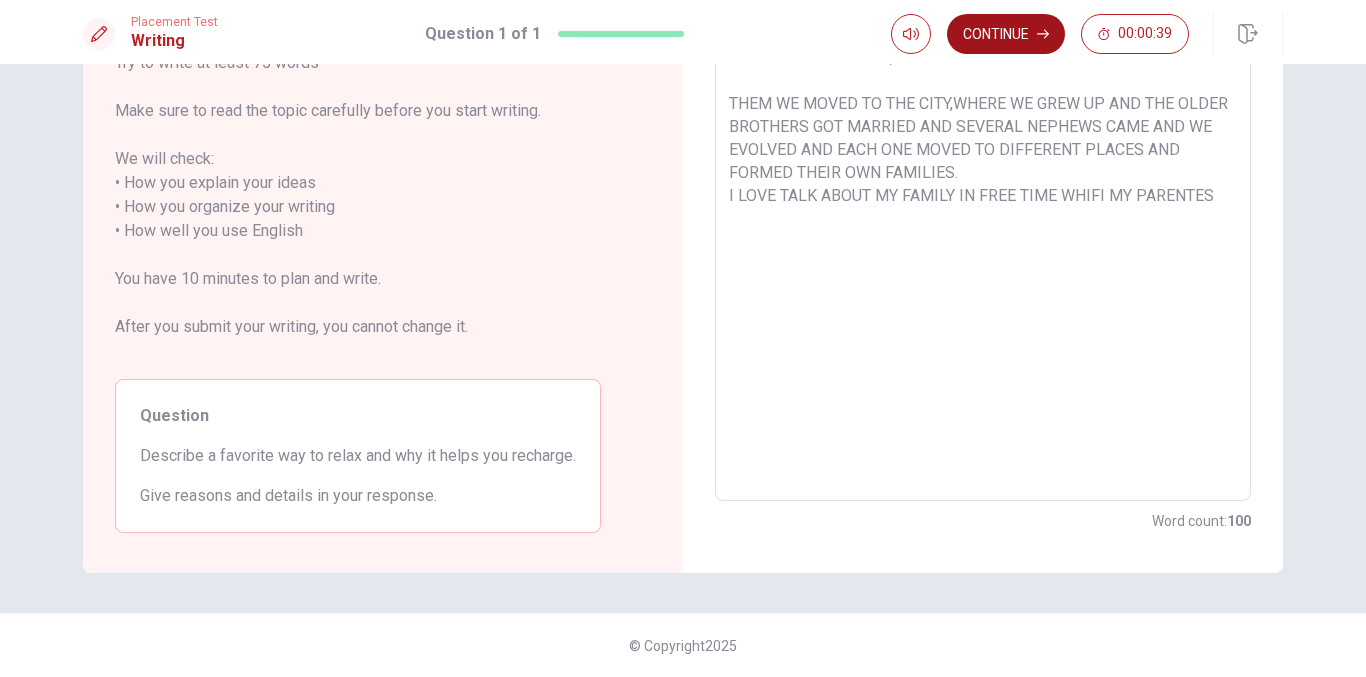 click on "Continue" at bounding box center (1006, 34) 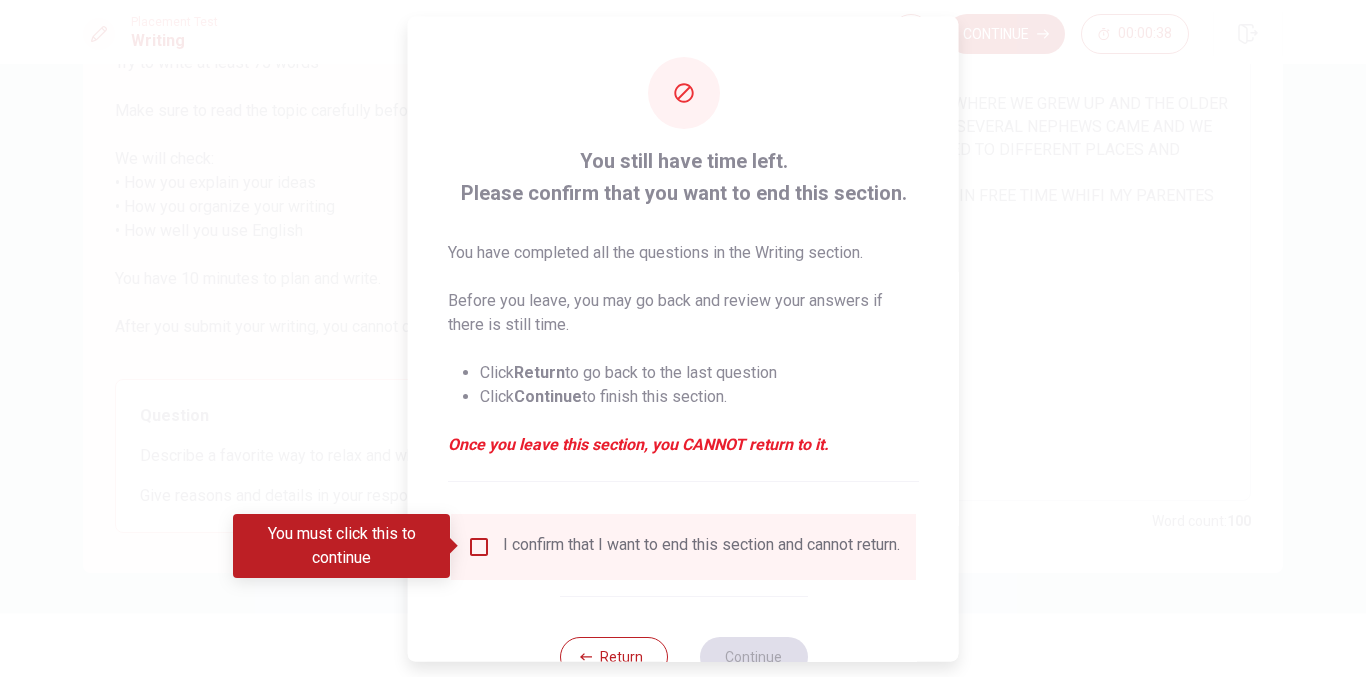 click at bounding box center [479, 546] 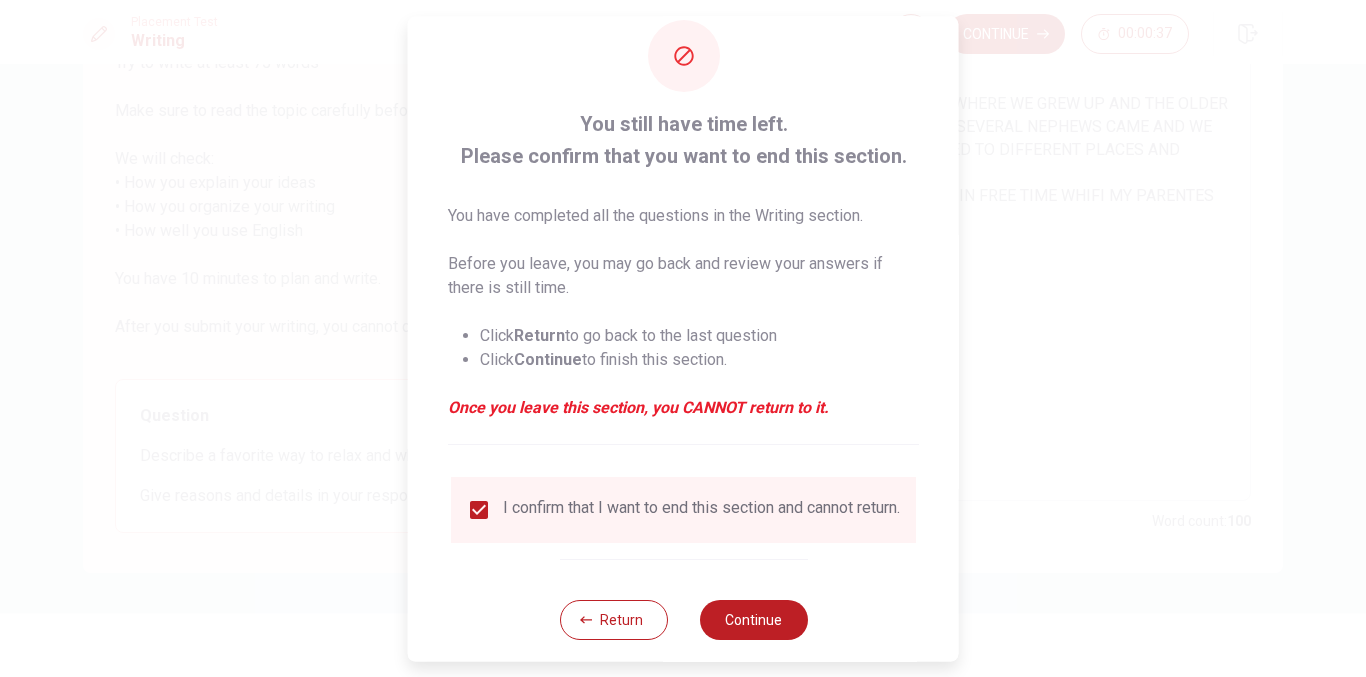 scroll, scrollTop: 69, scrollLeft: 0, axis: vertical 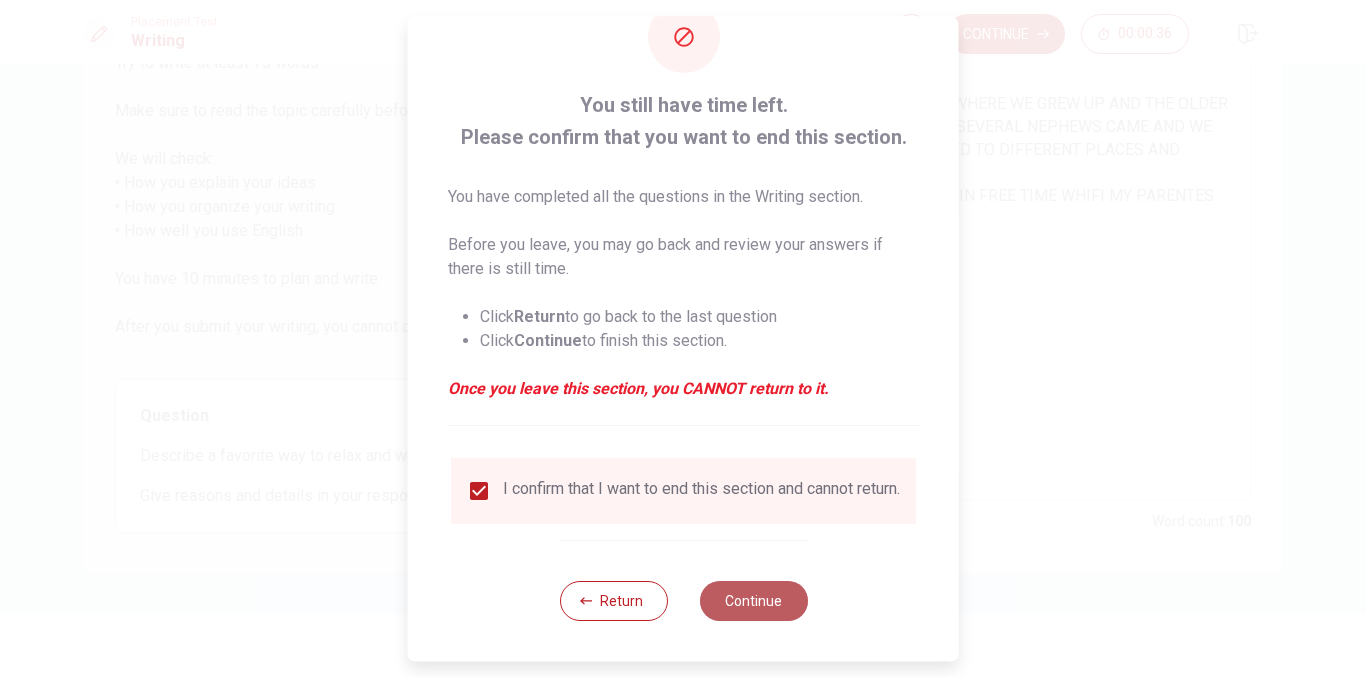click on "Continue" at bounding box center (753, 601) 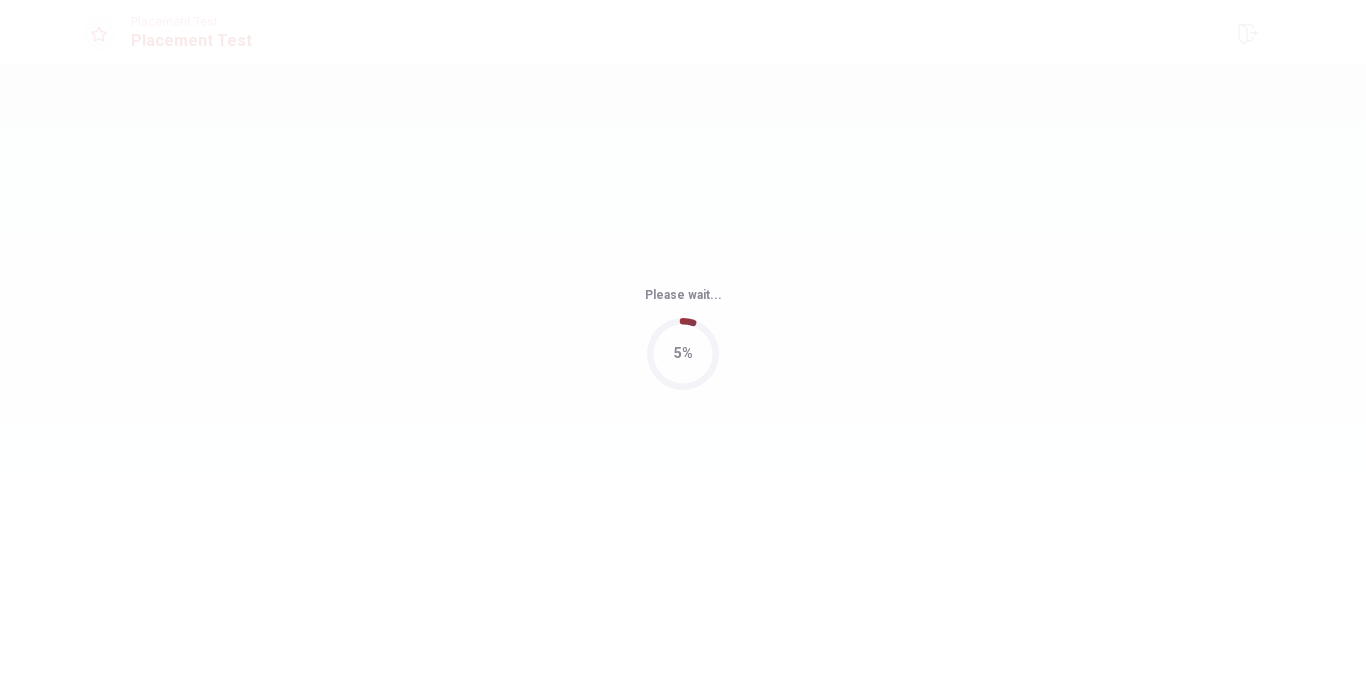 scroll, scrollTop: 0, scrollLeft: 0, axis: both 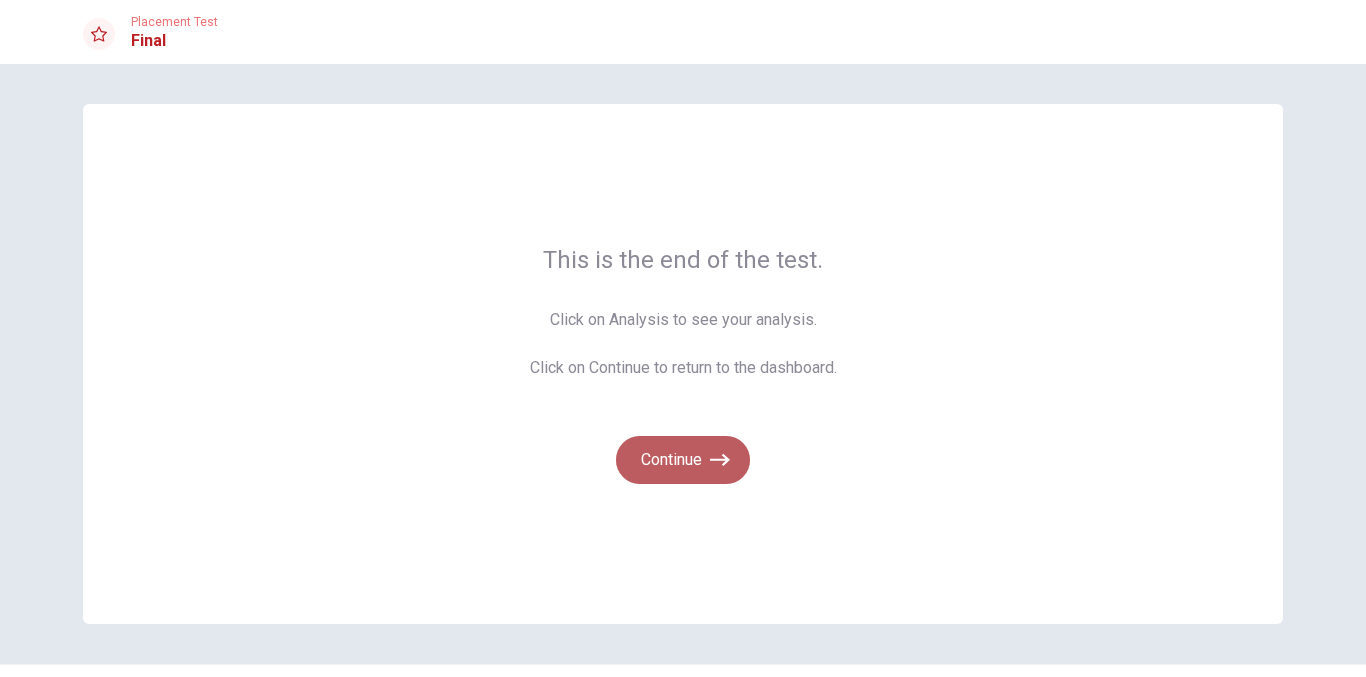 click on "Continue" at bounding box center (683, 460) 